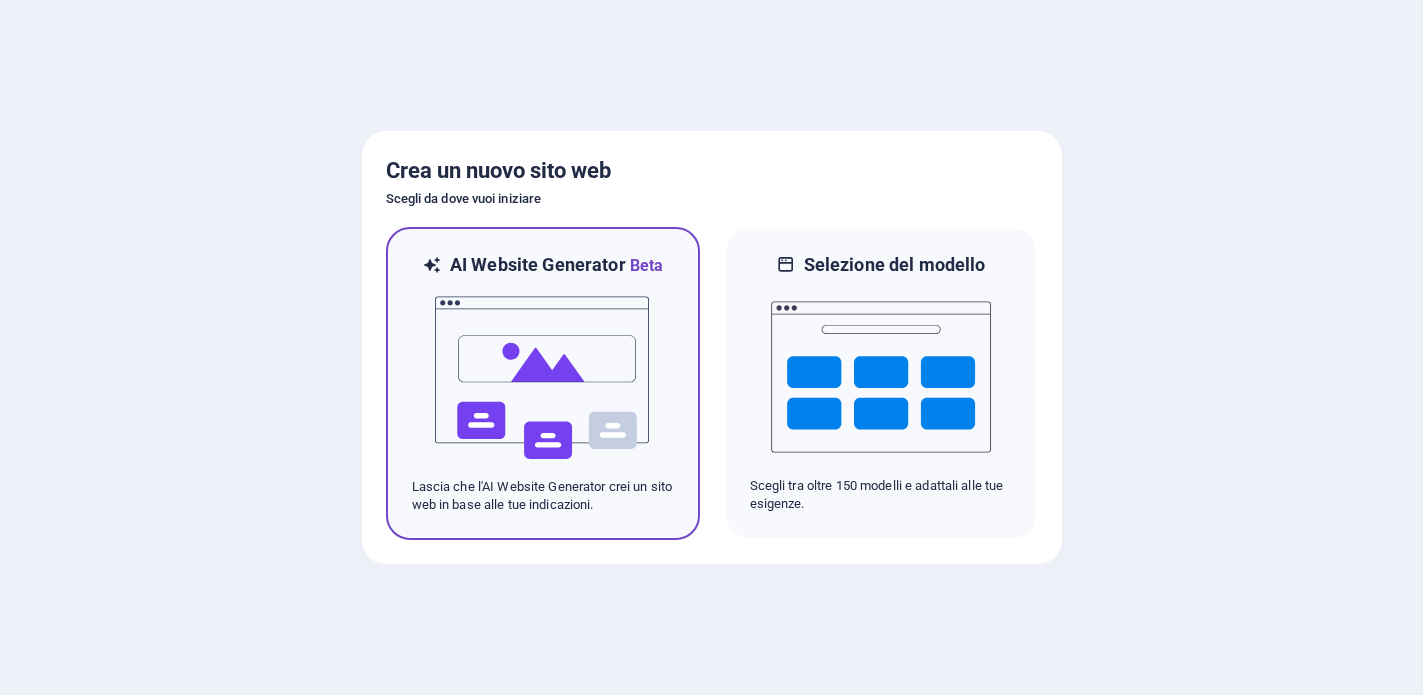 scroll, scrollTop: 0, scrollLeft: 0, axis: both 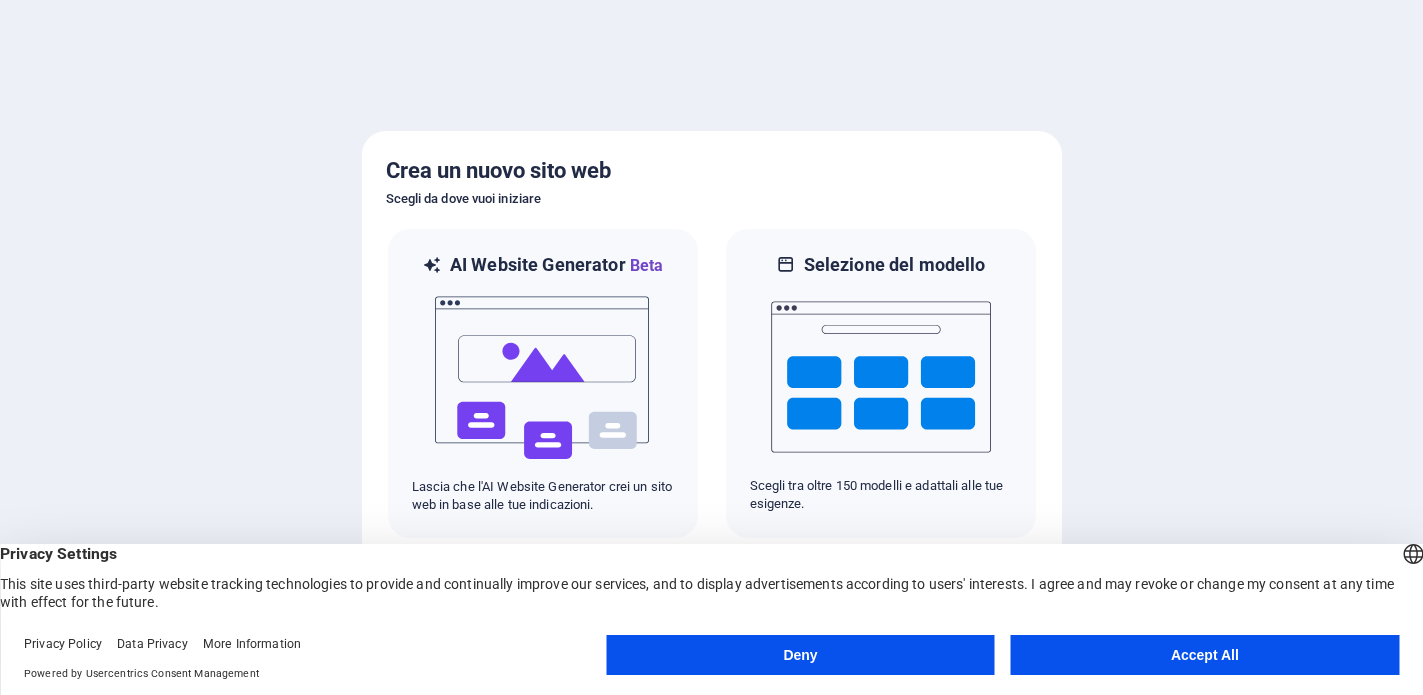 click on "Accept All" at bounding box center [1205, 655] 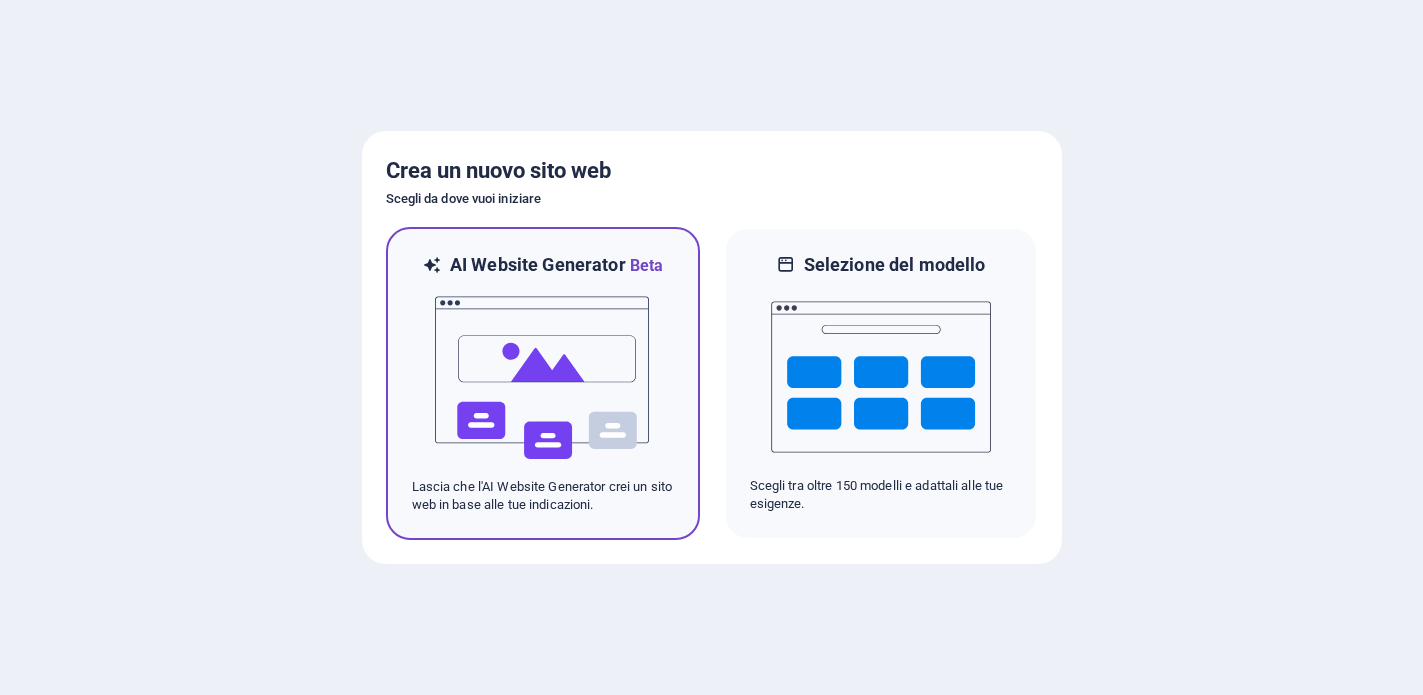 click at bounding box center (543, 378) 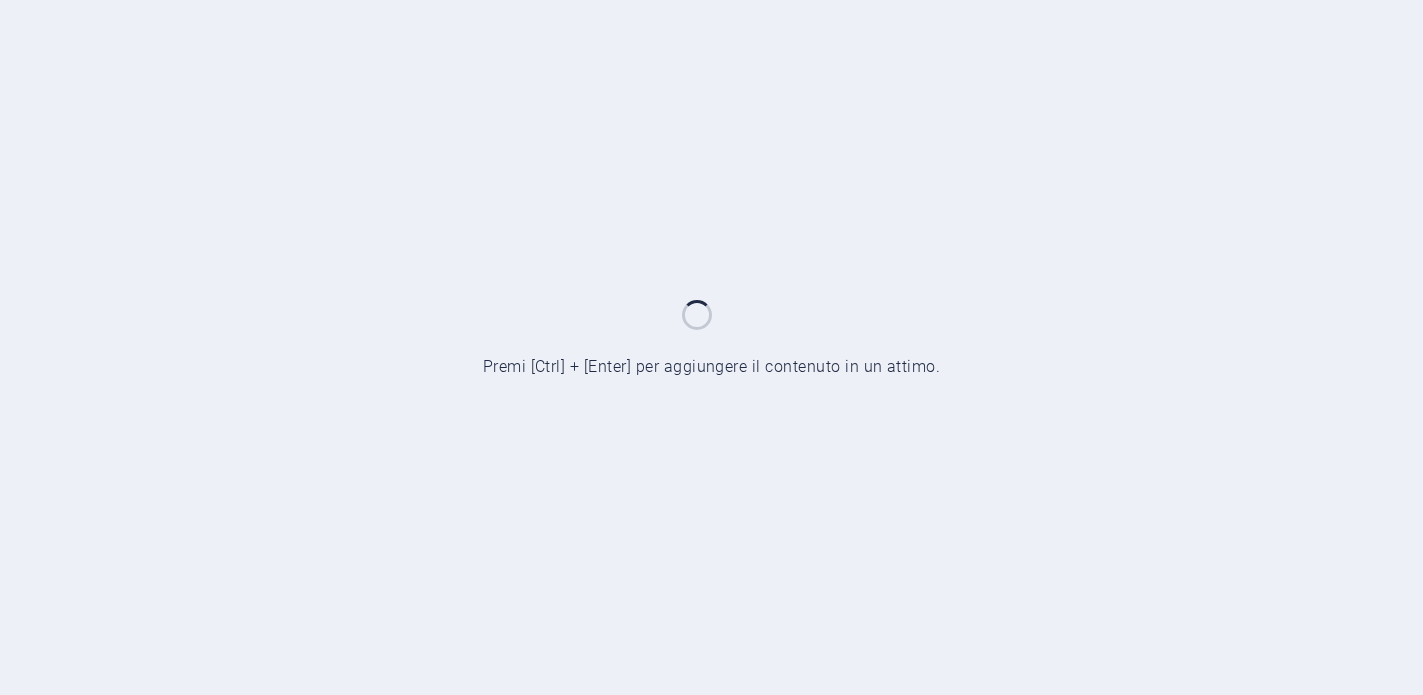 scroll, scrollTop: 0, scrollLeft: 0, axis: both 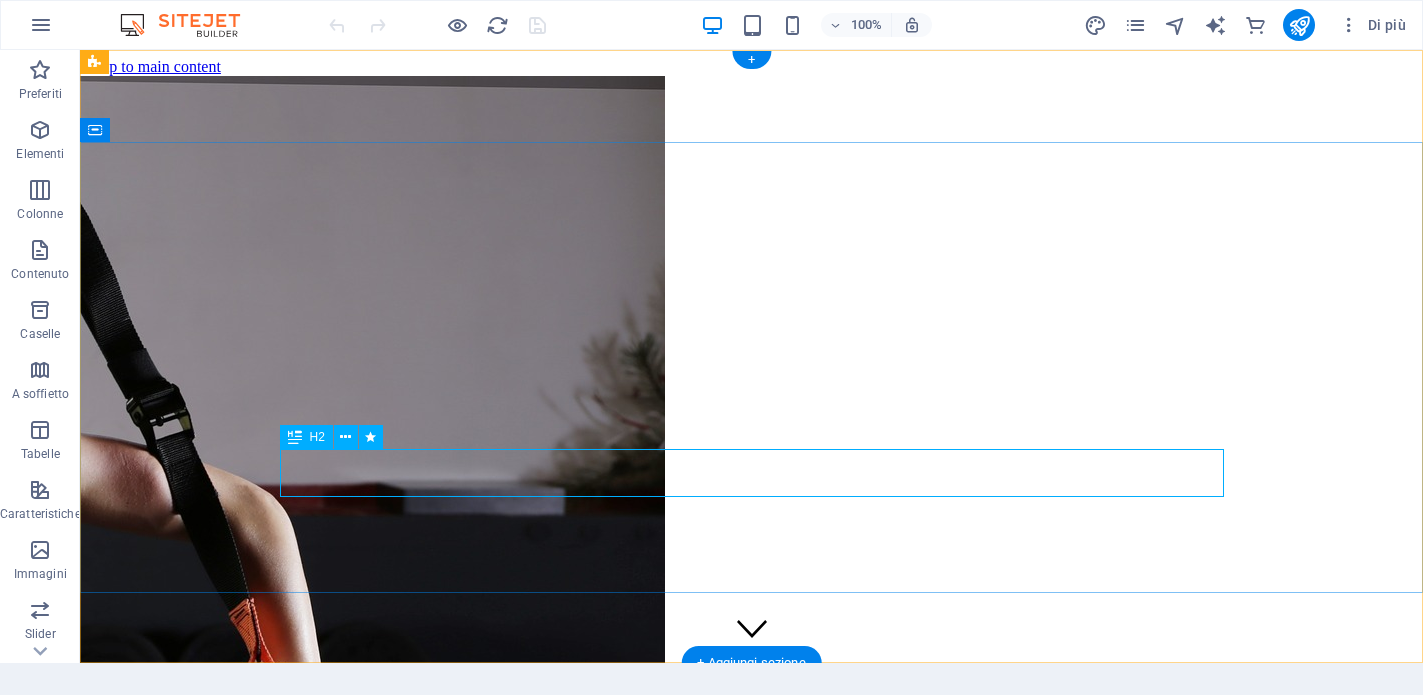 click on "Benvenuti in New Era!" at bounding box center (752, 2652) 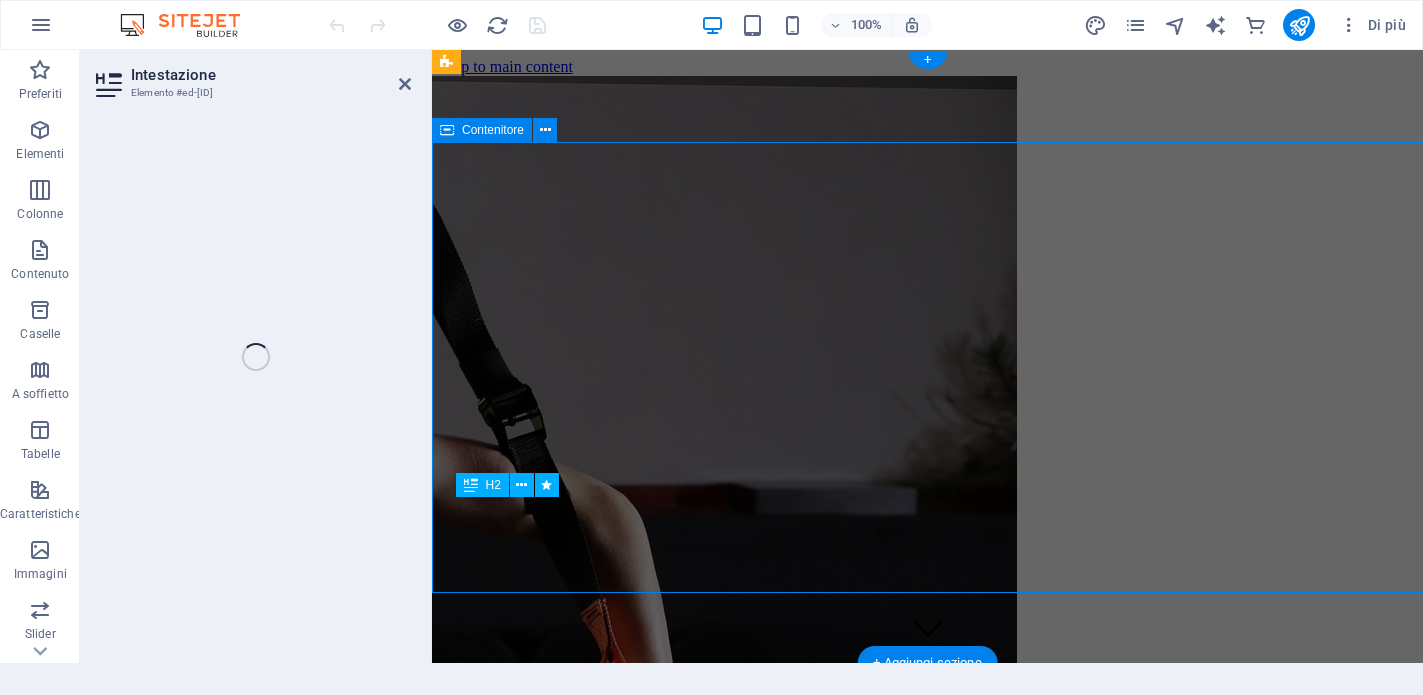 click at bounding box center (927, 2160) 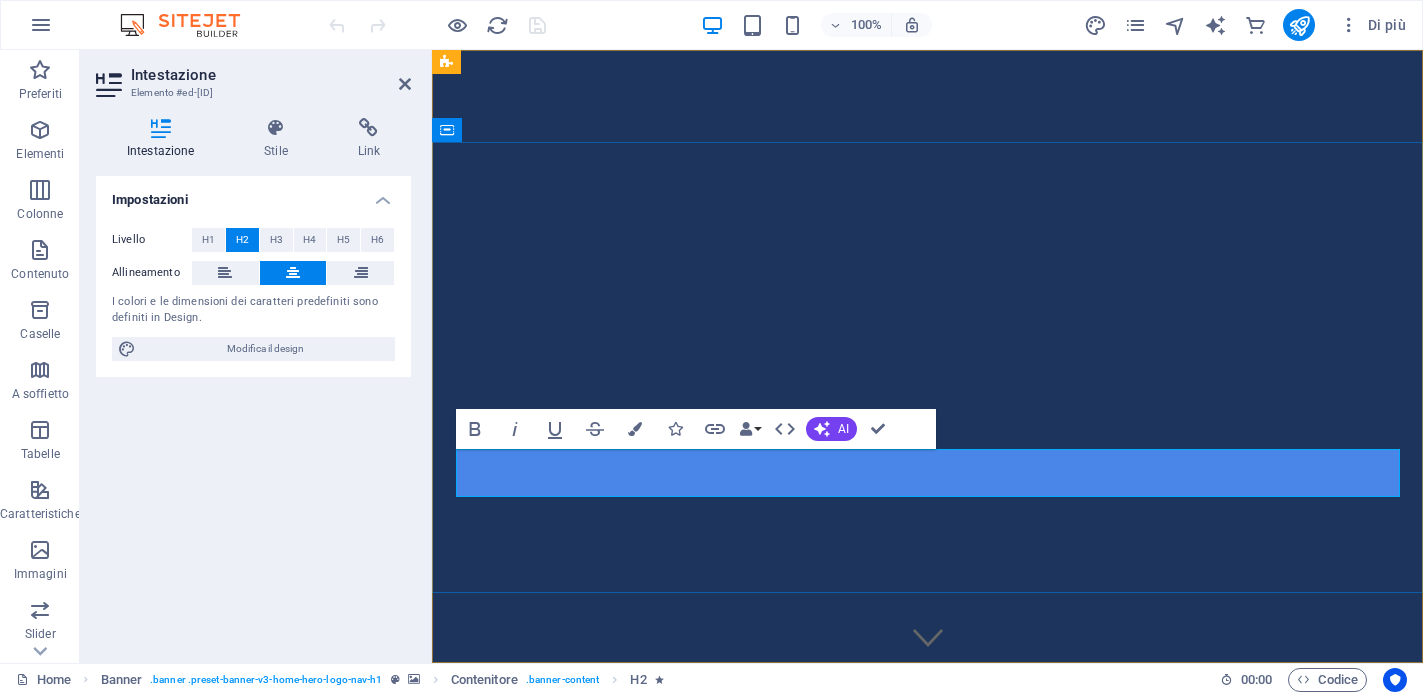 click on "Benvenuti in New Era!" at bounding box center [928, 909] 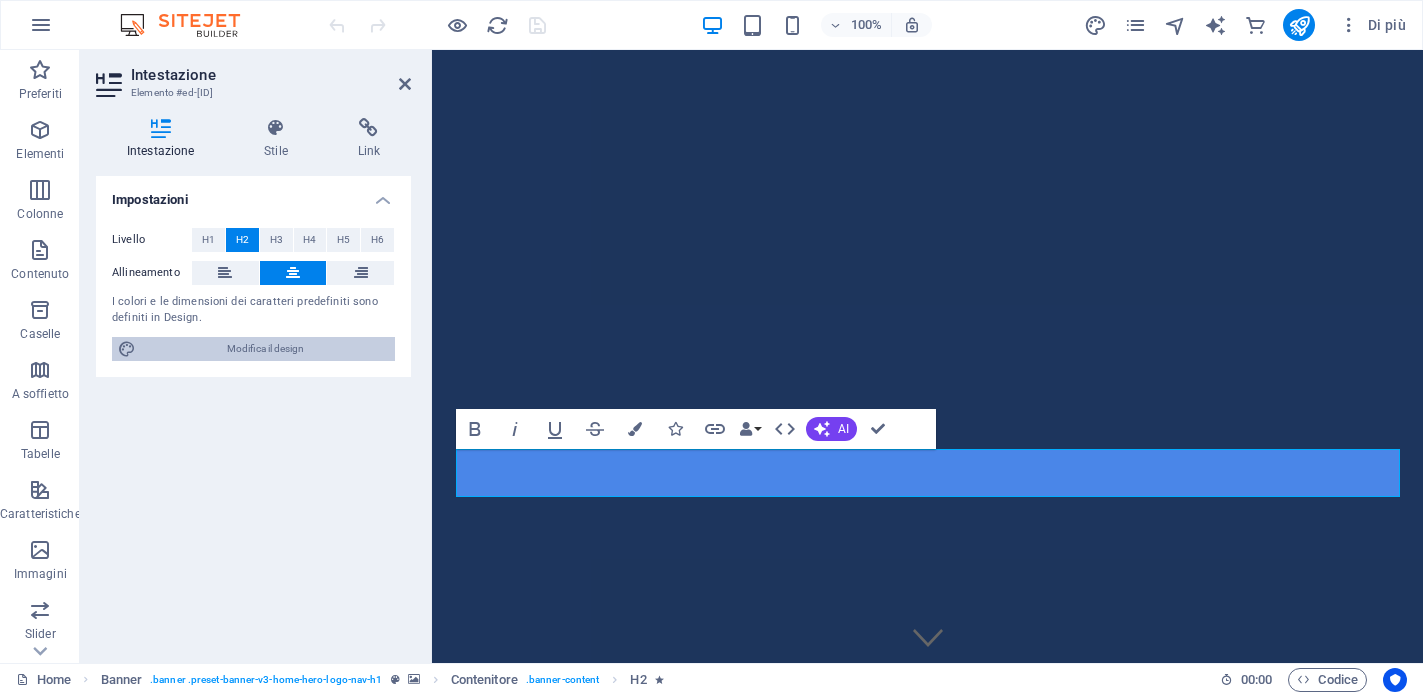 click on "Modifica il design" at bounding box center (265, 349) 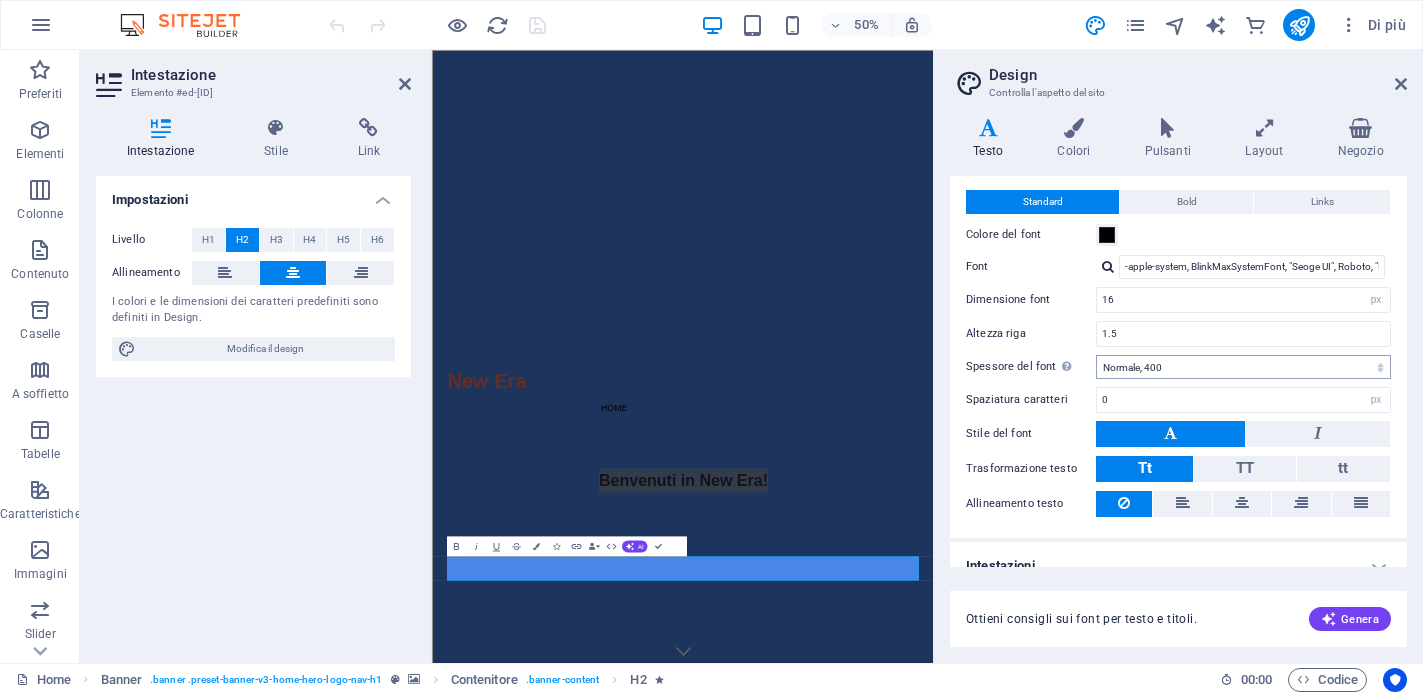scroll, scrollTop: 63, scrollLeft: 0, axis: vertical 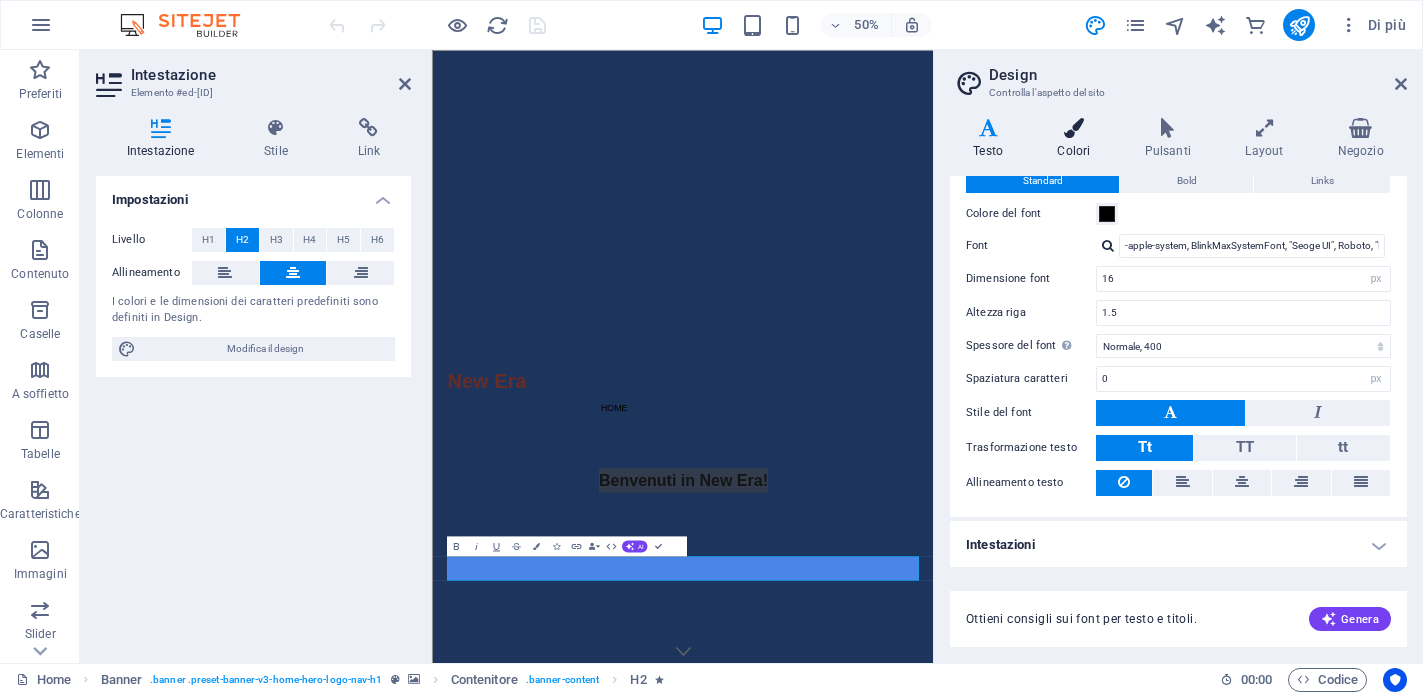 click at bounding box center (1073, 128) 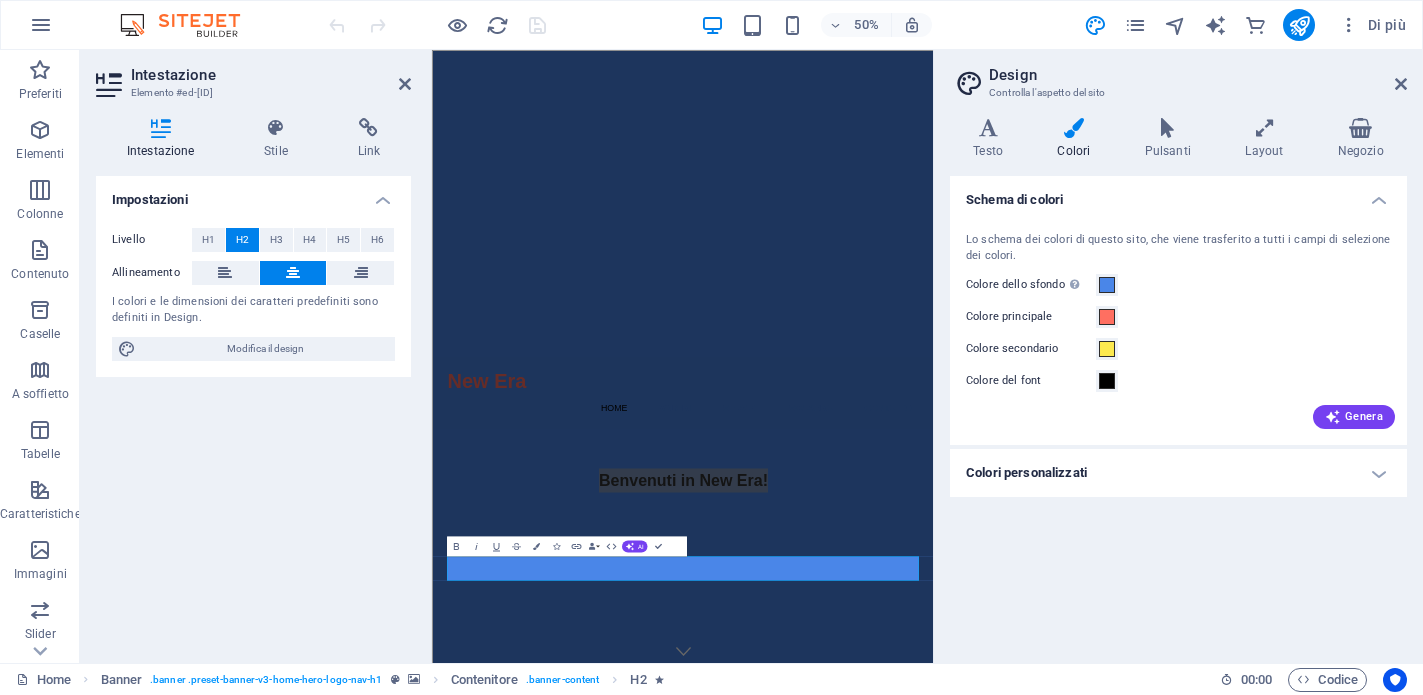 click on "Colori personalizzati" at bounding box center (1178, 473) 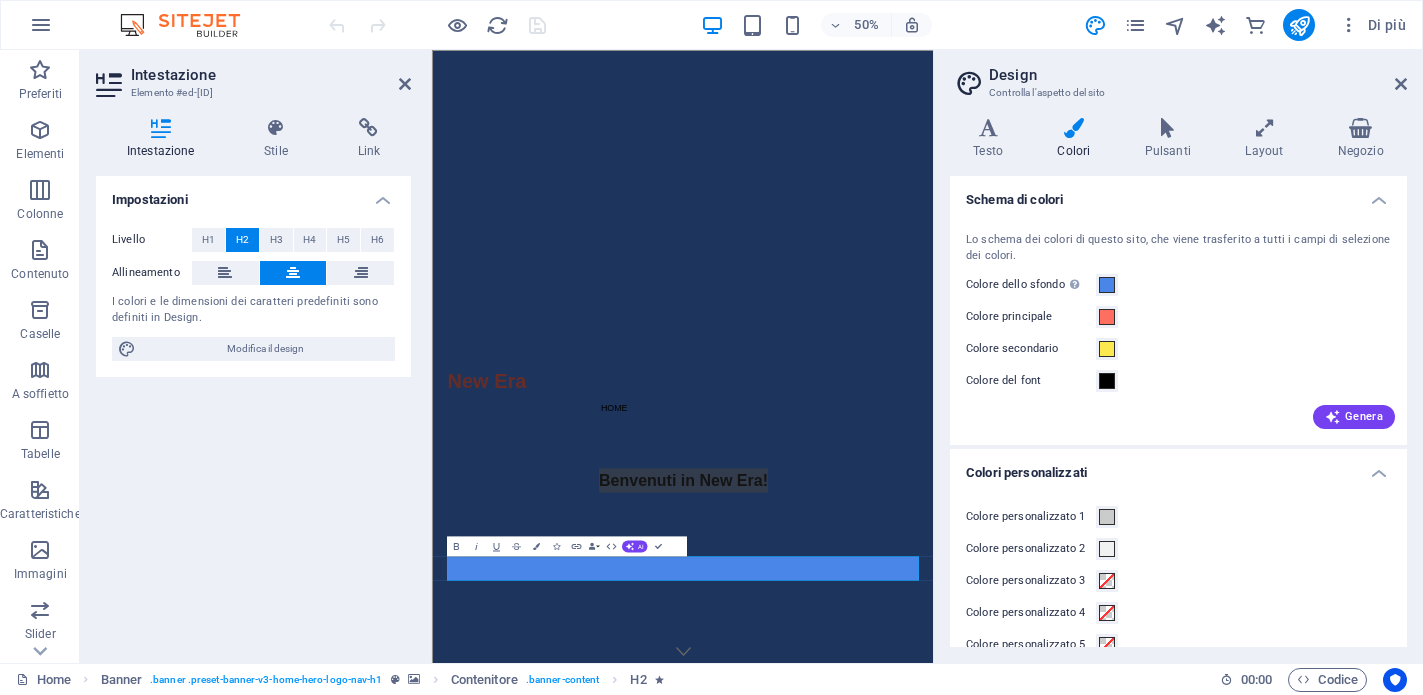 scroll, scrollTop: 29, scrollLeft: 0, axis: vertical 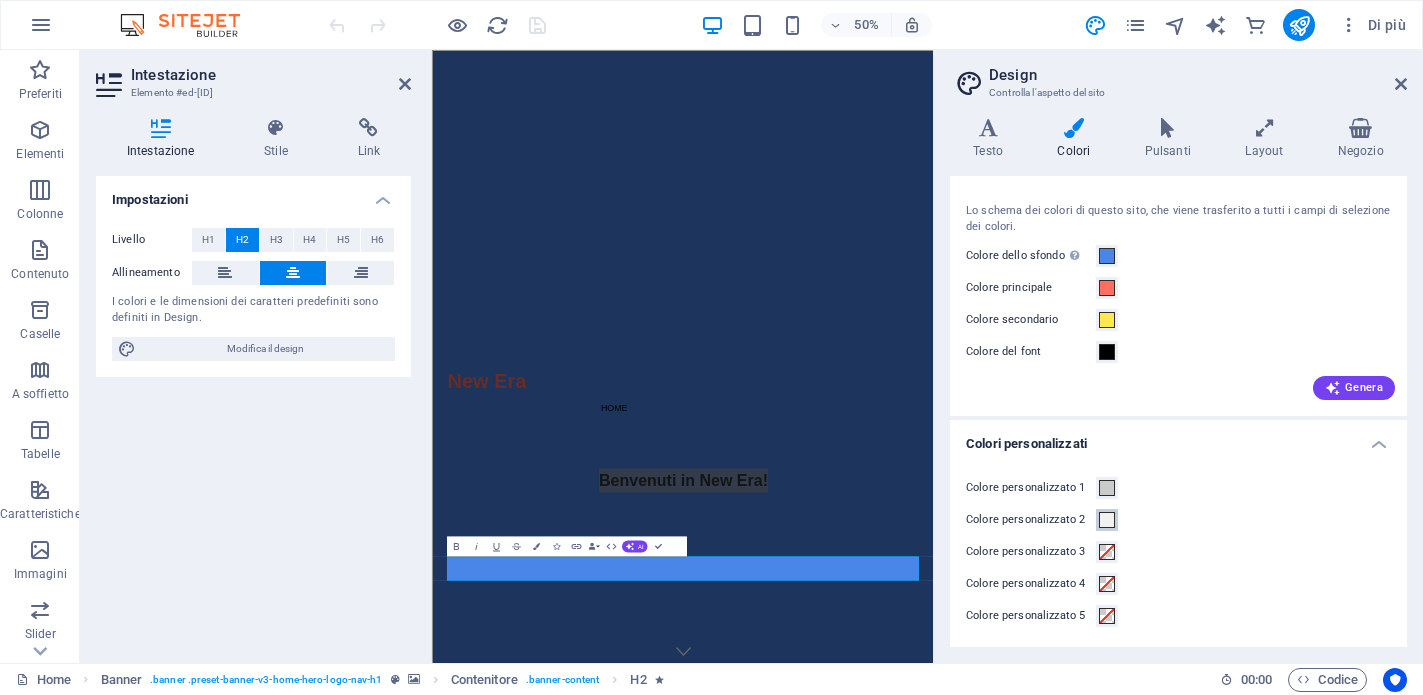 click at bounding box center [1107, 520] 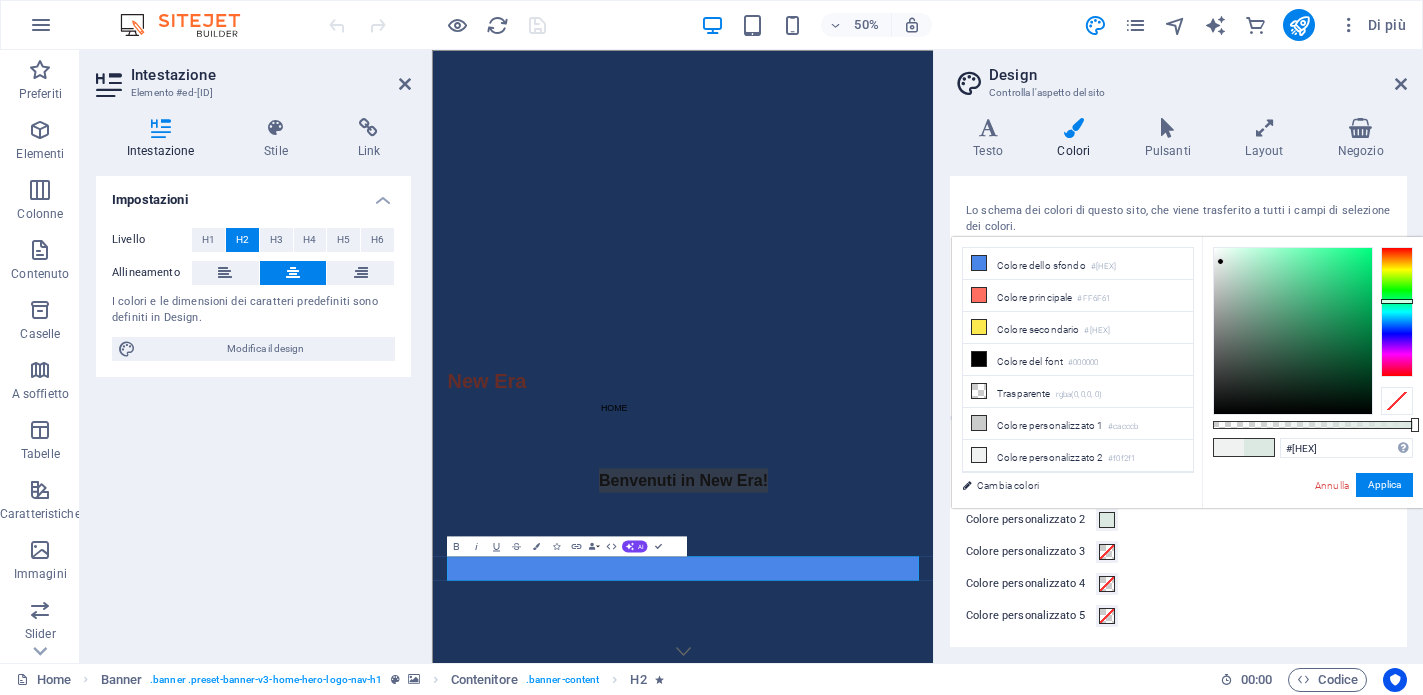 click at bounding box center (1293, 331) 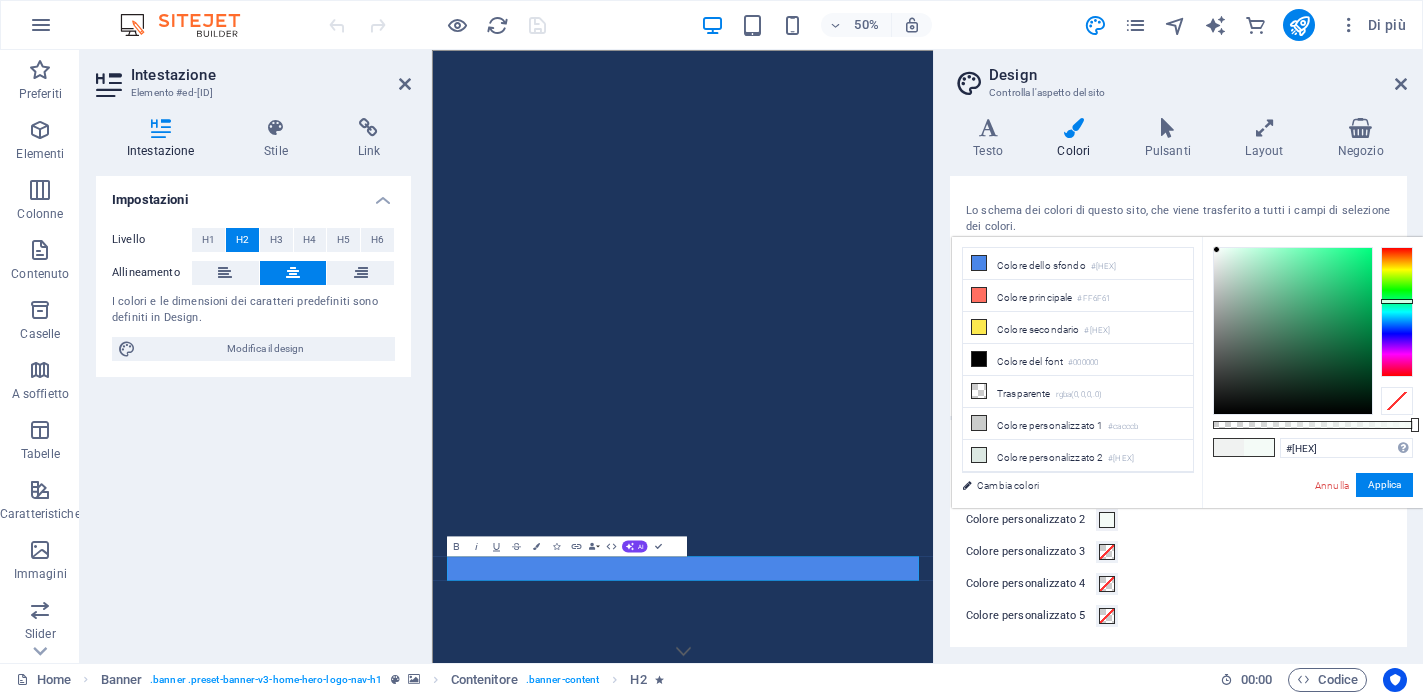 type on "#f7fbf9" 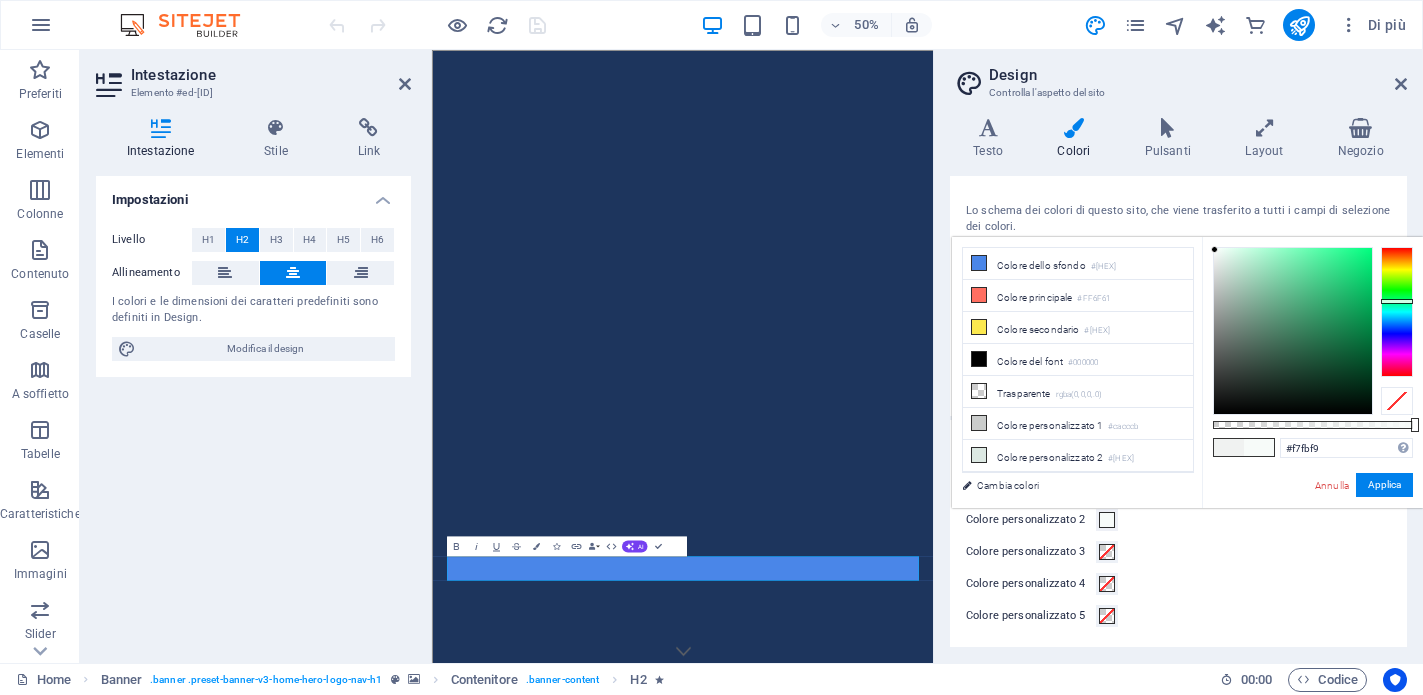 drag, startPoint x: 1221, startPoint y: 262, endPoint x: 1215, endPoint y: 251, distance: 12.529964 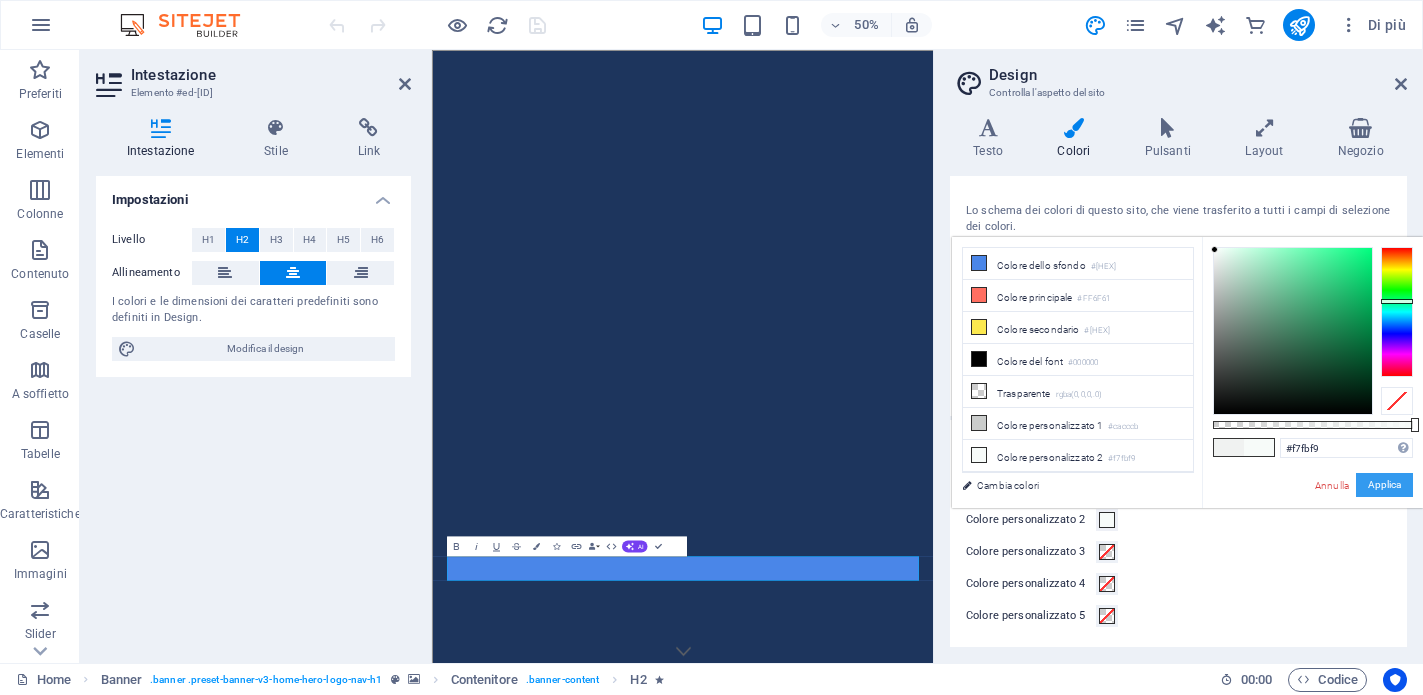 click on "Applica" at bounding box center (1384, 485) 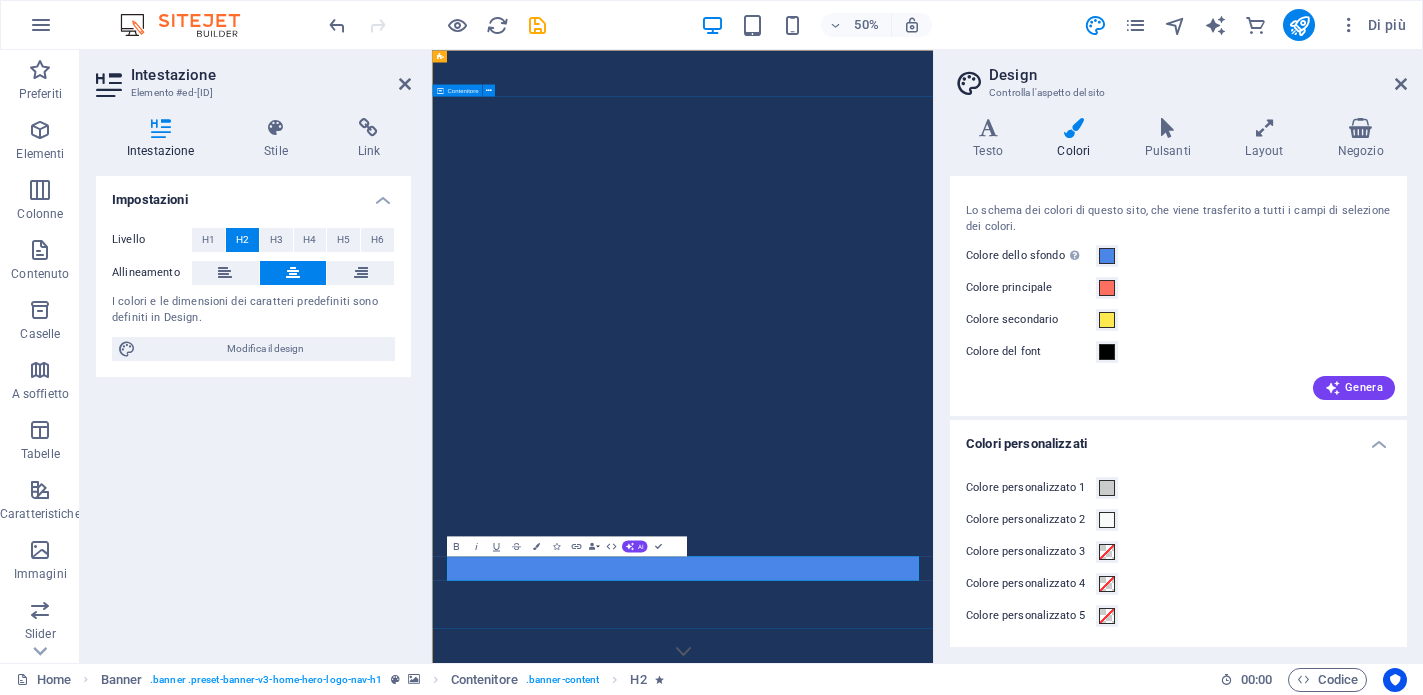 click on "Benvenuti in New Era!" at bounding box center (933, 1530) 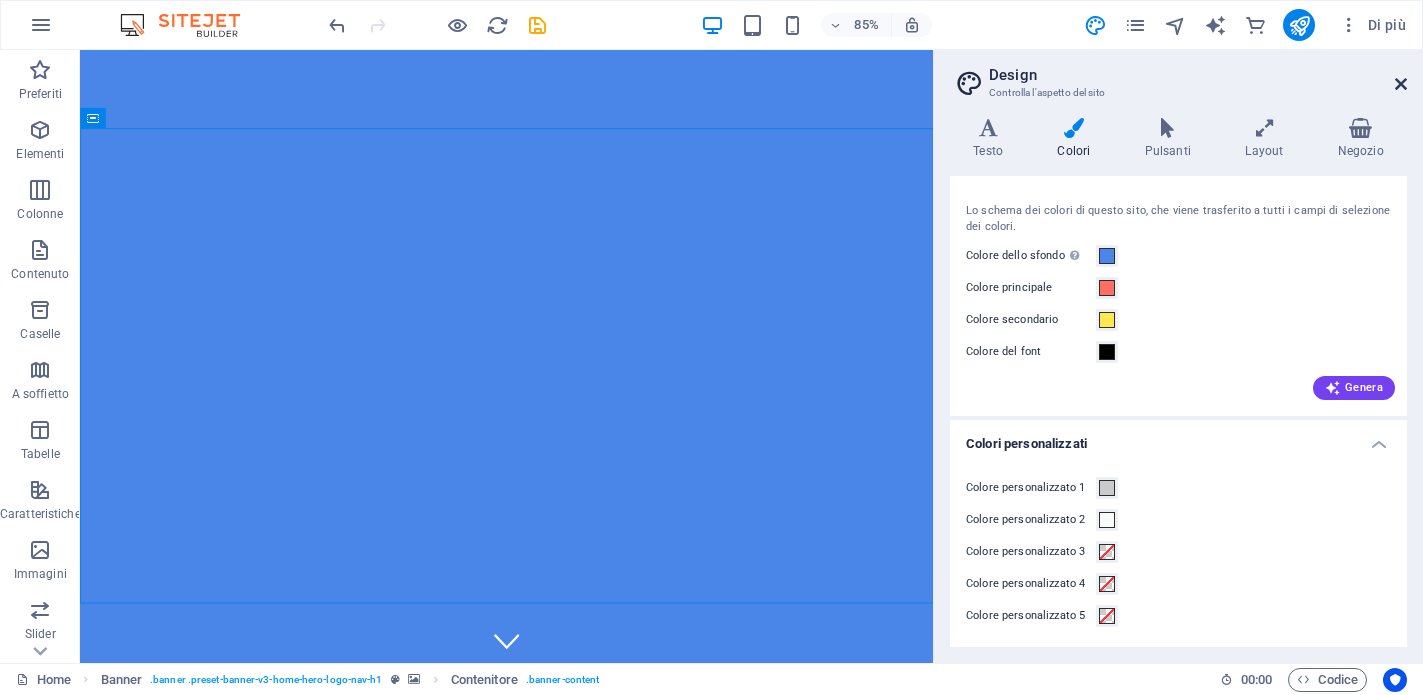 click at bounding box center (1401, 84) 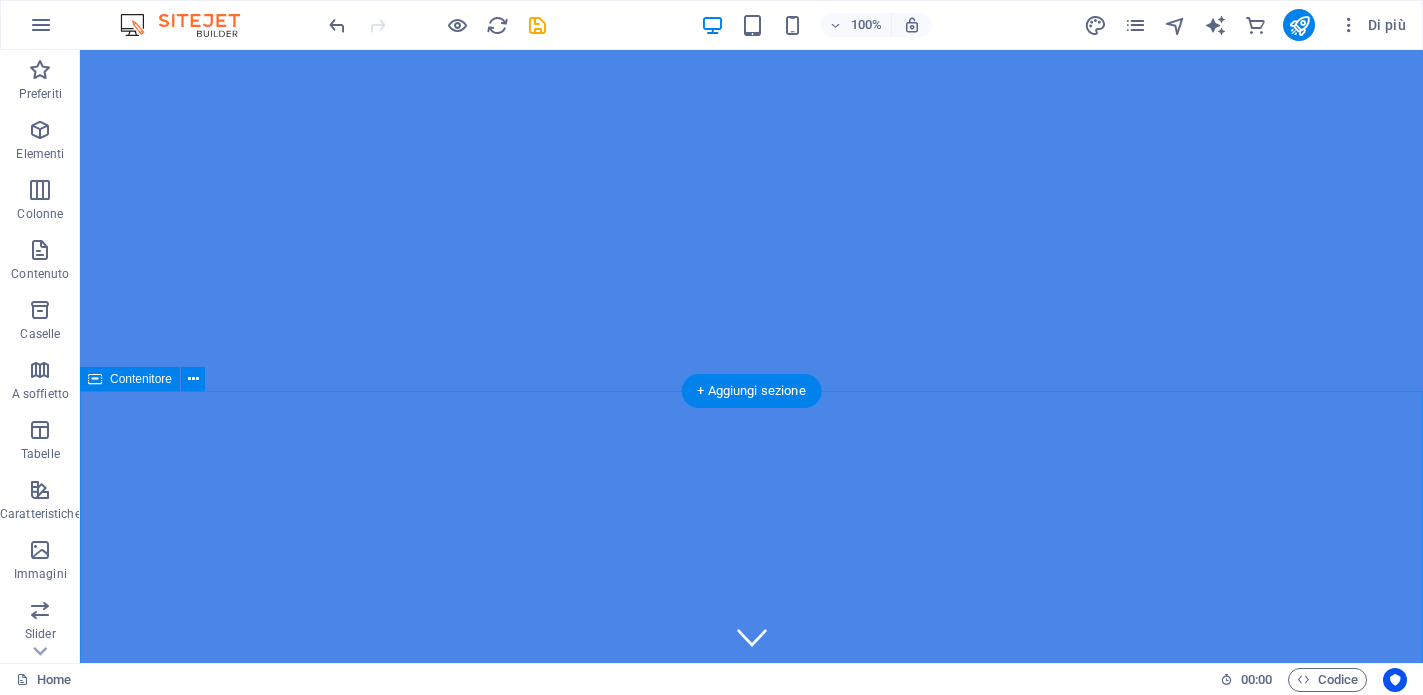 scroll, scrollTop: 692, scrollLeft: 0, axis: vertical 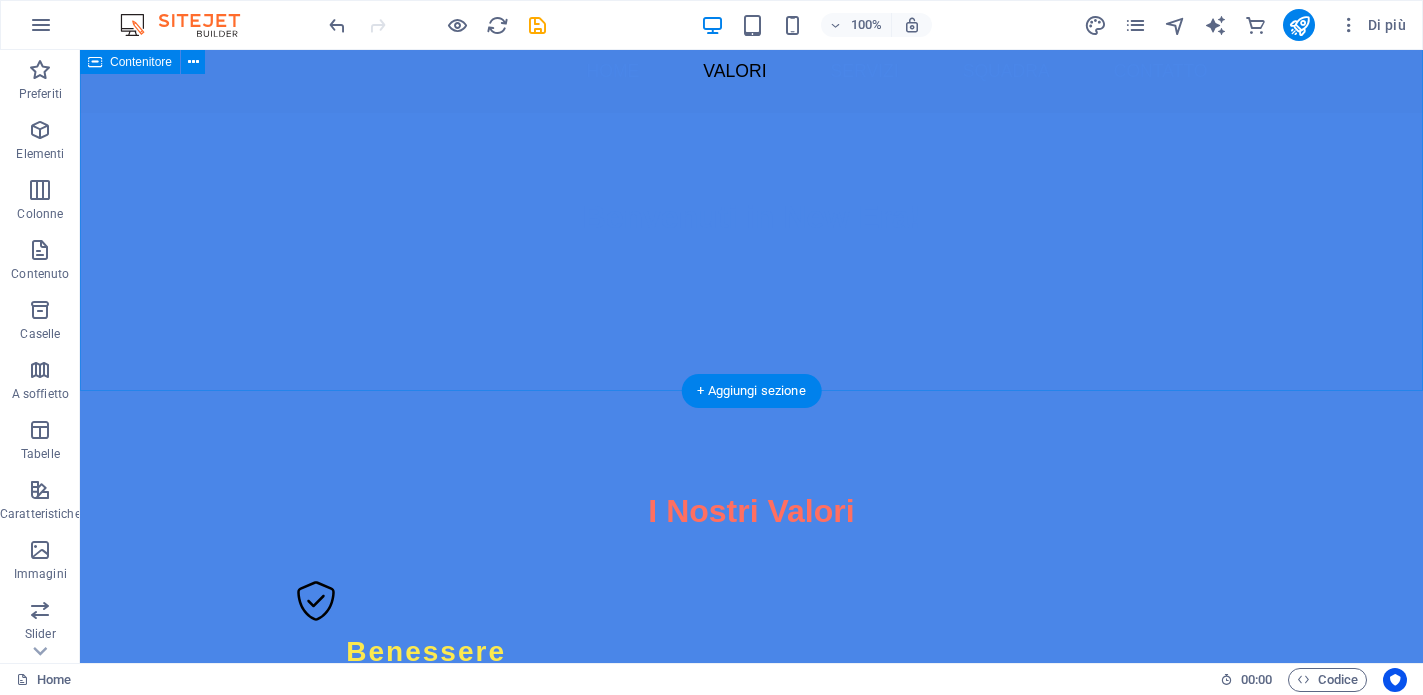 click on "I Nostri Valori Benessere Ci preoccupiamo del benessere fisico e mentale dei nostri atleti. Crescita Promuoviamo lo sviluppo personale e atletico in un contesto sano. Professionalità I nostri allenatori sono esperti in vari campi dell'atletica leggera." at bounding box center [751, 815] 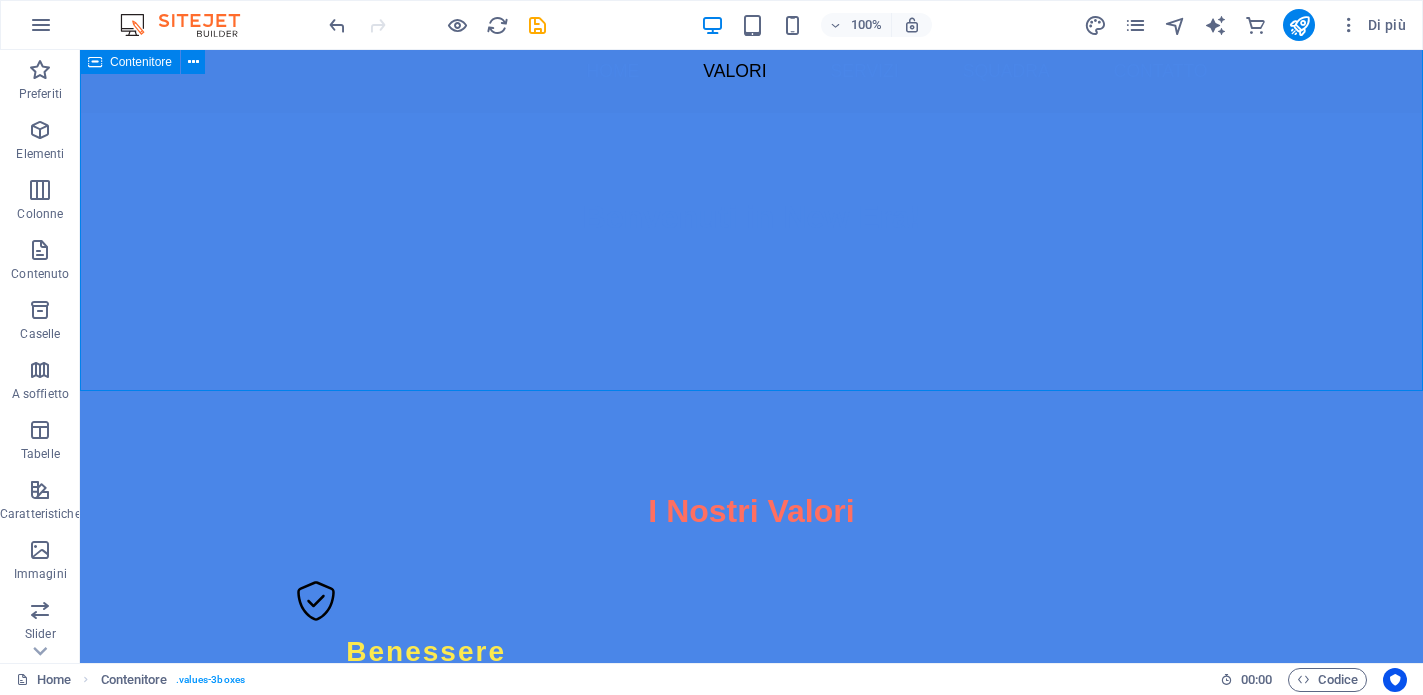 click on "Contenitore" at bounding box center [141, 62] 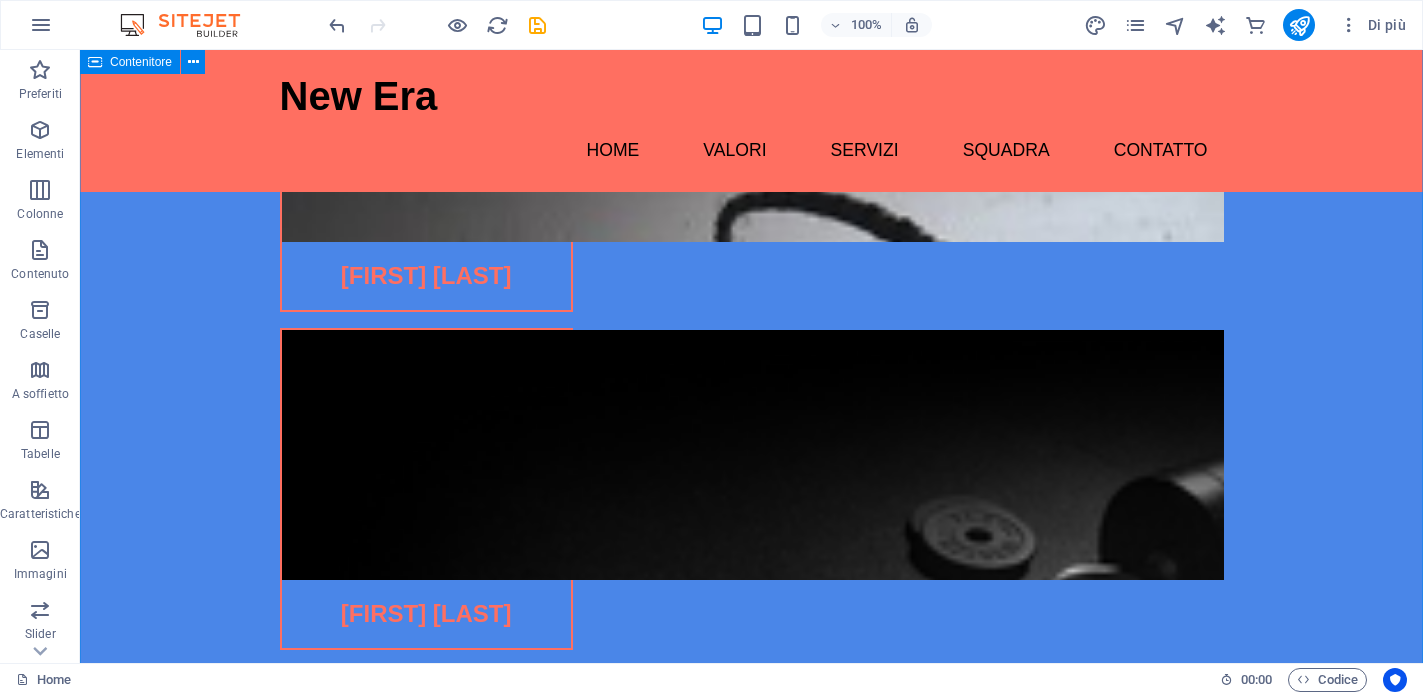 scroll, scrollTop: 5256, scrollLeft: 0, axis: vertical 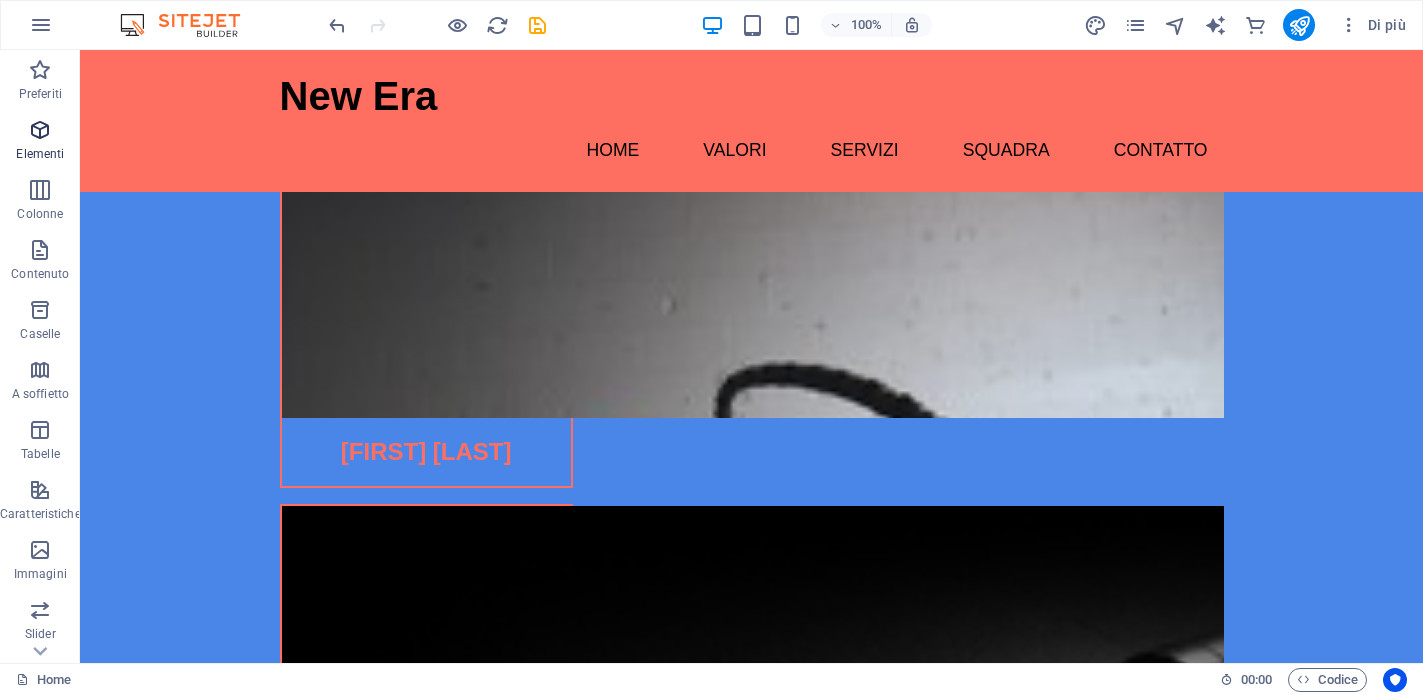 click at bounding box center (40, 130) 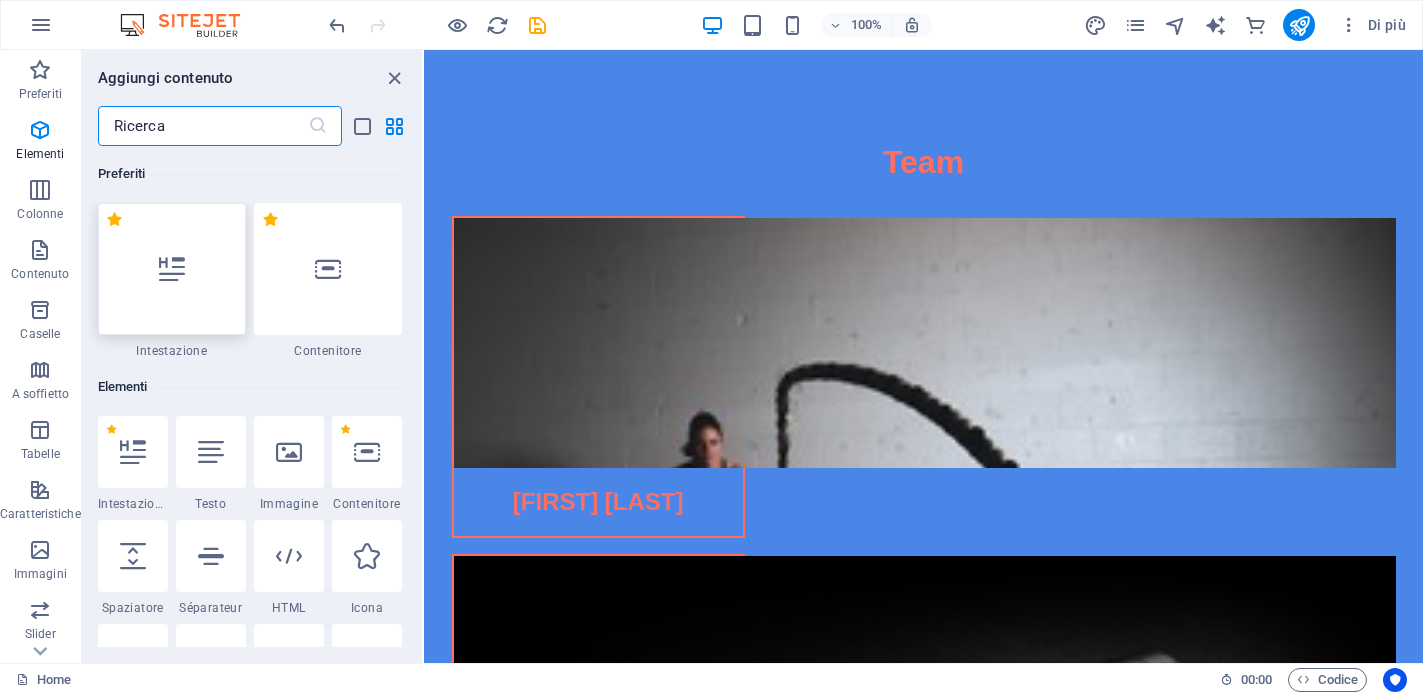 scroll, scrollTop: 4998, scrollLeft: 0, axis: vertical 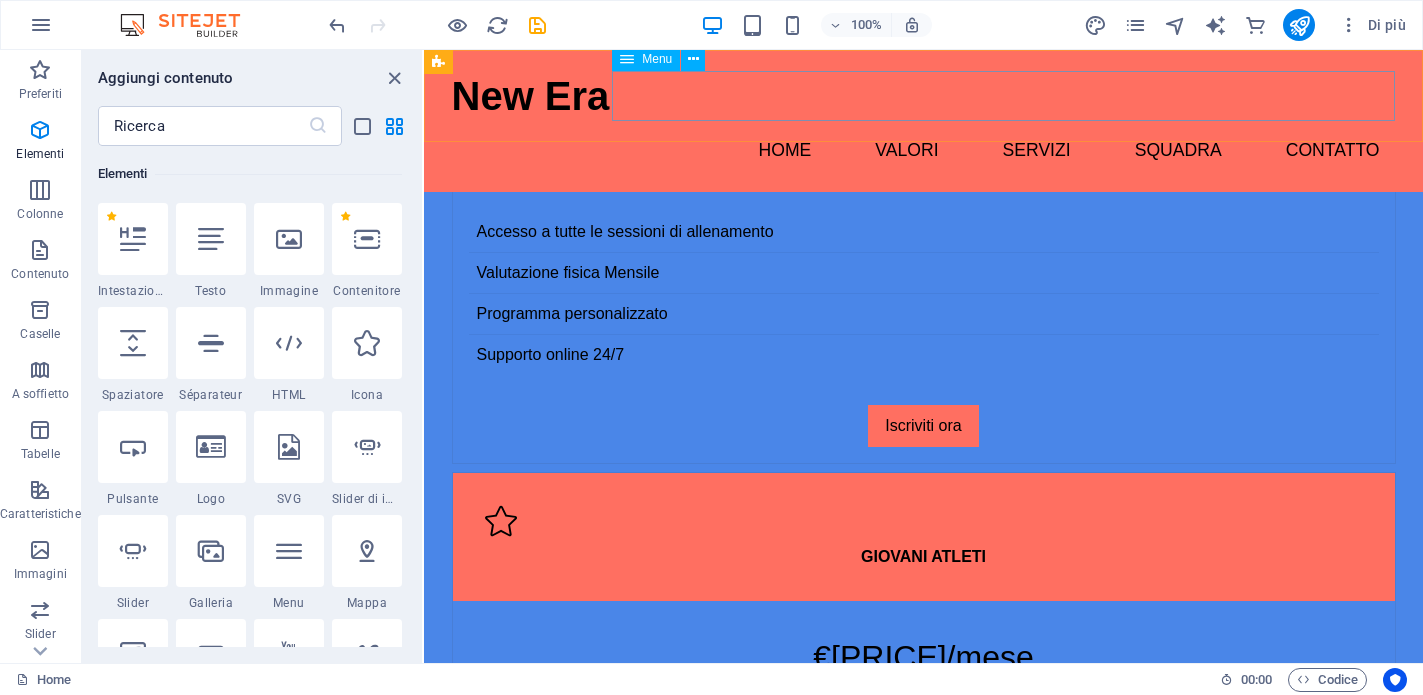 click on "Home Valori Servizi Squadra Contatto" at bounding box center [924, 151] 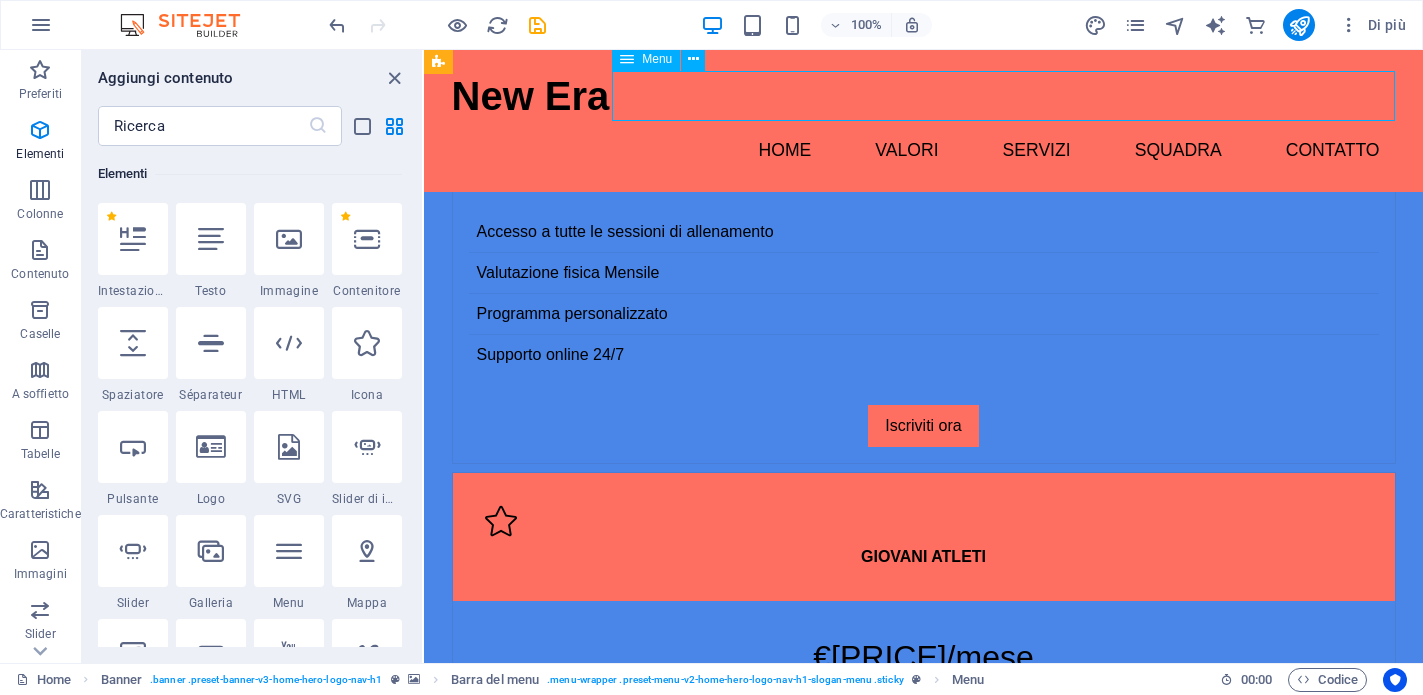 click on "Home Valori Servizi Squadra Contatto" at bounding box center (924, 151) 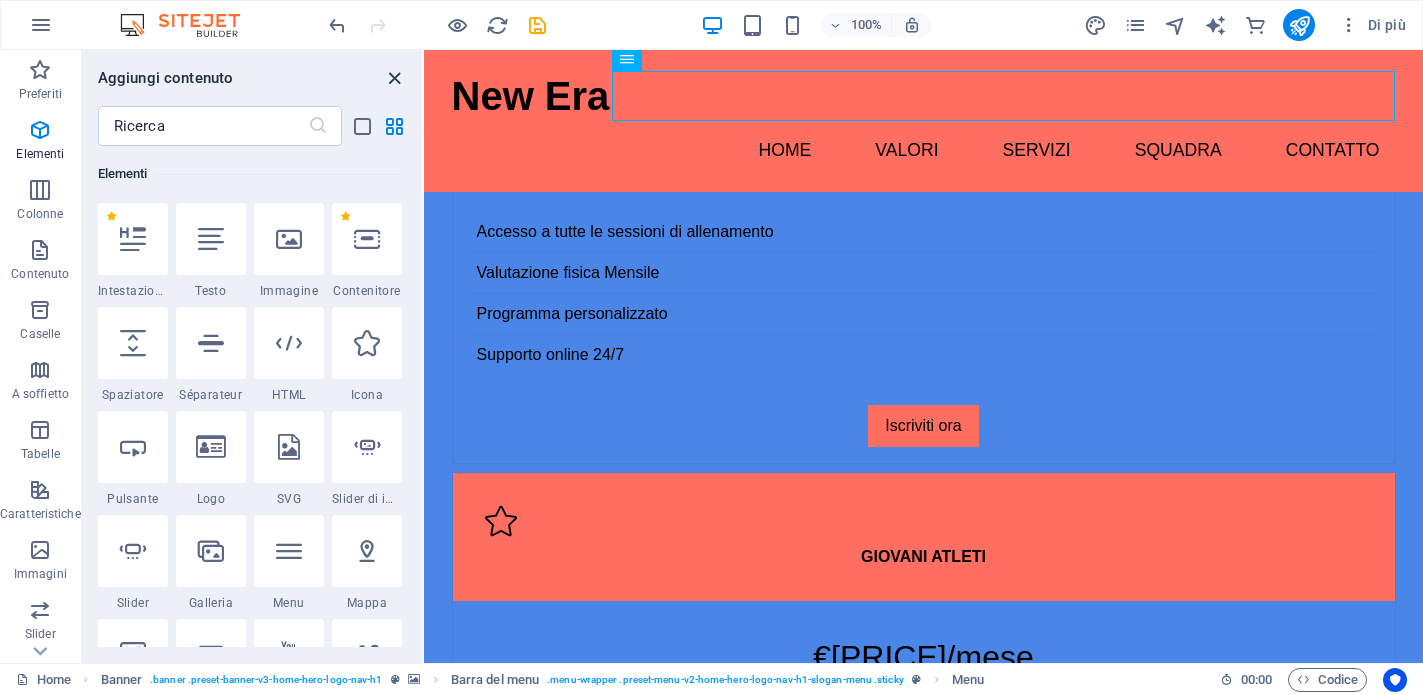 click at bounding box center [394, 78] 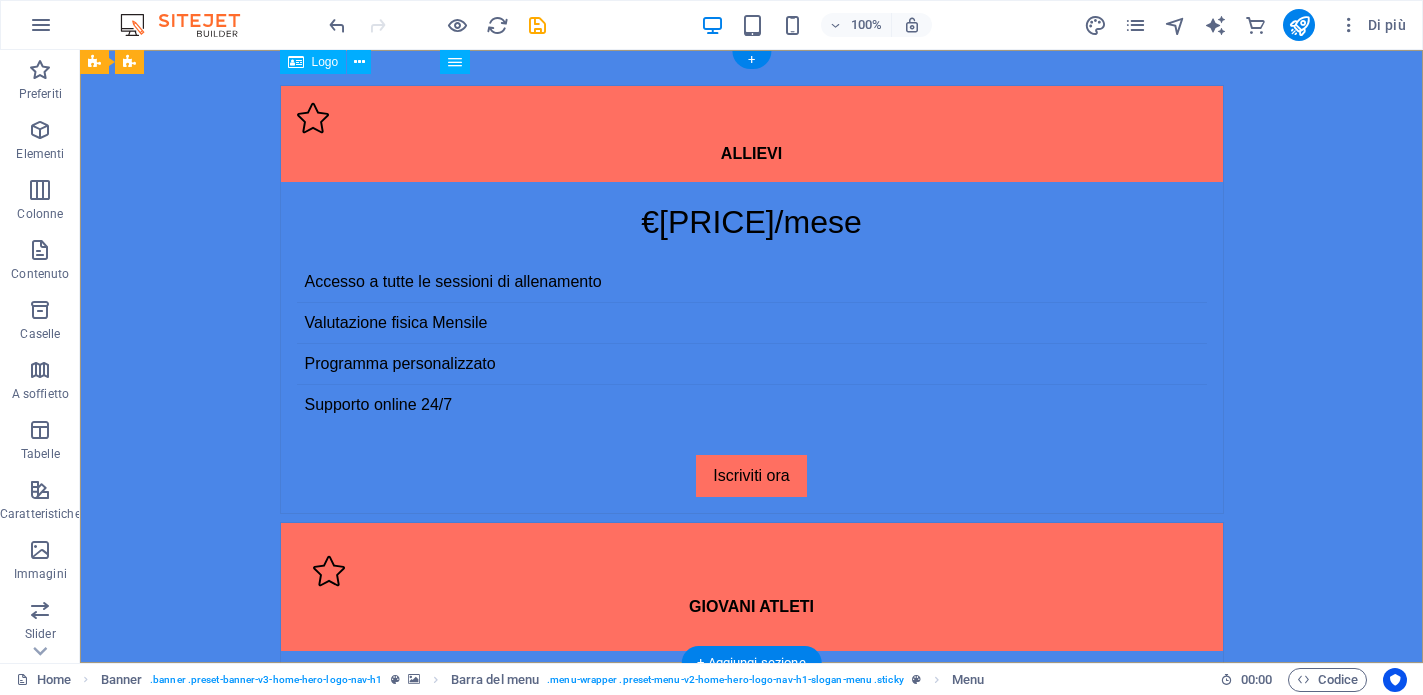scroll, scrollTop: 0, scrollLeft: 0, axis: both 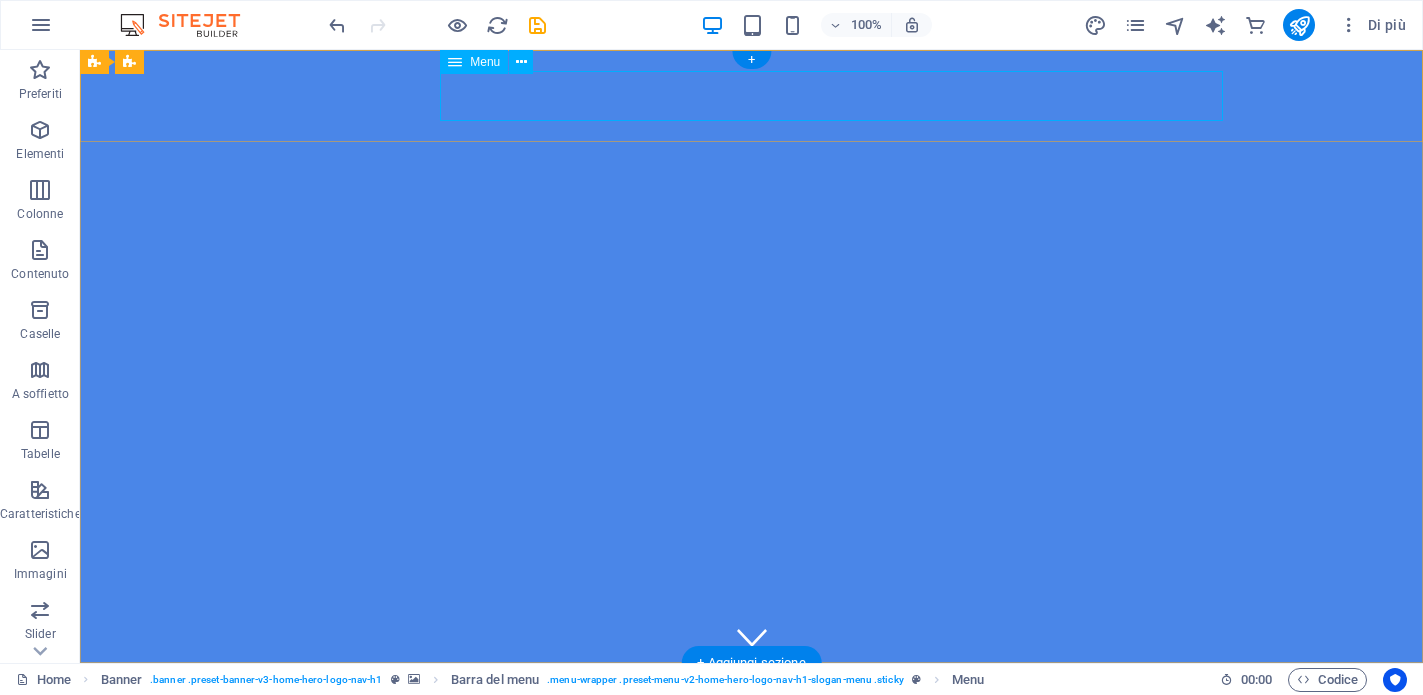 click on "Home Valori Servizi Squadra Contatto" at bounding box center [752, 764] 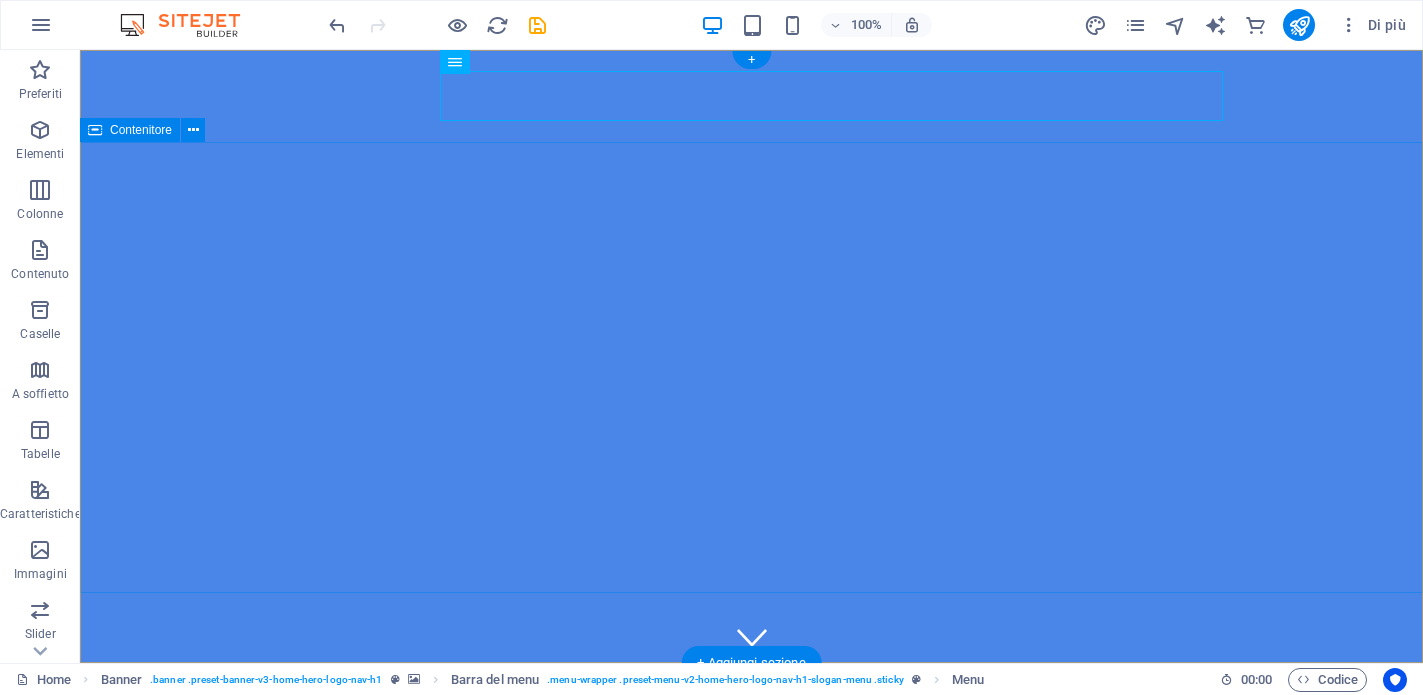 click on "Benvenuti in New Era!" at bounding box center [751, 917] 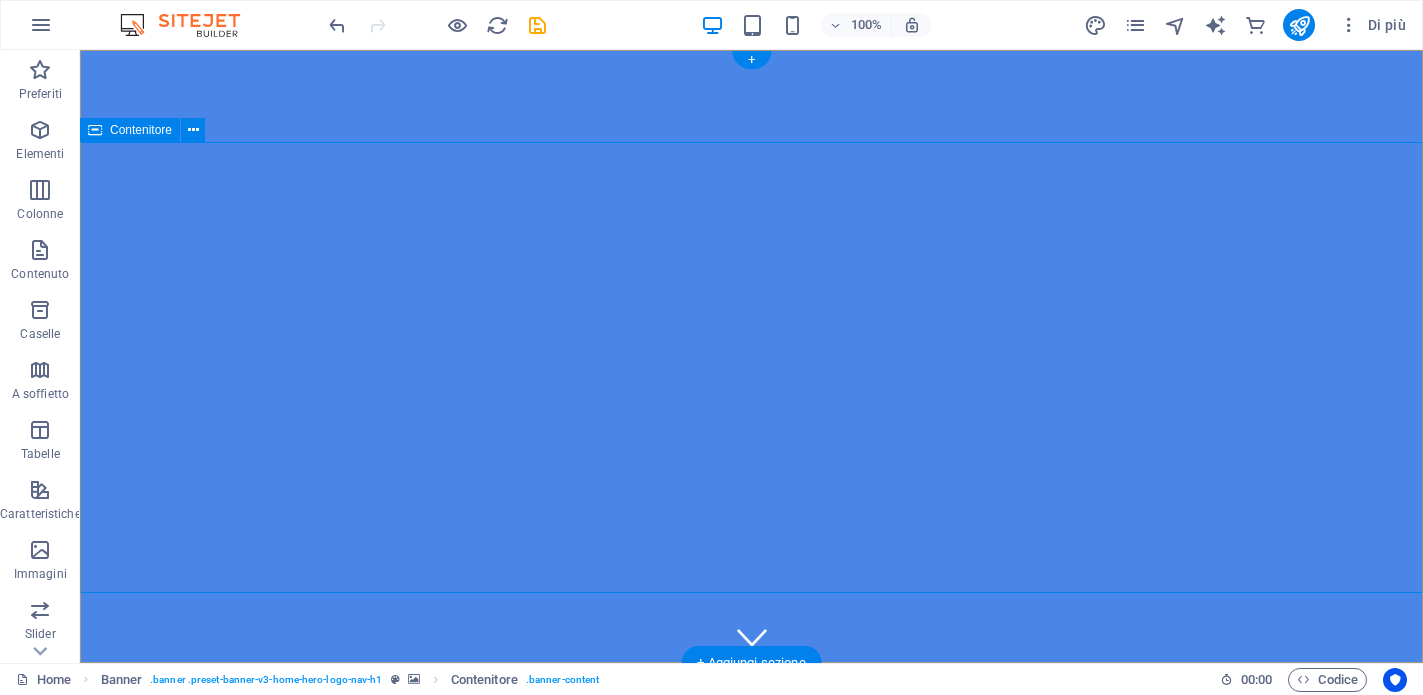 click on "Benvenuti in New Era!" at bounding box center [751, 917] 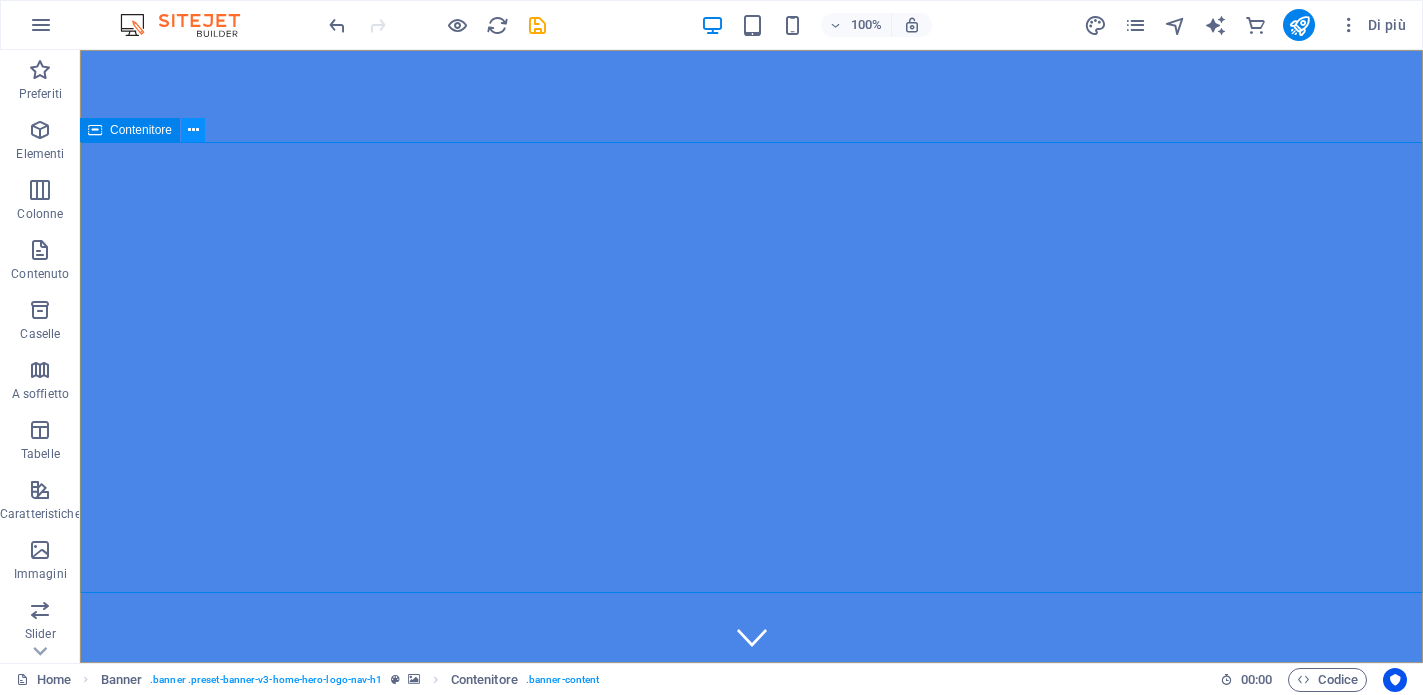 click at bounding box center [193, 130] 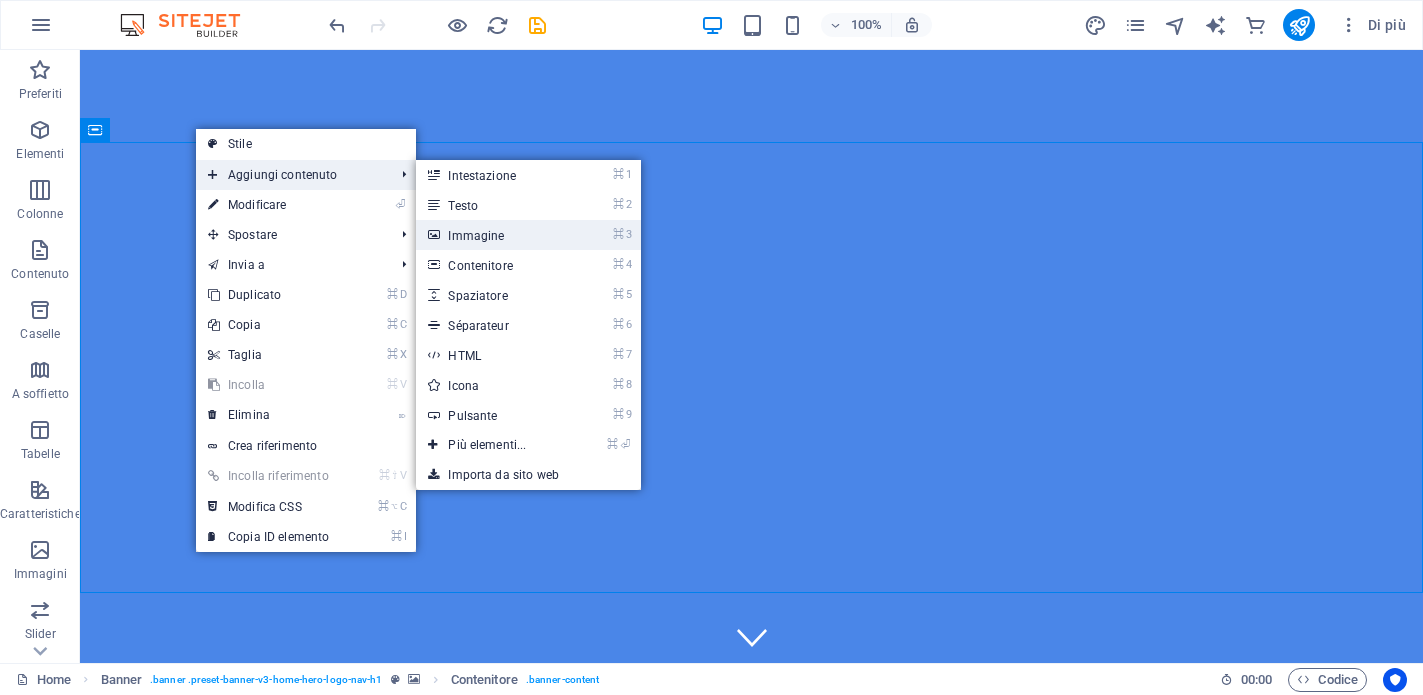 click on "⌘ 3  Immagine" at bounding box center (491, 235) 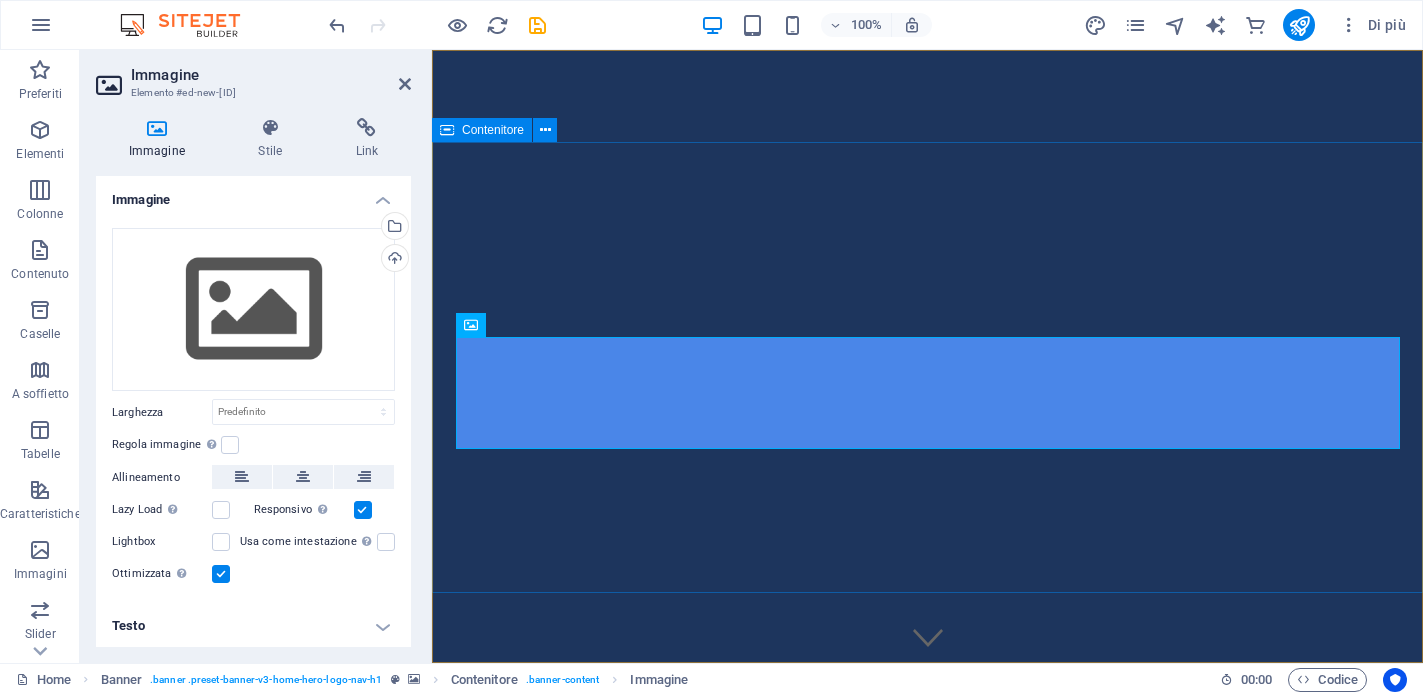 click on "Benvenuti in New Era!" at bounding box center (927, 1029) 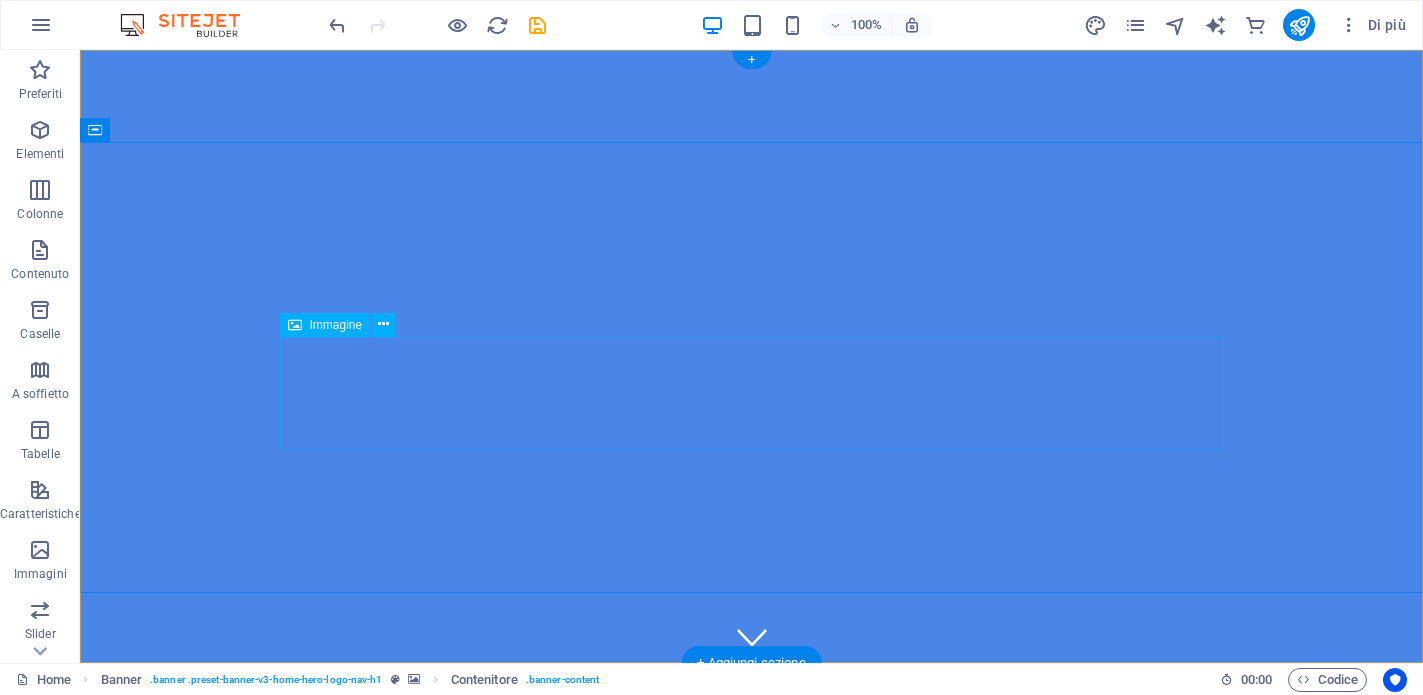 click at bounding box center [752, 997] 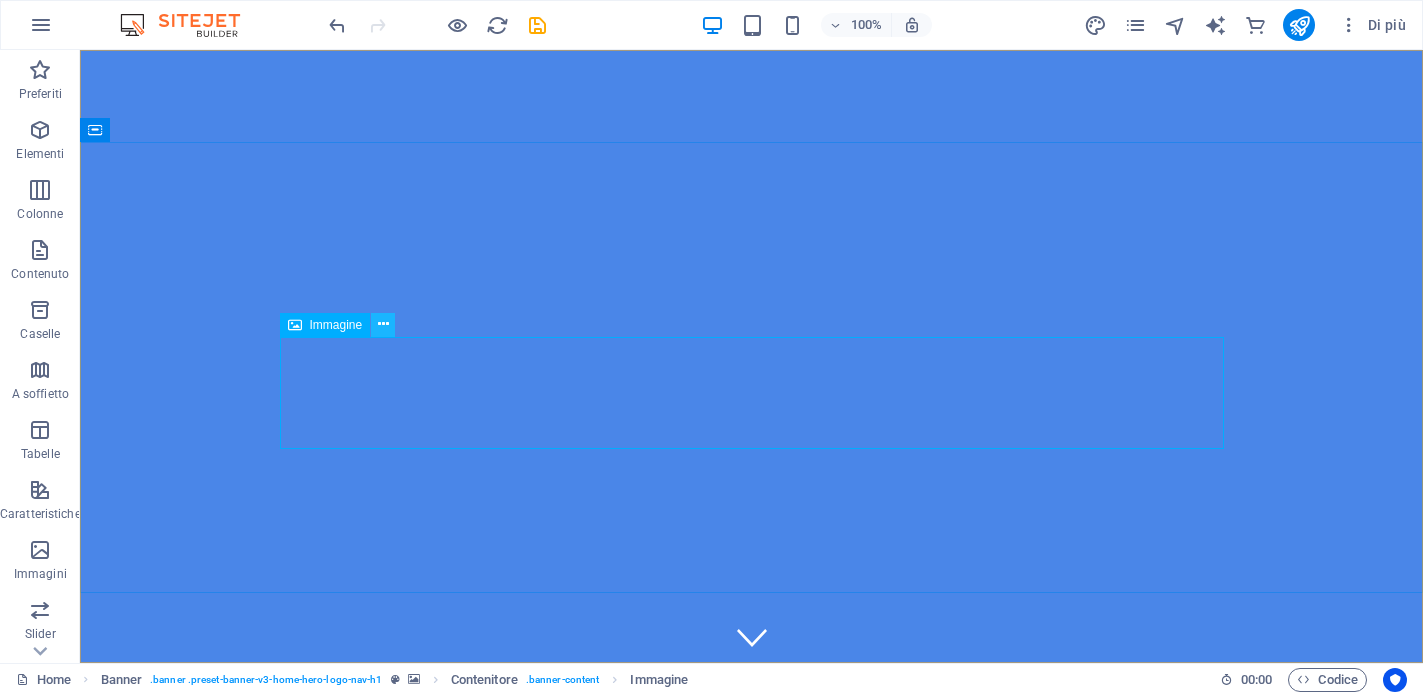 click at bounding box center [383, 324] 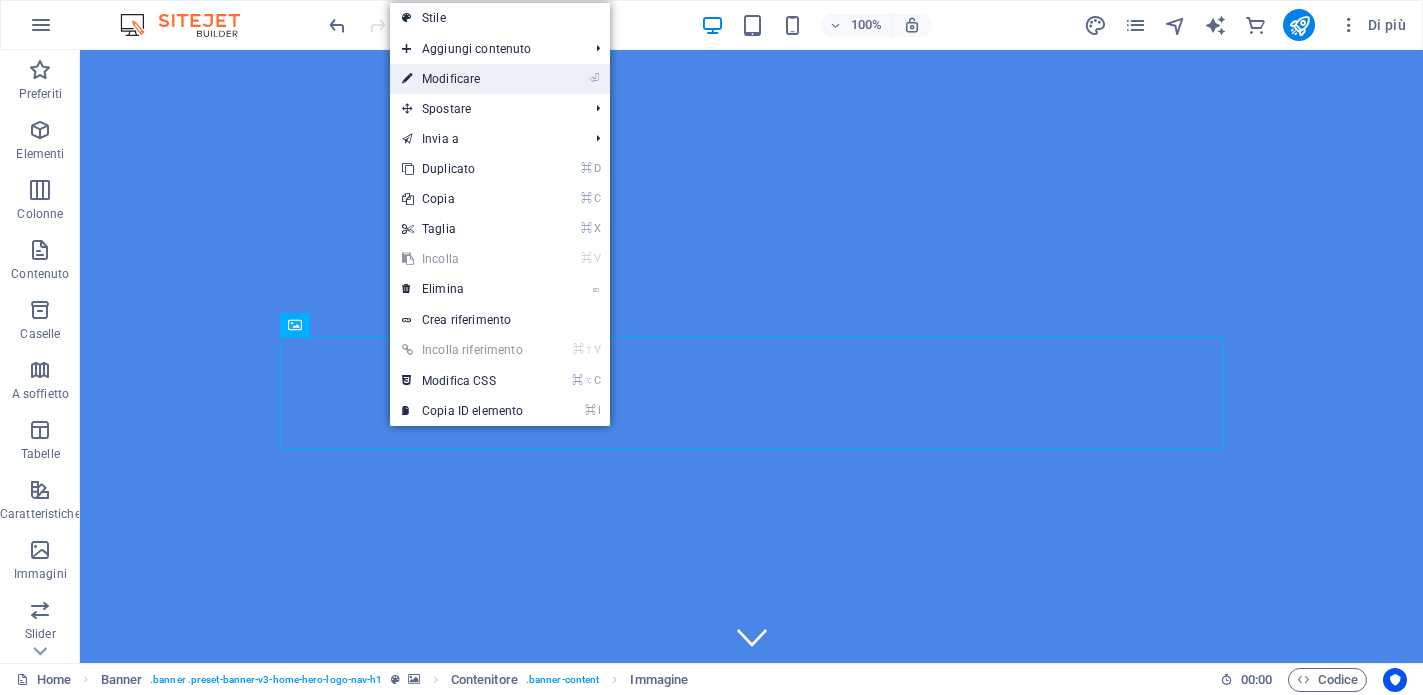click on "⏎  Modificare" at bounding box center [462, 79] 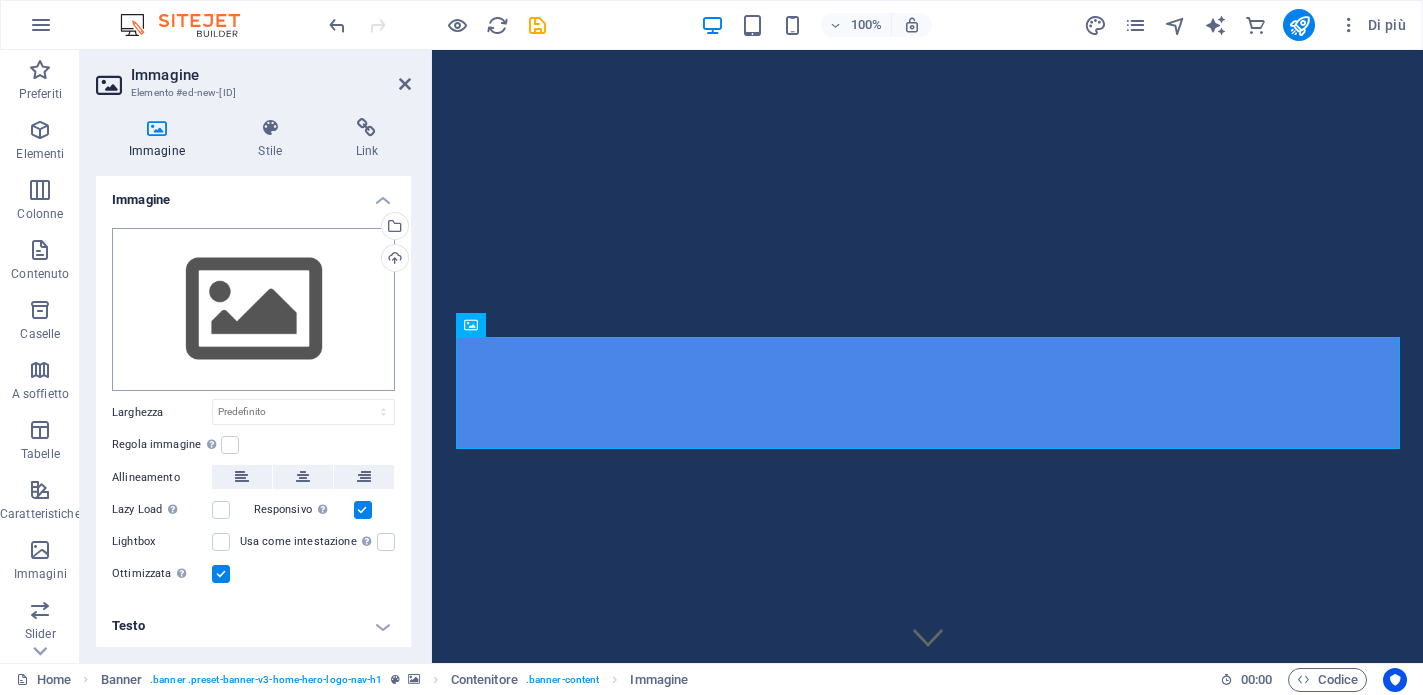 scroll, scrollTop: 1, scrollLeft: 0, axis: vertical 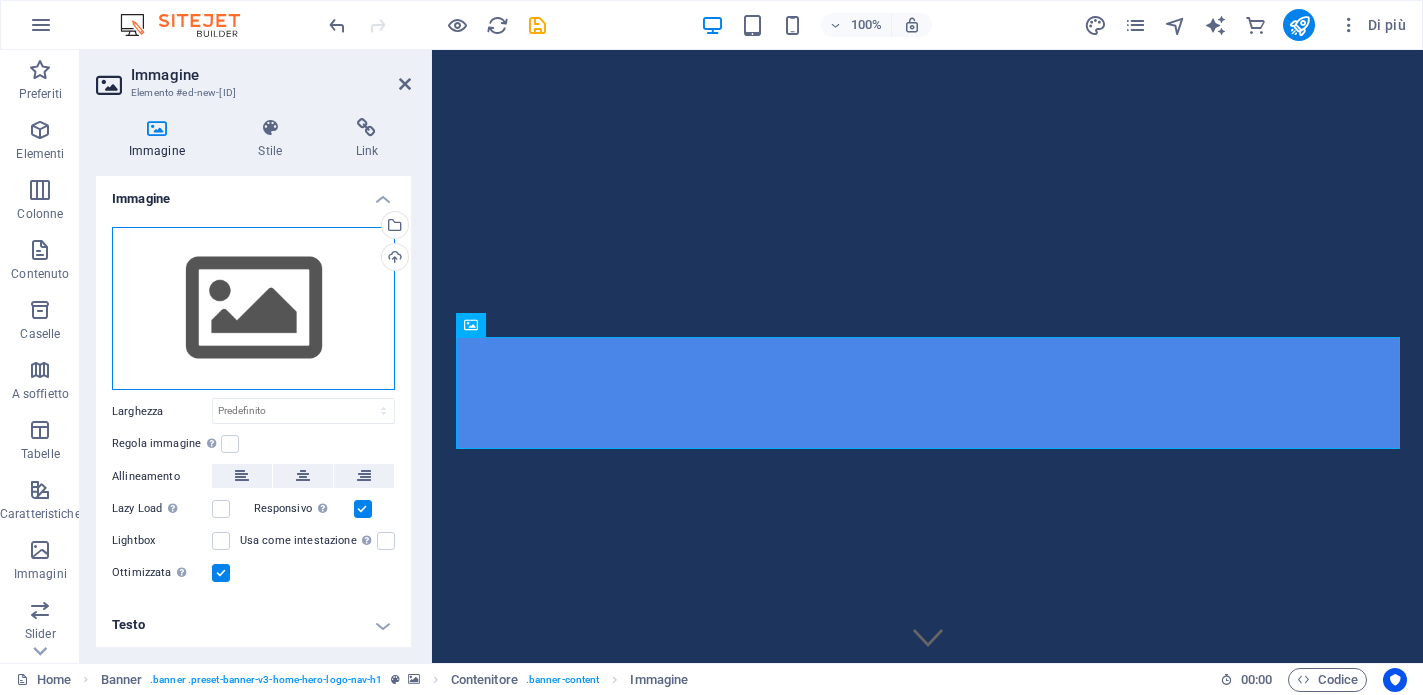 click on "Trascina qui i file, fai clic per sceglierli o selezionali da File o dalle nostre foto e video stock gratuiti" at bounding box center (253, 309) 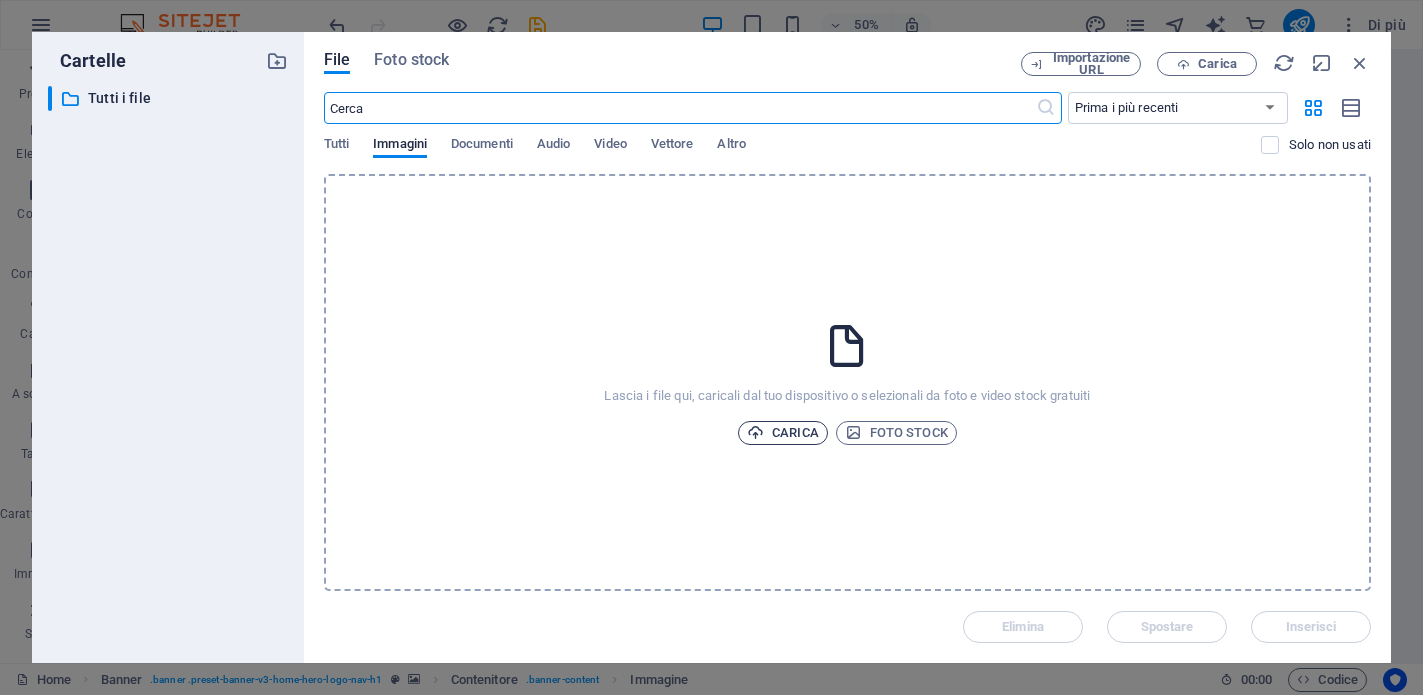 click on "Carica" at bounding box center [783, 433] 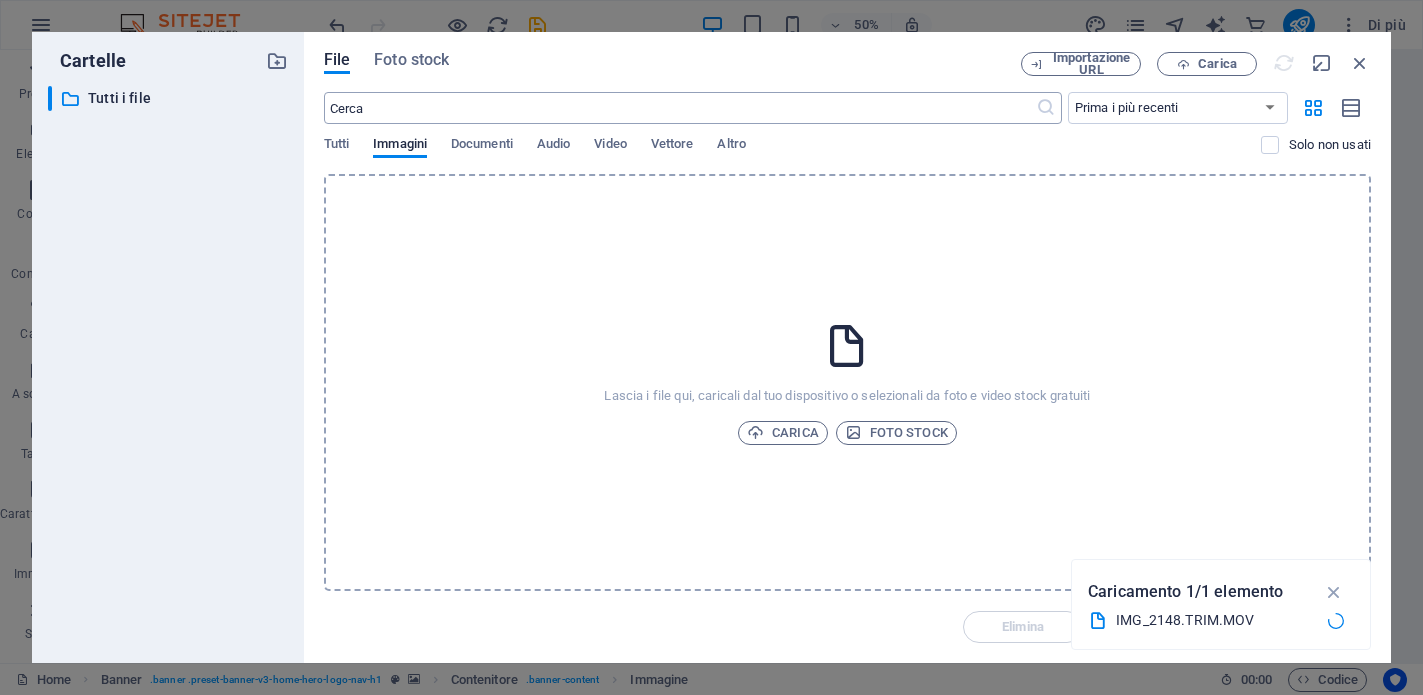 drag, startPoint x: 730, startPoint y: 62, endPoint x: 781, endPoint y: 105, distance: 66.70832 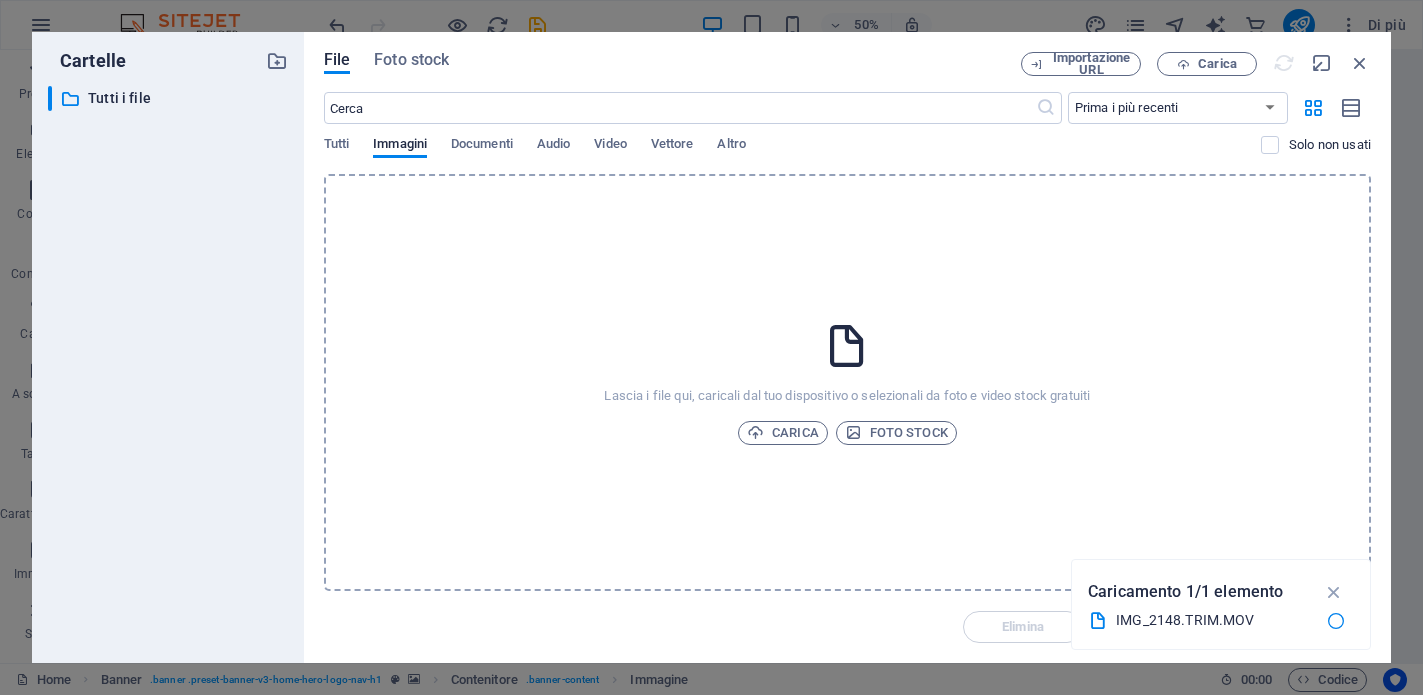 click on "Lascia i file qui, caricali dal tuo dispositivo o selezionali da foto e video stock gratuiti Carica Foto stock" at bounding box center (847, 382) 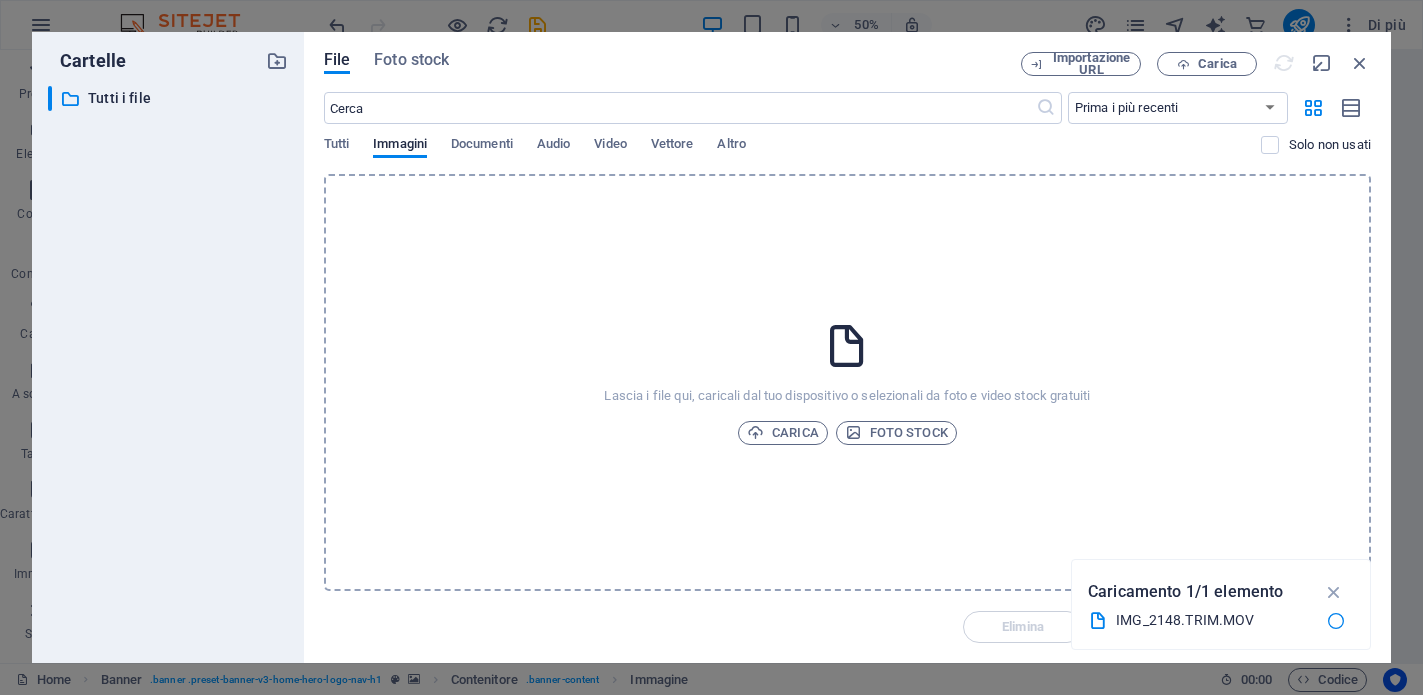 click on "Caricamento 1/1 elemento" at bounding box center (1185, 592) 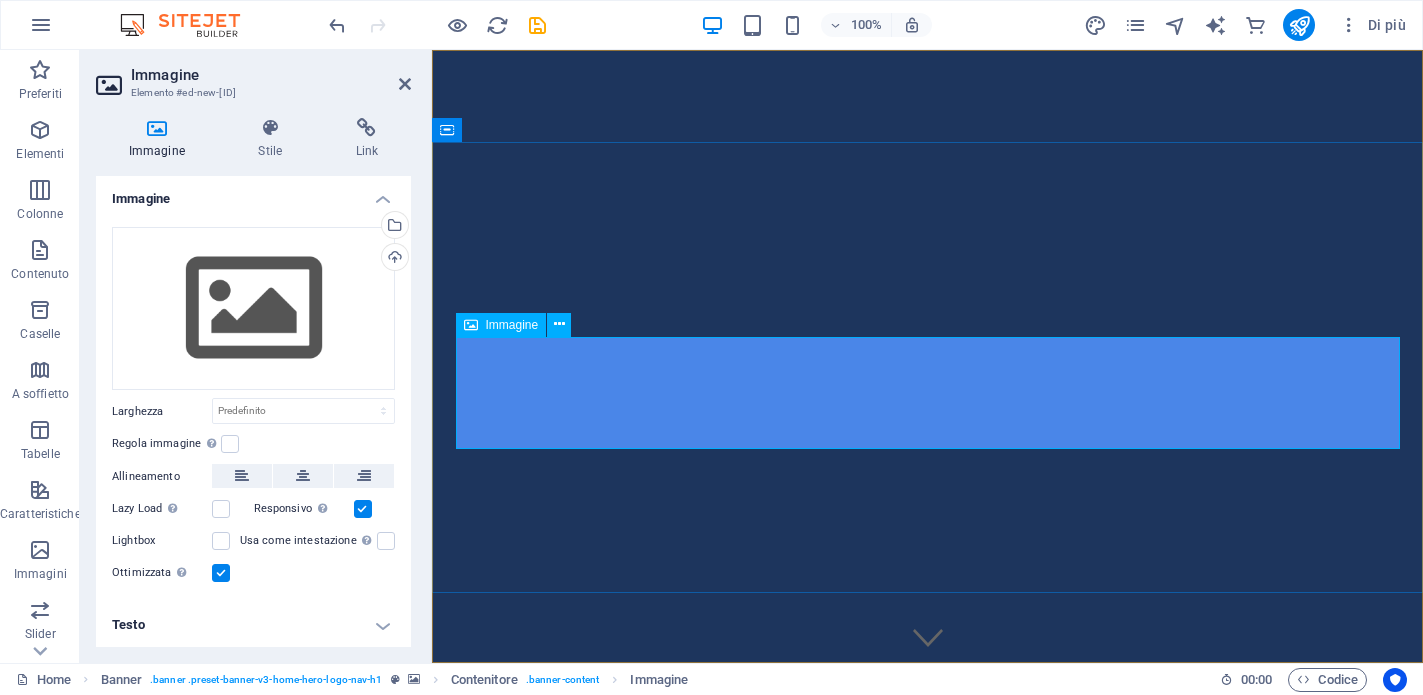 click at bounding box center [928, 997] 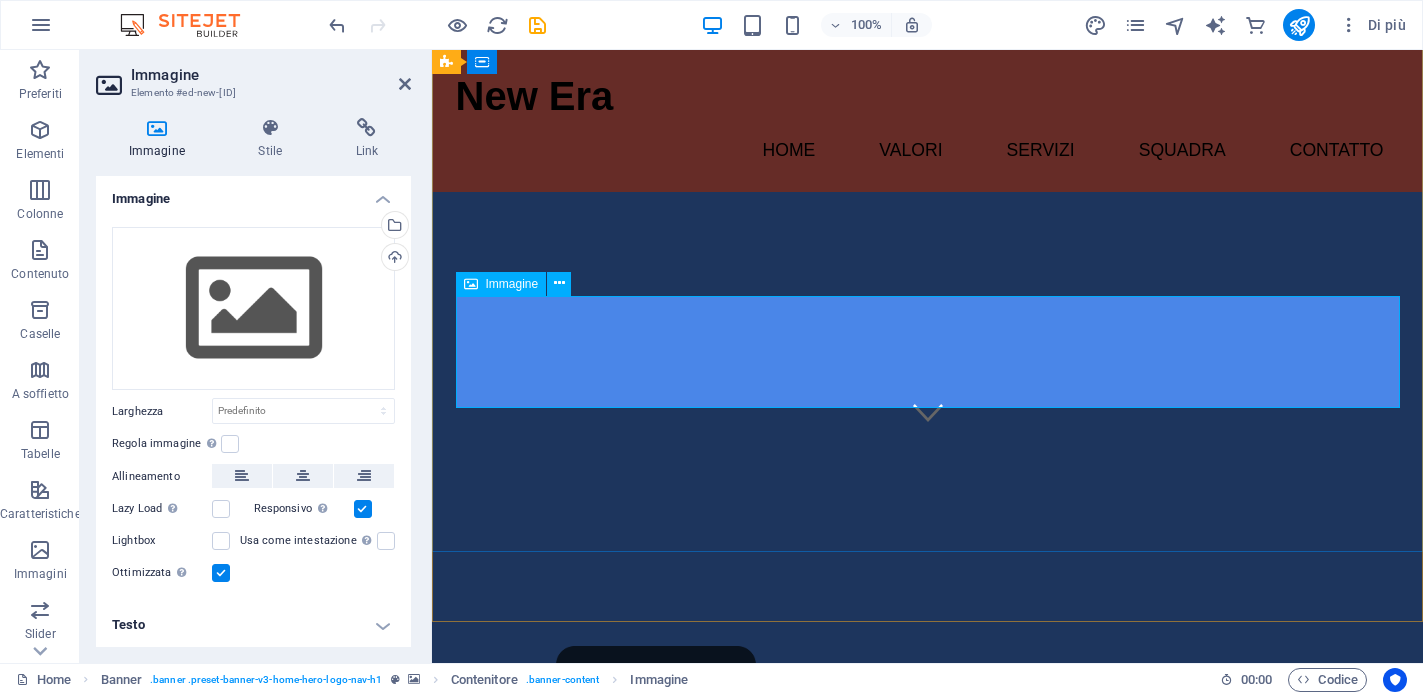 scroll, scrollTop: 0, scrollLeft: 0, axis: both 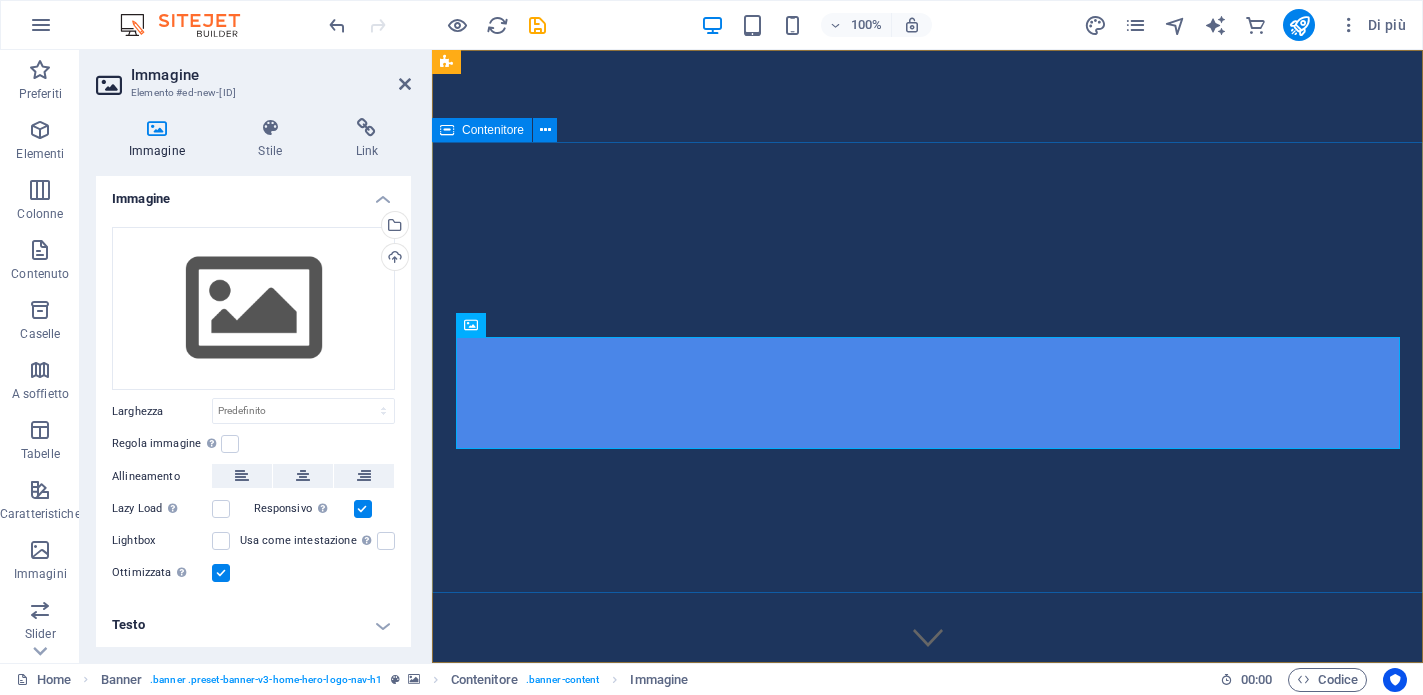 click on "Benvenuti in New Era!" at bounding box center (927, 1029) 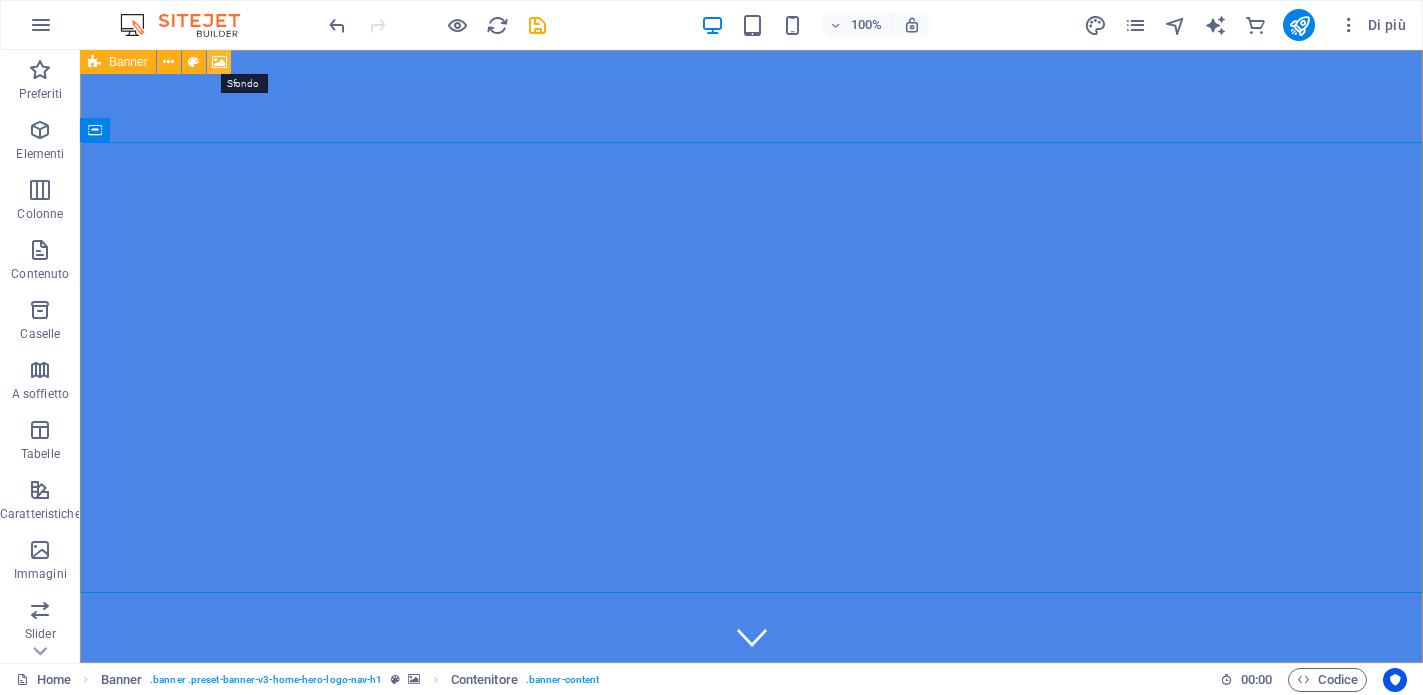 click at bounding box center (219, 62) 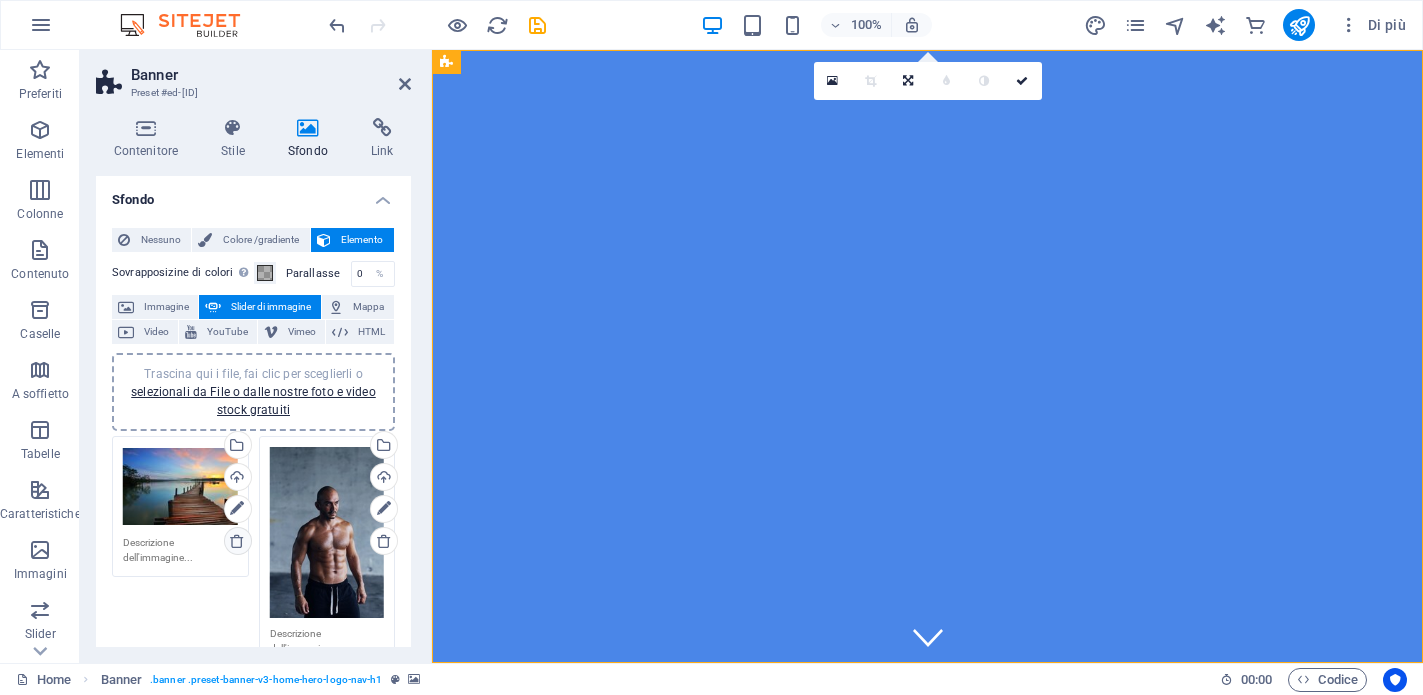 click at bounding box center (237, 541) 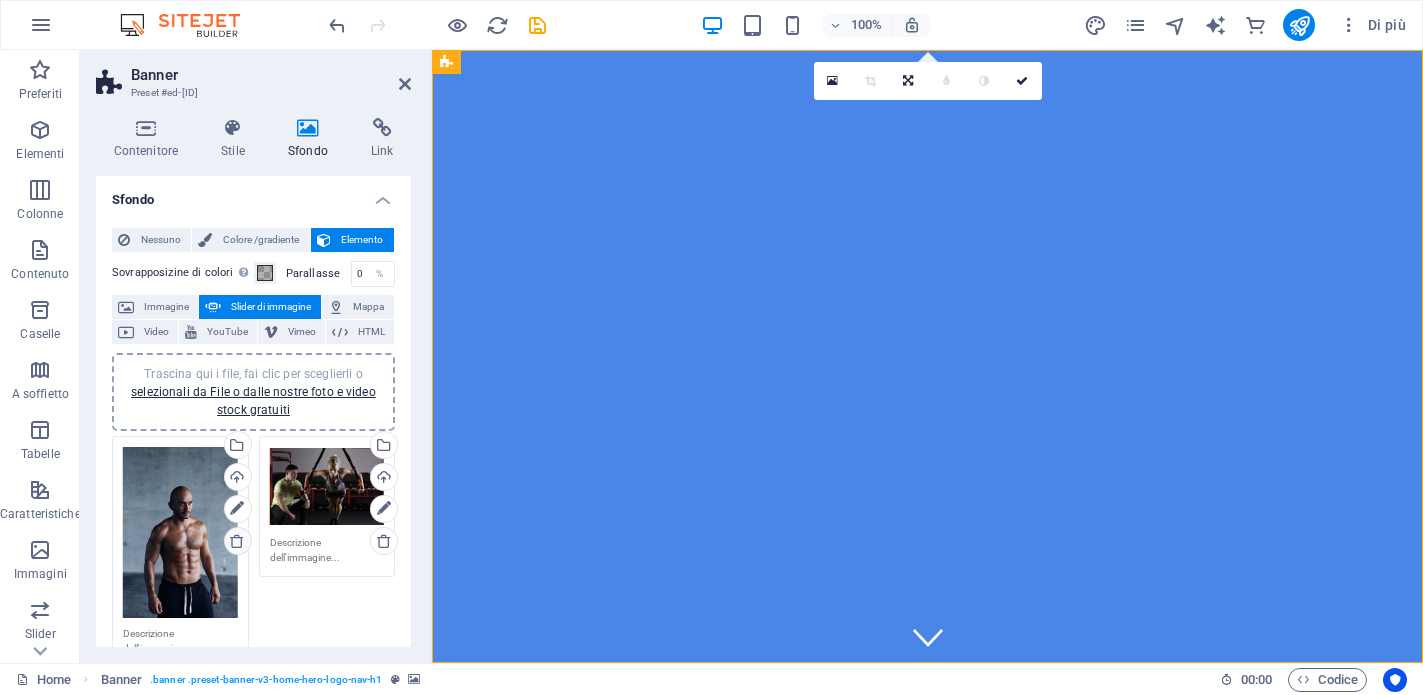 click at bounding box center (237, 541) 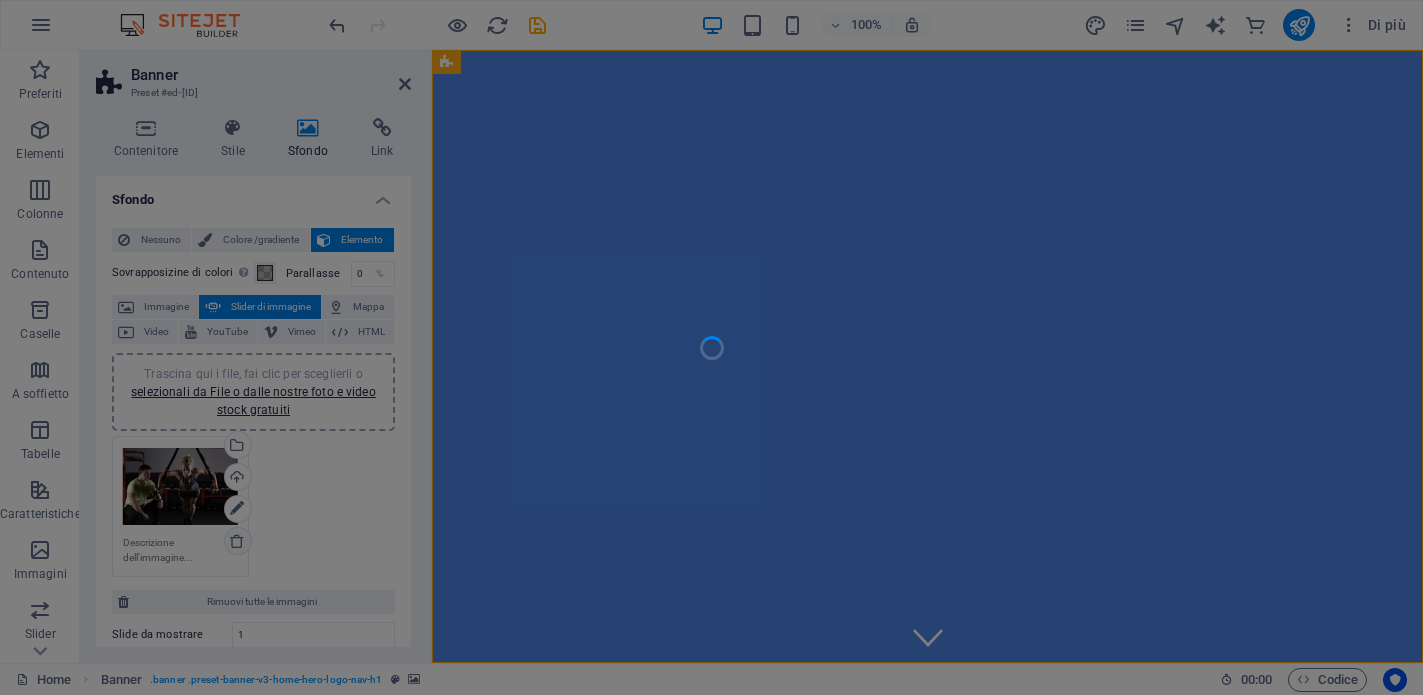 click at bounding box center (711, 347) 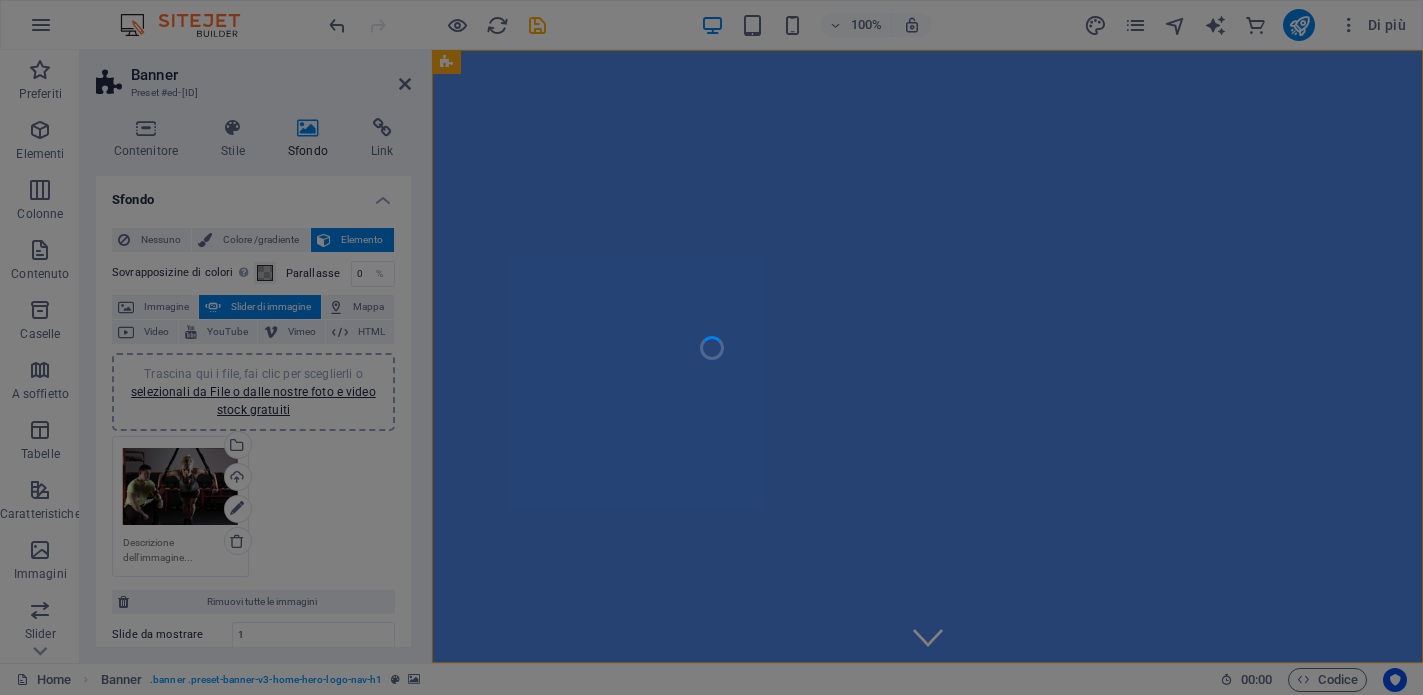 click at bounding box center (711, 347) 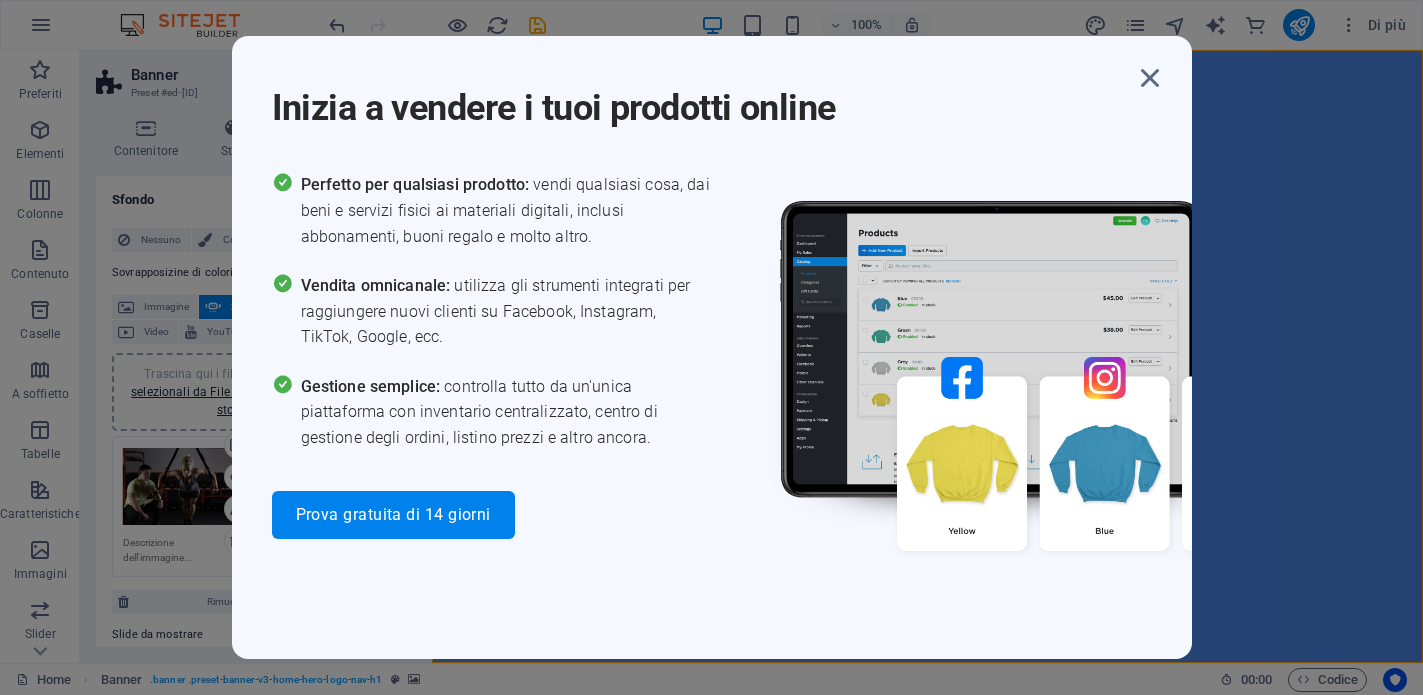 click on "Inizia a vendere i tuoi prodotti online Perfetto per qualsiasi prodotto:   vendi qualsiasi cosa, dai beni e servizi fisici ai materiali digitali, inclusi abbonamenti, buoni regalo e molto altro. Vendita omnicanale:   utilizza gli strumenti integrati per raggiungere nuovi clienti su Facebook, Instagram, TikTok, Google, ecc. Gestione semplice:   controlla tutto da un'unica piattaforma con inventario centralizzato, centro di gestione degli ordini, listino prezzi e altro ancora. Prova gratuita di 14 giorni" at bounding box center (711, 347) 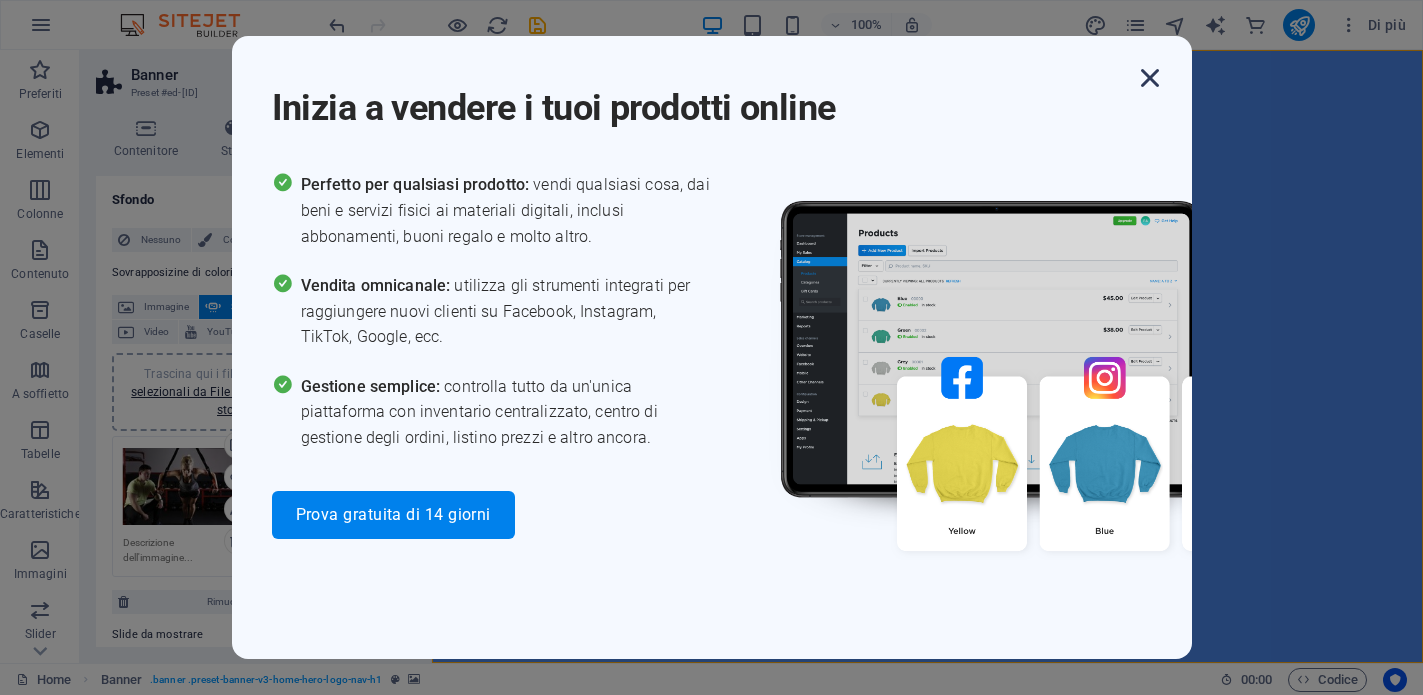 click at bounding box center [1150, 78] 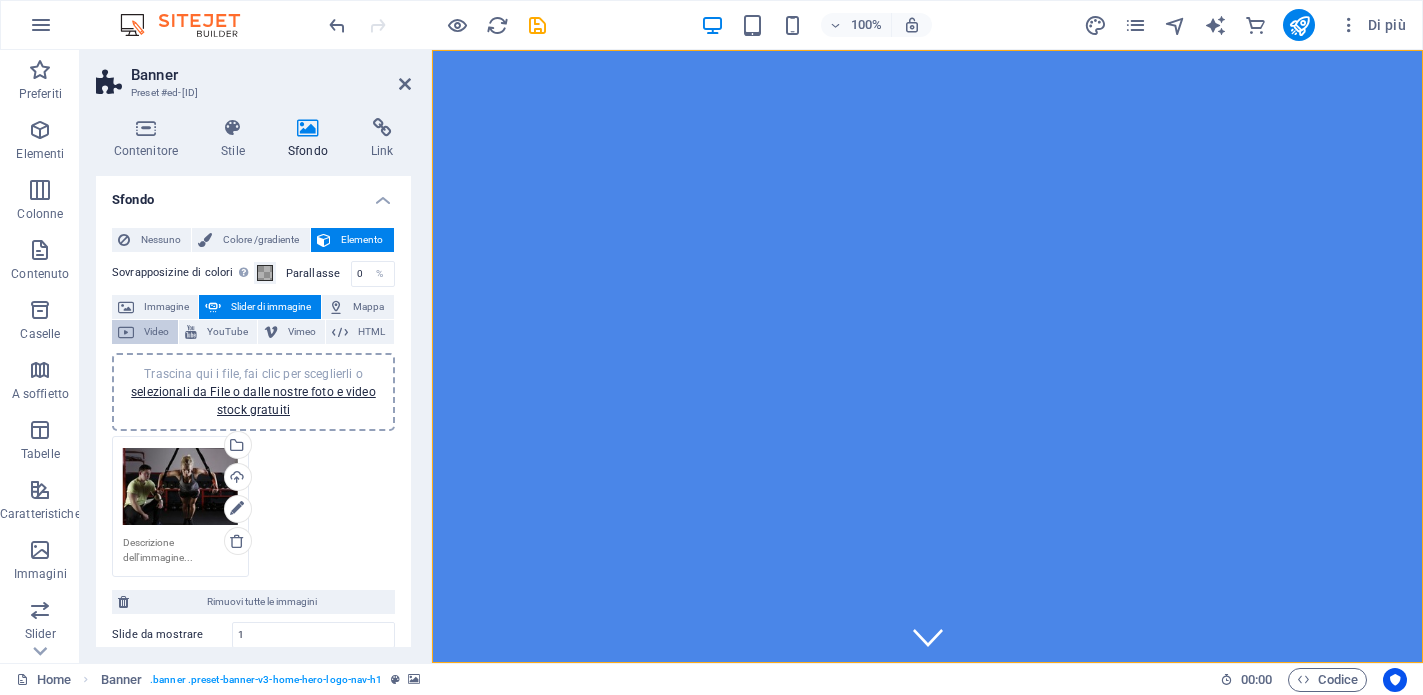 click on "Video" at bounding box center [156, 332] 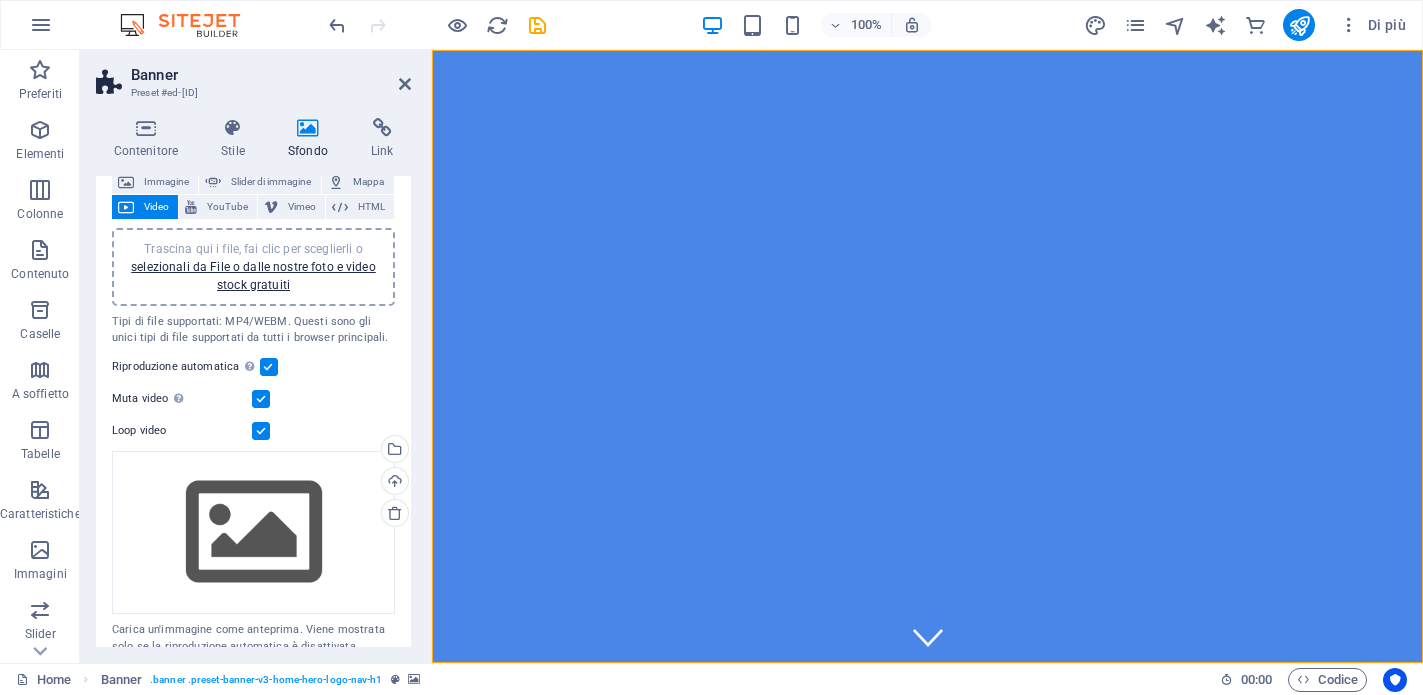 scroll, scrollTop: 147, scrollLeft: 0, axis: vertical 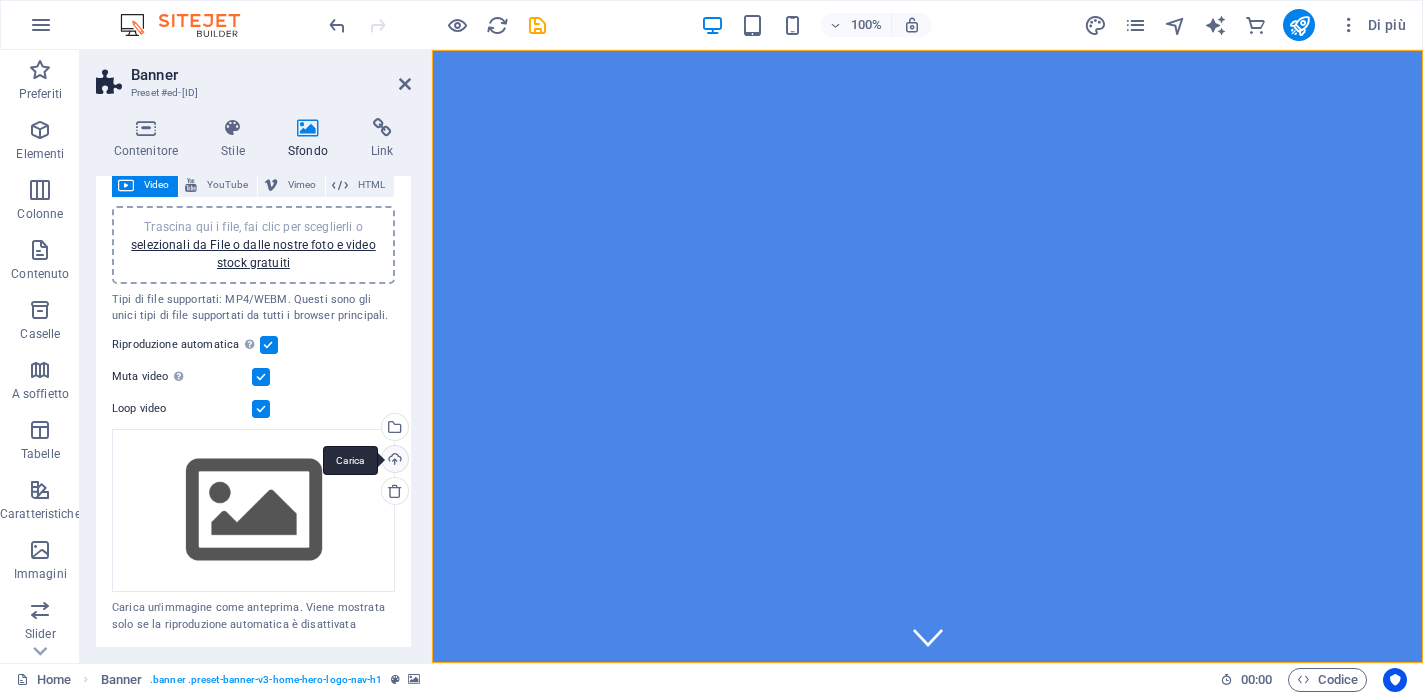 click on "Carica" at bounding box center [393, 461] 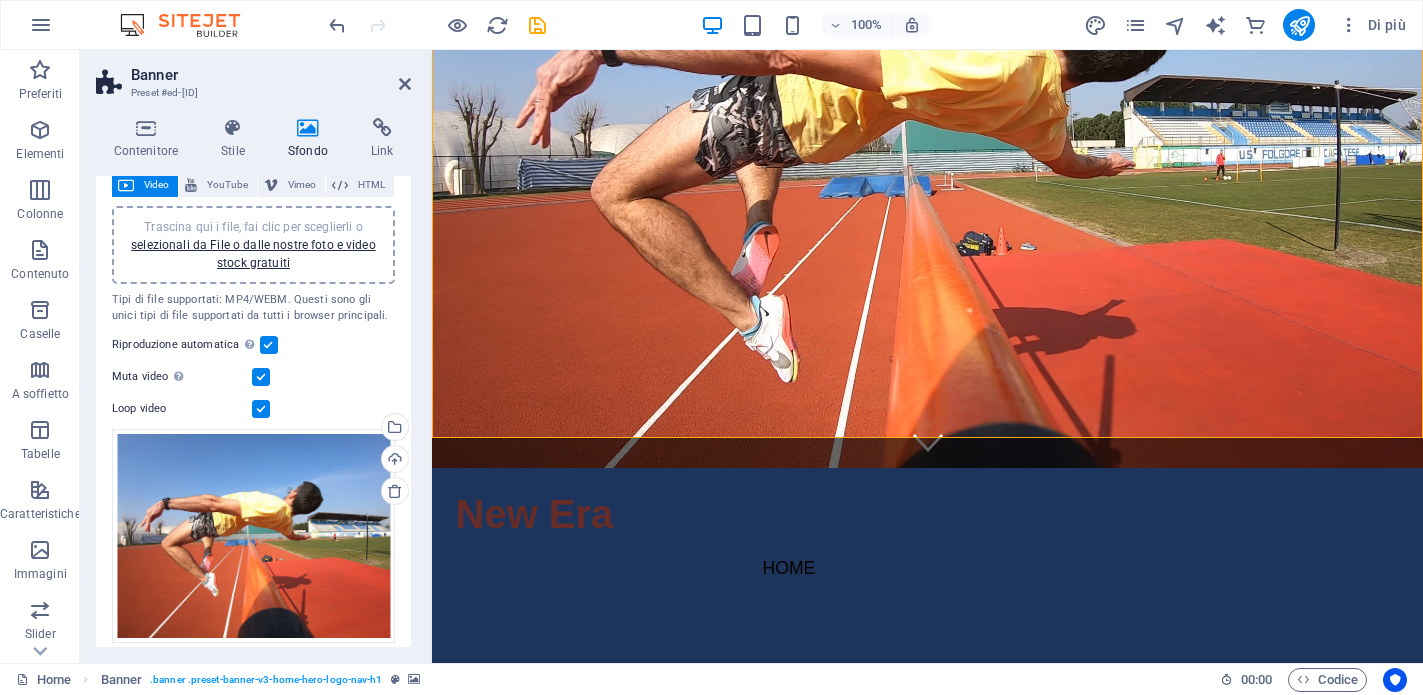 scroll, scrollTop: 16, scrollLeft: 0, axis: vertical 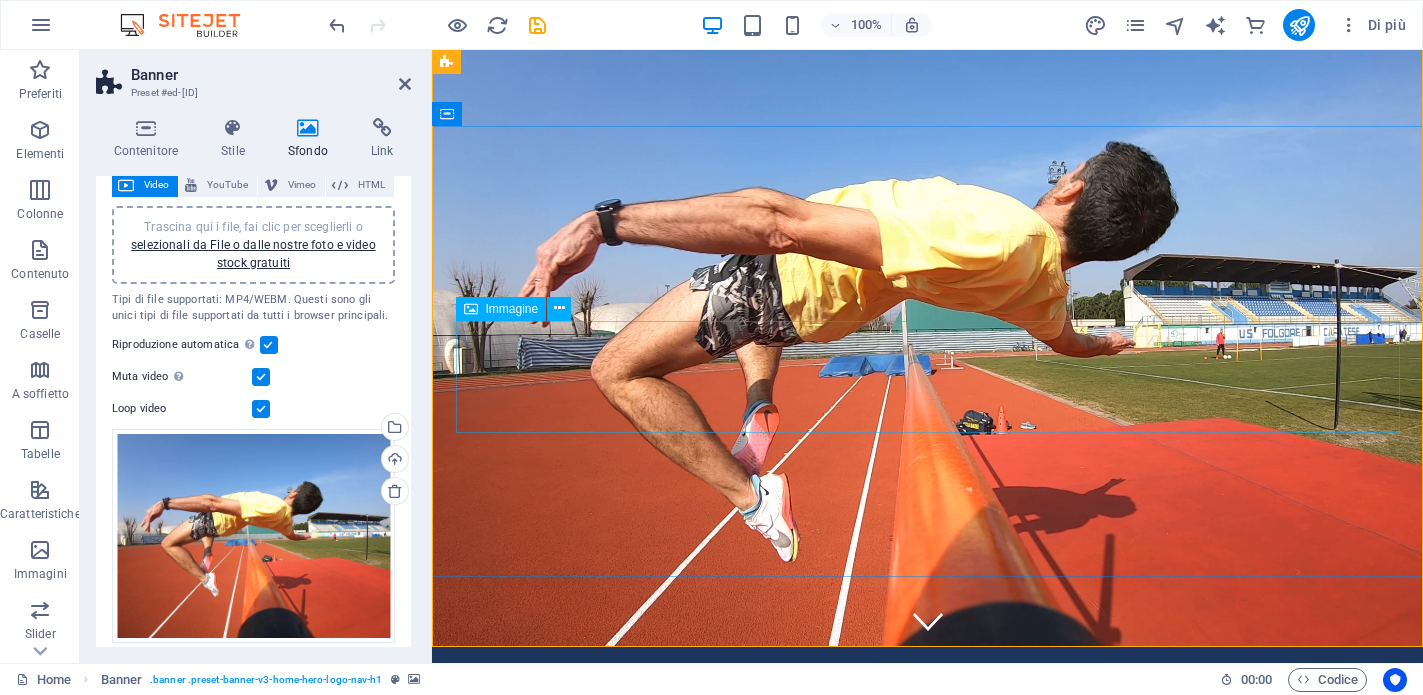click at bounding box center (928, 981) 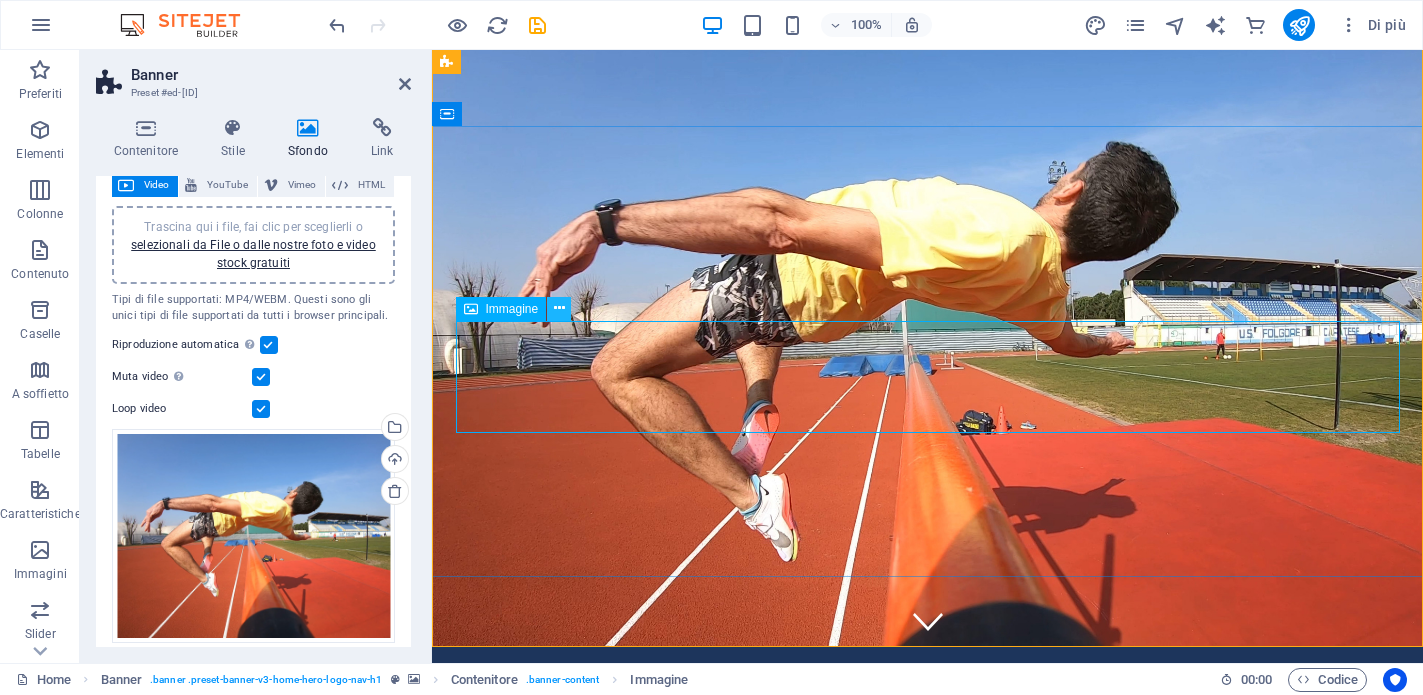 click at bounding box center (559, 308) 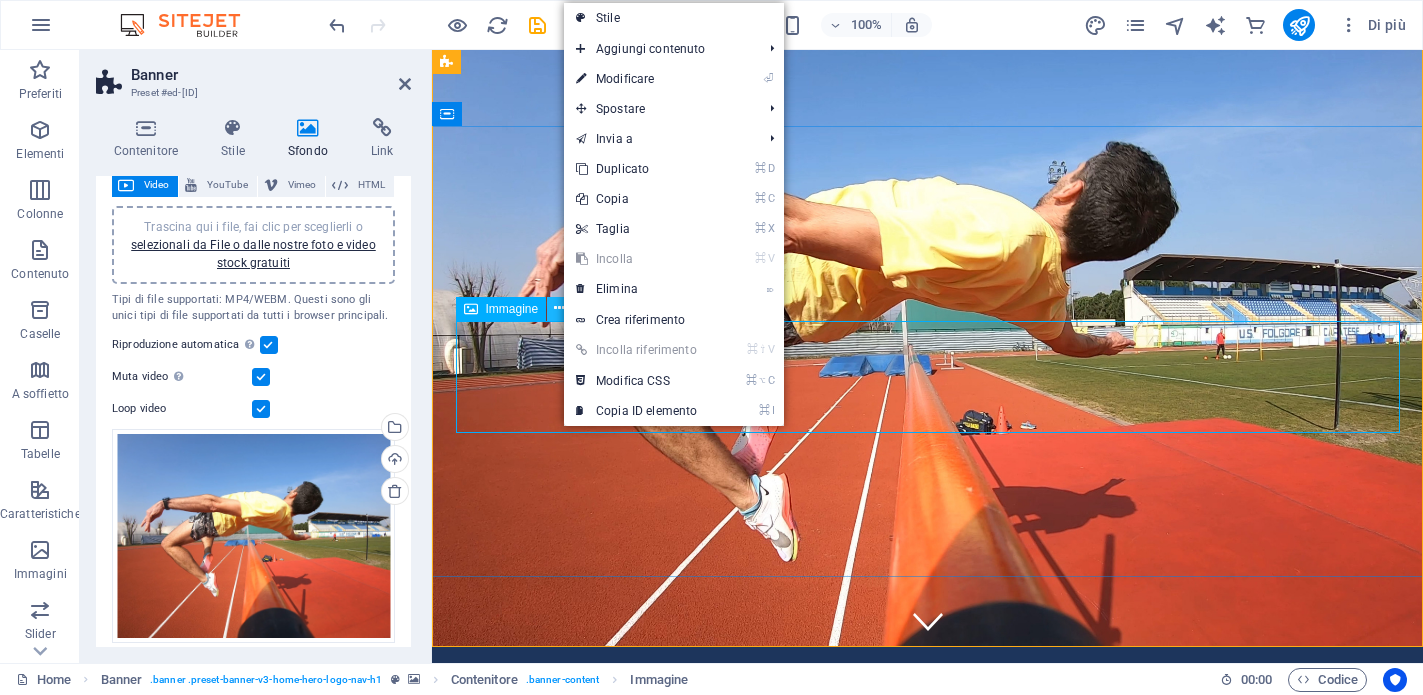 click at bounding box center [559, 308] 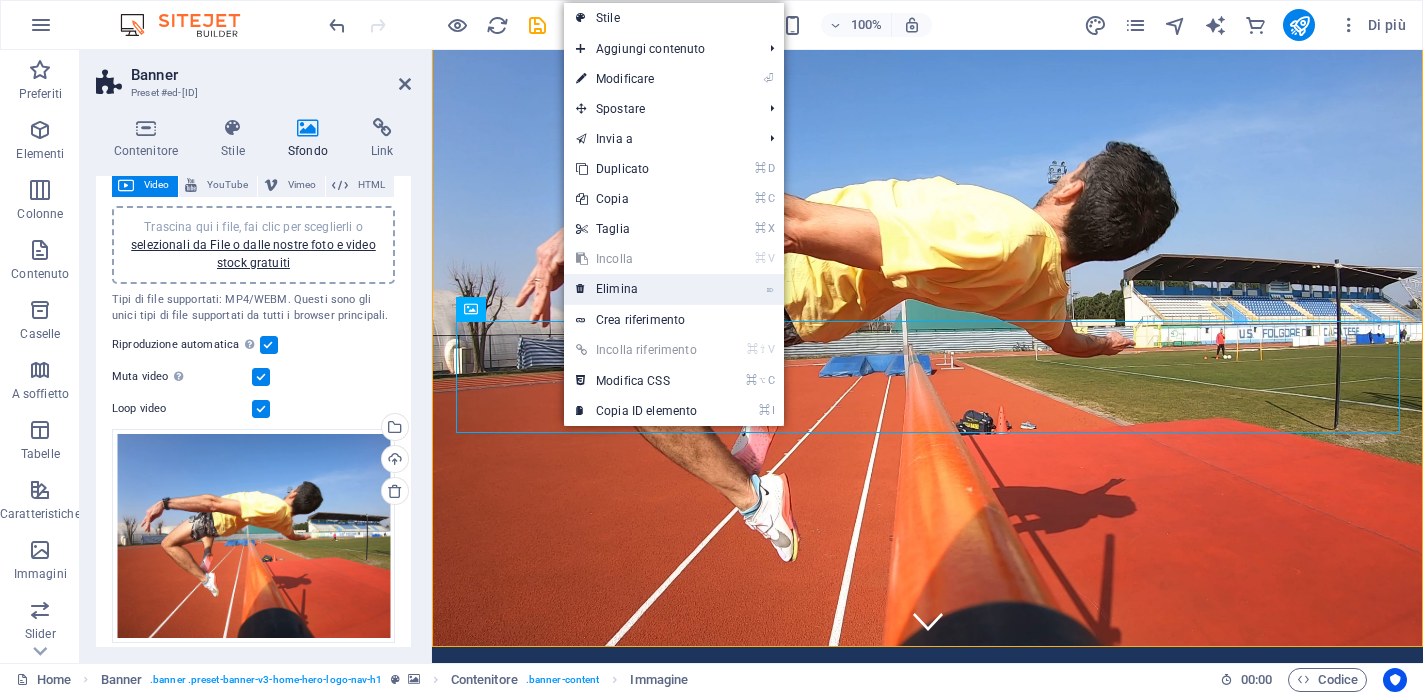 click on "⌦  Elimina" at bounding box center (636, 289) 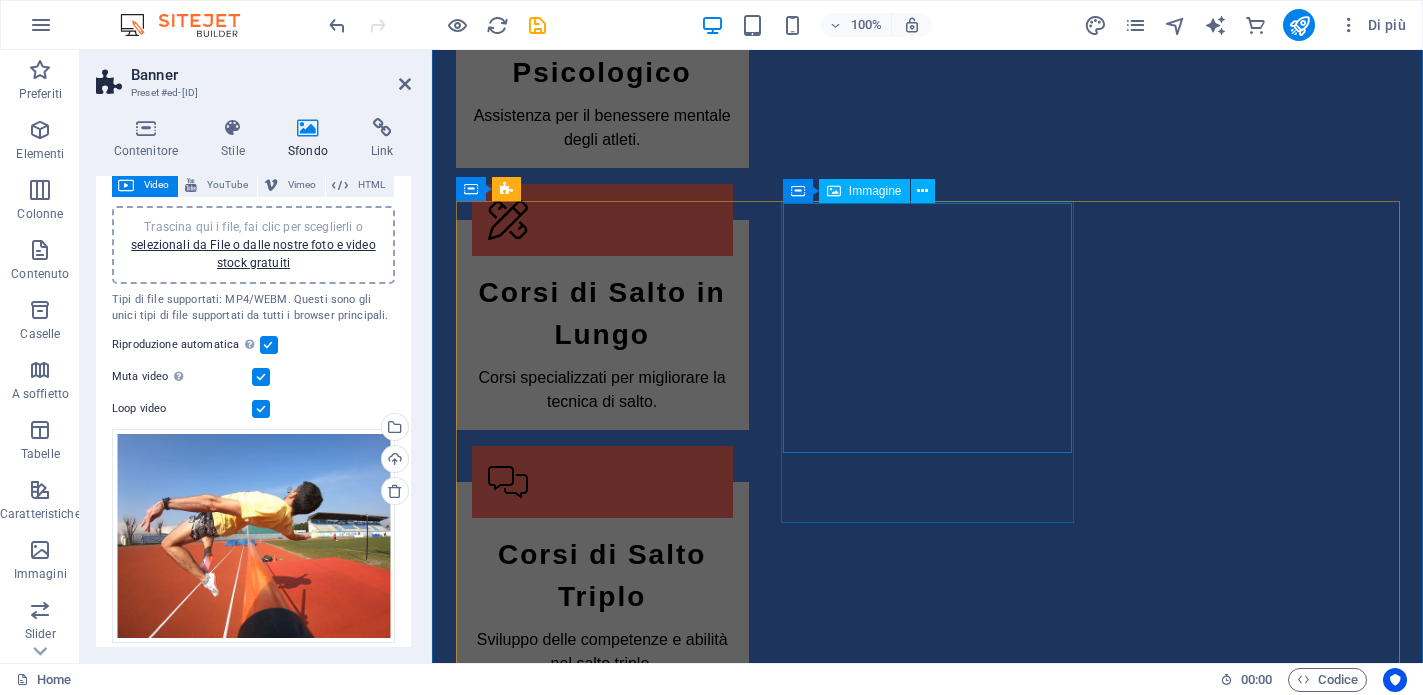 scroll, scrollTop: 2691, scrollLeft: 0, axis: vertical 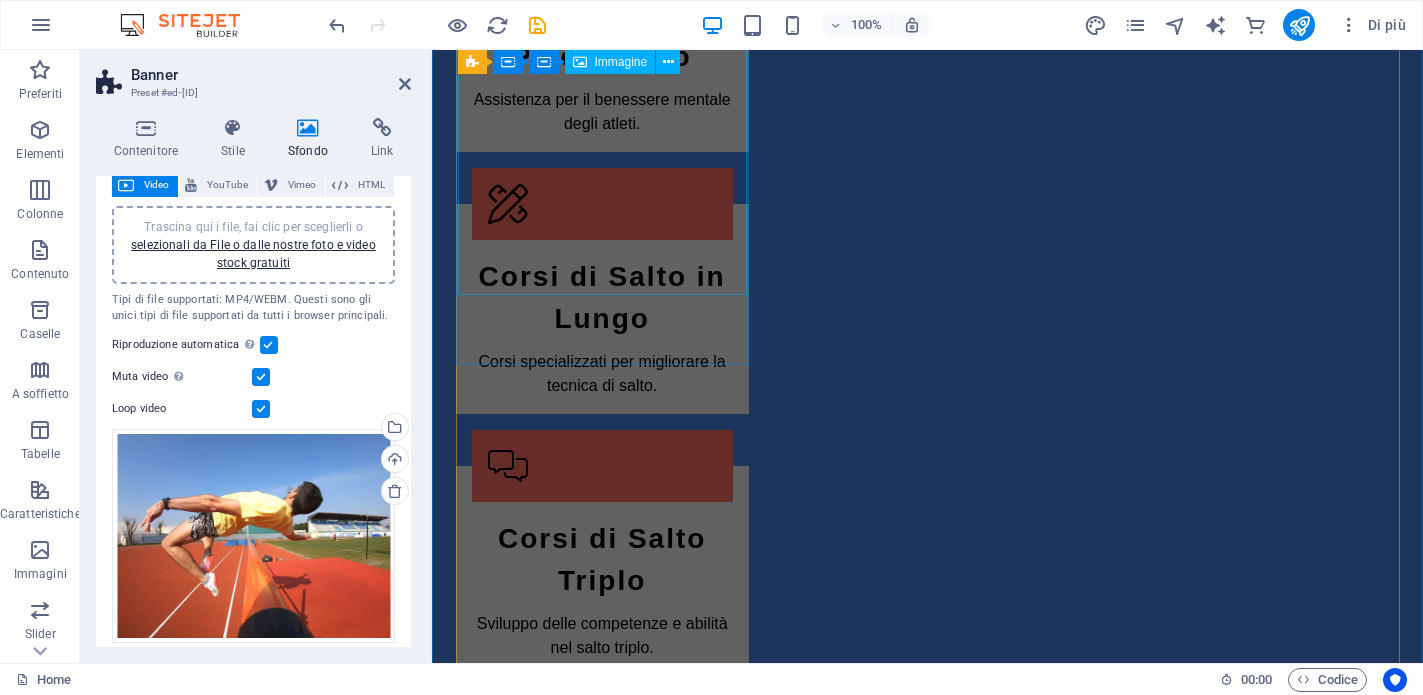 click at bounding box center [602, 2908] 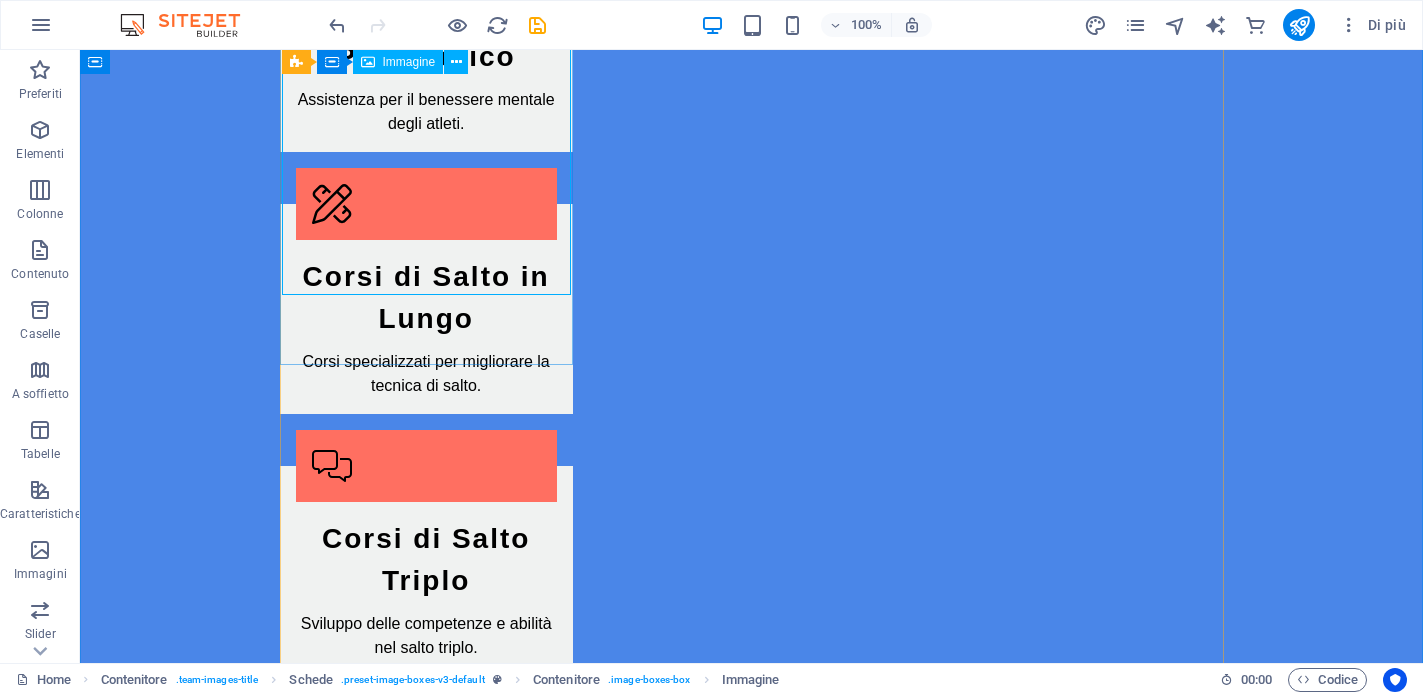 click on "Immagine" at bounding box center [409, 62] 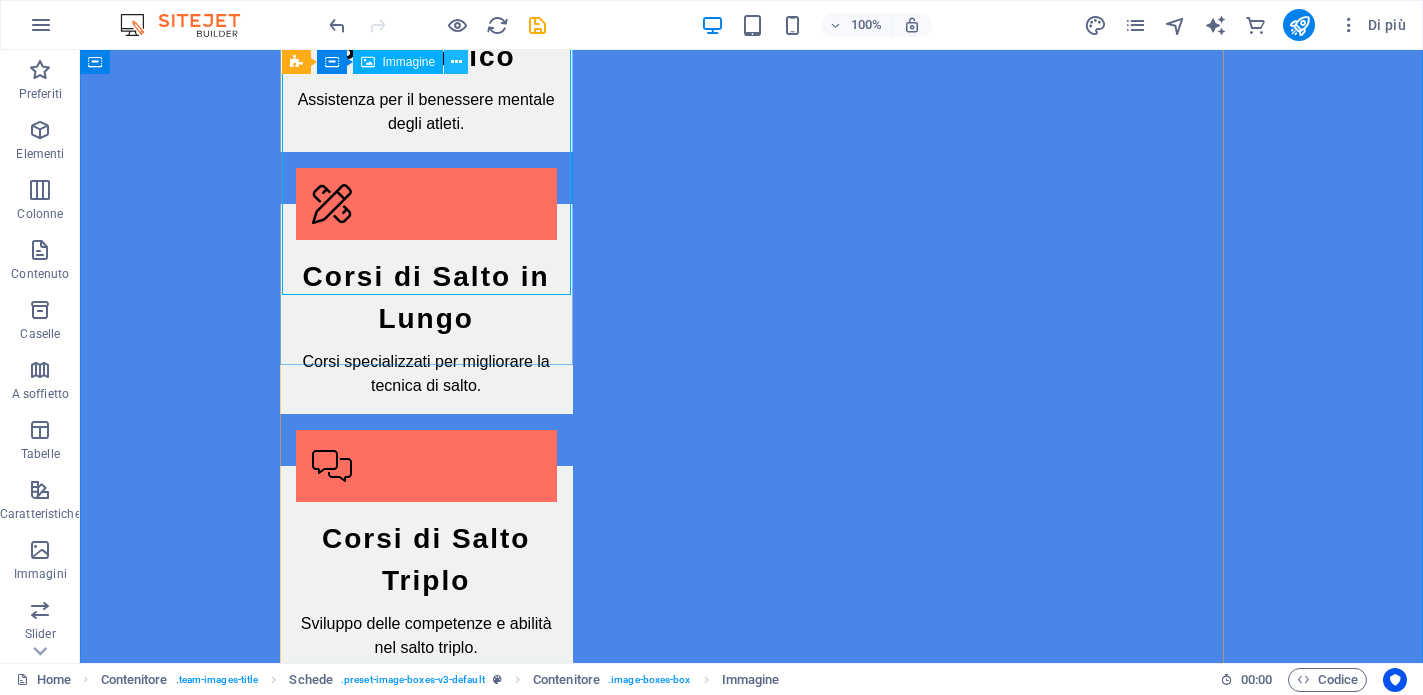click at bounding box center (456, 62) 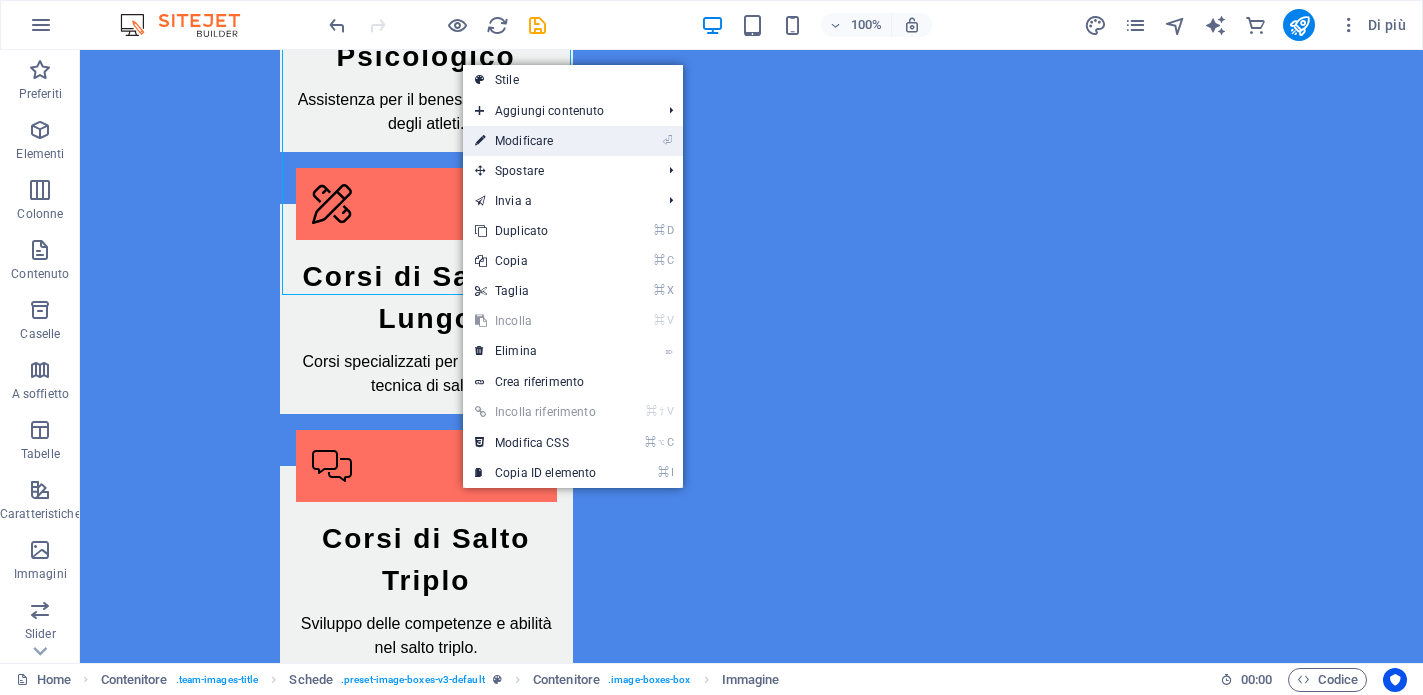 click on "⏎  Modificare" at bounding box center (535, 141) 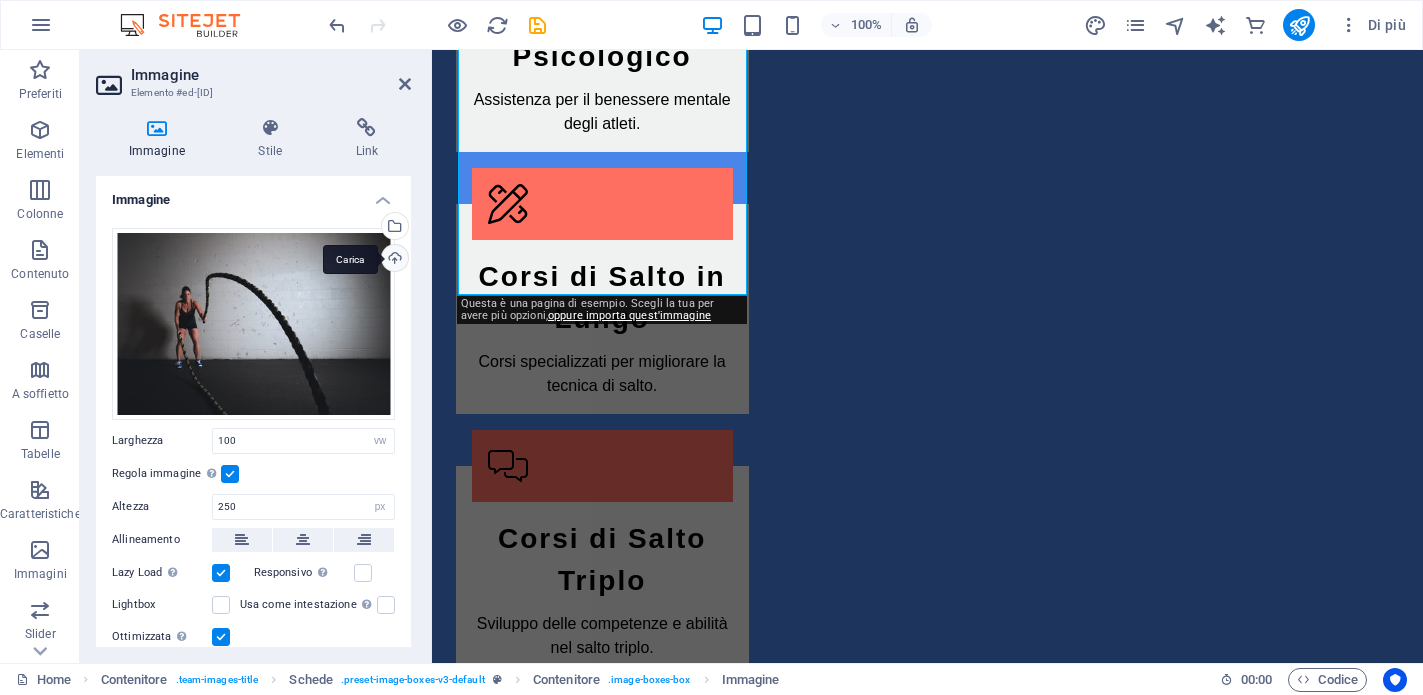 click on "Carica" at bounding box center (393, 260) 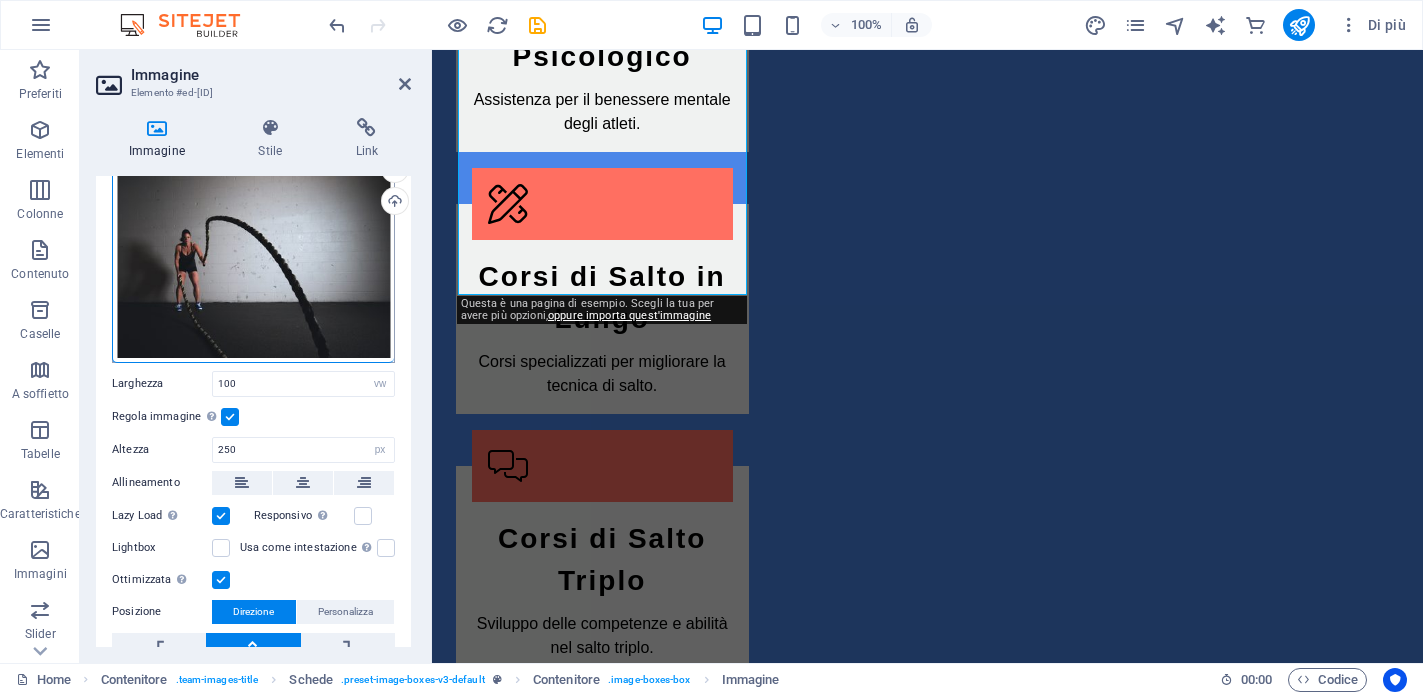scroll, scrollTop: 0, scrollLeft: 0, axis: both 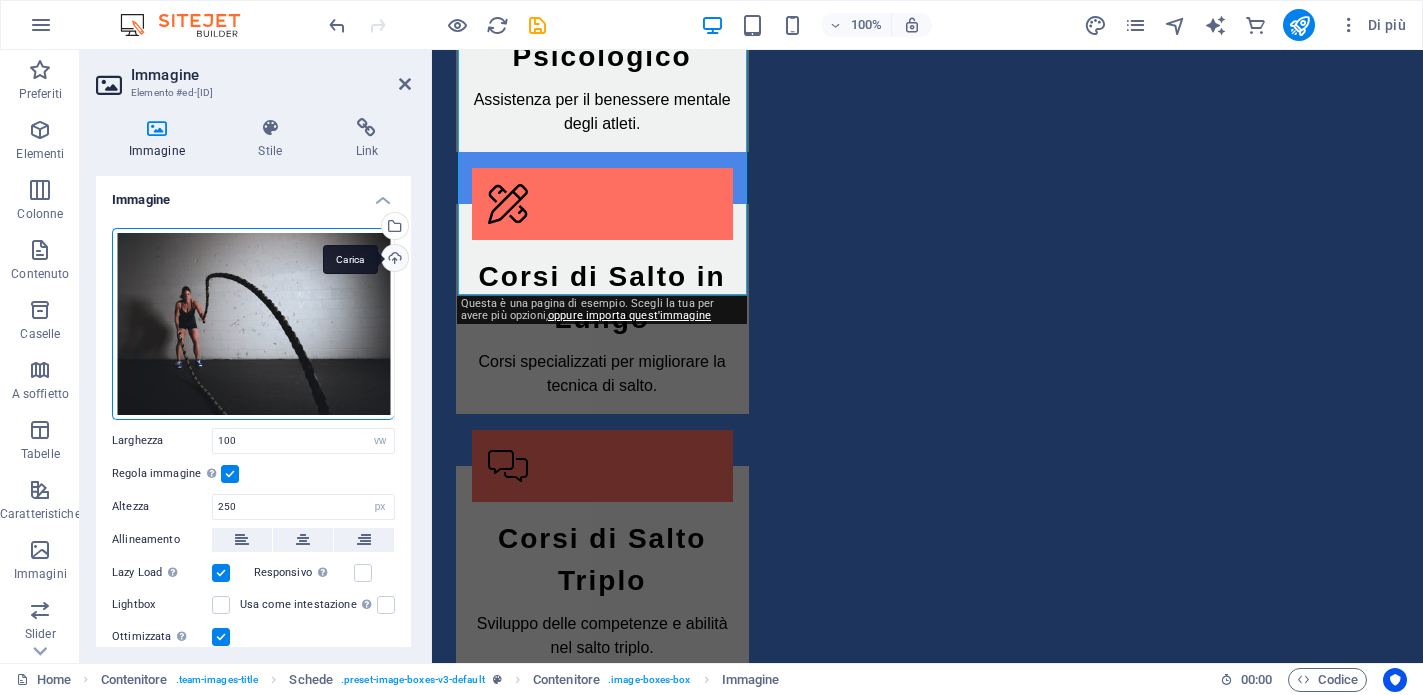 click on "Carica" at bounding box center [393, 260] 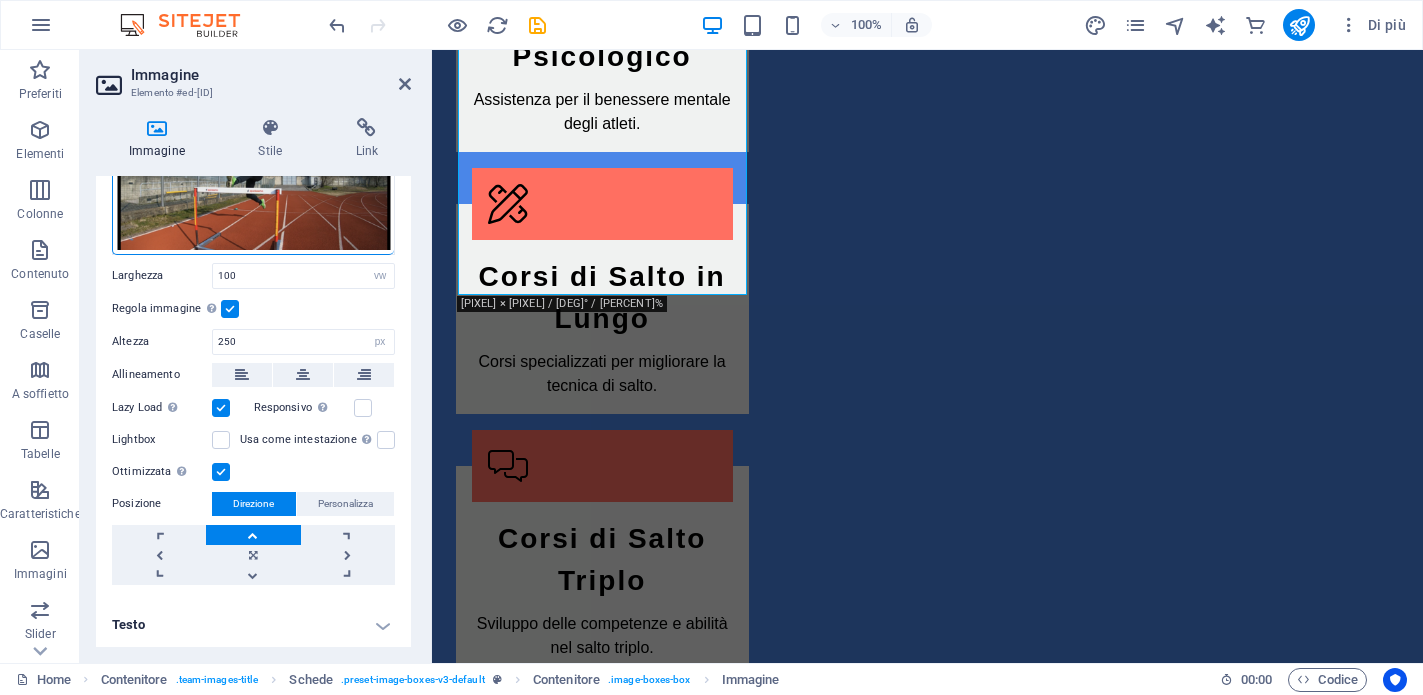 scroll, scrollTop: 0, scrollLeft: 0, axis: both 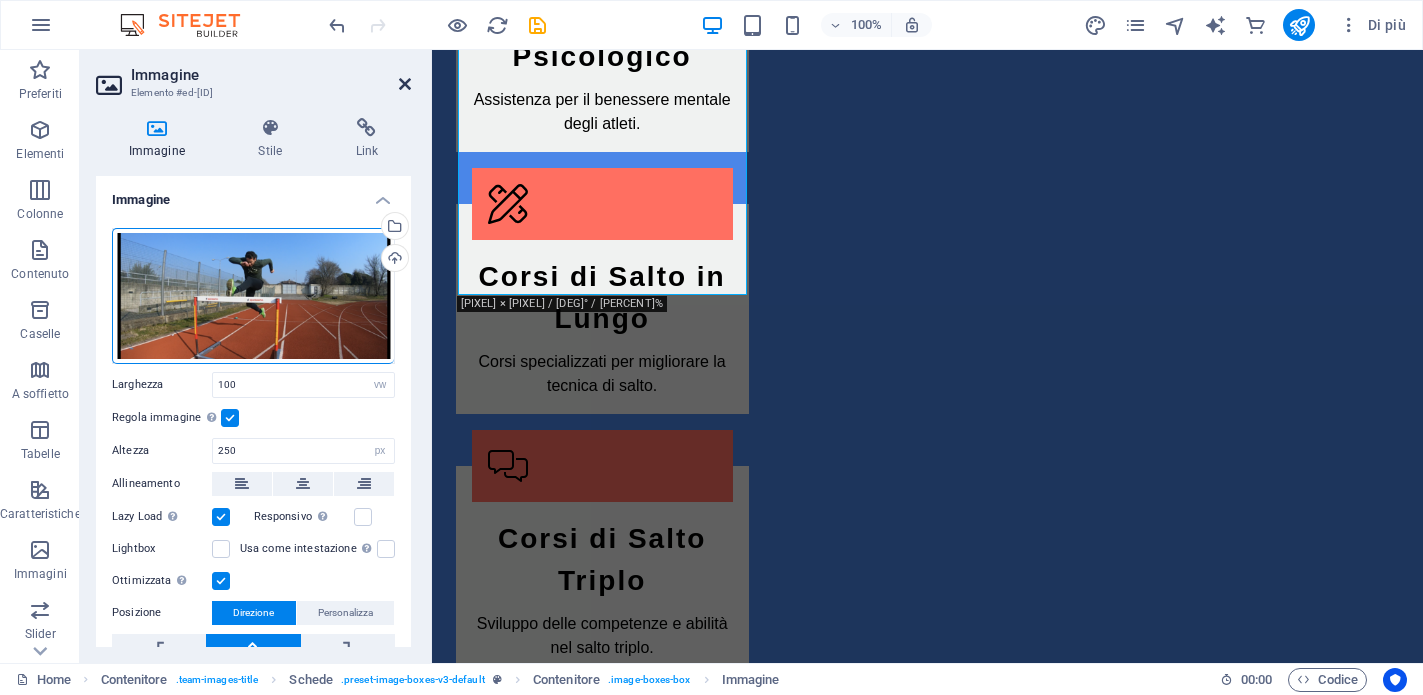 click at bounding box center [405, 84] 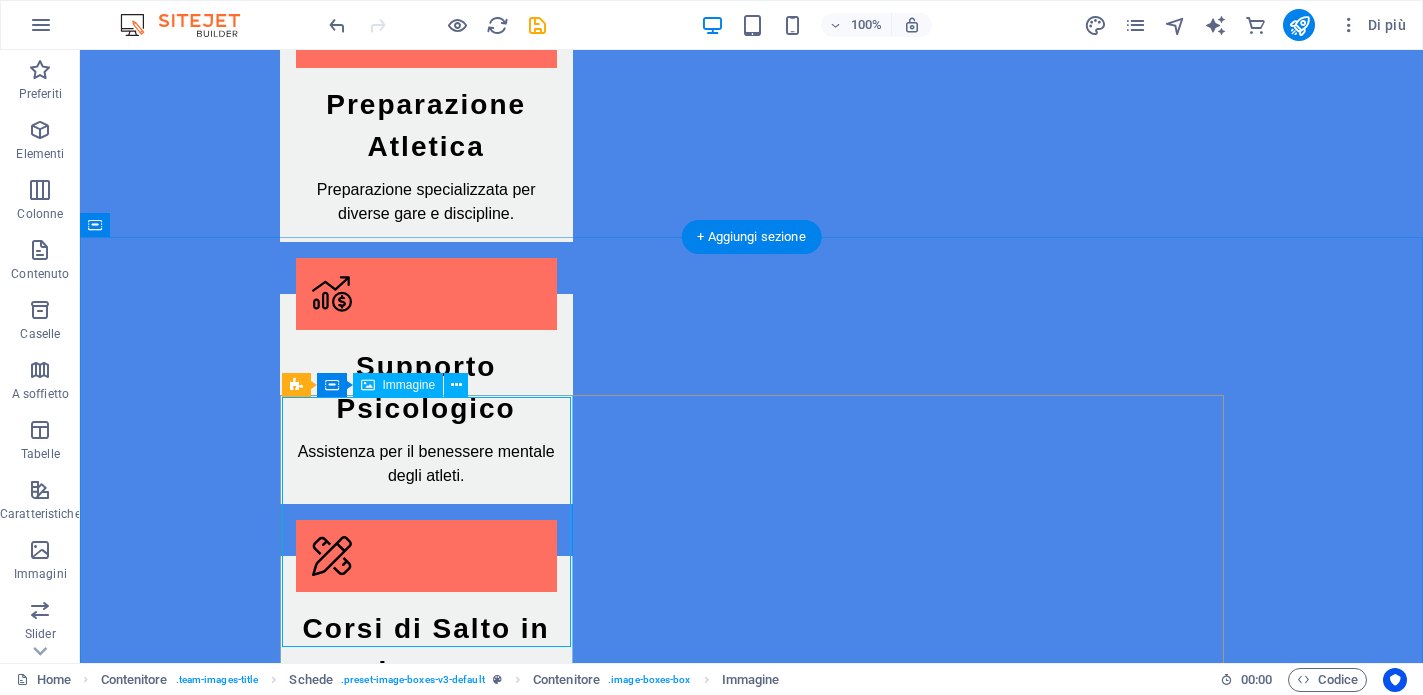 scroll, scrollTop: 2577, scrollLeft: 0, axis: vertical 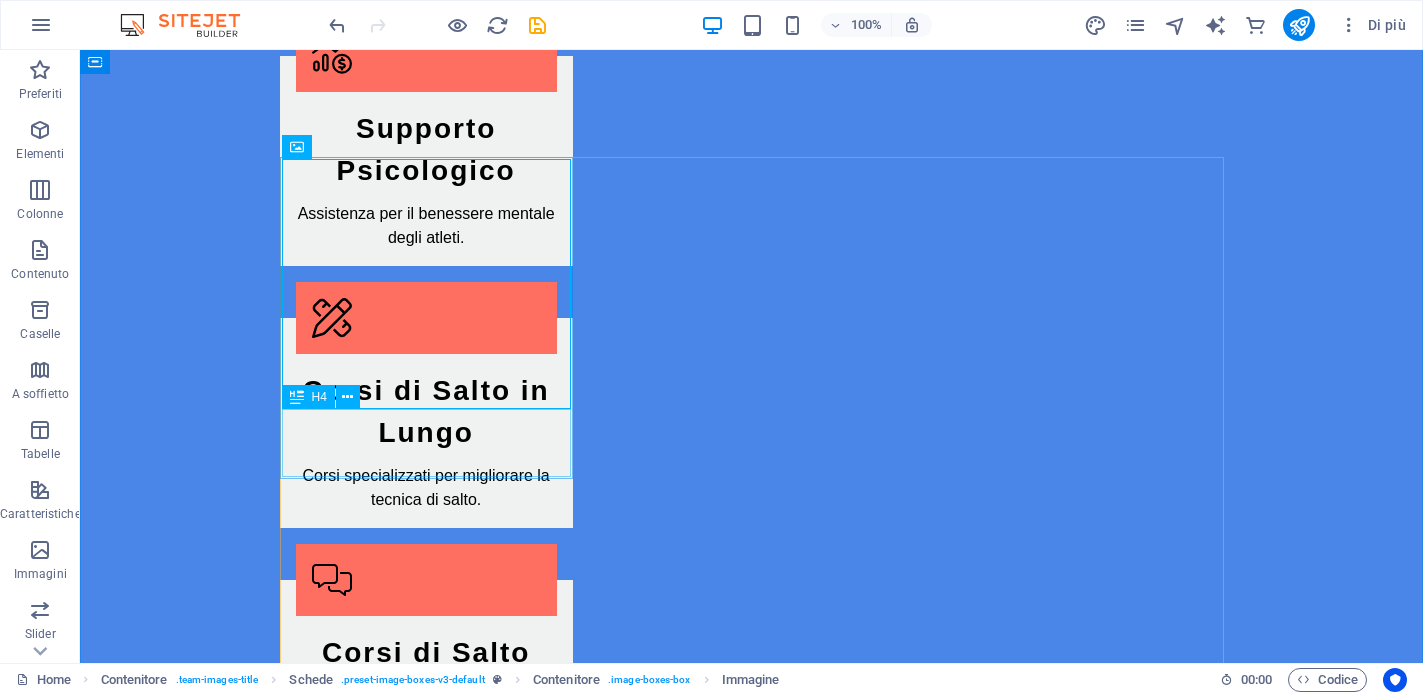 click on "Marco Rossi" at bounding box center (426, 3181) 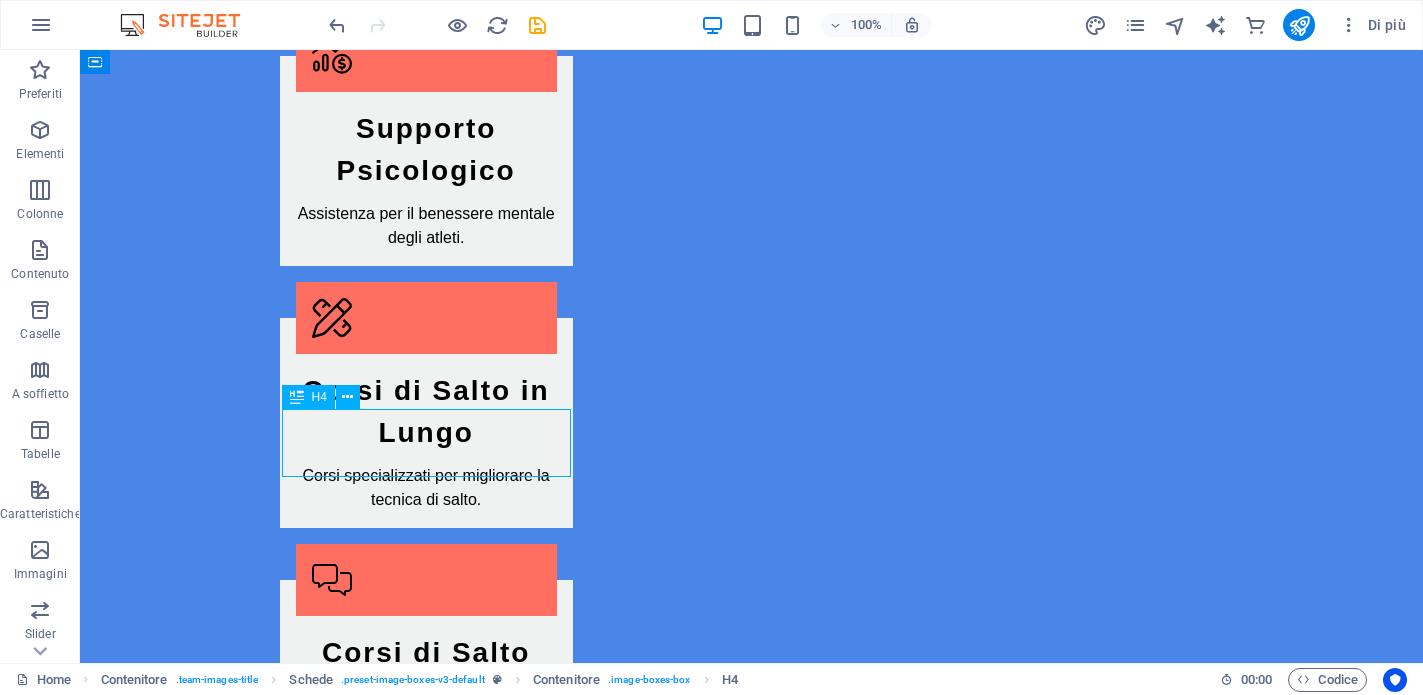 click on "Marco Rossi" at bounding box center (426, 3181) 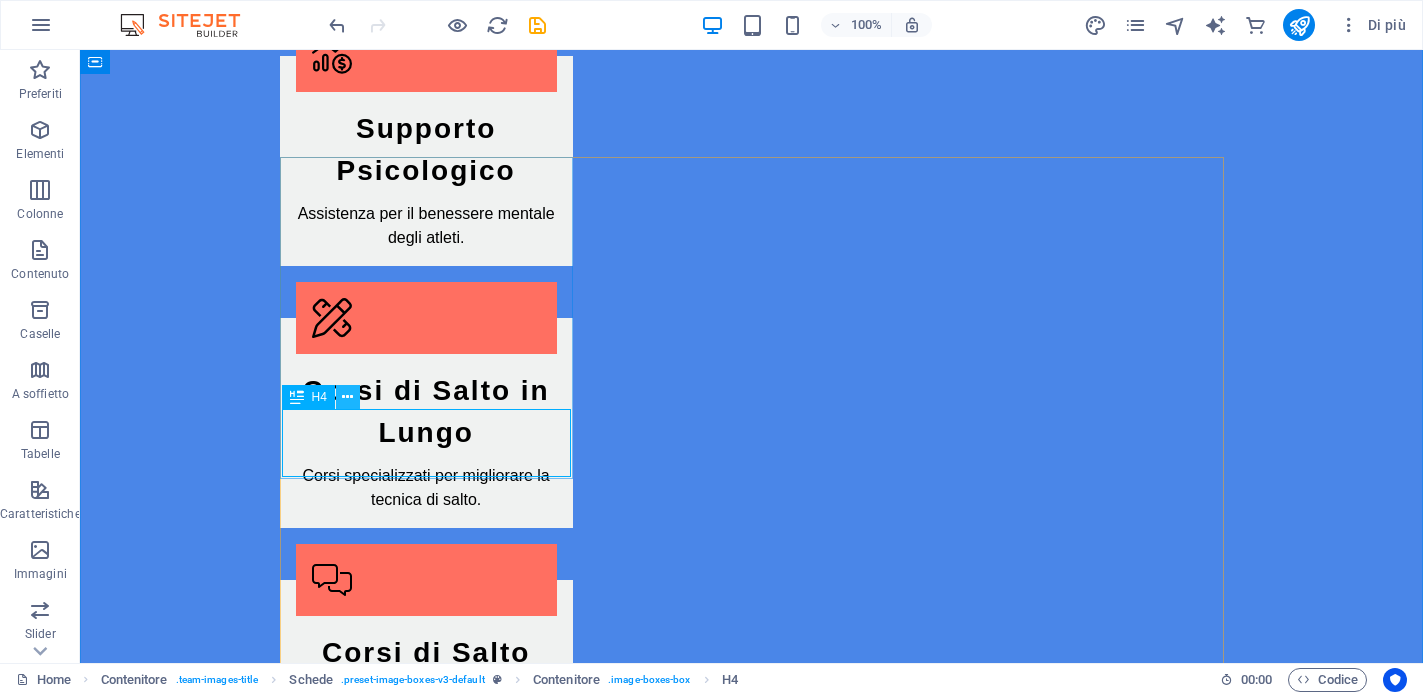click at bounding box center (347, 397) 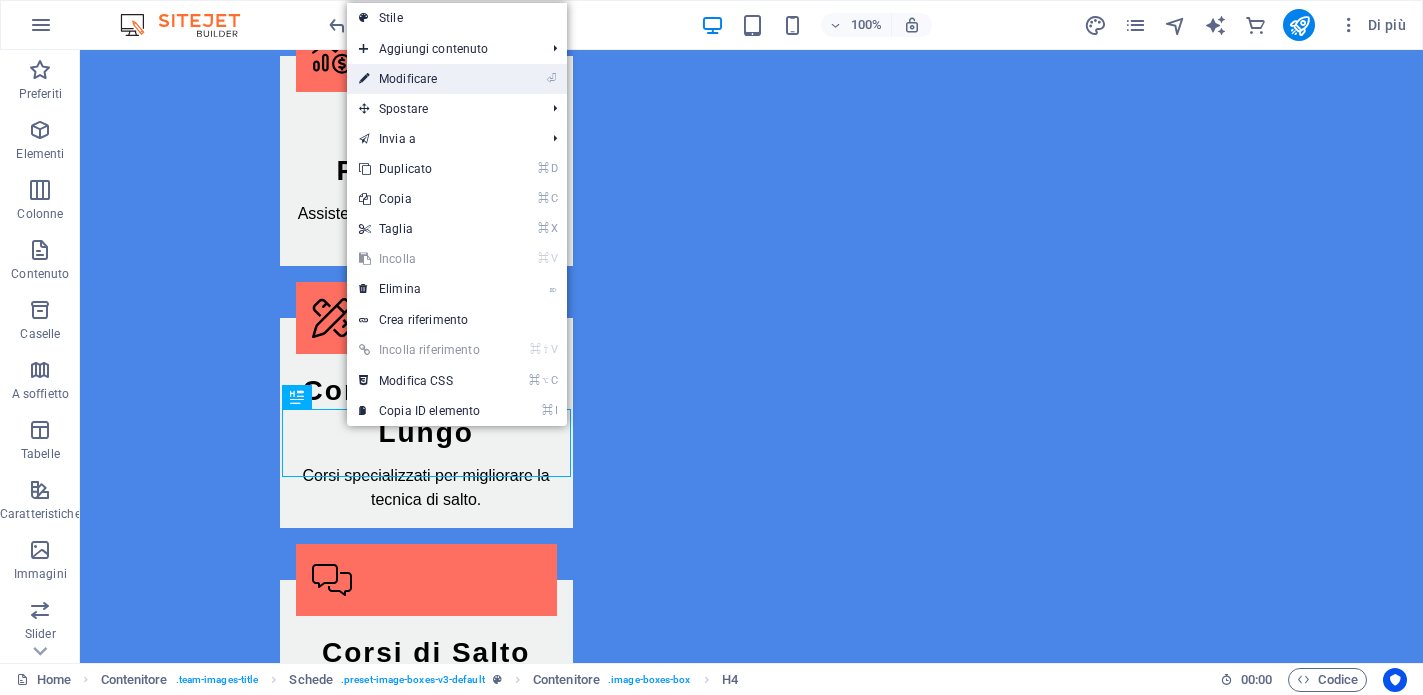 click on "⏎  Modificare" at bounding box center (419, 79) 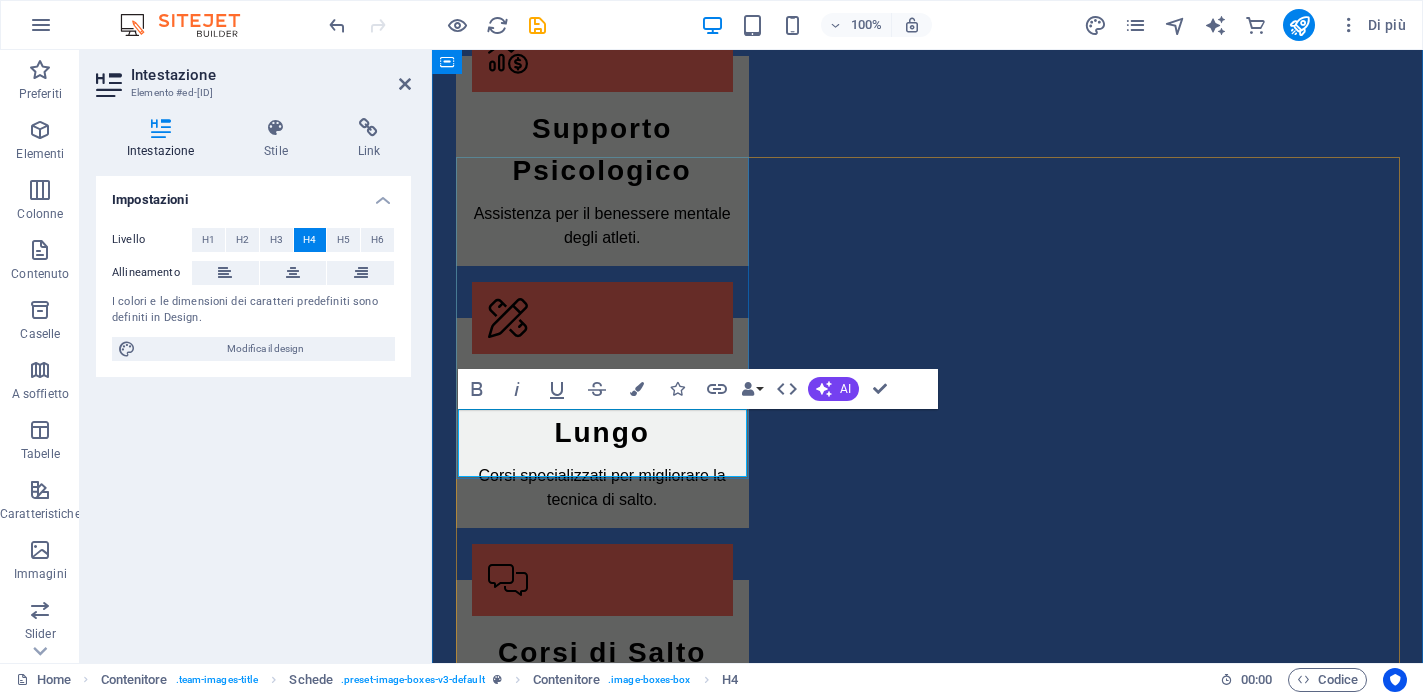 click on "Marco Rossi" at bounding box center [602, 3181] 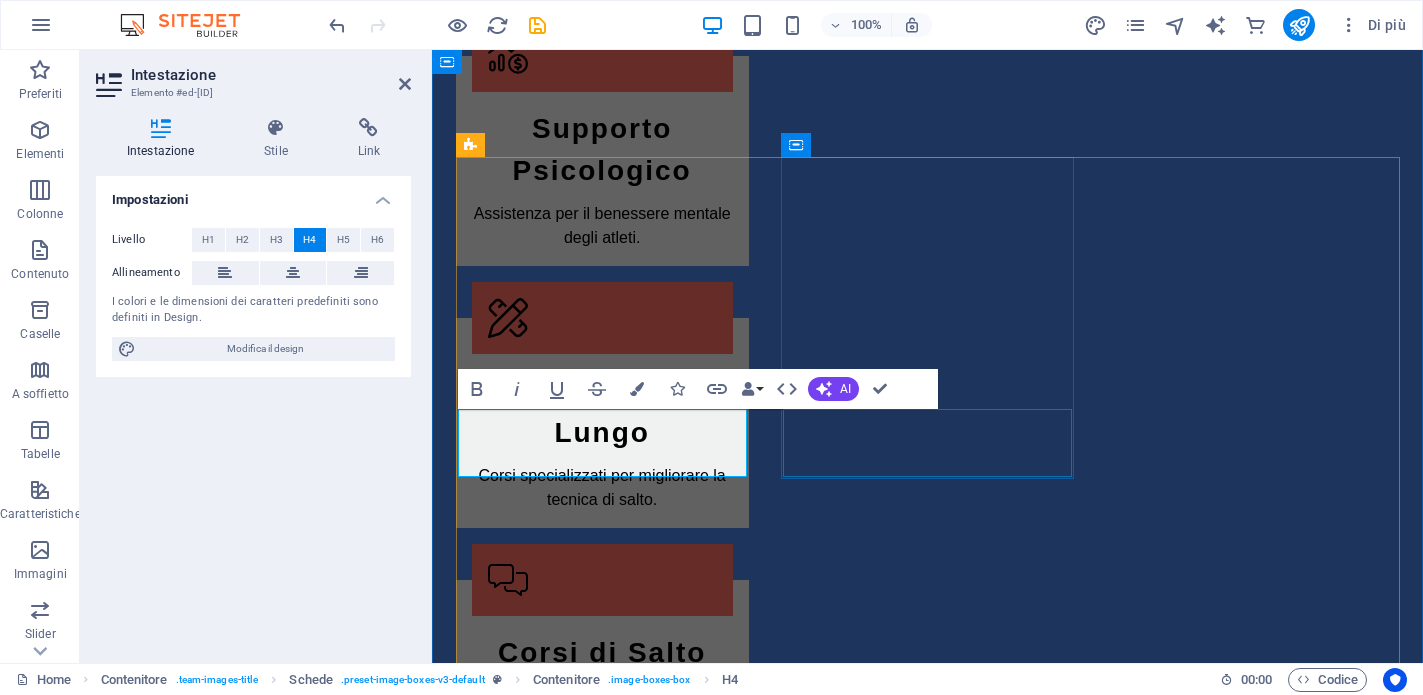 click on "Giulia Bianchi" at bounding box center [602, 3519] 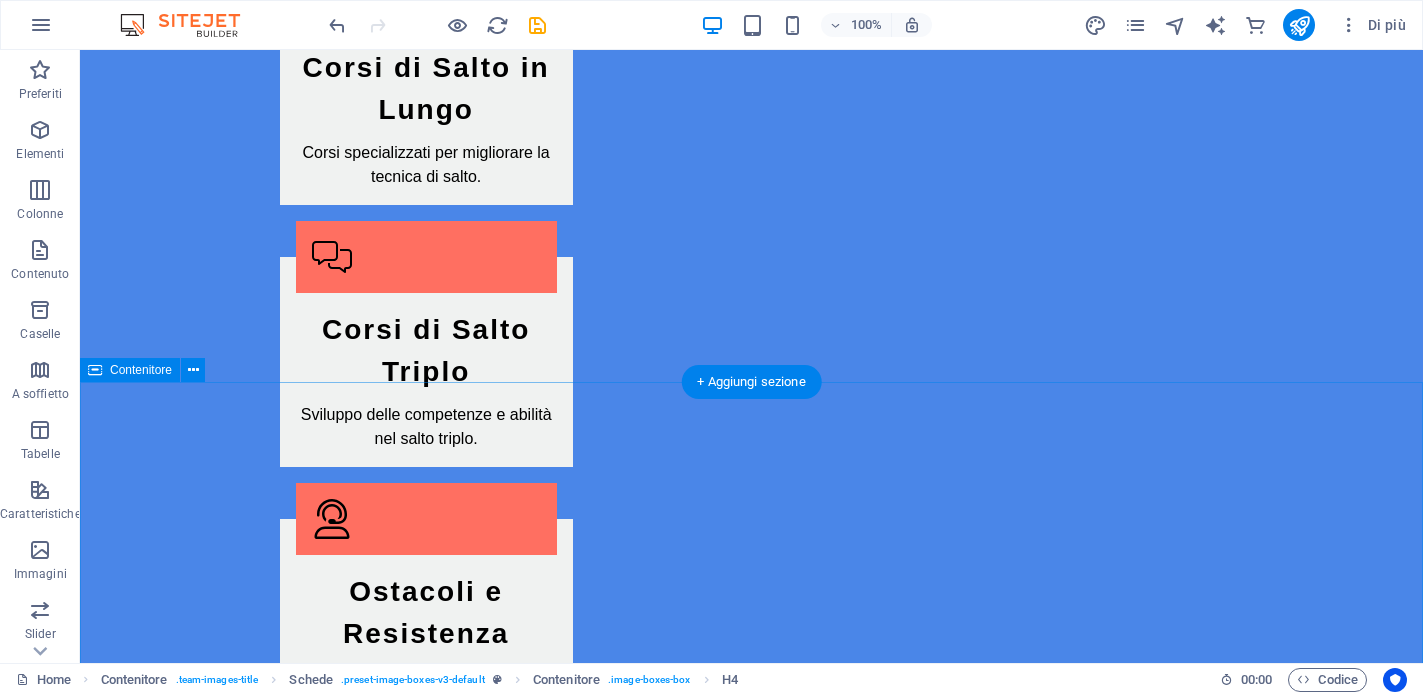 scroll, scrollTop: 3497, scrollLeft: 0, axis: vertical 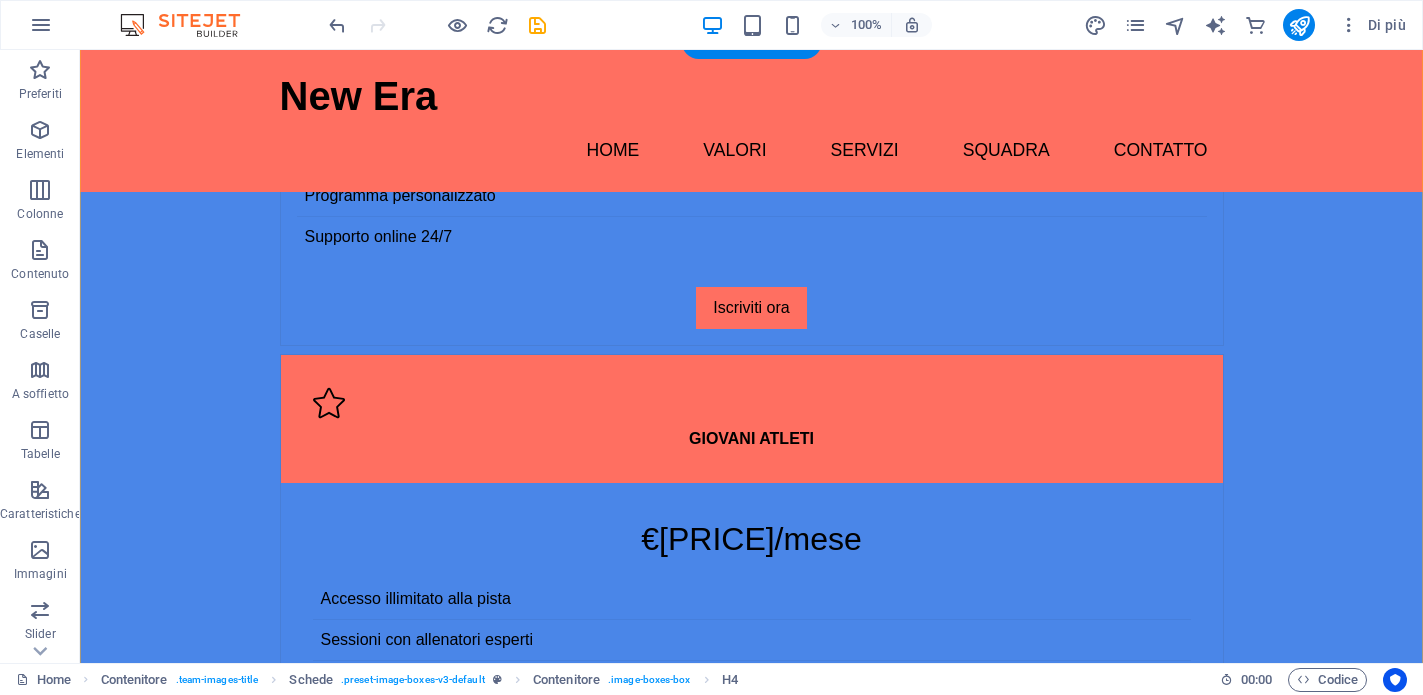 click at bounding box center [412, 4442] 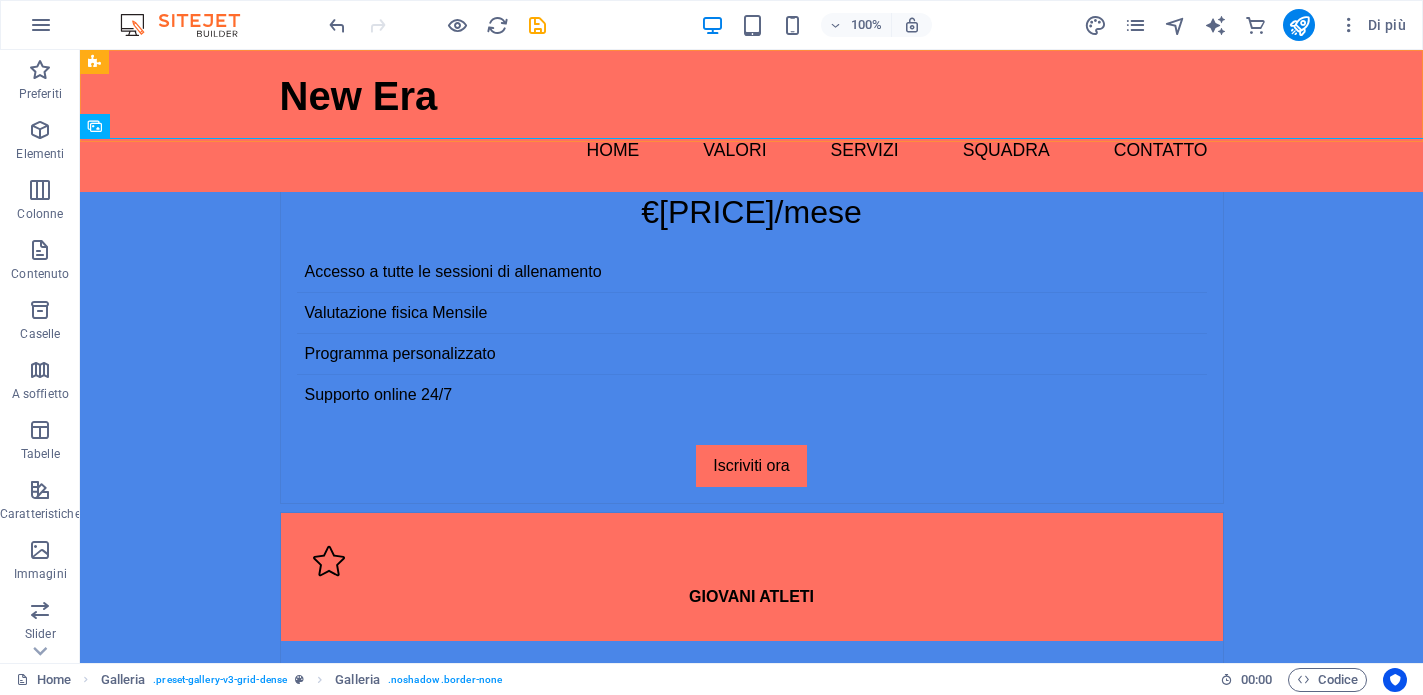 scroll, scrollTop: 3729, scrollLeft: 0, axis: vertical 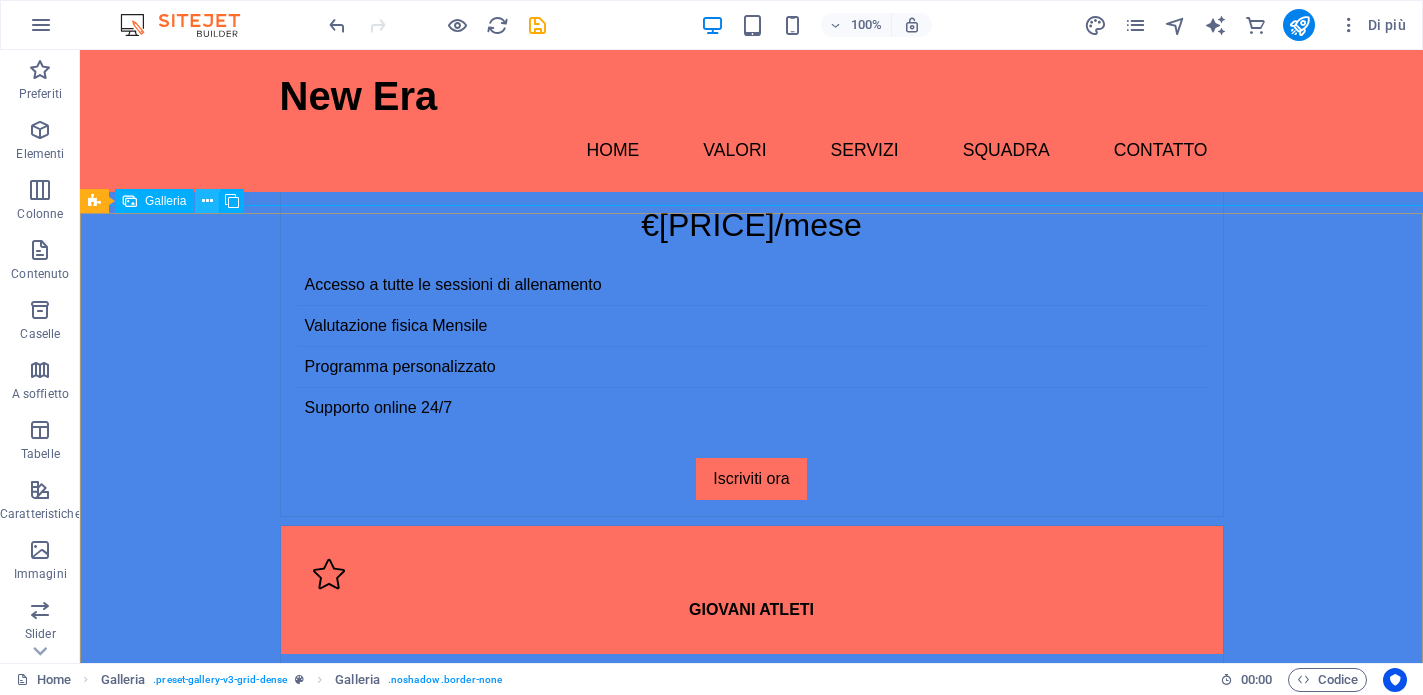 click at bounding box center [207, 201] 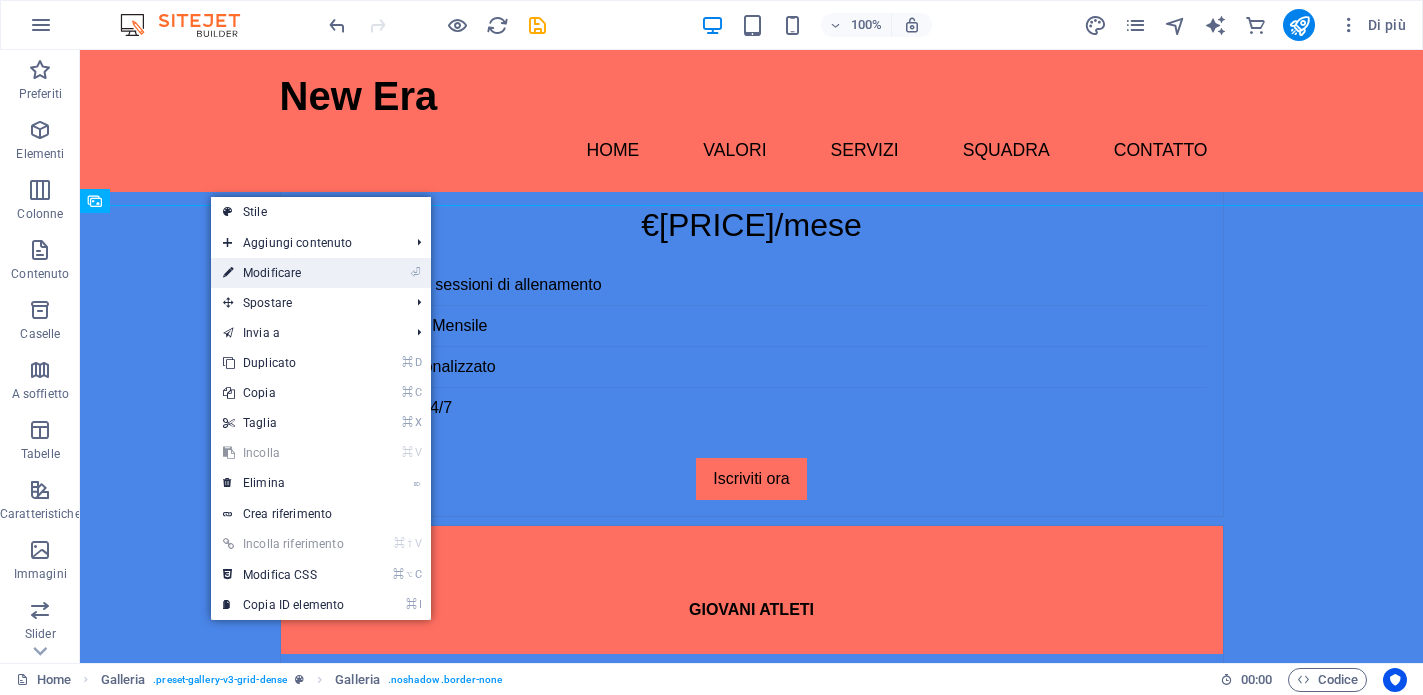 click on "⏎  Modificare" at bounding box center [283, 273] 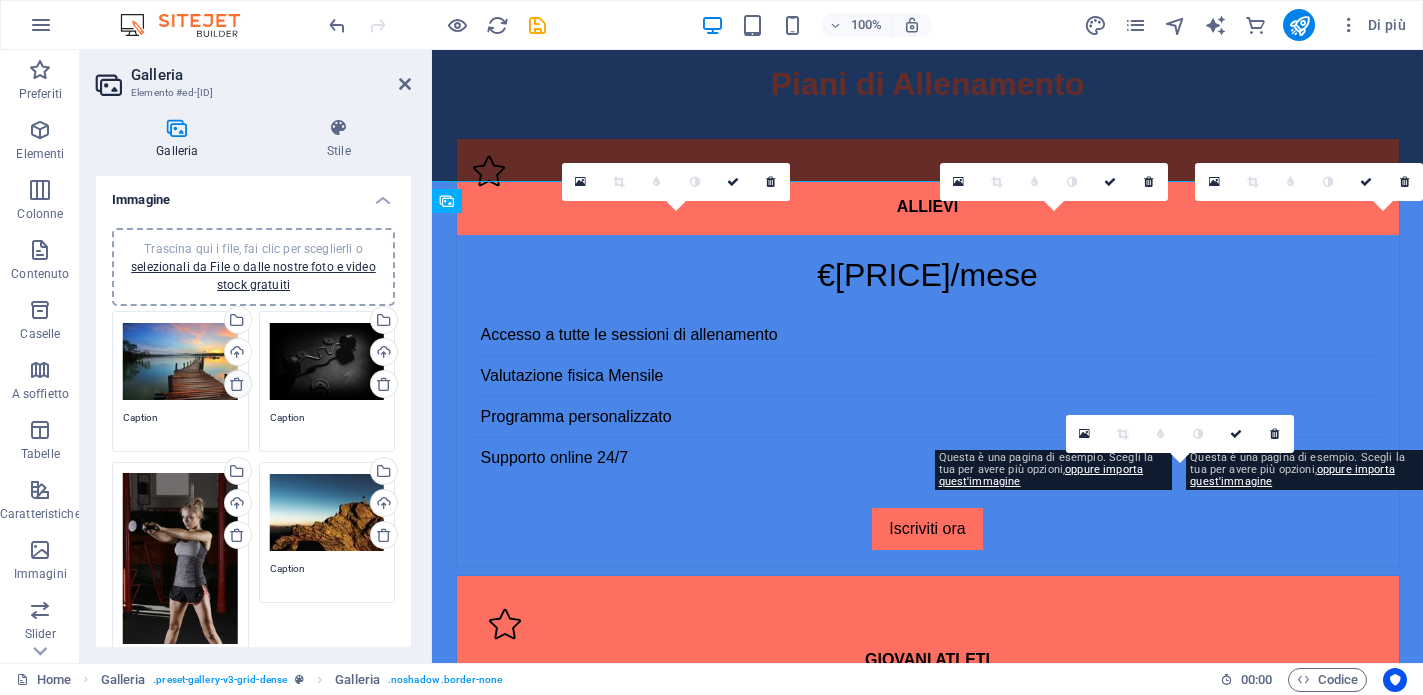 click at bounding box center [238, 384] 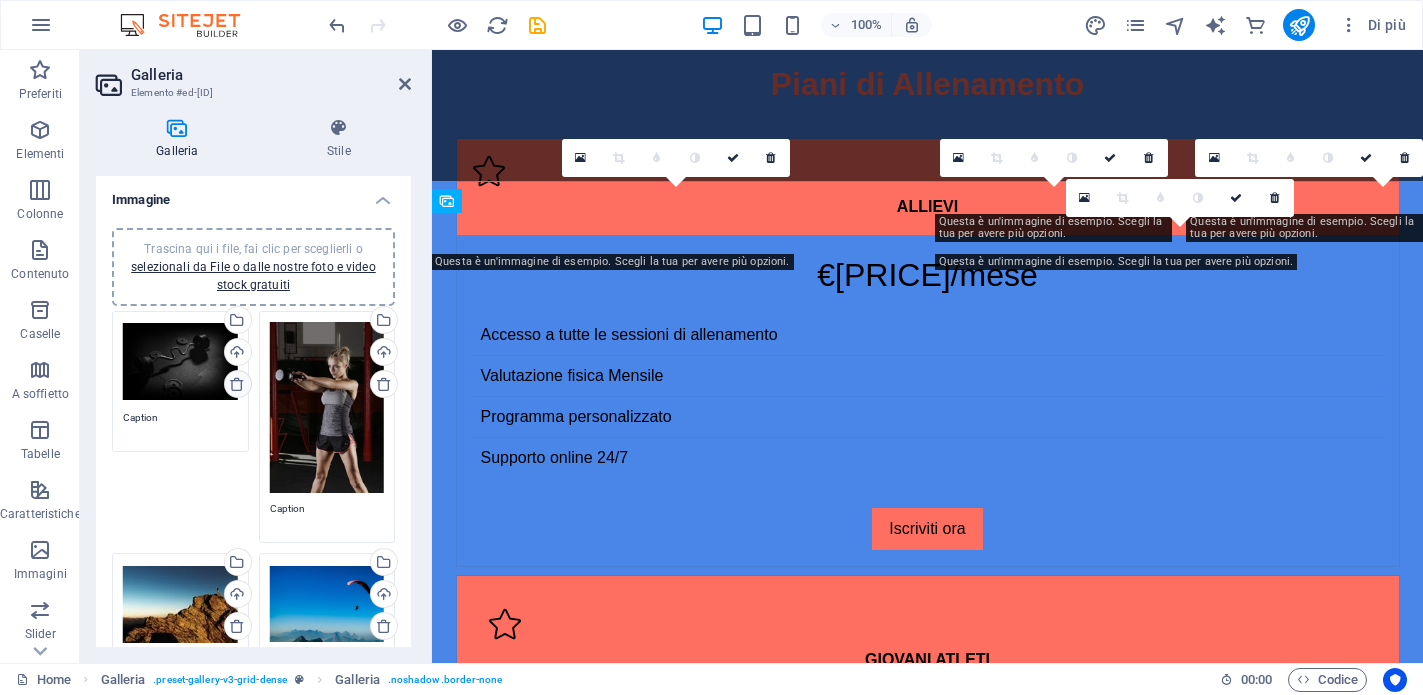 click at bounding box center (237, 384) 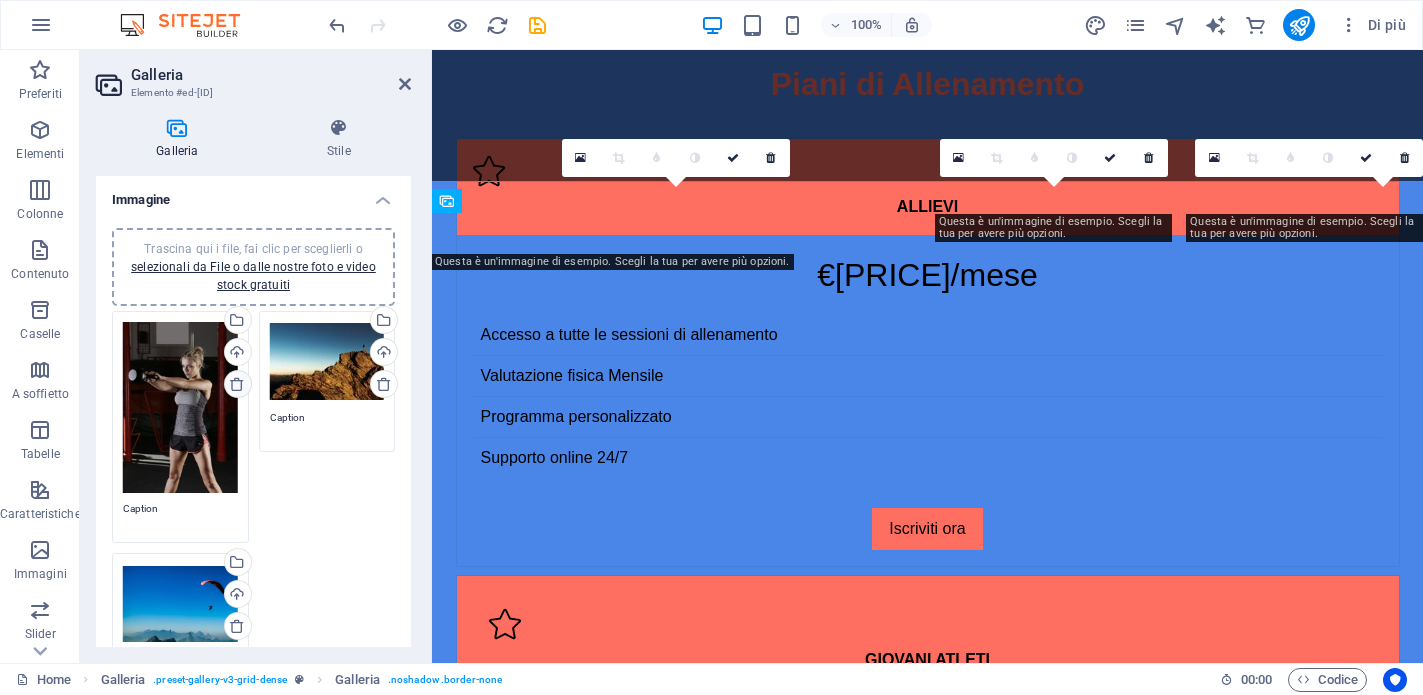 click at bounding box center (237, 384) 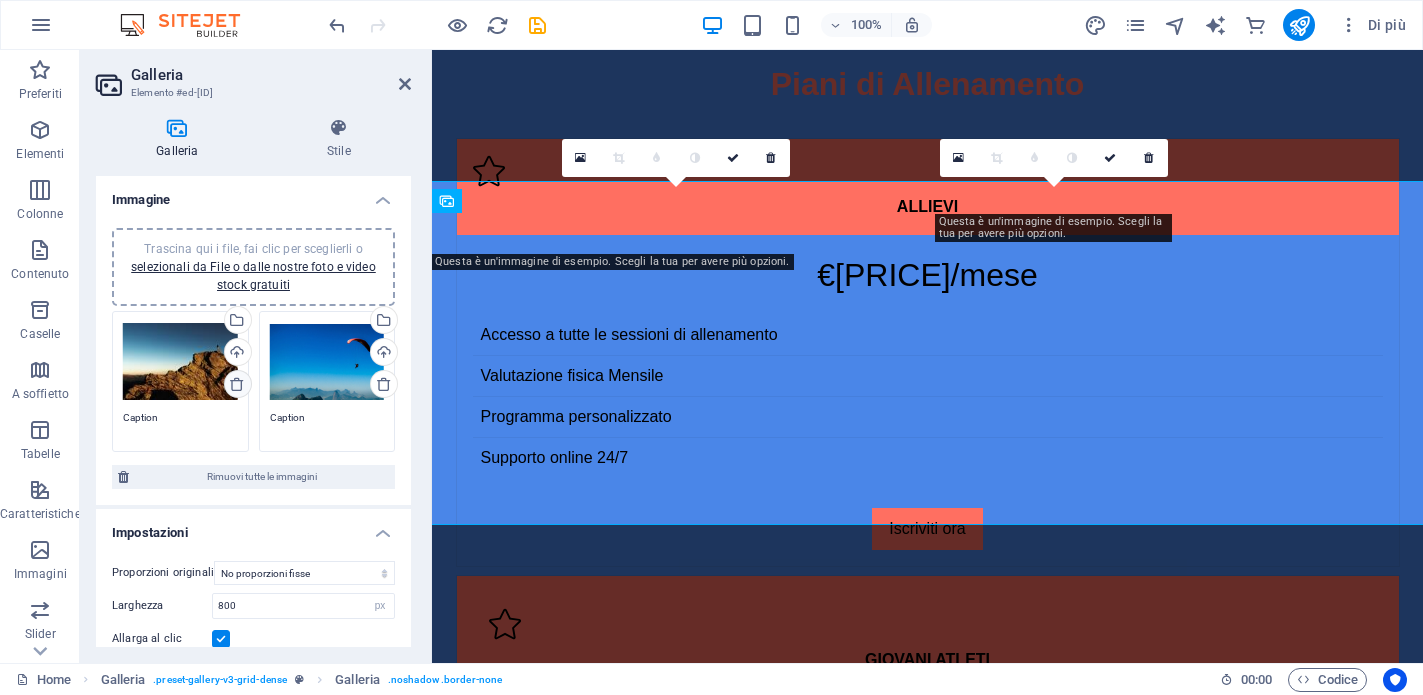 click at bounding box center [237, 384] 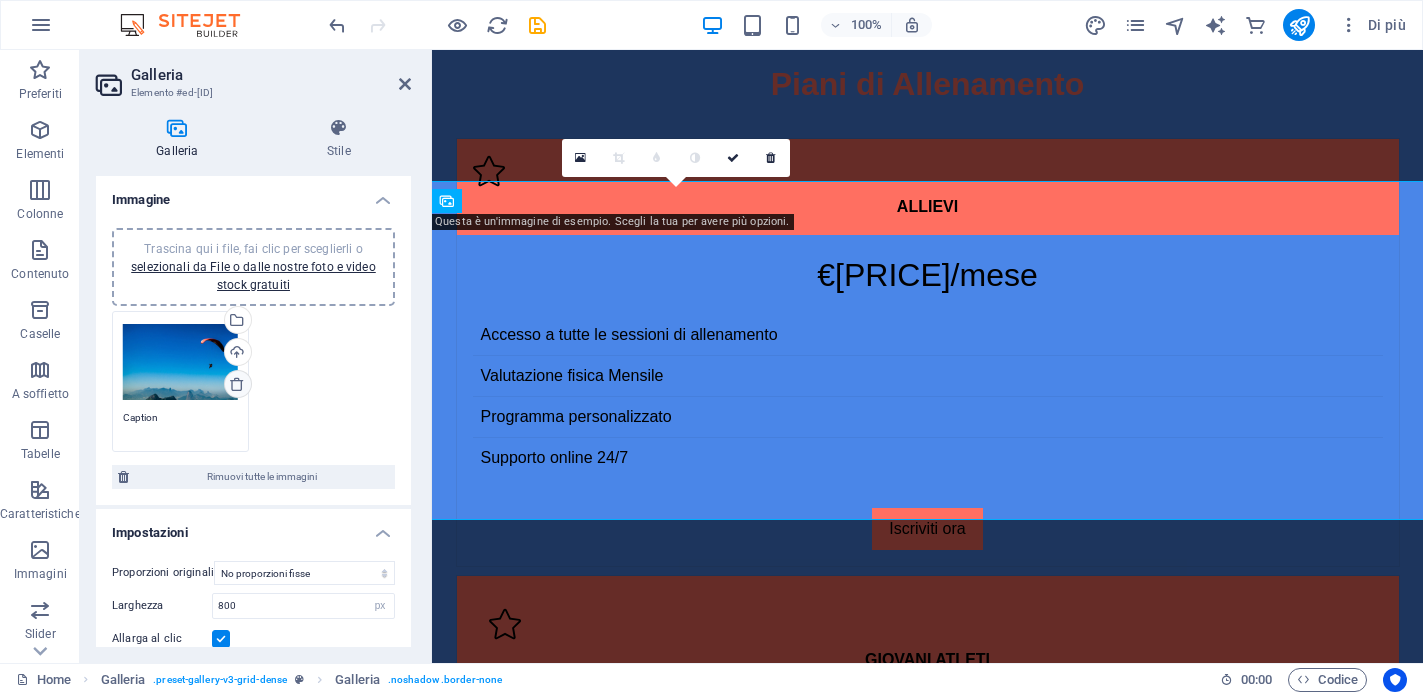 click at bounding box center (237, 384) 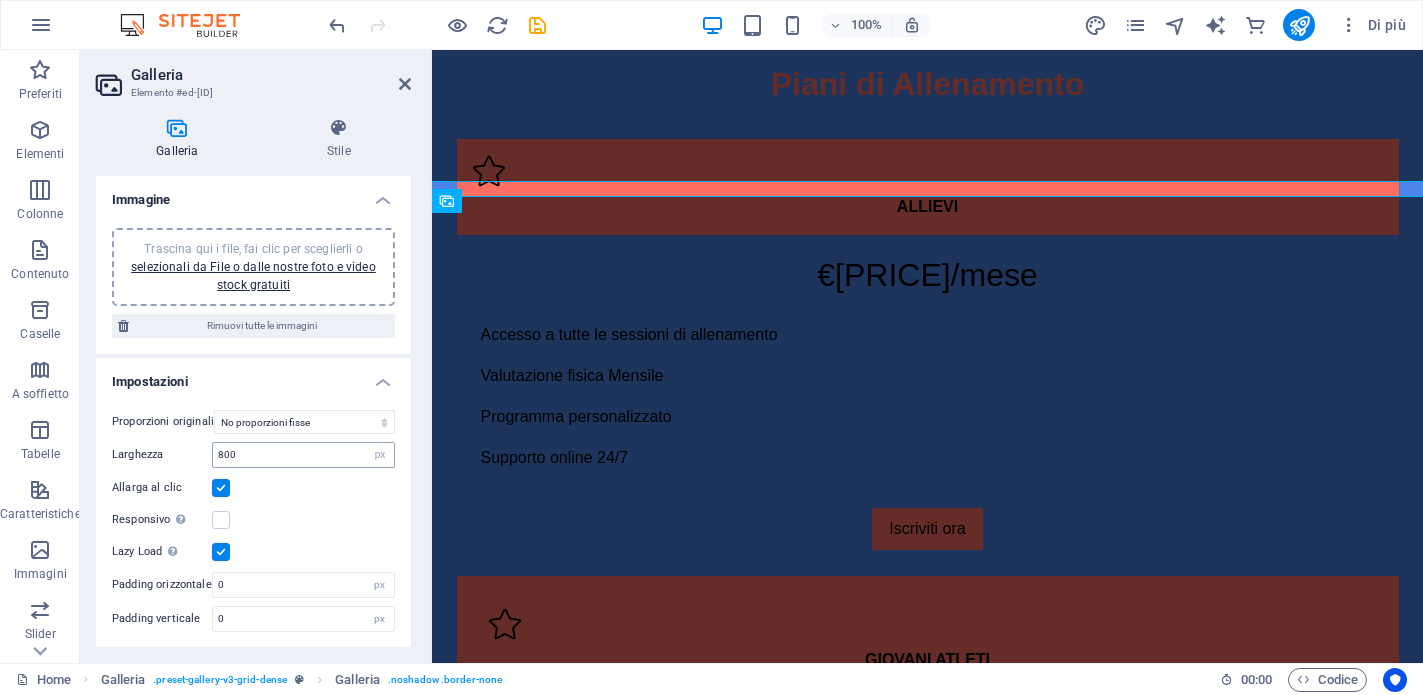 scroll, scrollTop: 0, scrollLeft: 0, axis: both 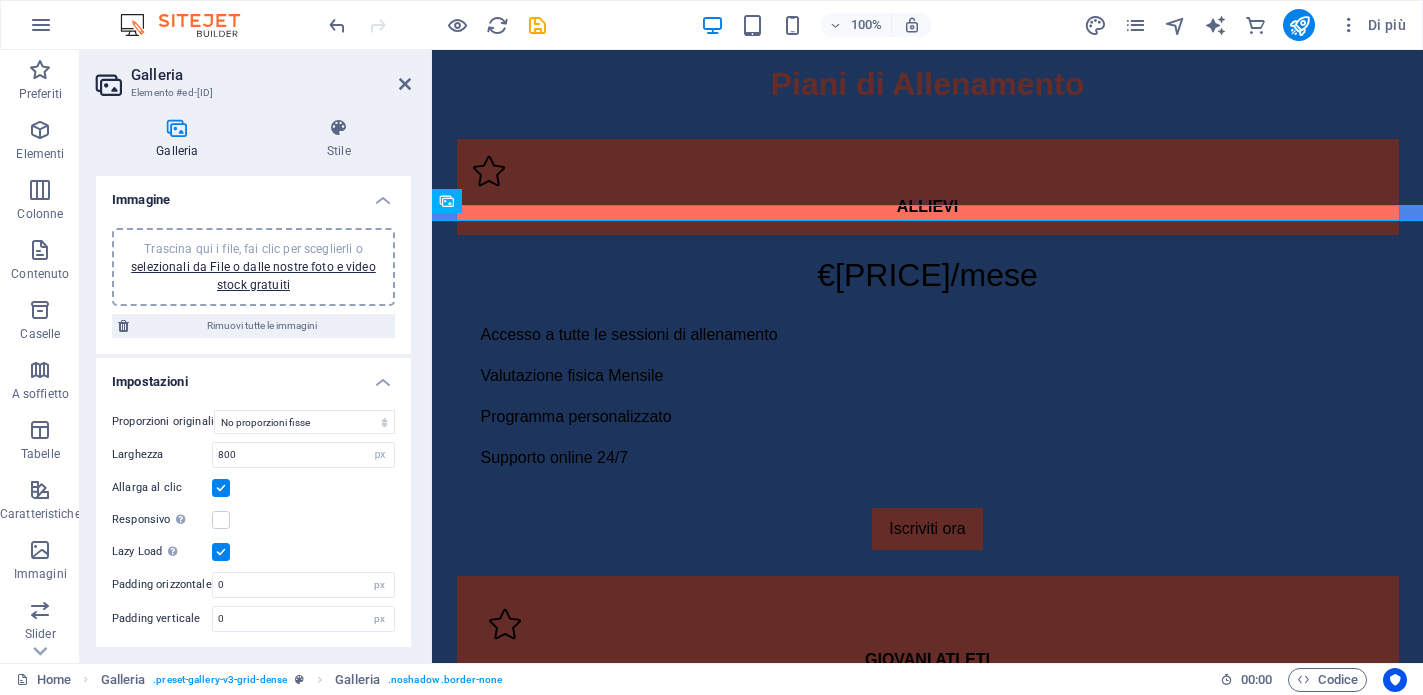 click on "Trascina qui i file, fai clic per sceglierli o selezionali da File o dalle nostre foto e video stock gratuiti" at bounding box center [253, 267] 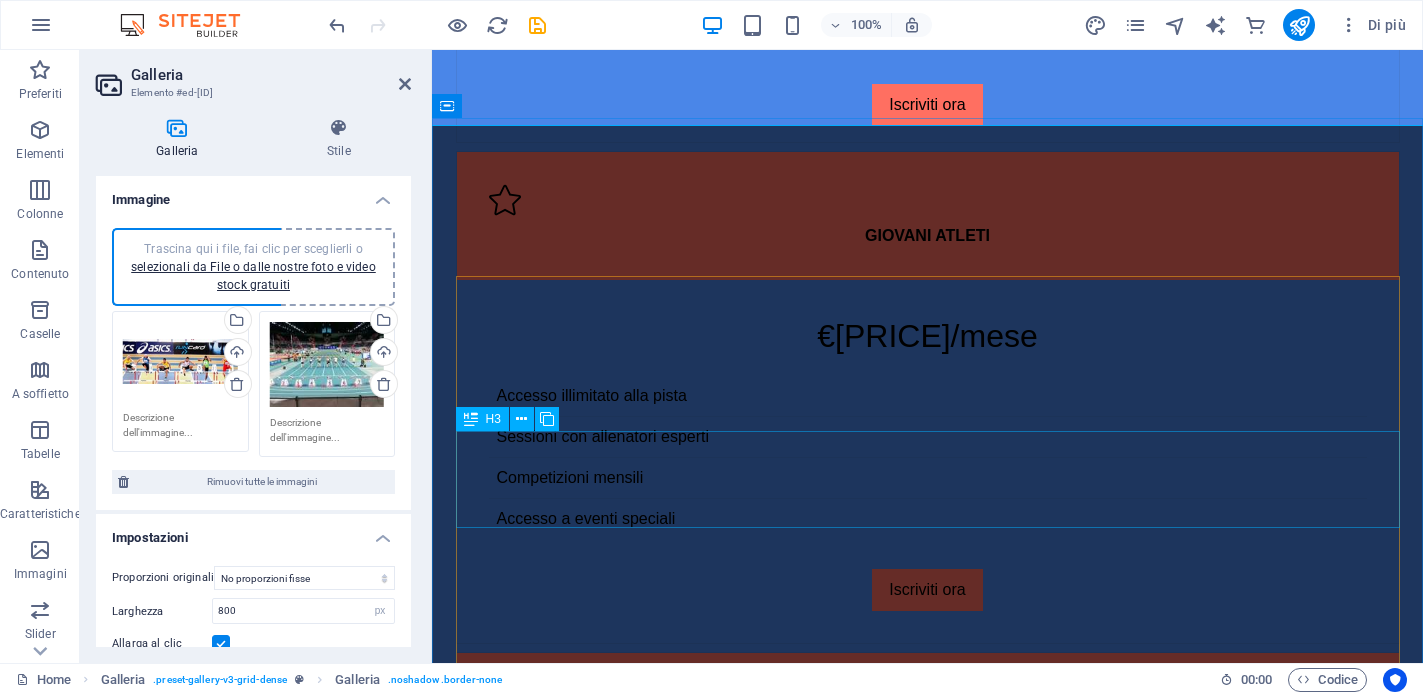 scroll, scrollTop: 4169, scrollLeft: 0, axis: vertical 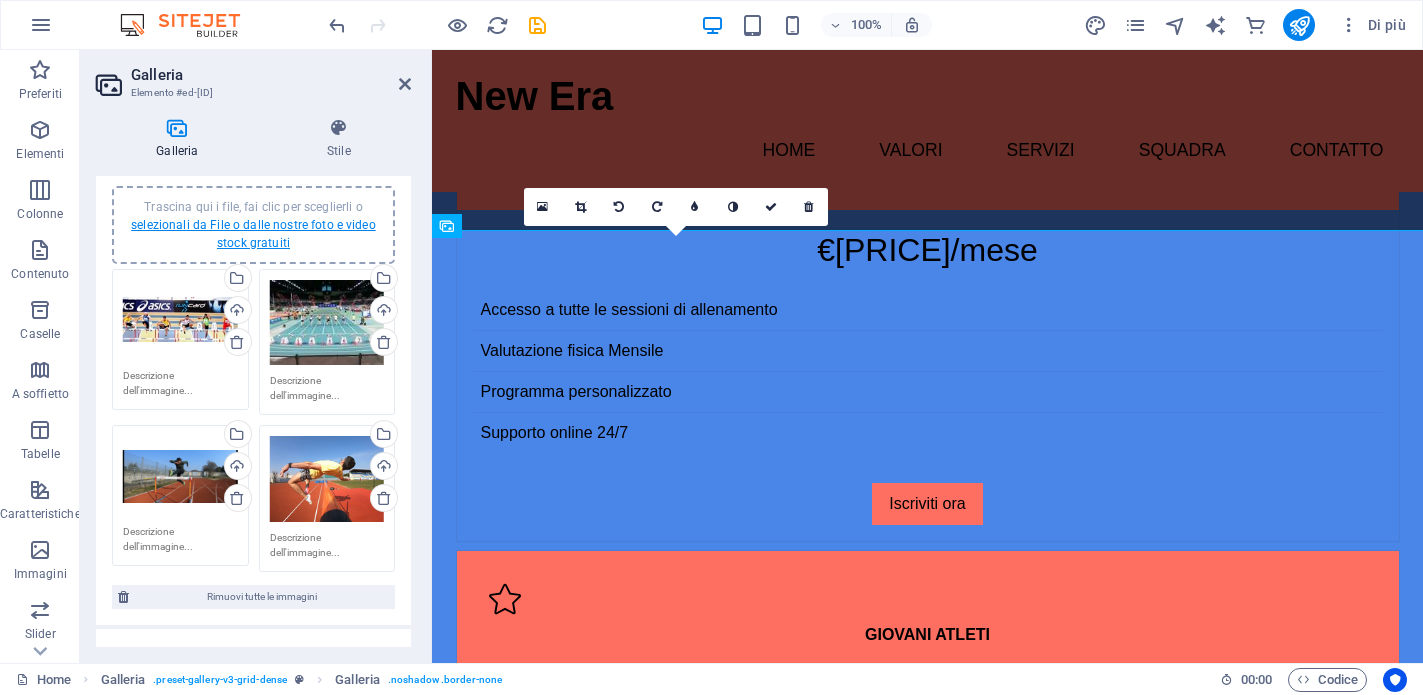 click on "selezionali da File o dalle nostre foto e video stock gratuiti" at bounding box center (253, 234) 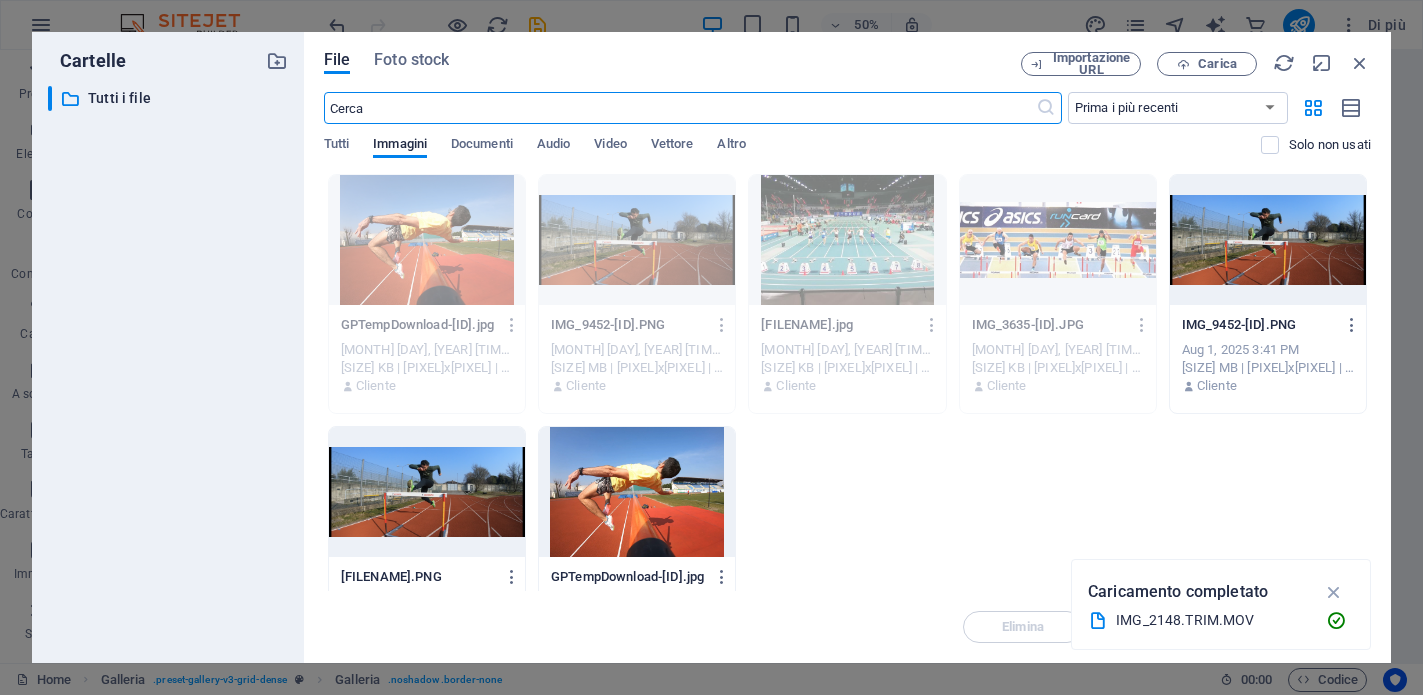 scroll, scrollTop: 20, scrollLeft: 0, axis: vertical 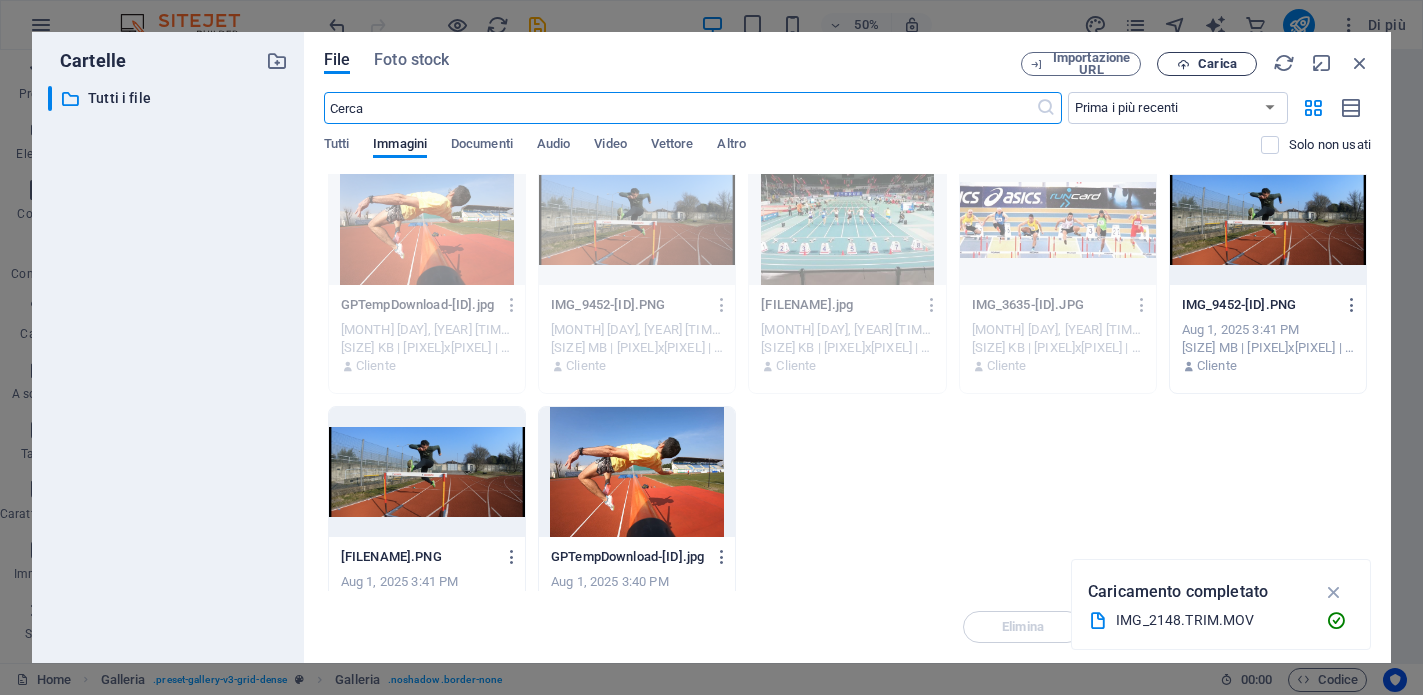 click on "Carica" at bounding box center (1207, 64) 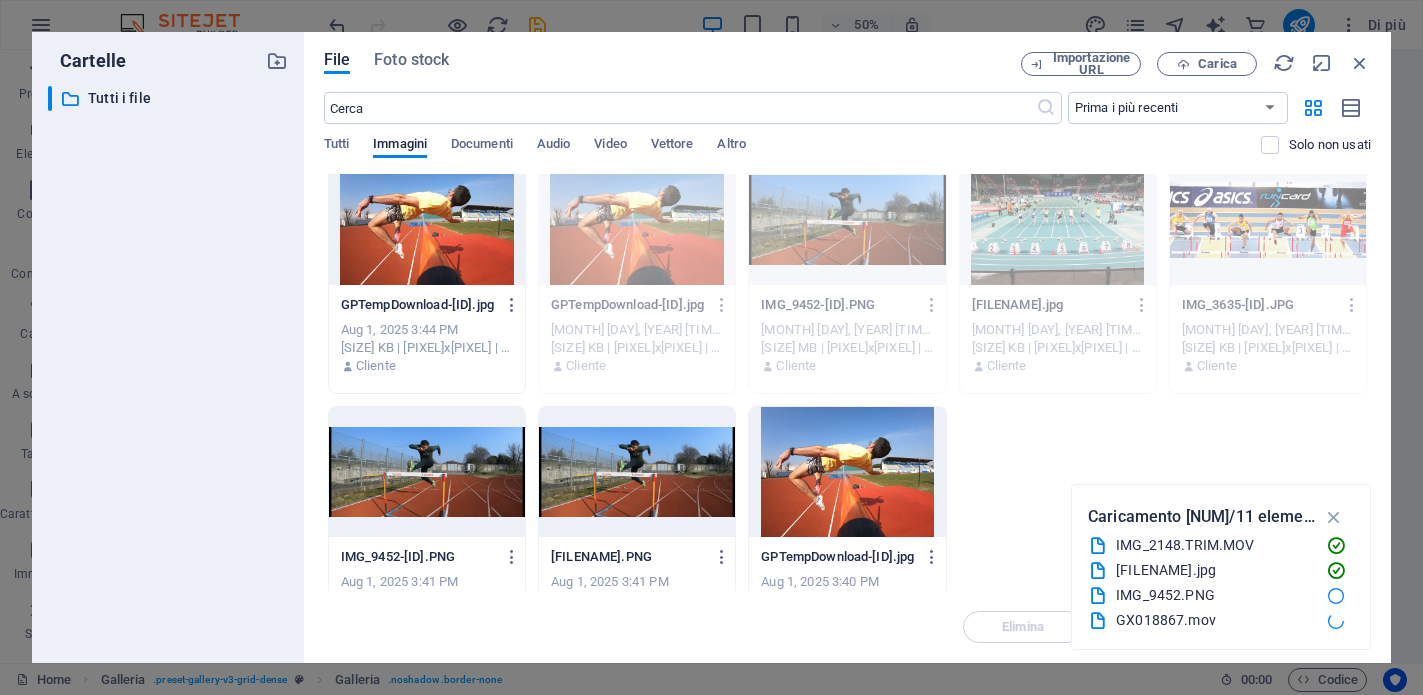 drag, startPoint x: 953, startPoint y: 52, endPoint x: 834, endPoint y: 44, distance: 119.26861 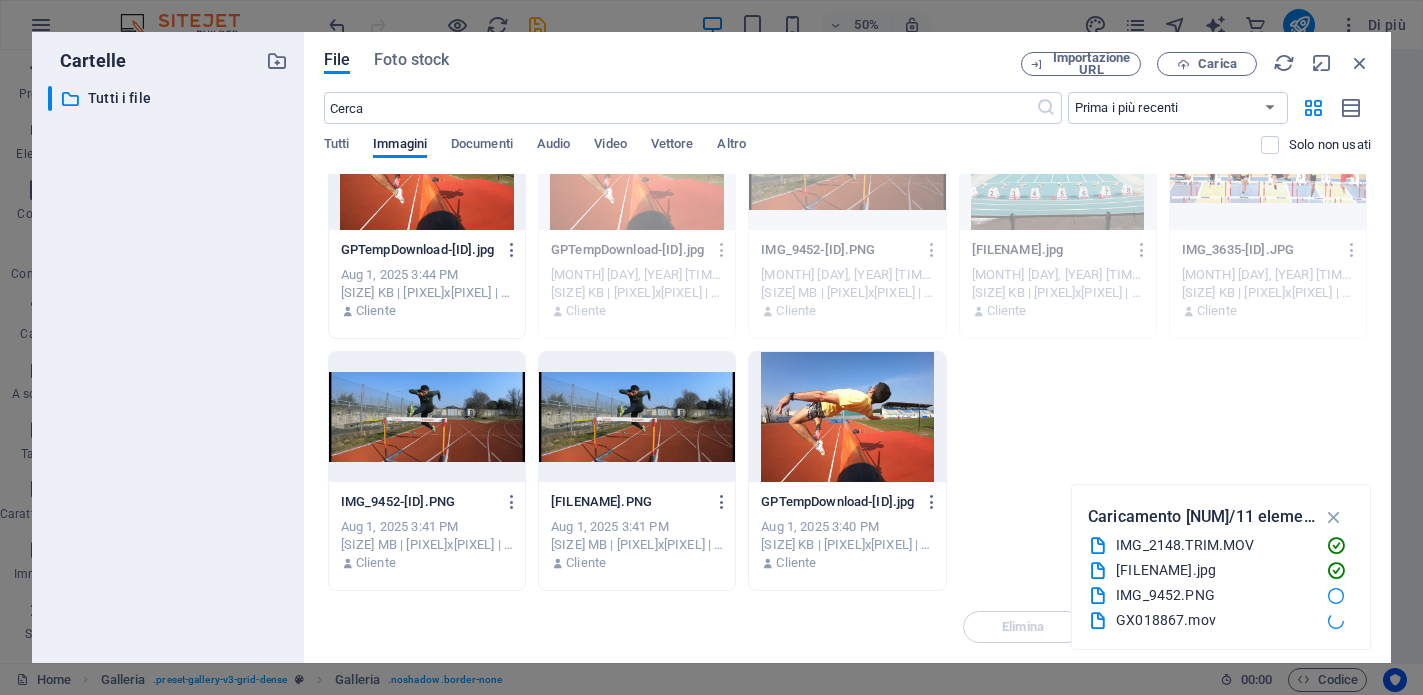 scroll, scrollTop: 0, scrollLeft: 0, axis: both 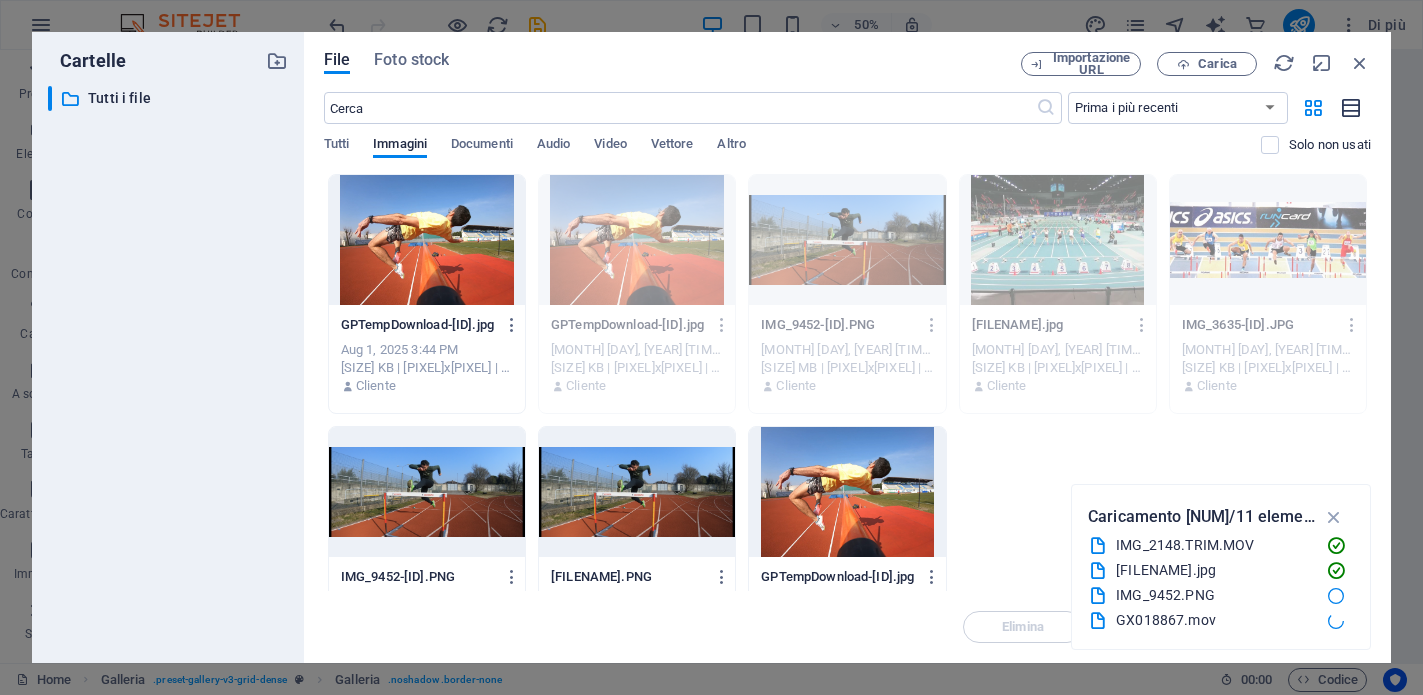 click at bounding box center (1352, 108) 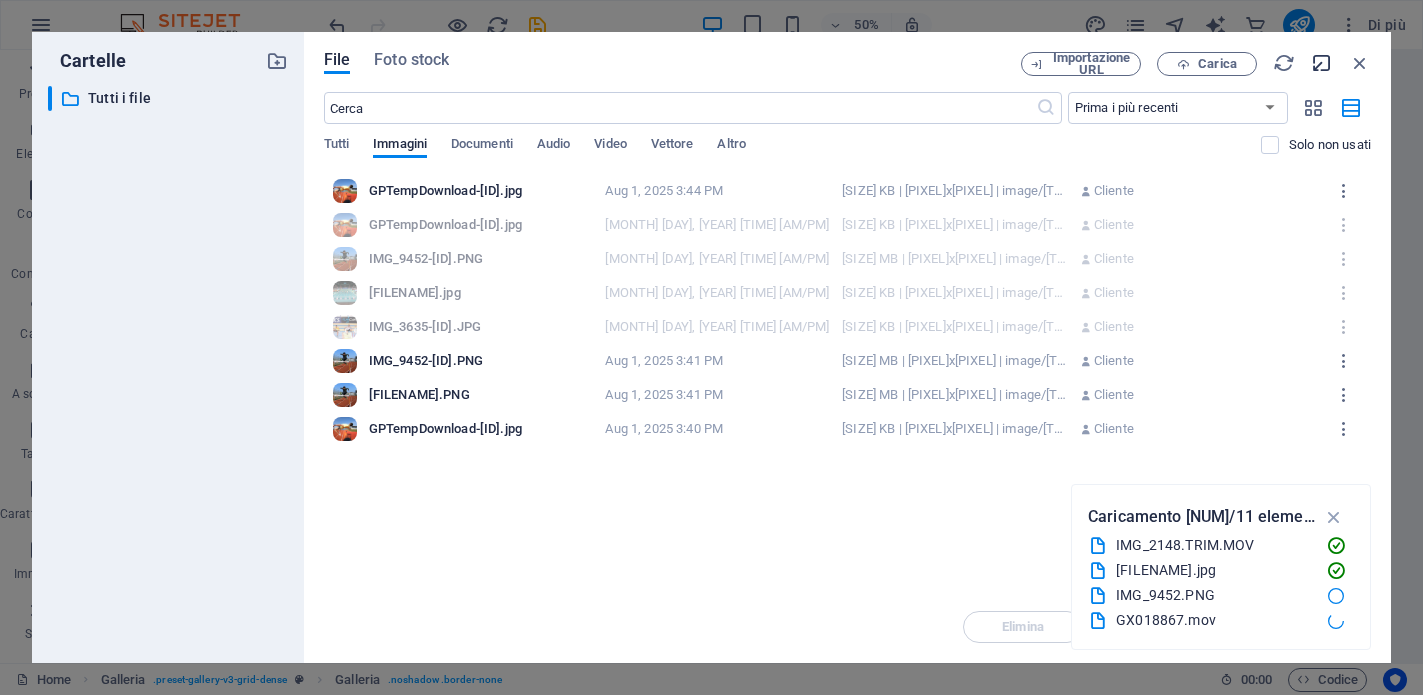click at bounding box center [1322, 63] 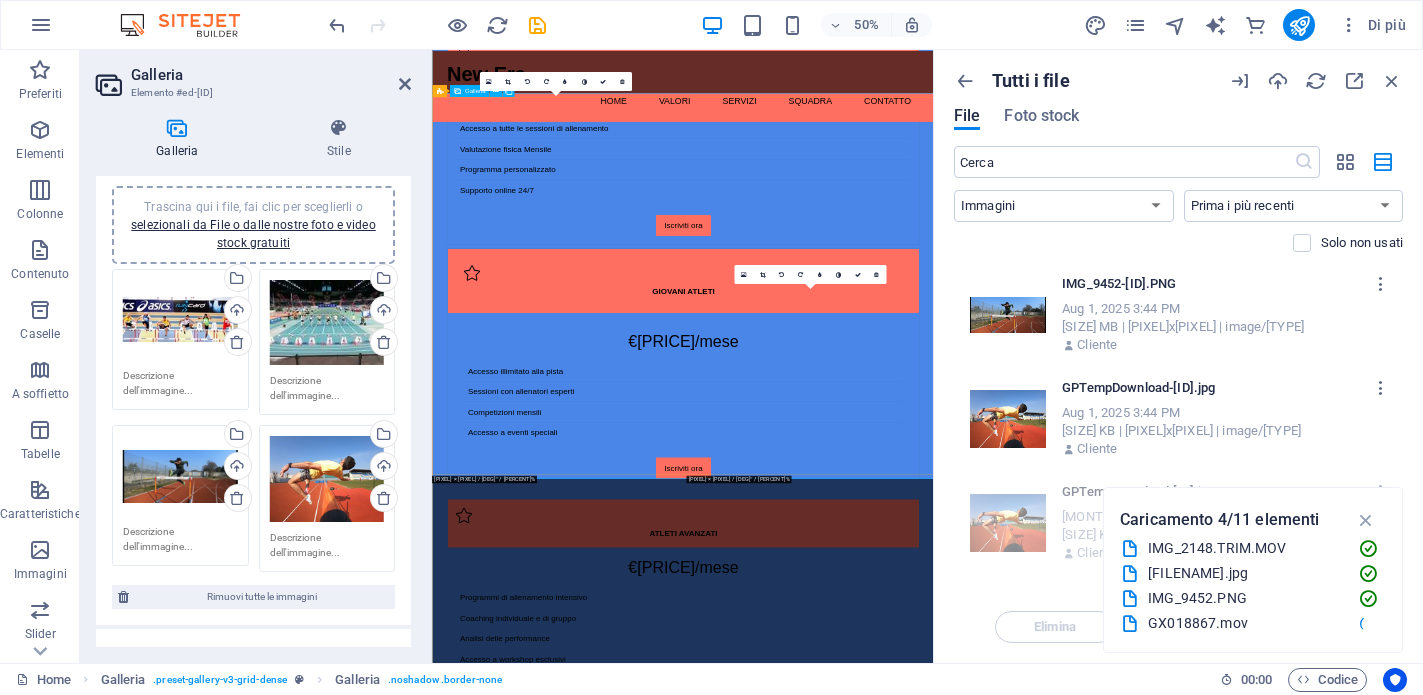 scroll, scrollTop: 4388, scrollLeft: 0, axis: vertical 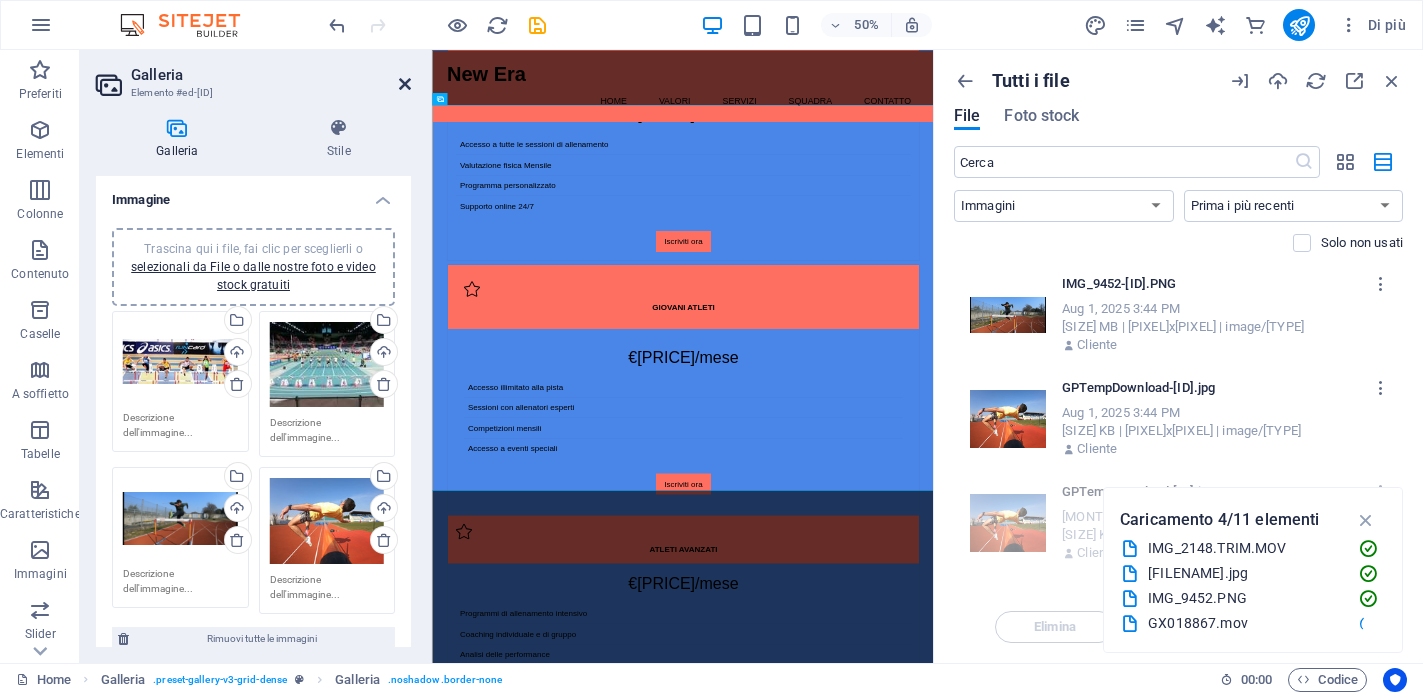 drag, startPoint x: 404, startPoint y: 82, endPoint x: 381, endPoint y: 37, distance: 50.537113 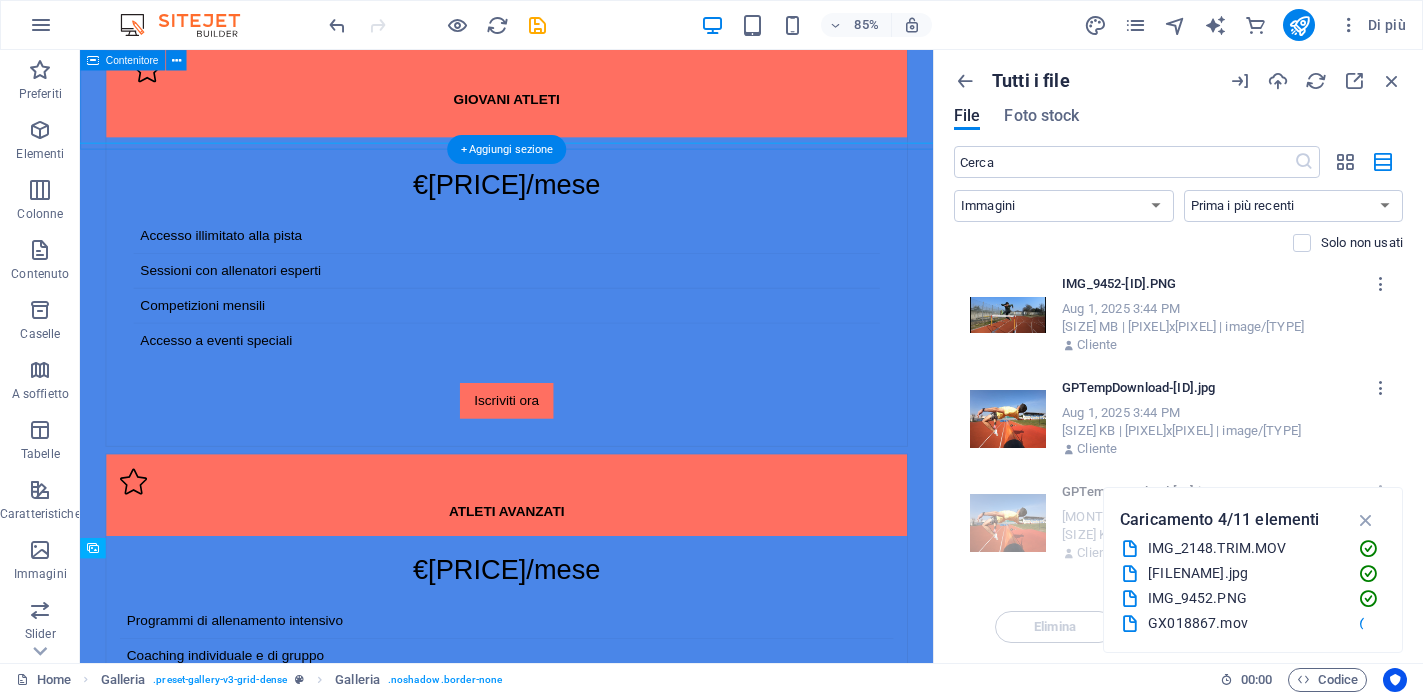 scroll, scrollTop: 3883, scrollLeft: 0, axis: vertical 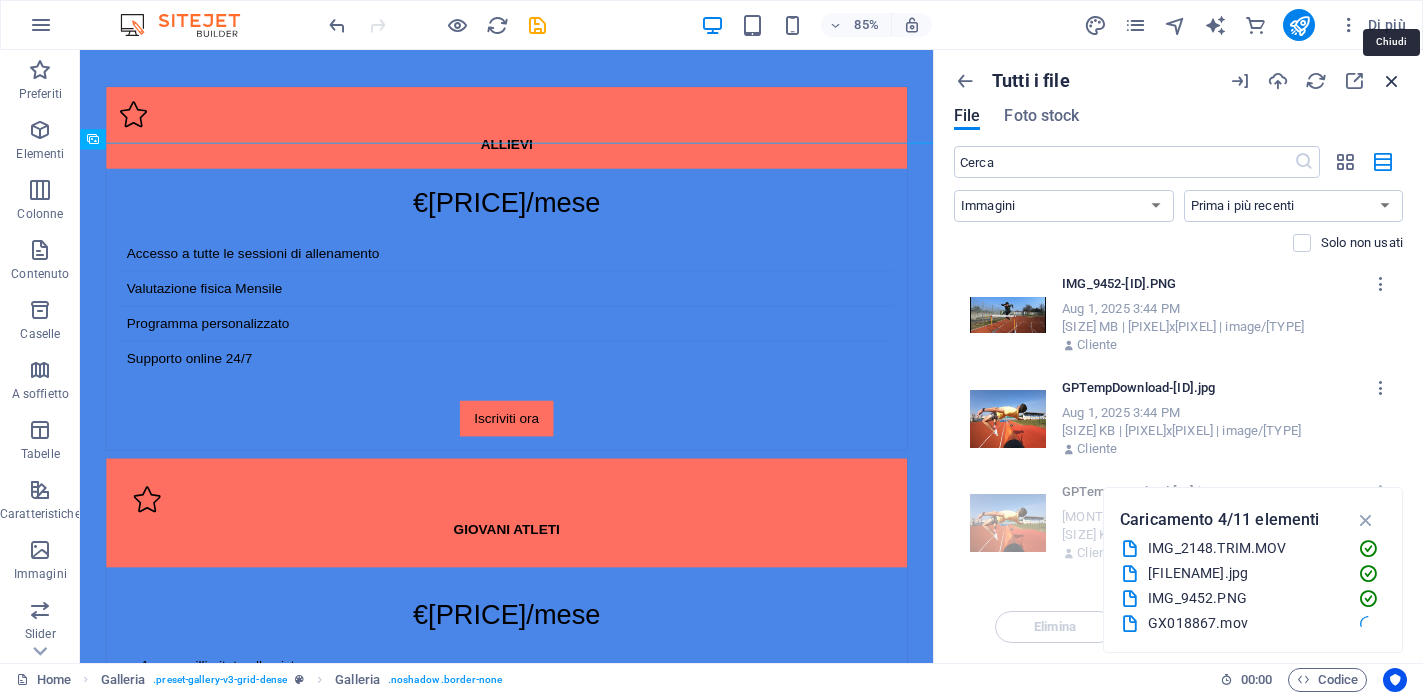 click at bounding box center (1392, 81) 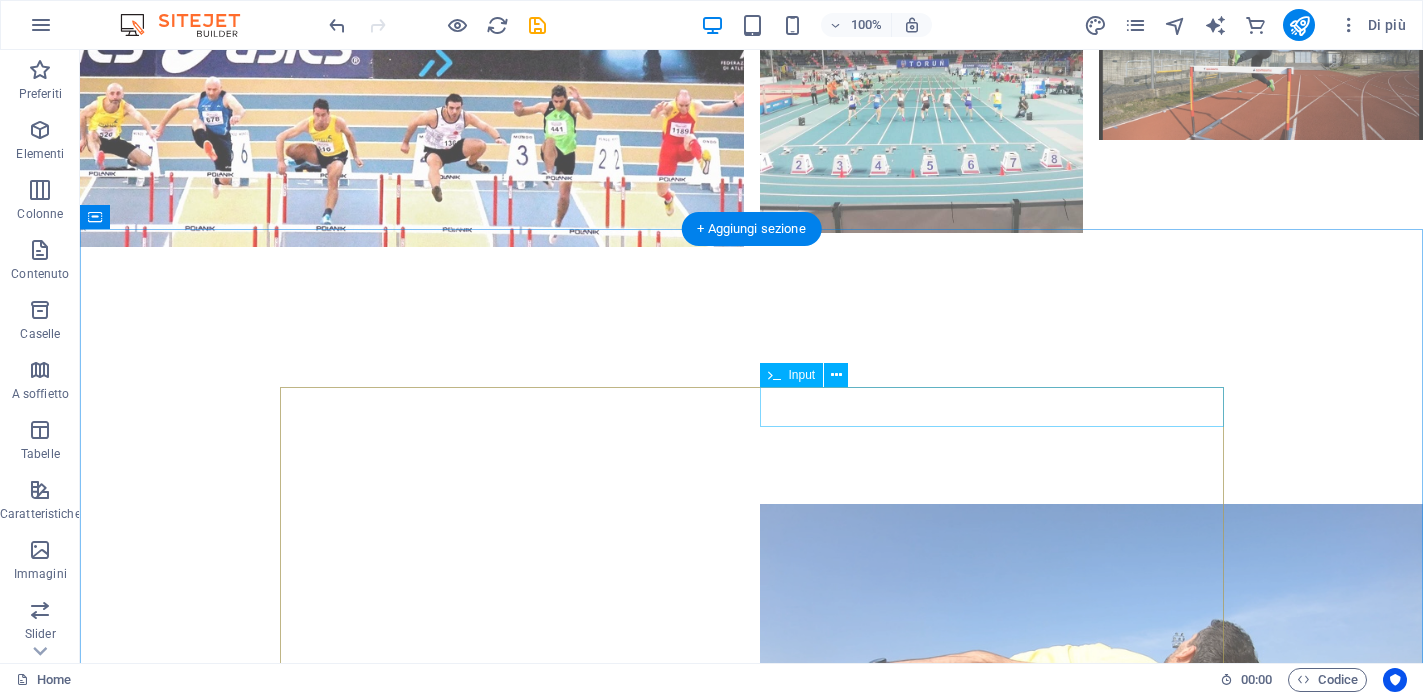 scroll, scrollTop: 8330, scrollLeft: 0, axis: vertical 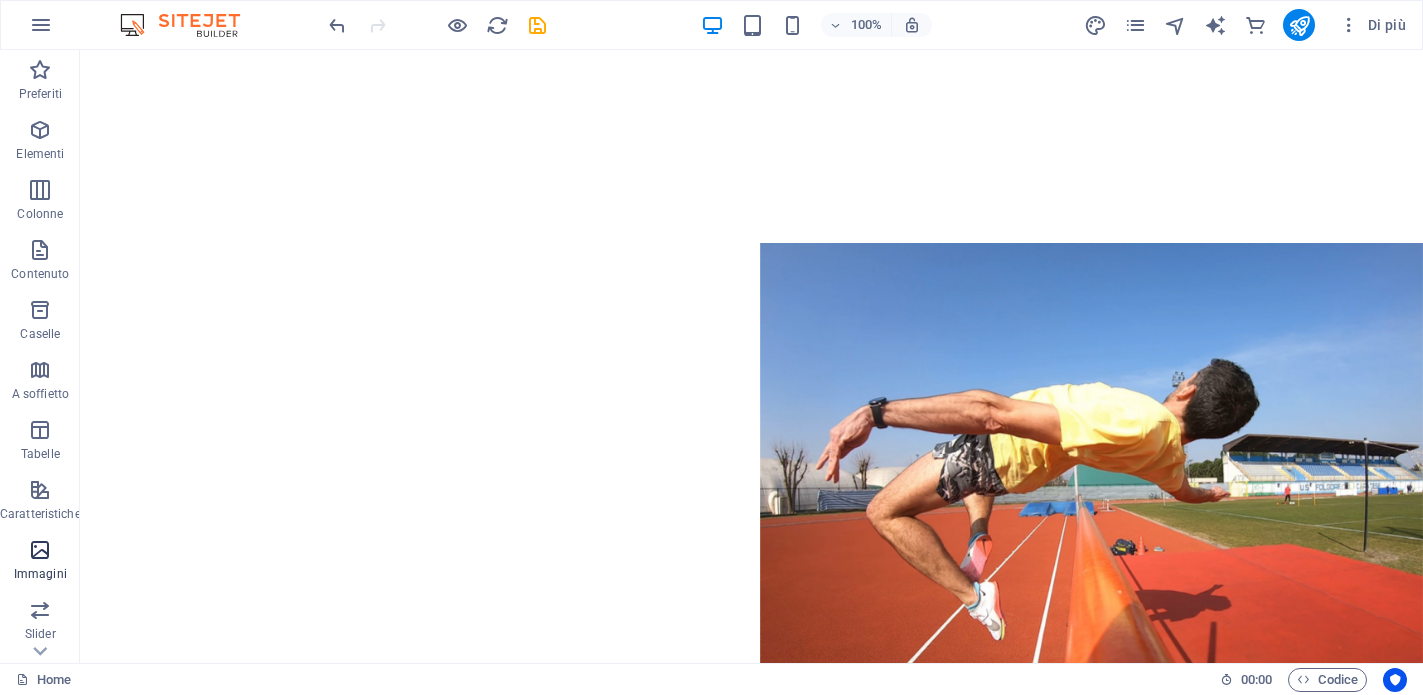 click at bounding box center (40, 550) 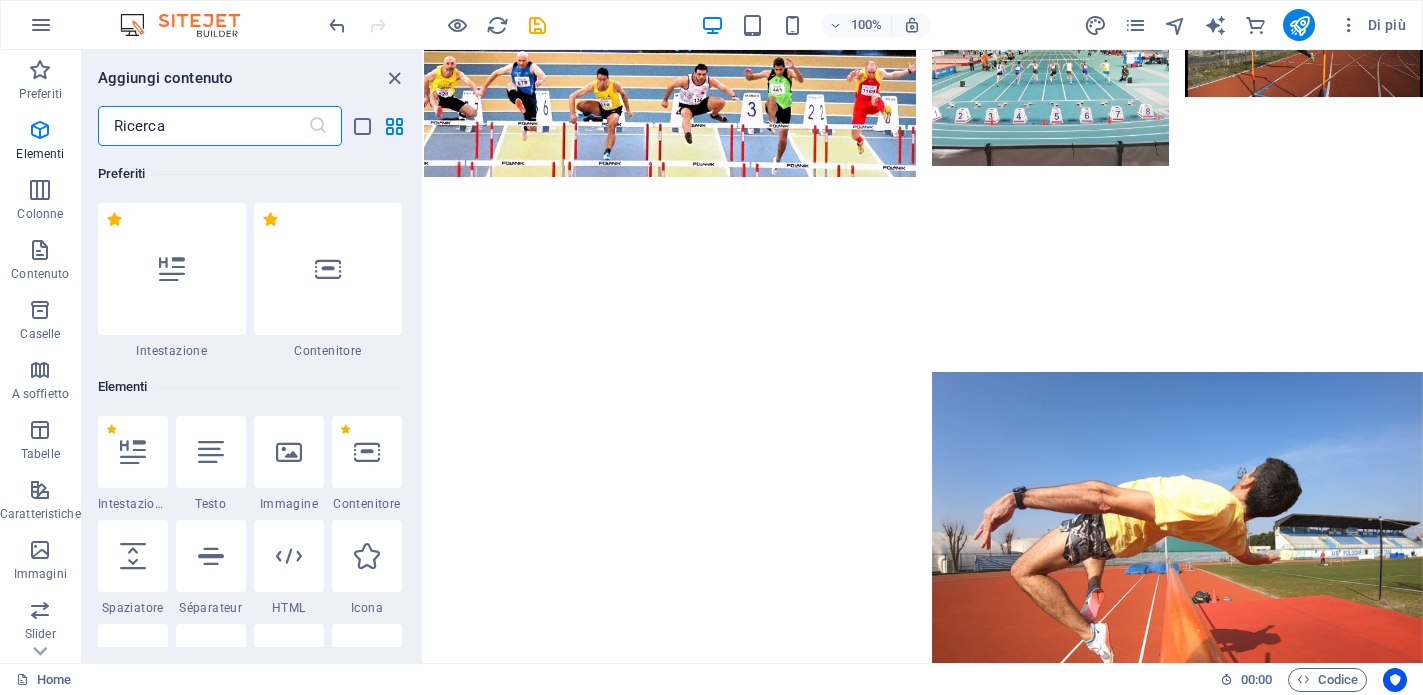 scroll, scrollTop: 10140, scrollLeft: 0, axis: vertical 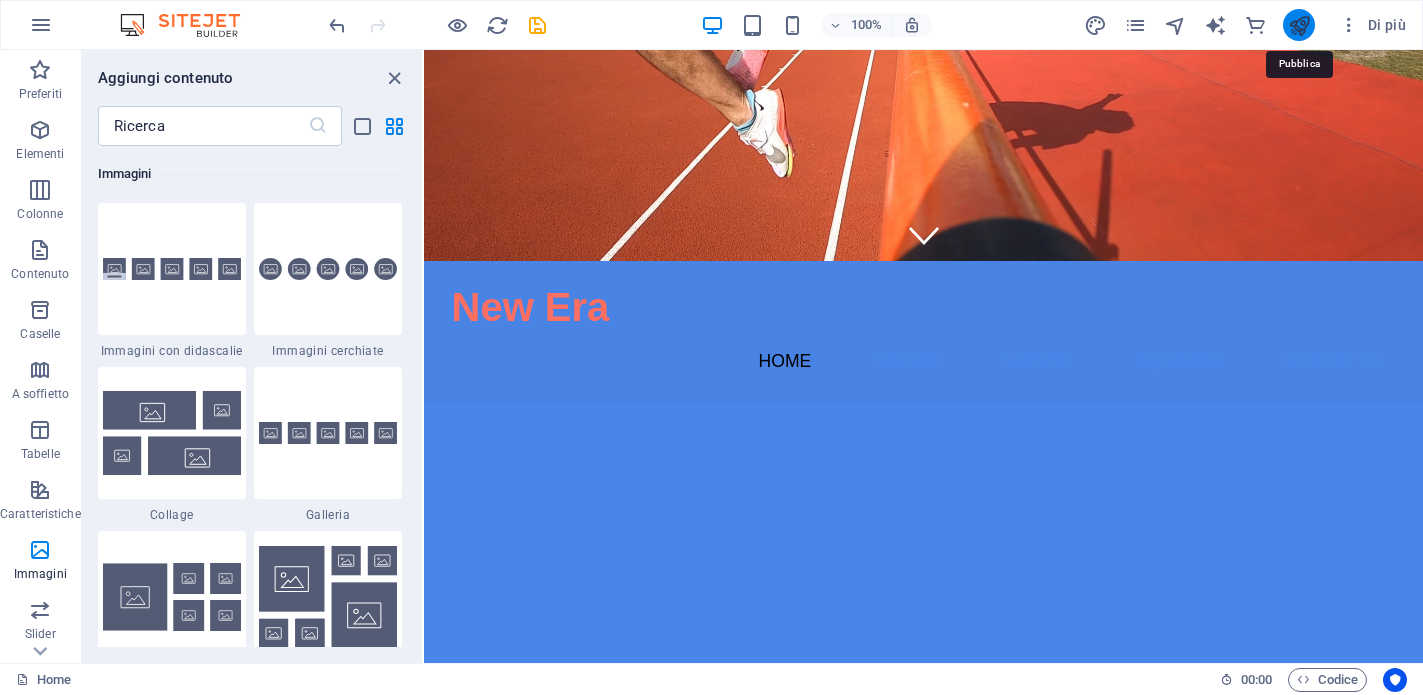click at bounding box center (1299, 25) 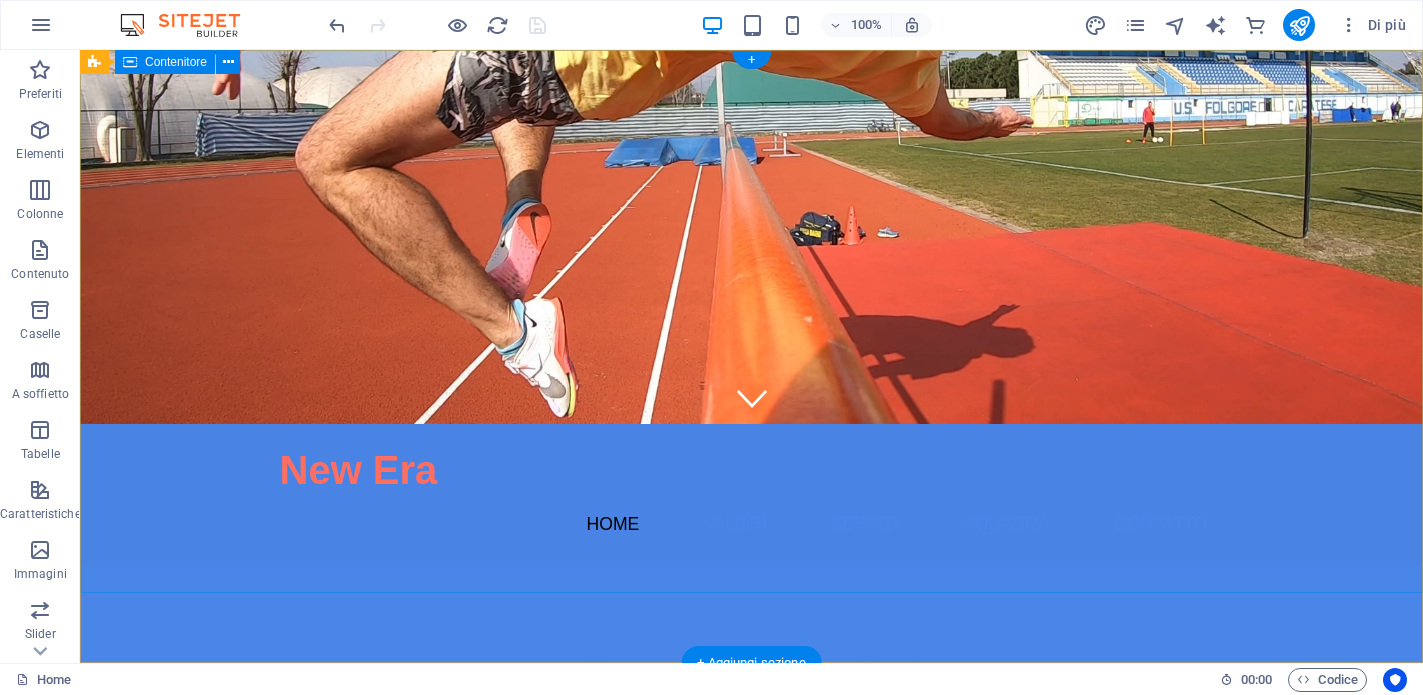 scroll, scrollTop: 0, scrollLeft: 0, axis: both 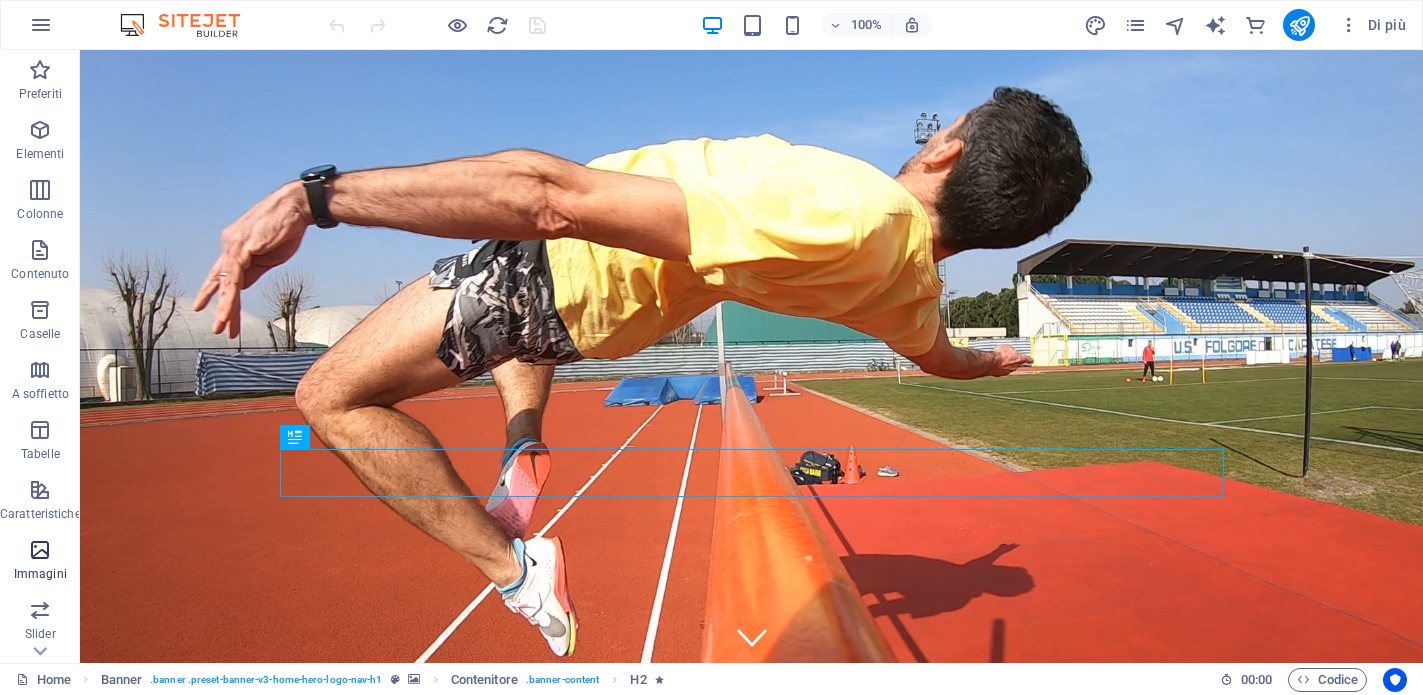 click at bounding box center (40, 550) 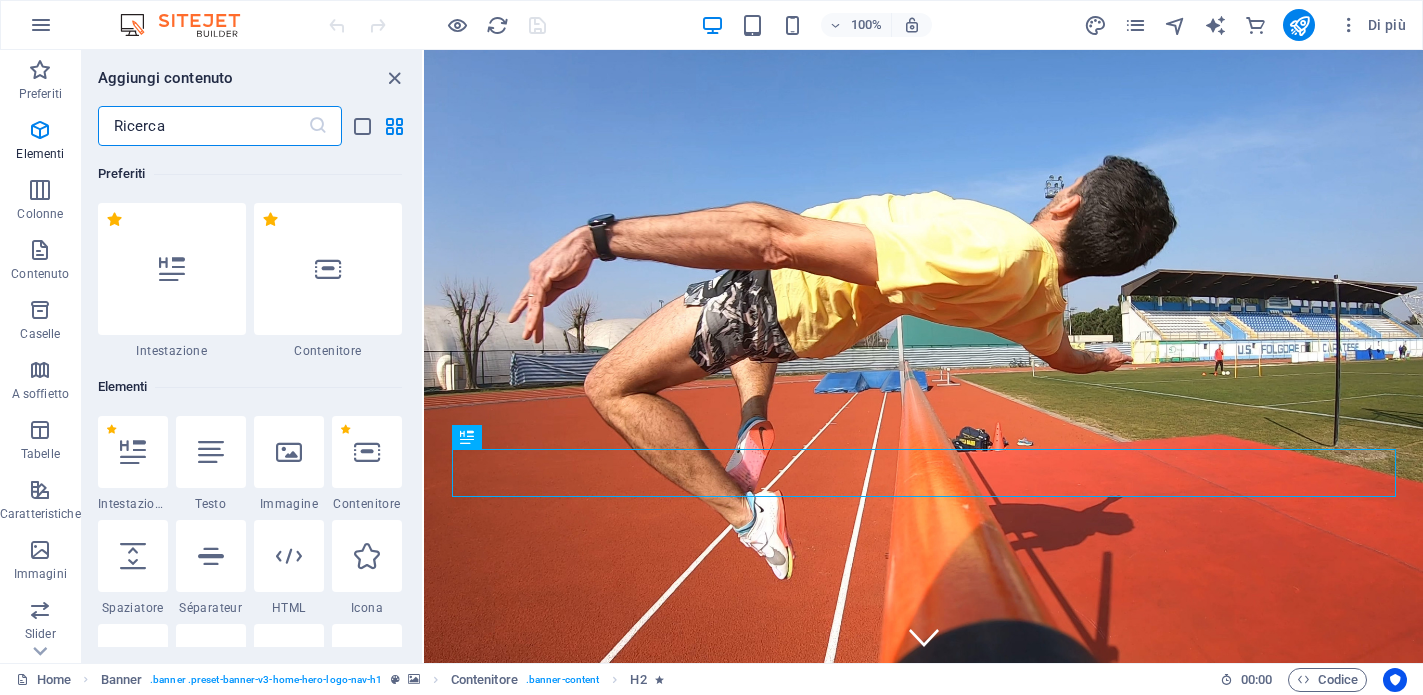 scroll, scrollTop: 10140, scrollLeft: 0, axis: vertical 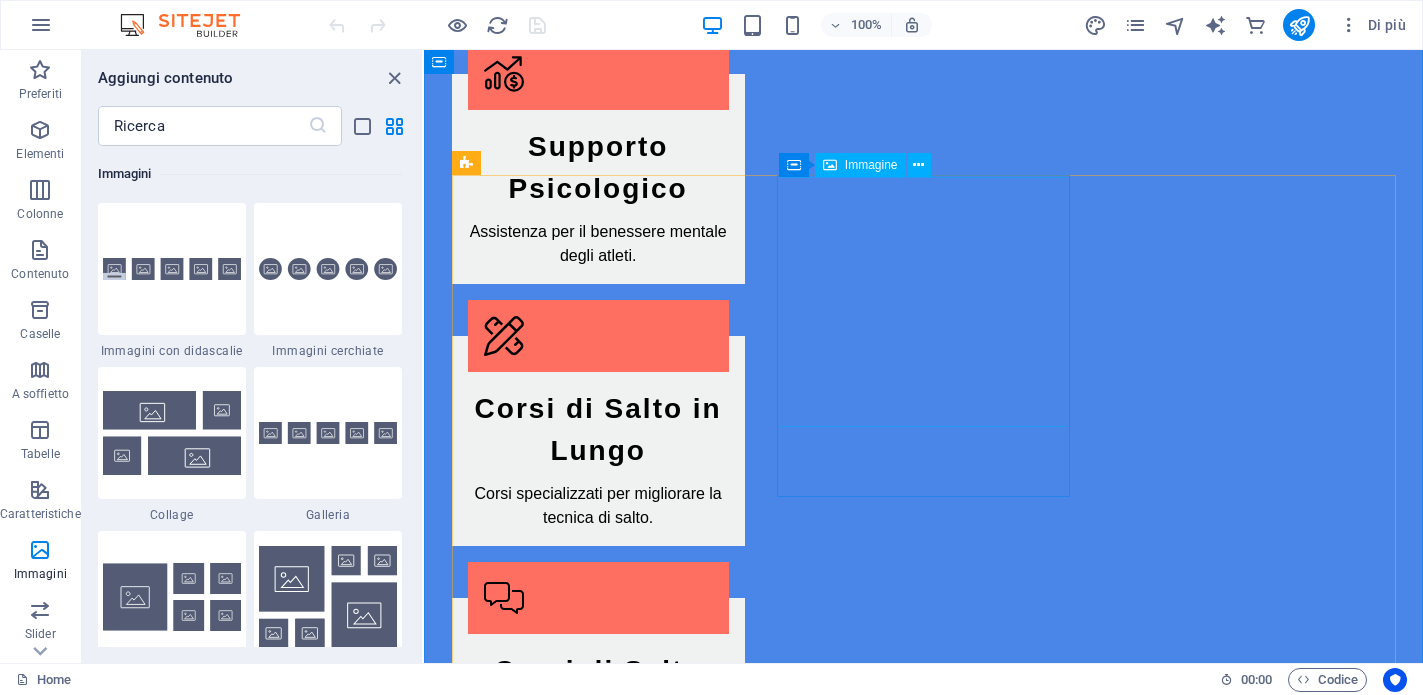 click at bounding box center (598, 3378) 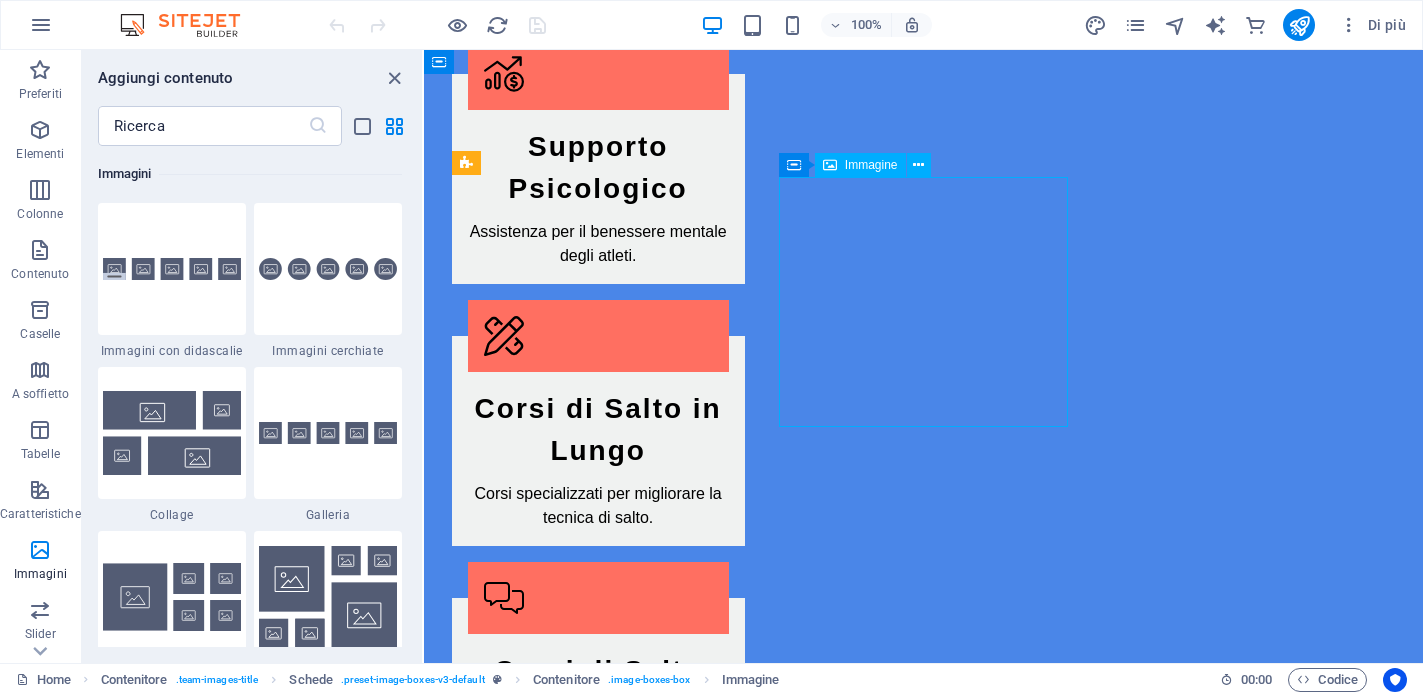 click at bounding box center [598, 3378] 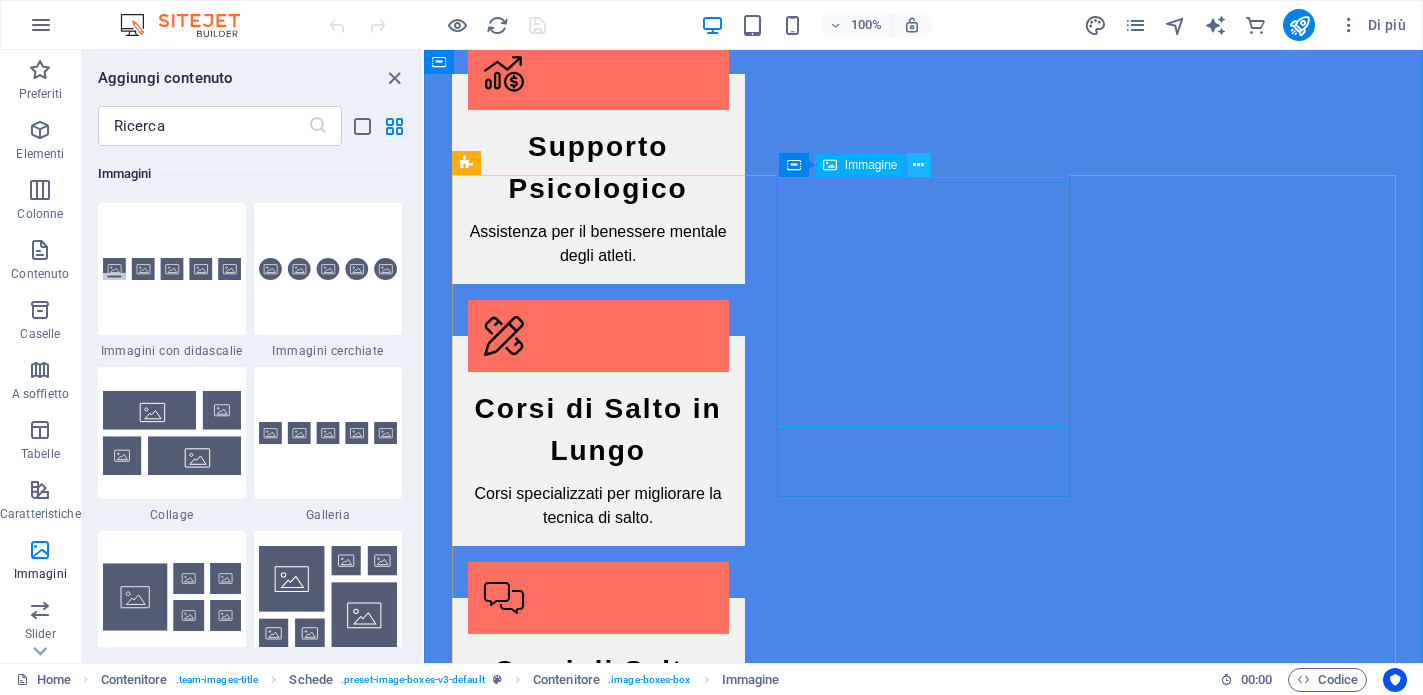 click at bounding box center (918, 165) 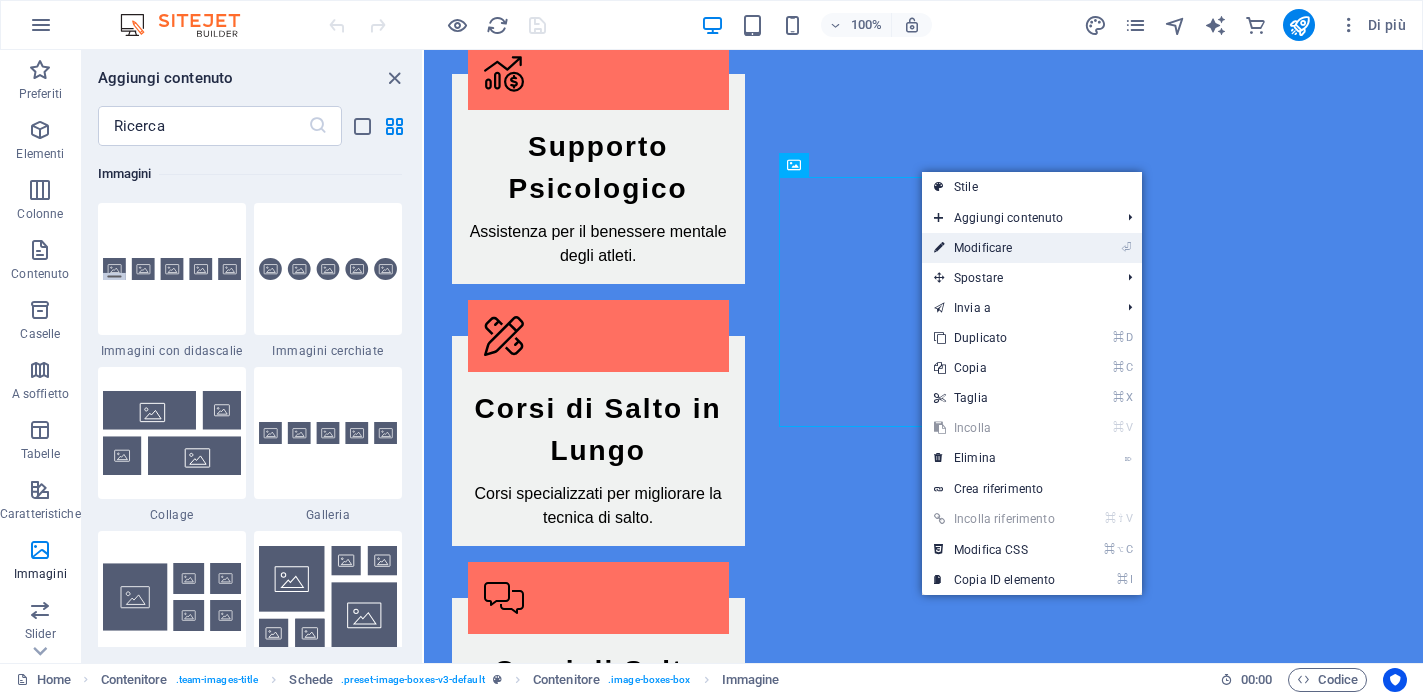 click on "⏎  Modificare" at bounding box center [994, 248] 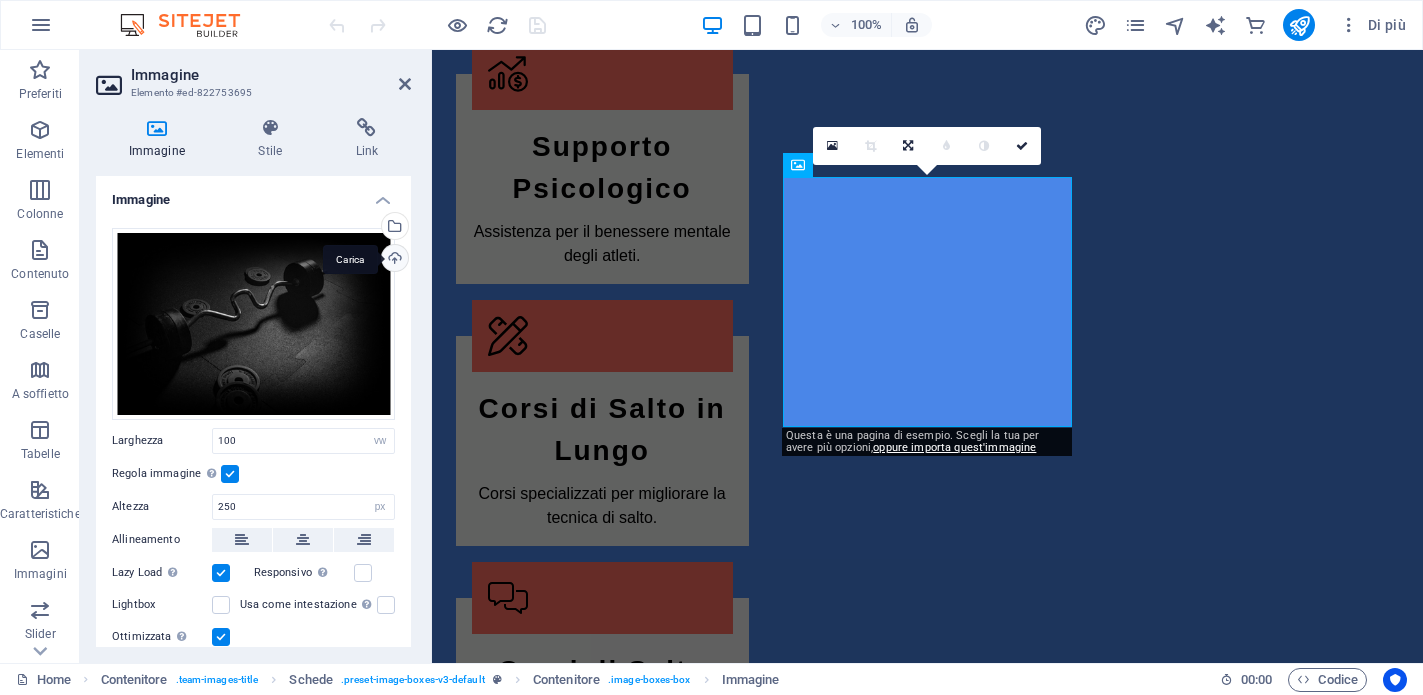 click on "Carica" at bounding box center (393, 260) 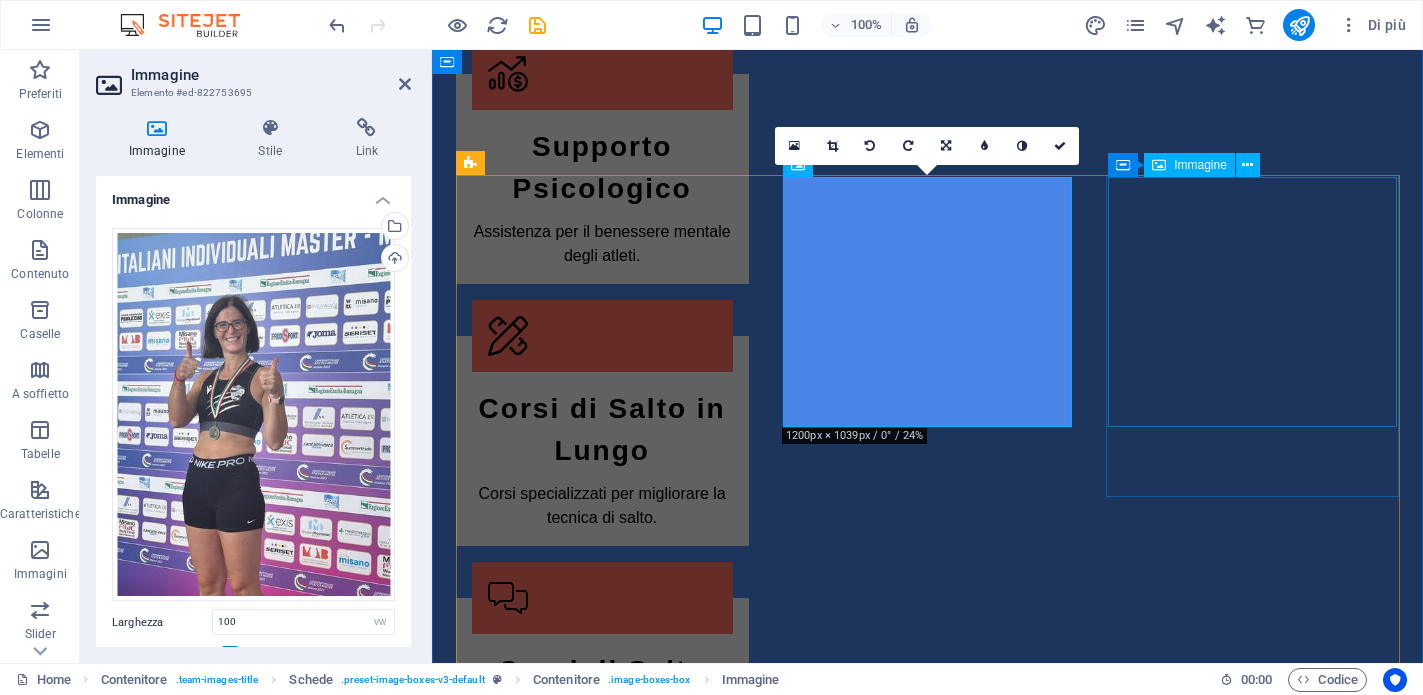 click at bounding box center (602, 3716) 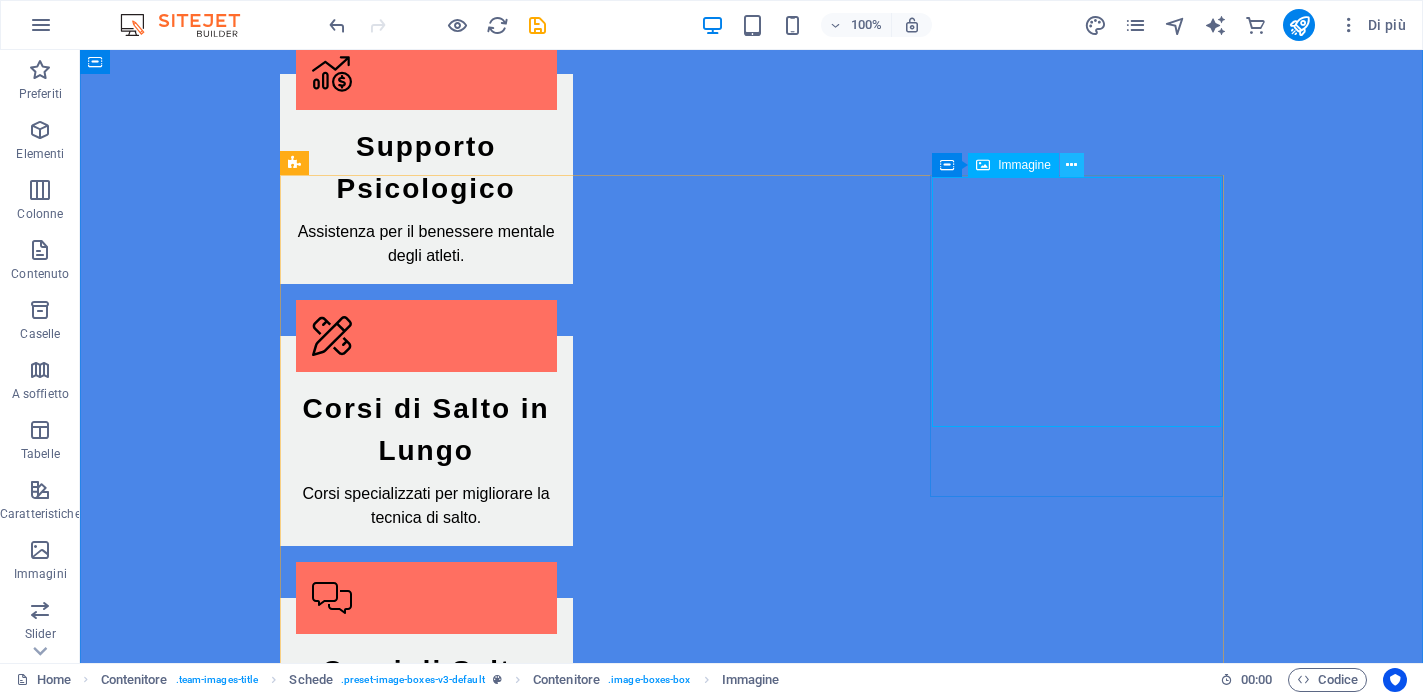 click at bounding box center (1071, 165) 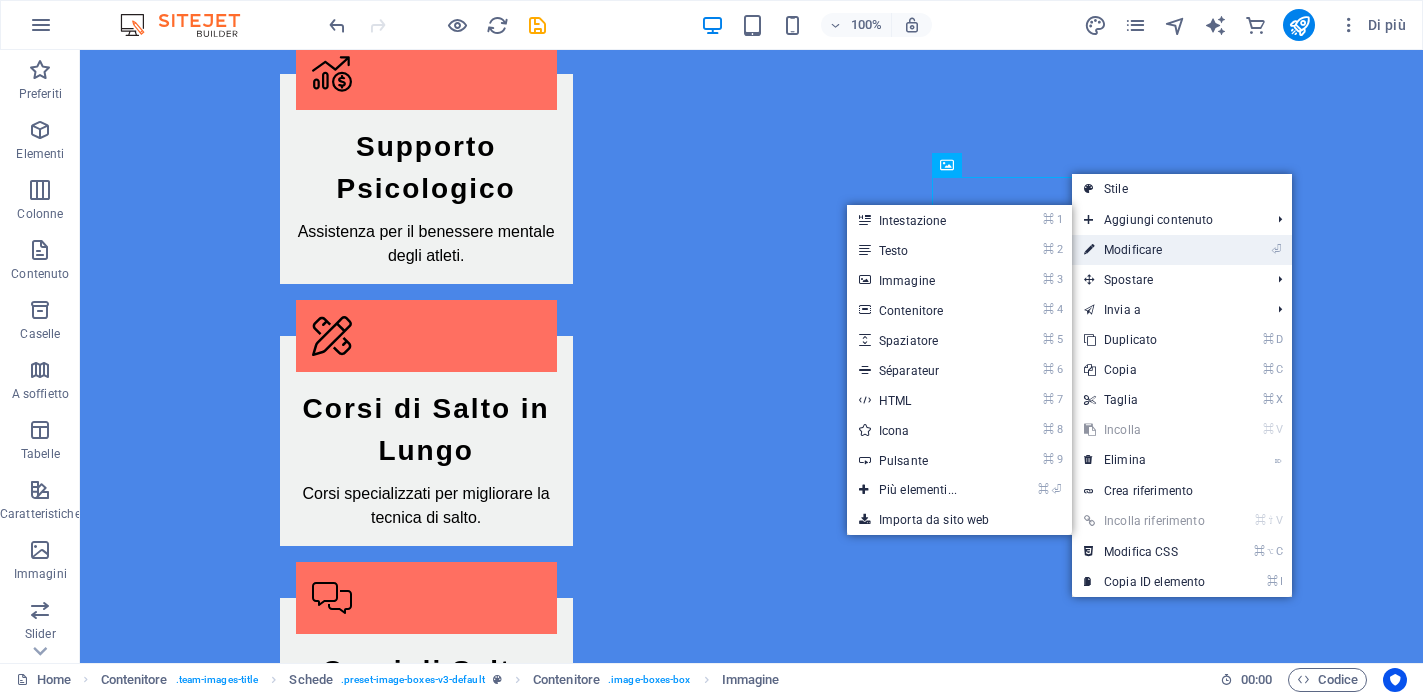 click on "⏎  Modificare" at bounding box center [1144, 250] 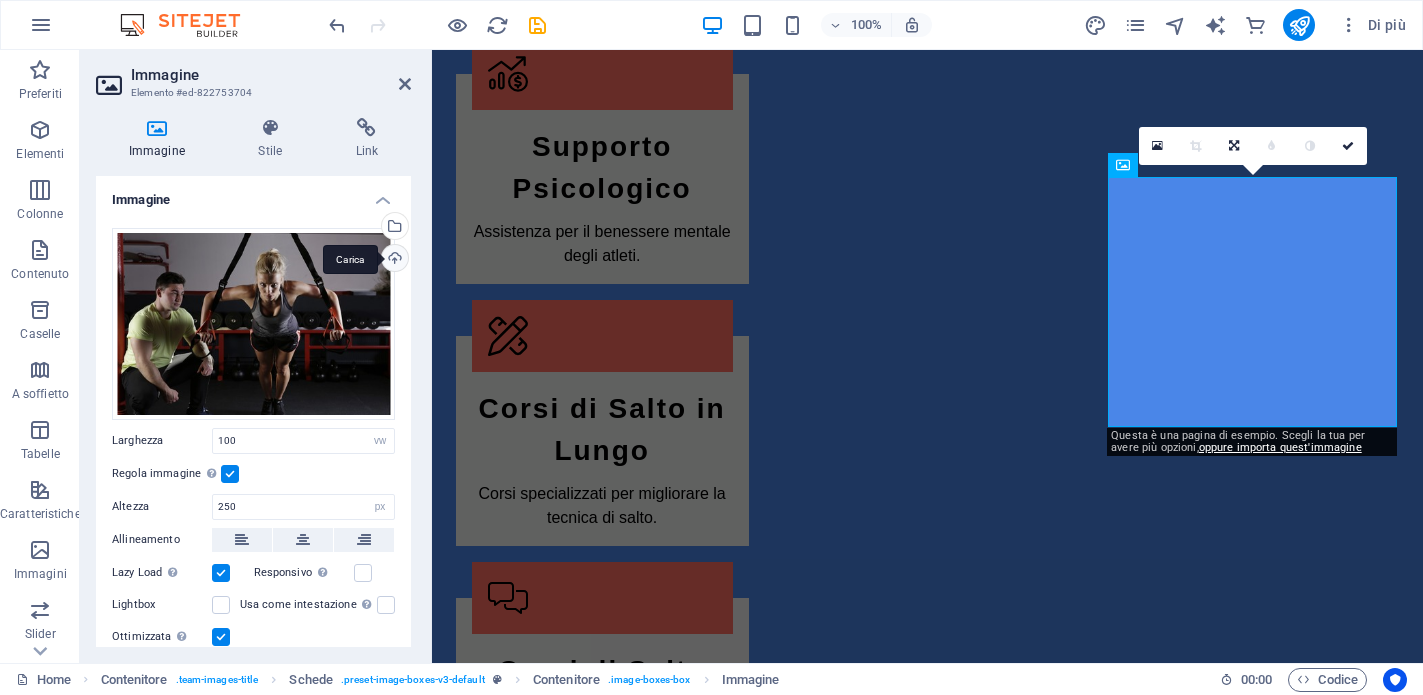 click on "Carica" at bounding box center [393, 260] 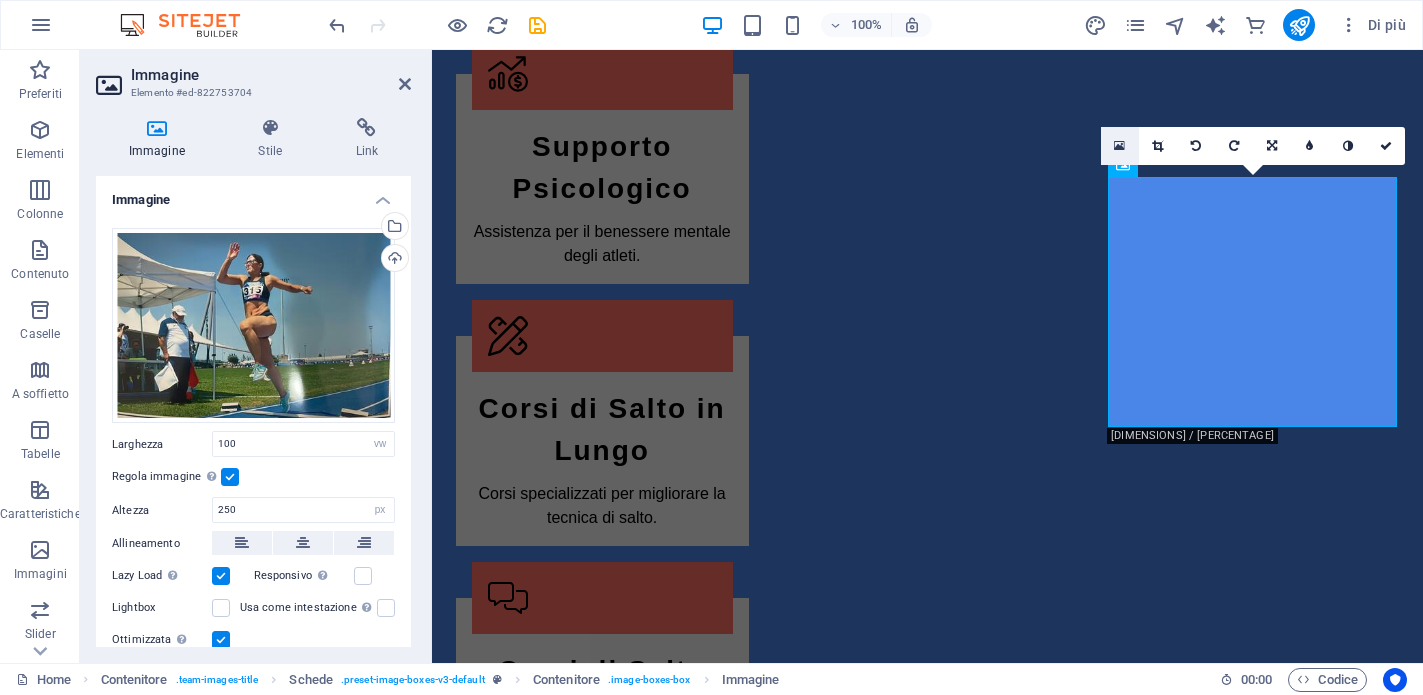 click at bounding box center (1120, 146) 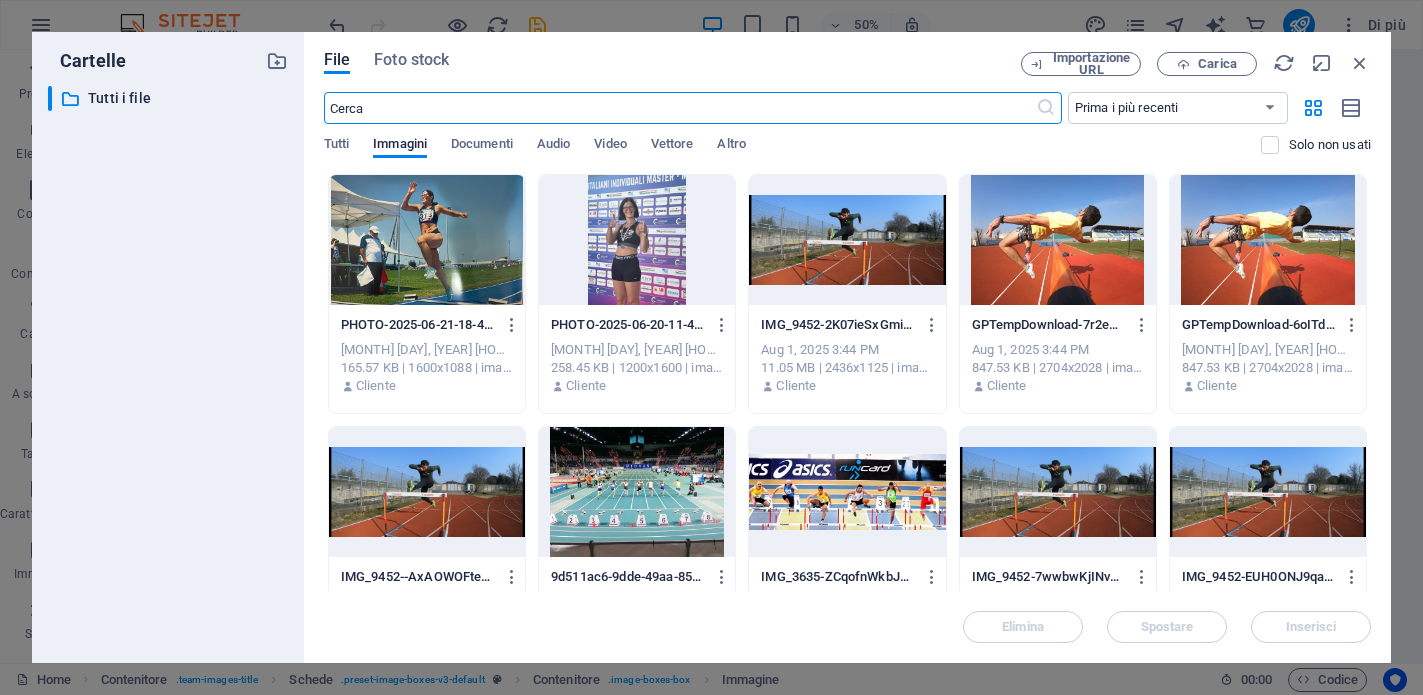 scroll, scrollTop: 3172, scrollLeft: 0, axis: vertical 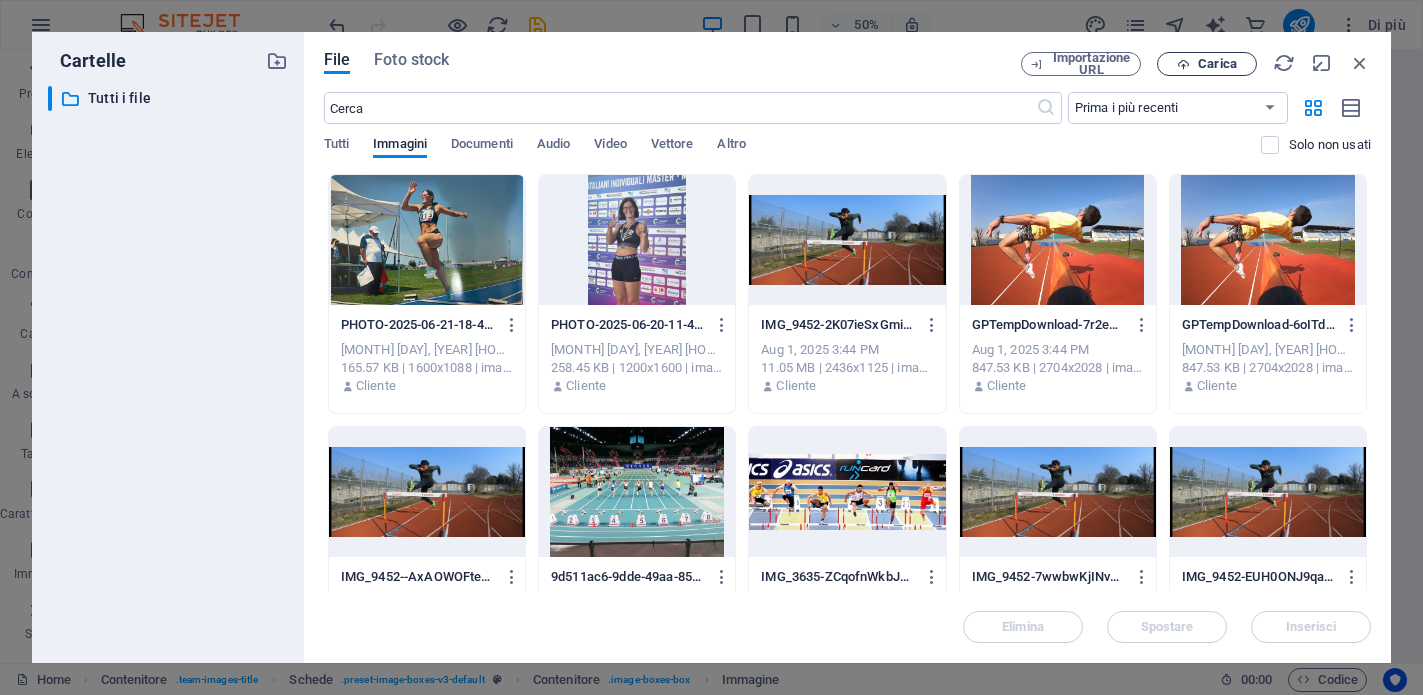click on "Carica" at bounding box center [1207, 64] 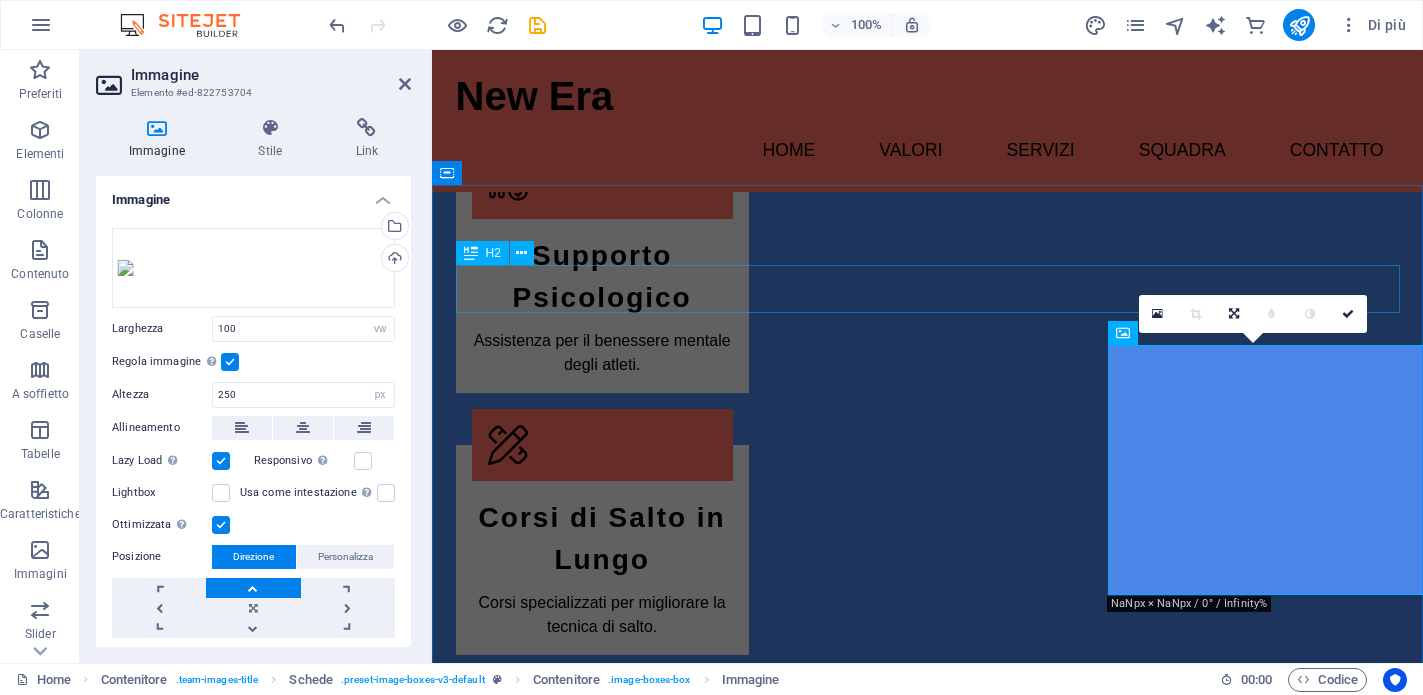 scroll, scrollTop: 2391, scrollLeft: 0, axis: vertical 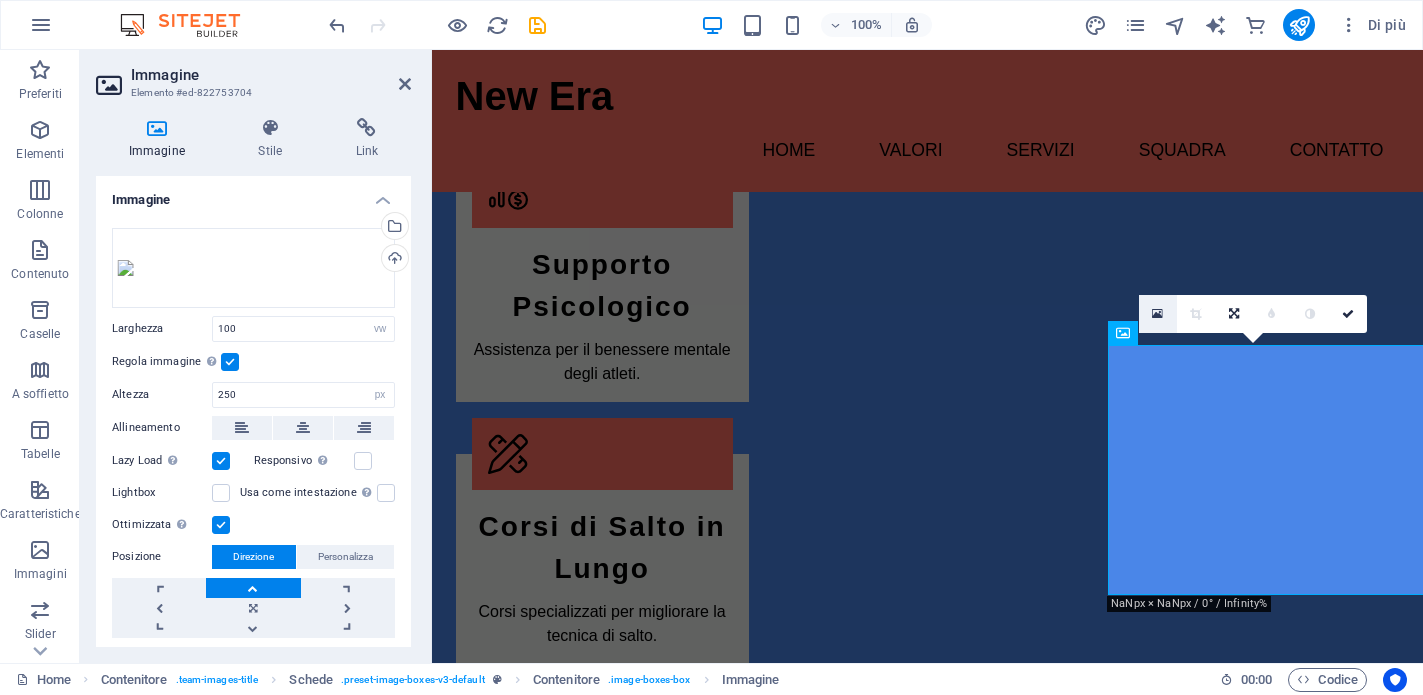 click at bounding box center (1158, 314) 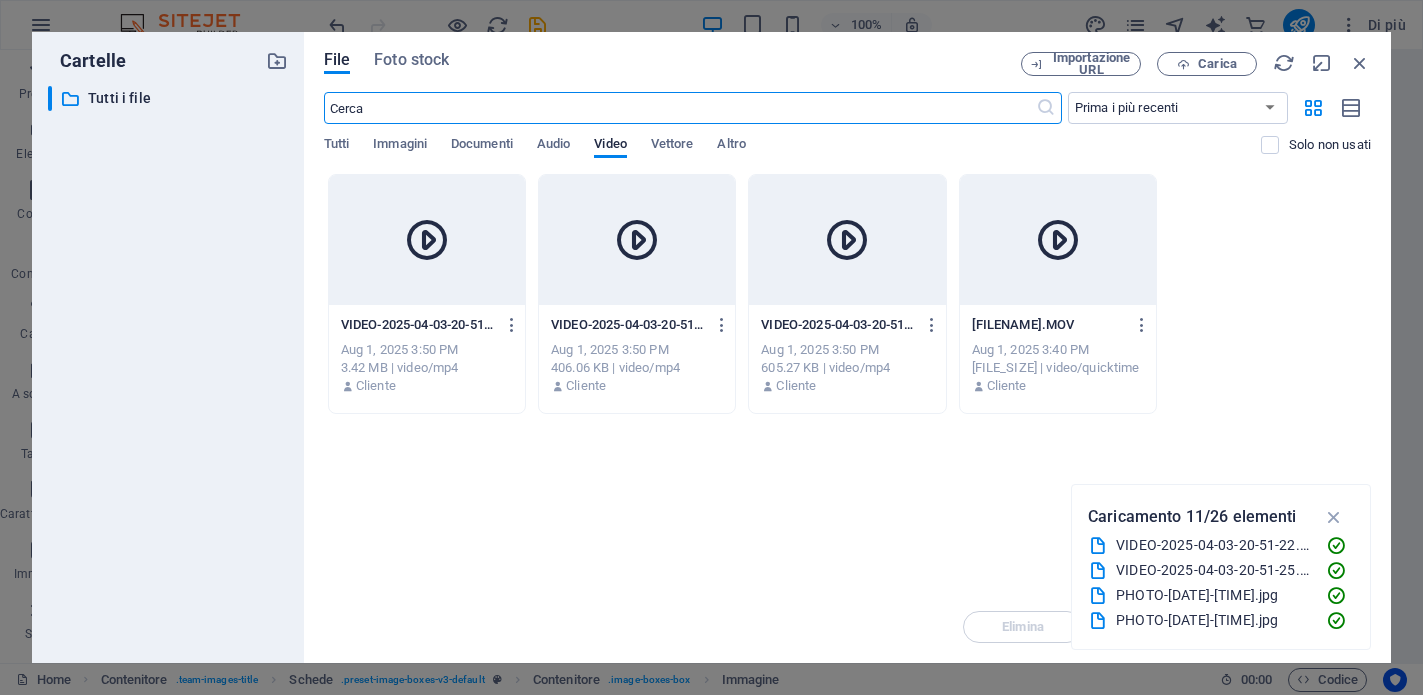 scroll, scrollTop: 3004, scrollLeft: 0, axis: vertical 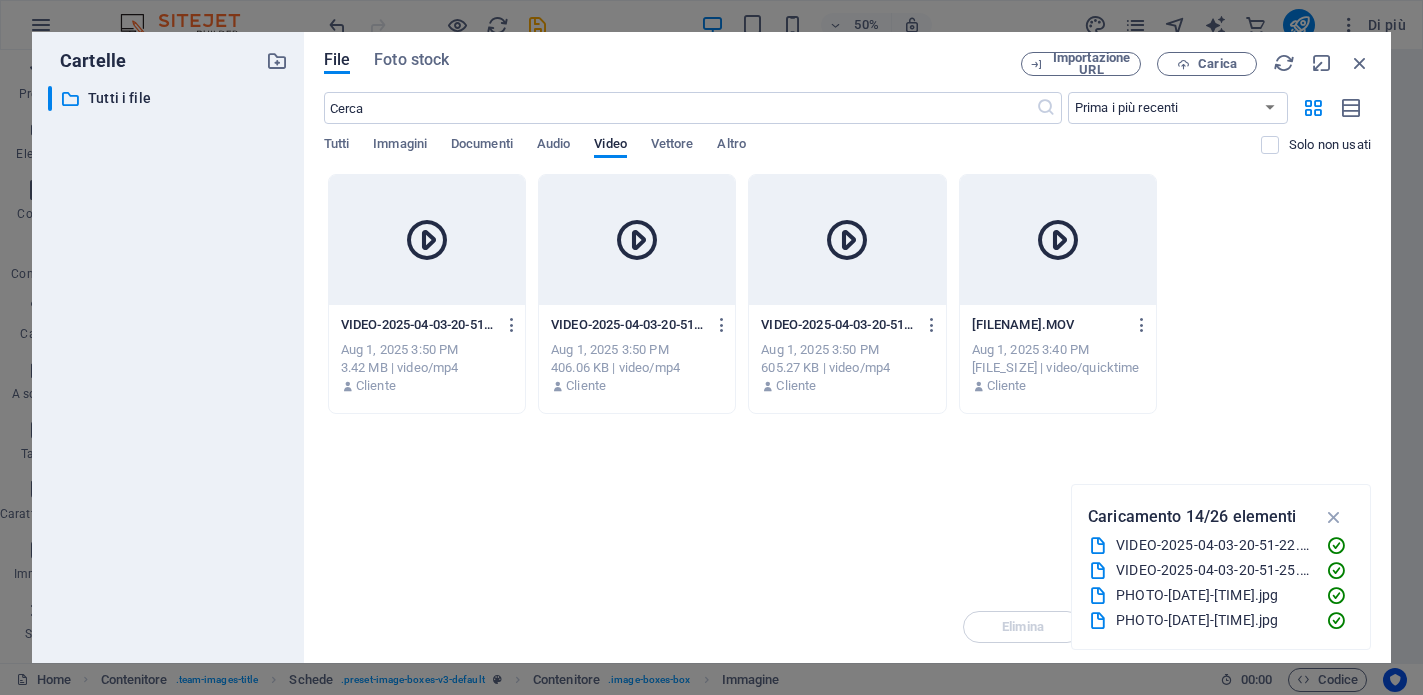 click at bounding box center [427, 240] 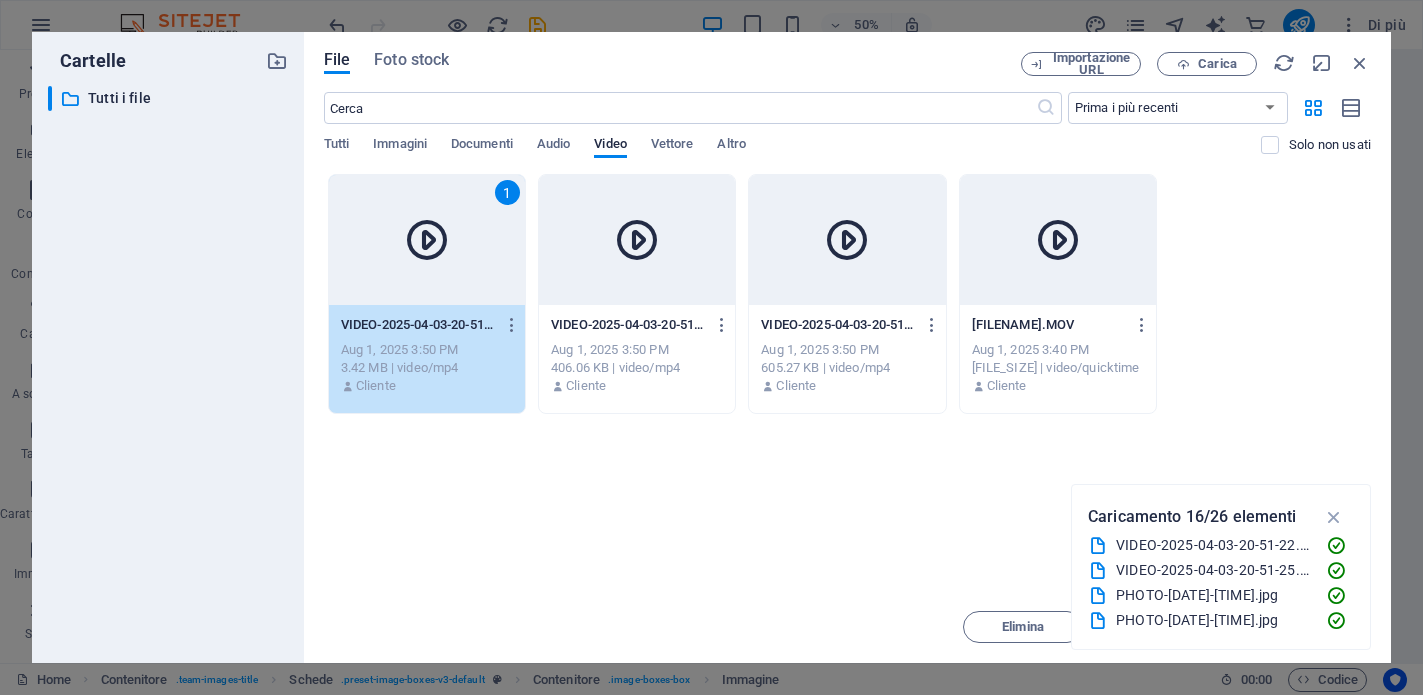 click on "1" at bounding box center [427, 240] 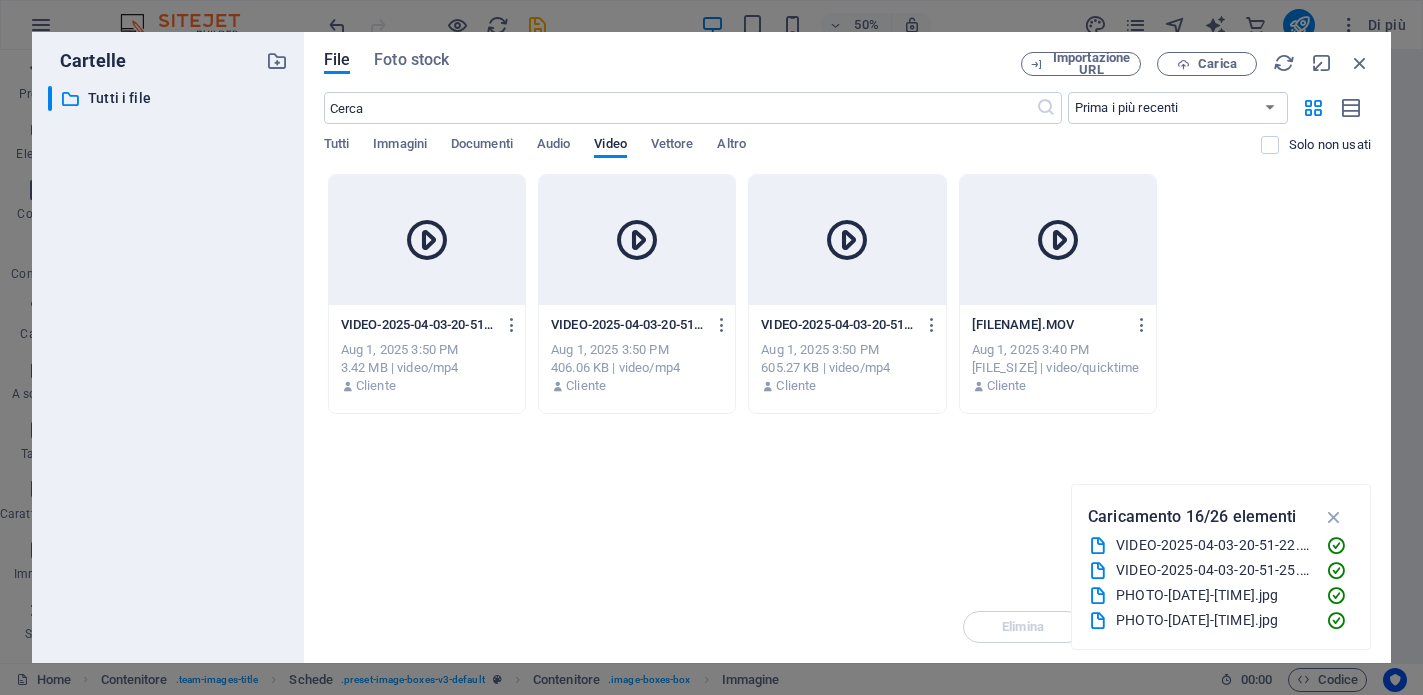click at bounding box center [427, 240] 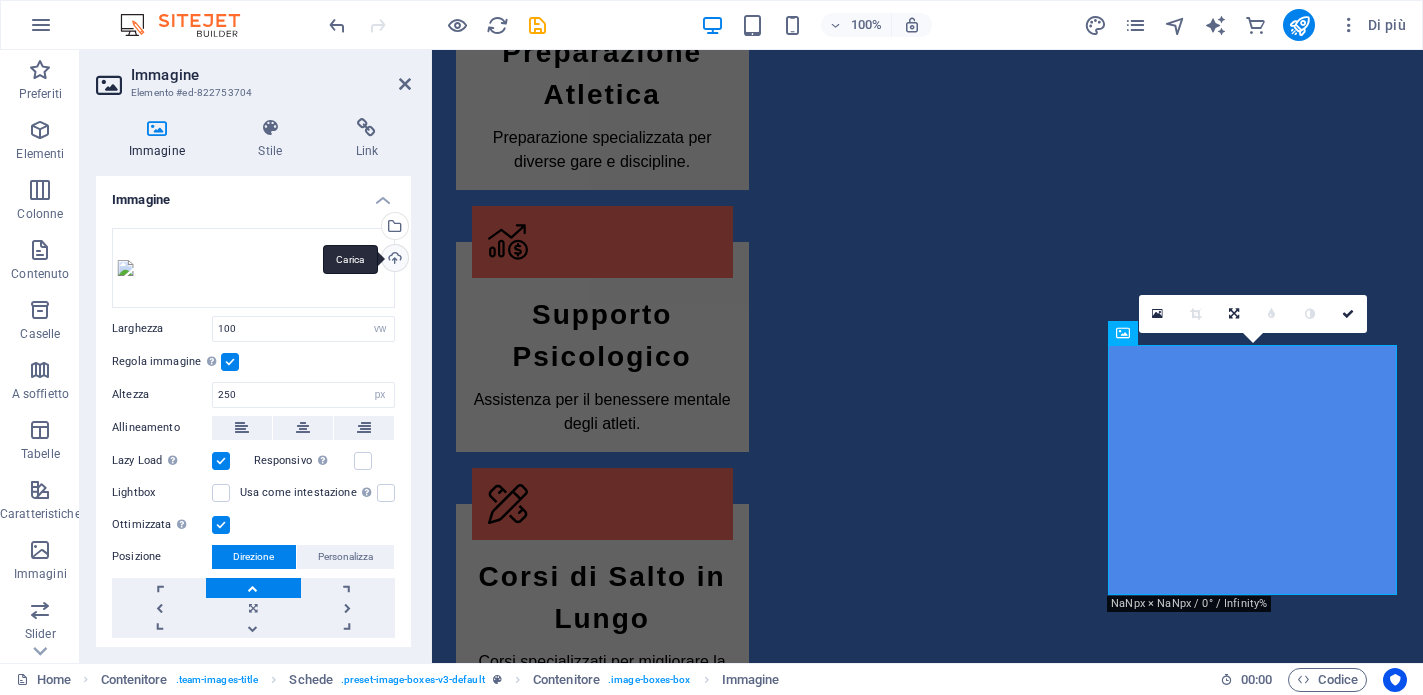 click on "Carica" at bounding box center (393, 260) 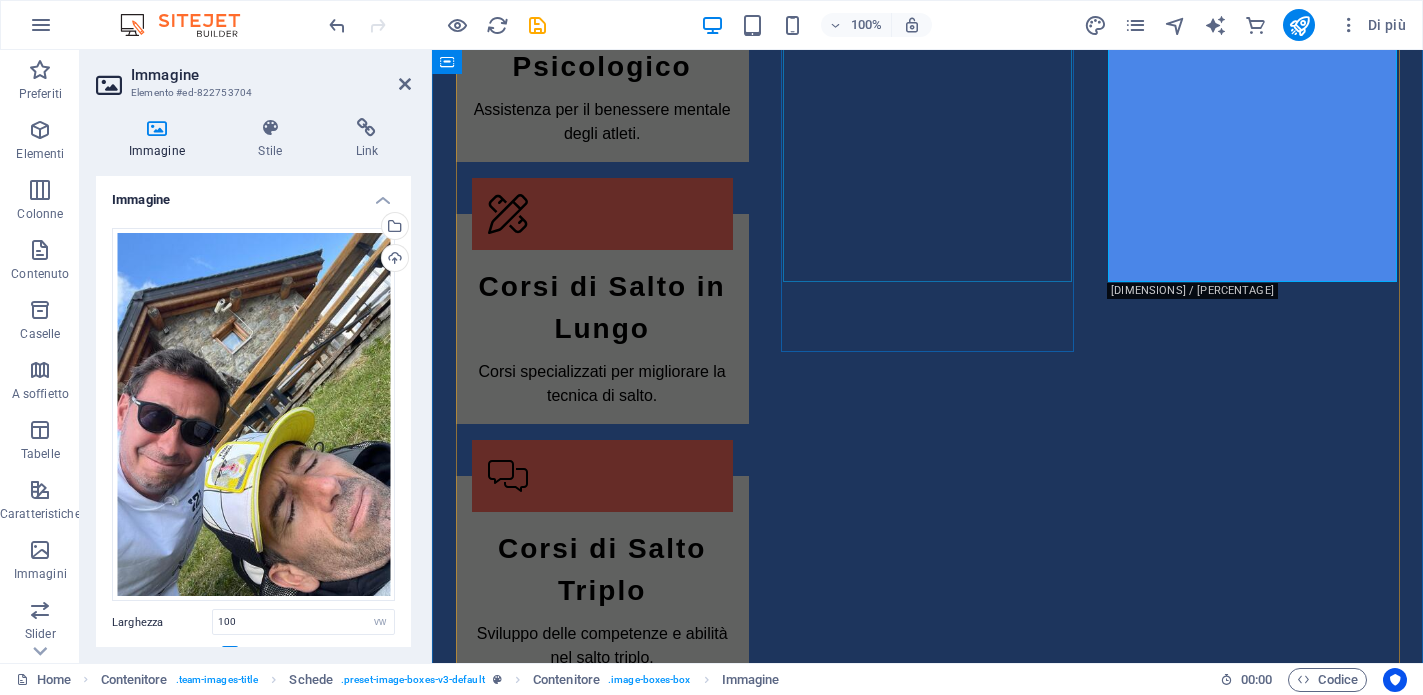 scroll, scrollTop: 2705, scrollLeft: 0, axis: vertical 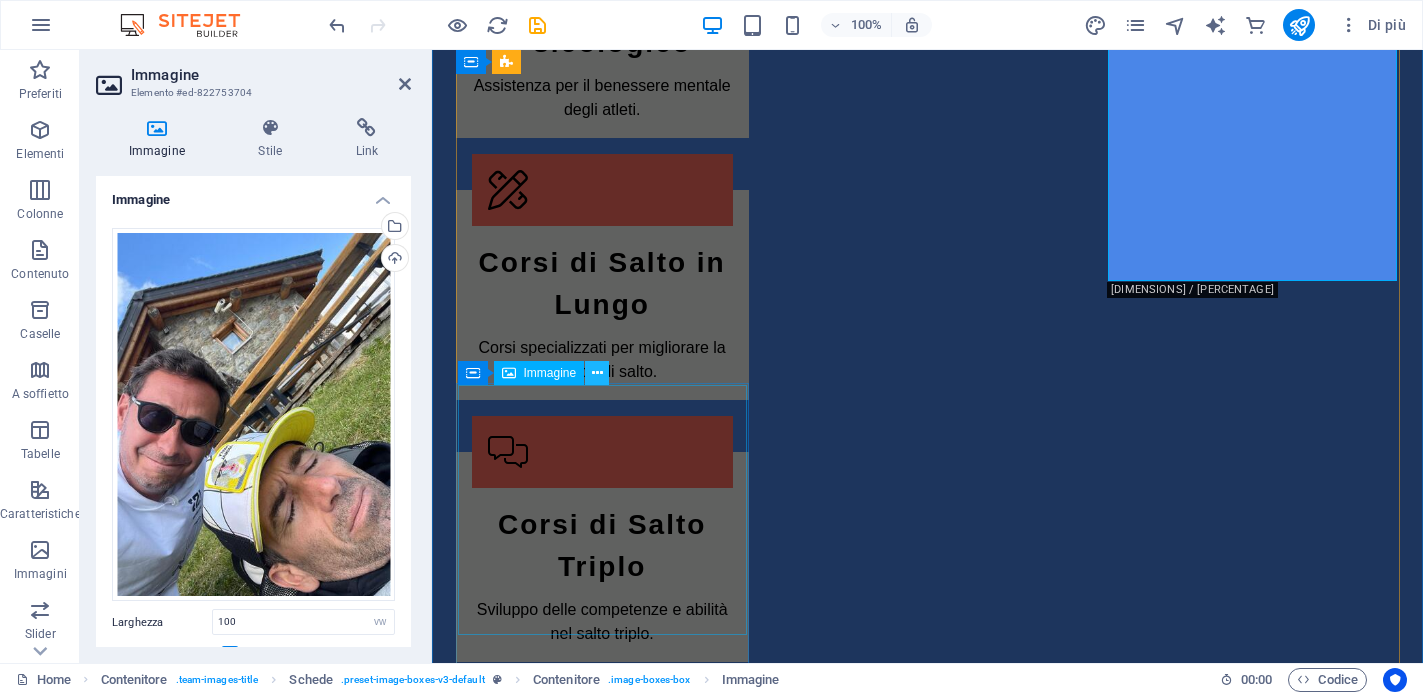 click at bounding box center (597, 373) 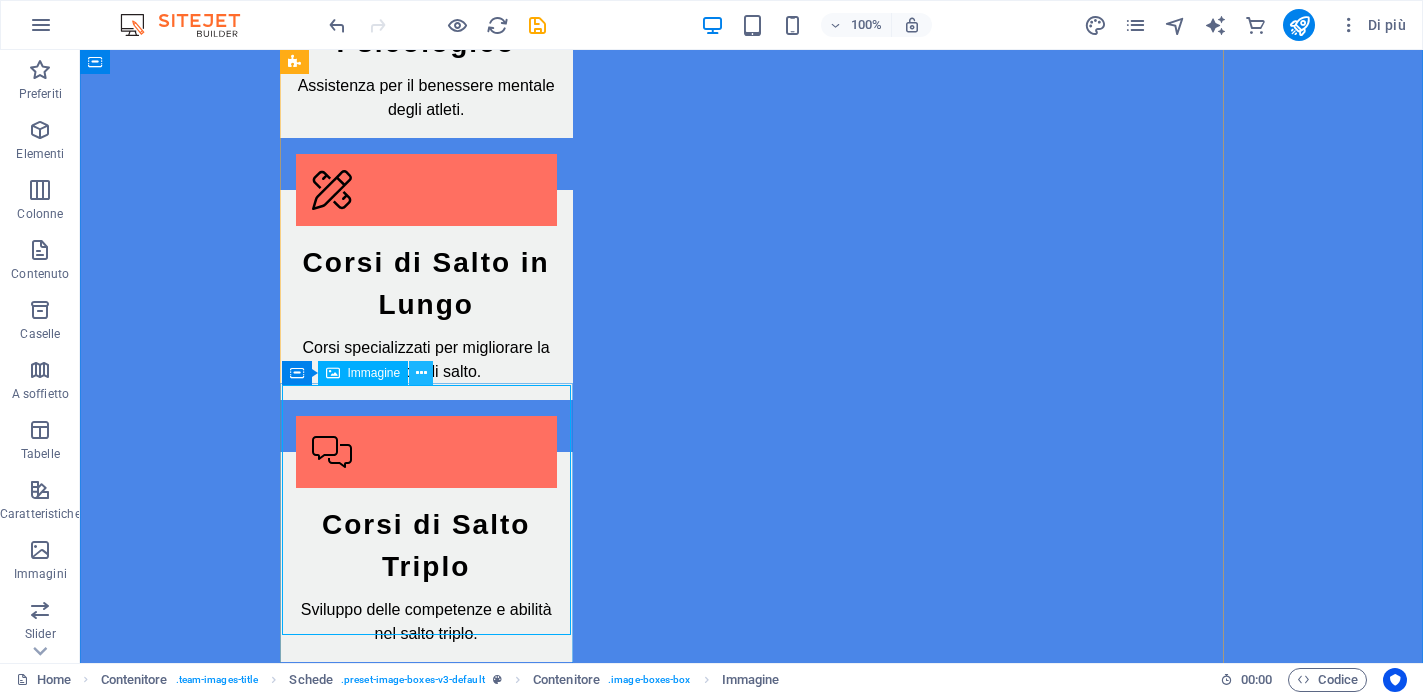 click at bounding box center (421, 373) 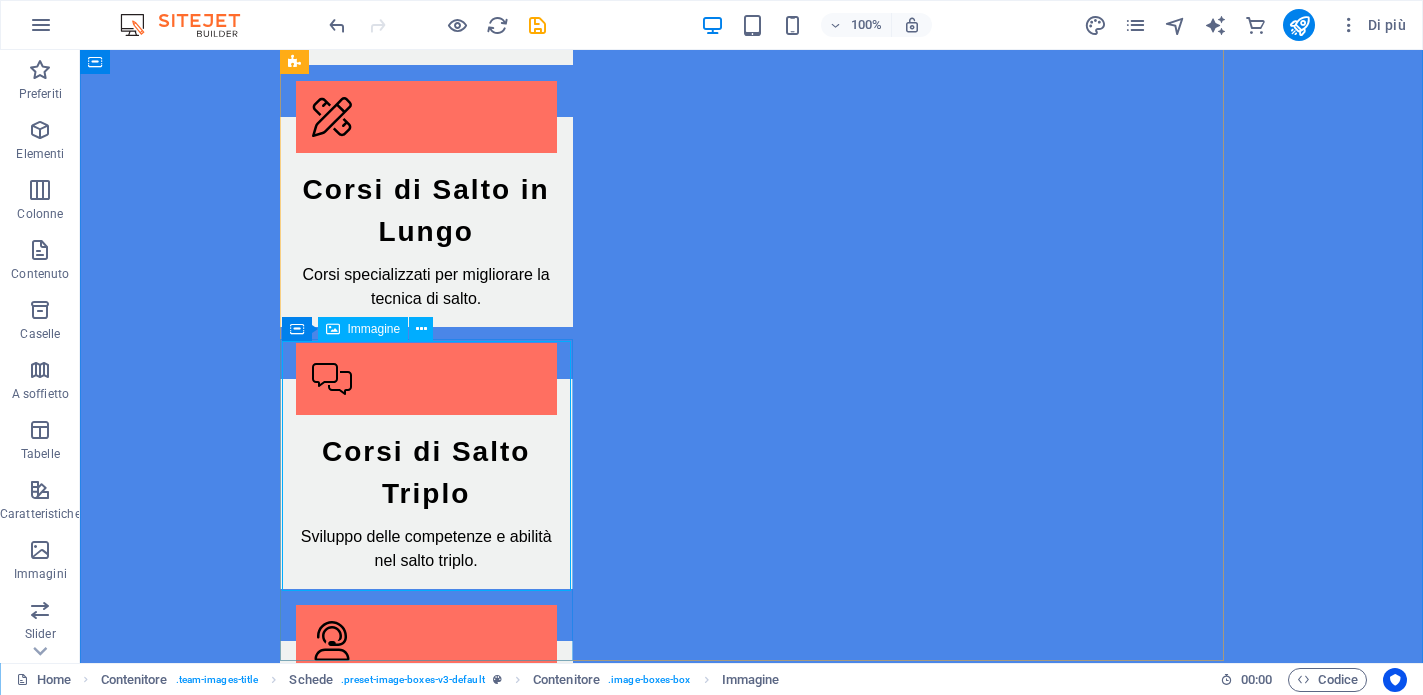 scroll, scrollTop: 2803, scrollLeft: 0, axis: vertical 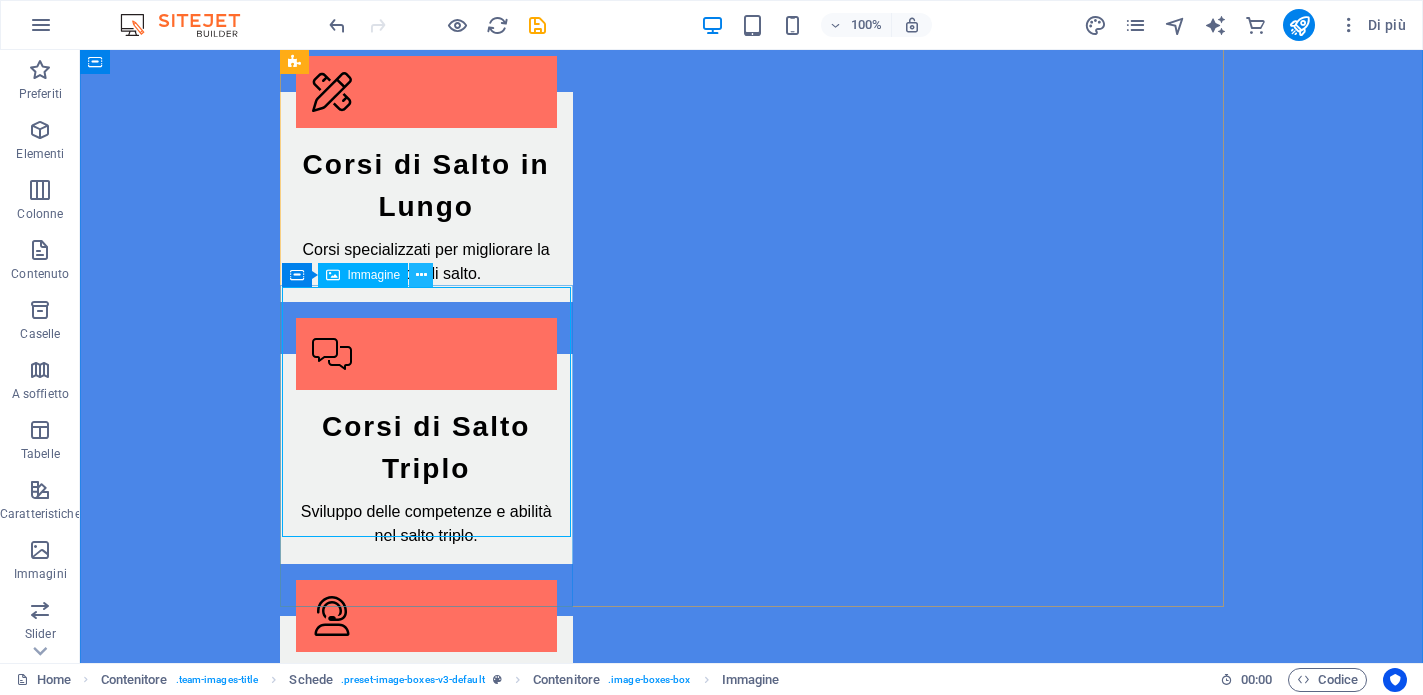 click at bounding box center (421, 275) 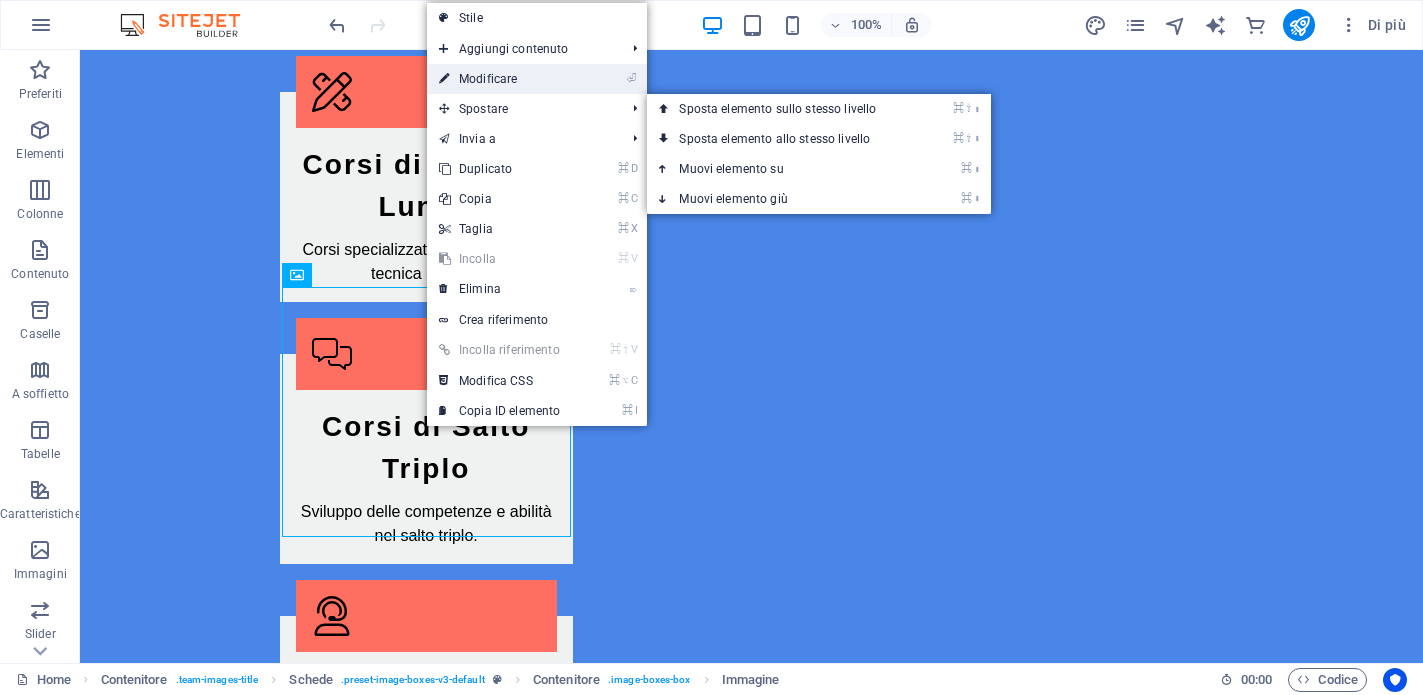 click on "⏎  Modificare" at bounding box center [499, 79] 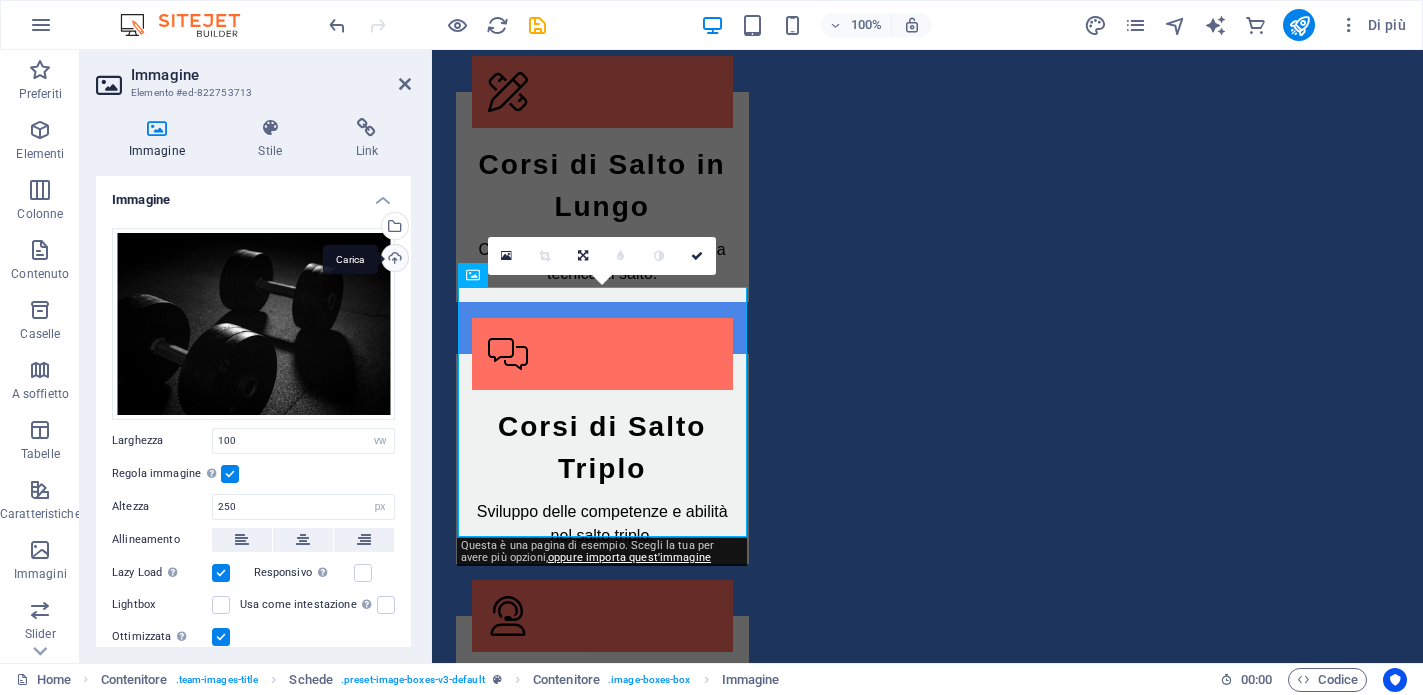 click on "Carica" at bounding box center [393, 260] 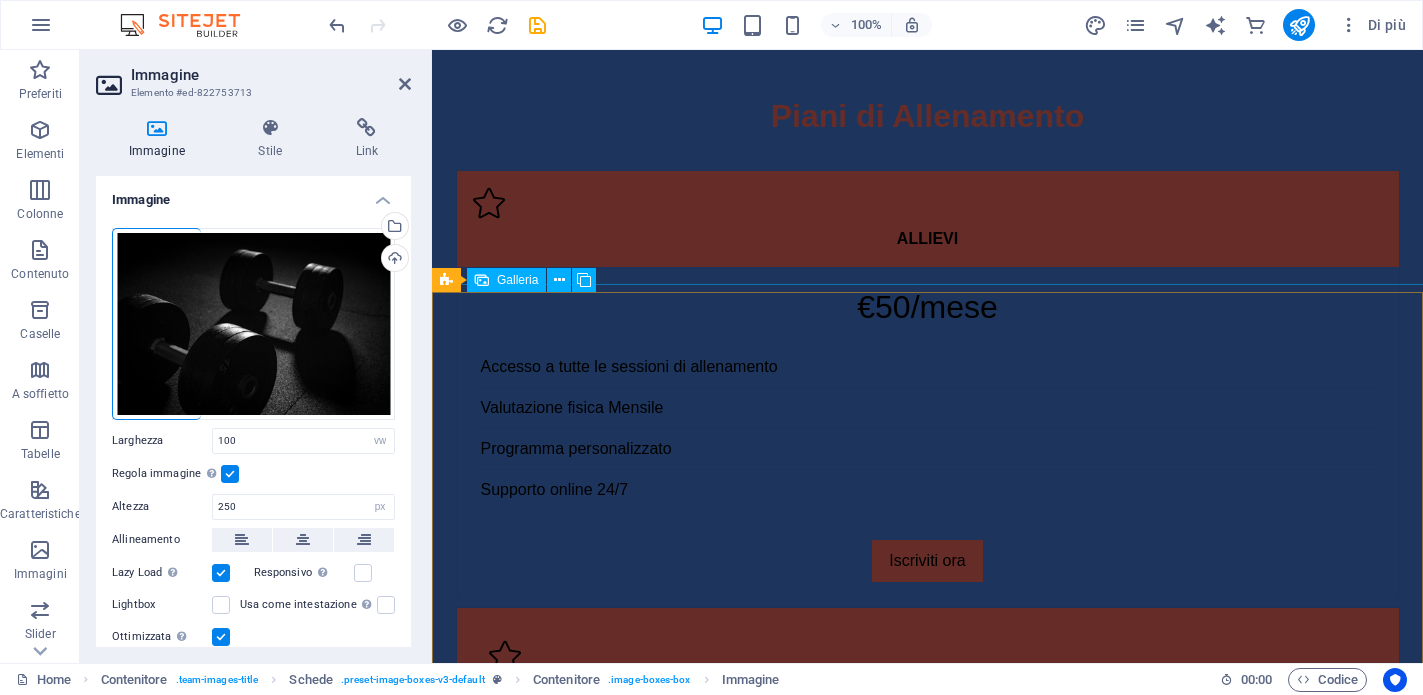 scroll, scrollTop: 3707, scrollLeft: 0, axis: vertical 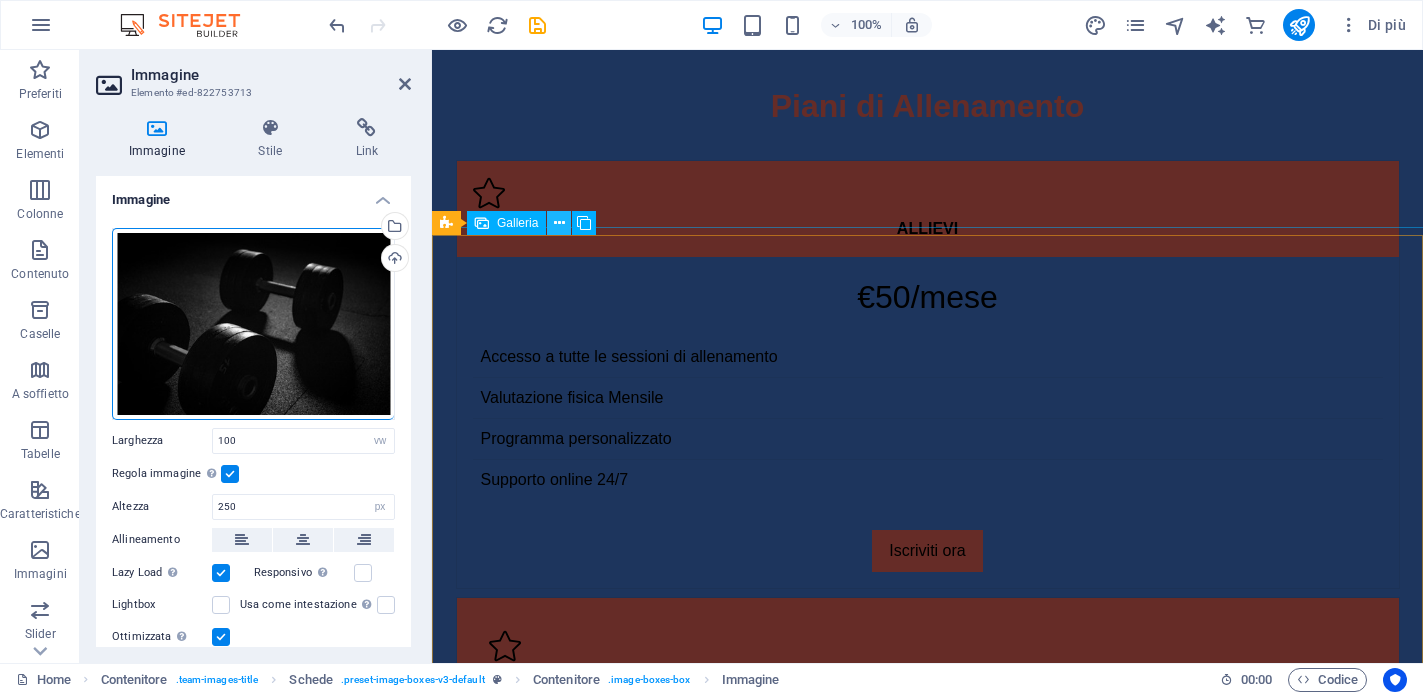 click at bounding box center [559, 223] 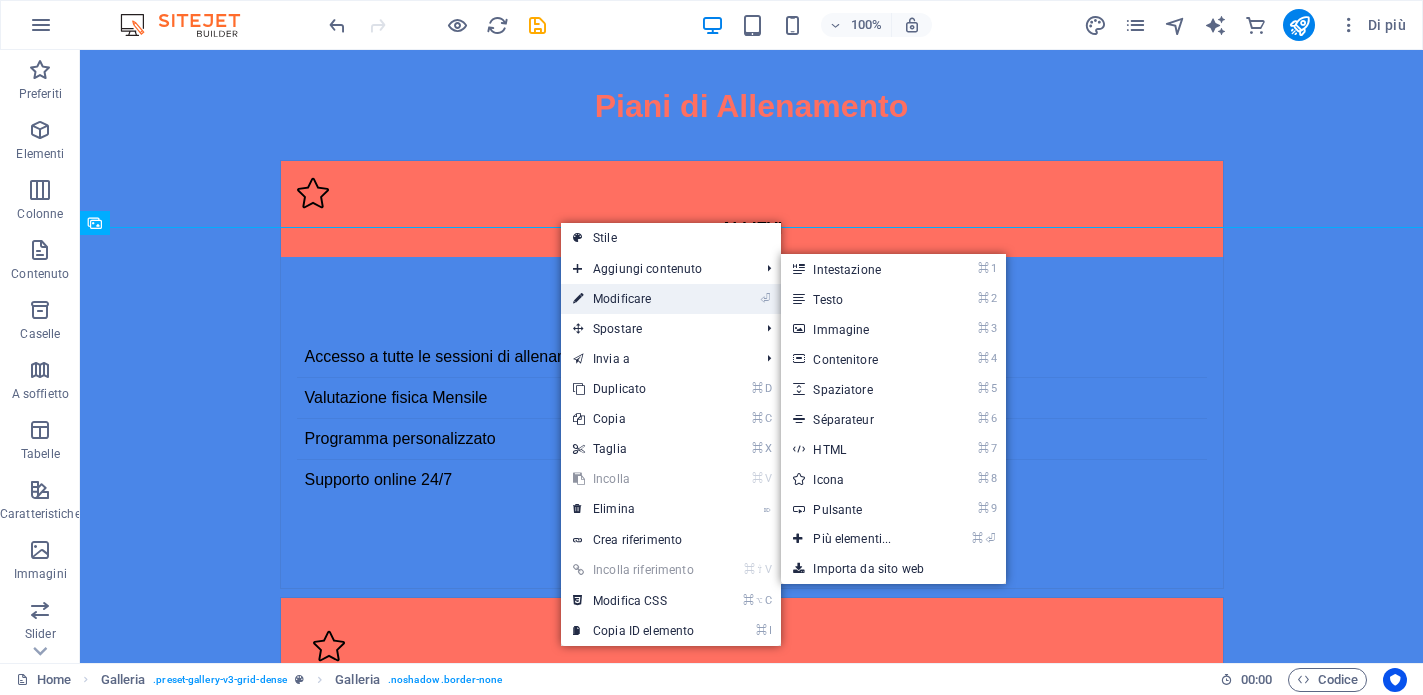 click on "⏎  Modificare" at bounding box center (633, 299) 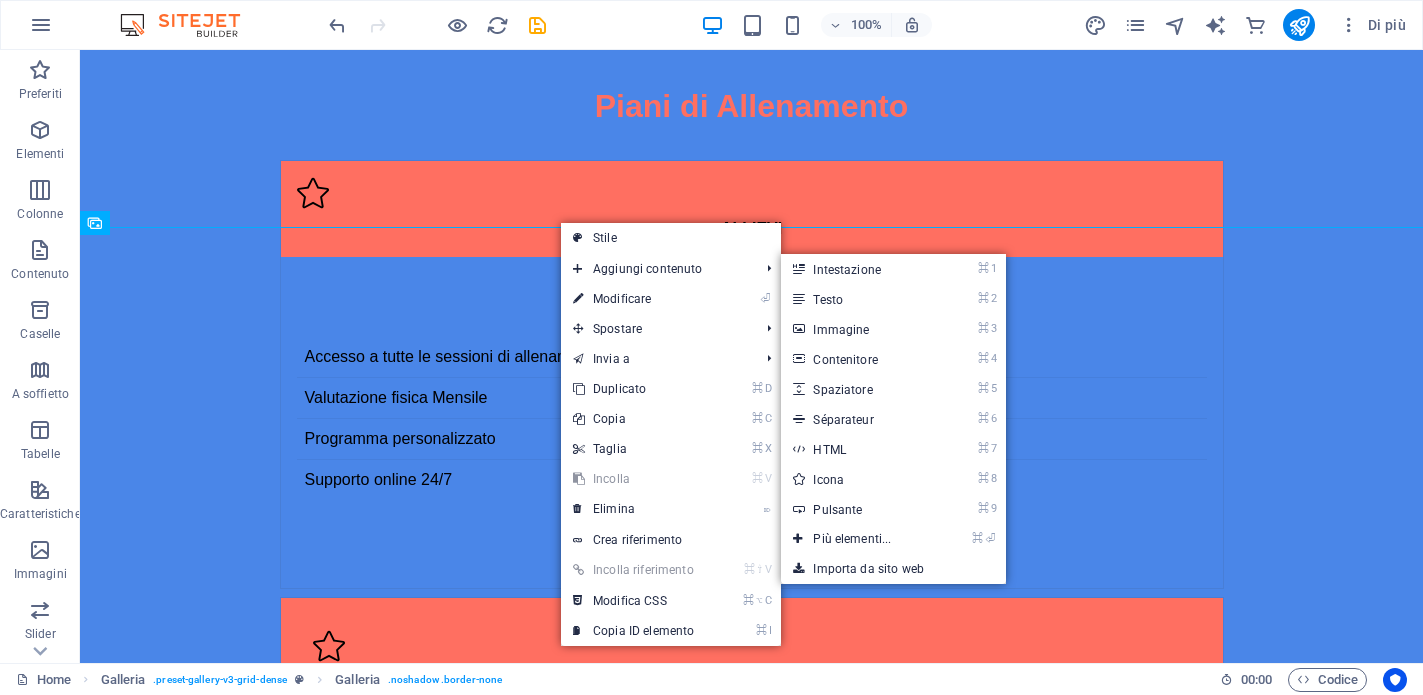 select on "px" 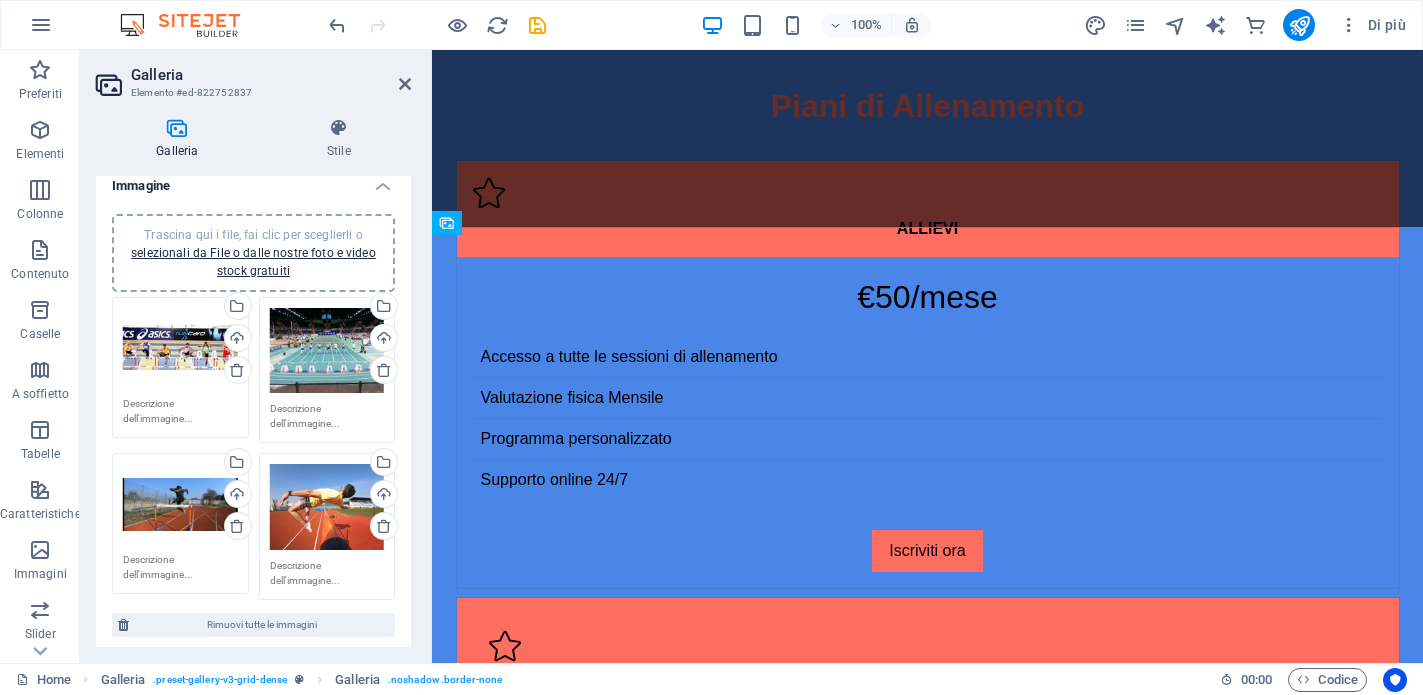 scroll, scrollTop: 17, scrollLeft: 0, axis: vertical 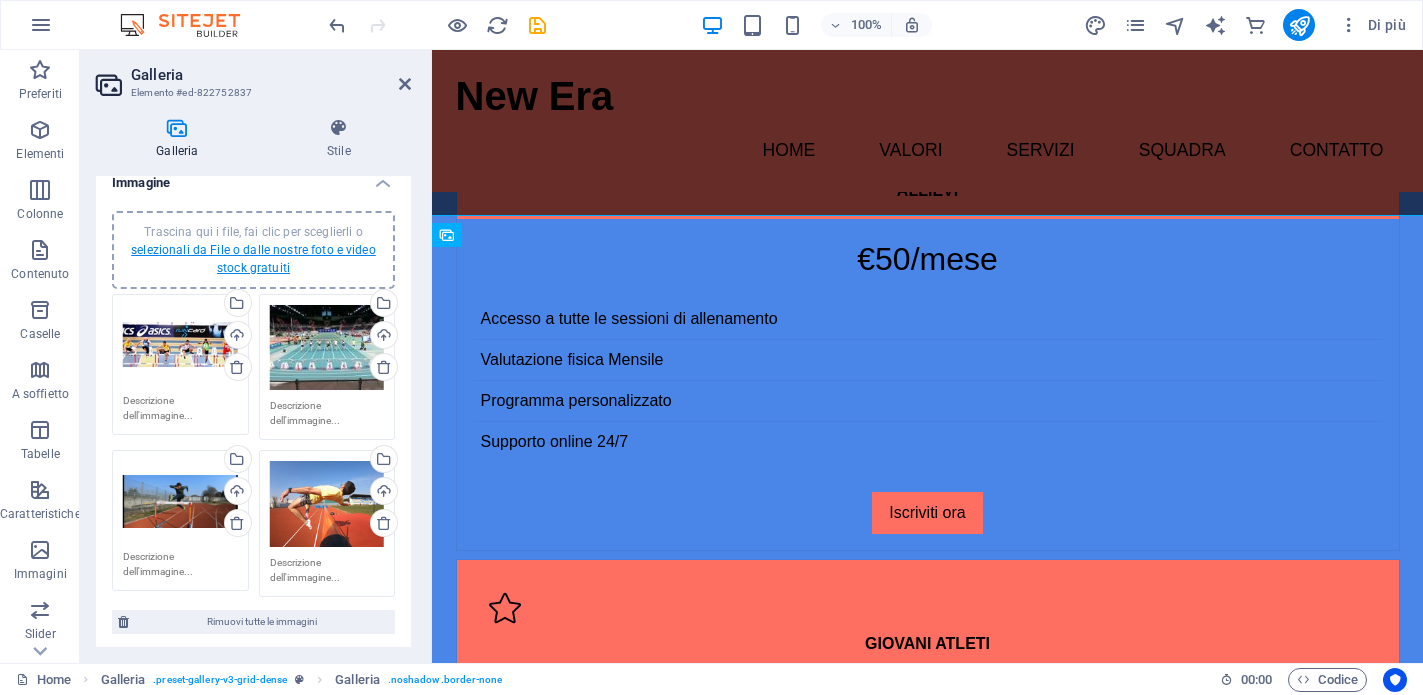 click on "selezionali da File o dalle nostre foto e video stock gratuiti" at bounding box center [253, 259] 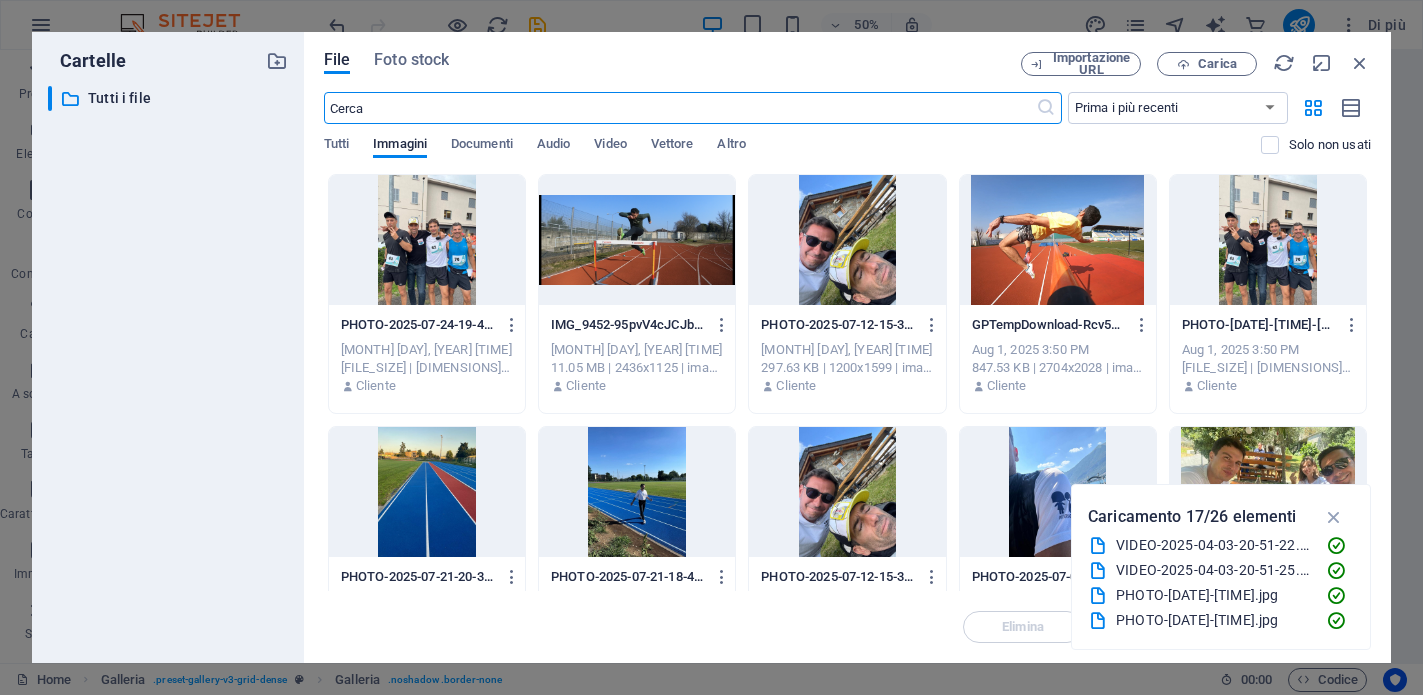scroll, scrollTop: 3165, scrollLeft: 0, axis: vertical 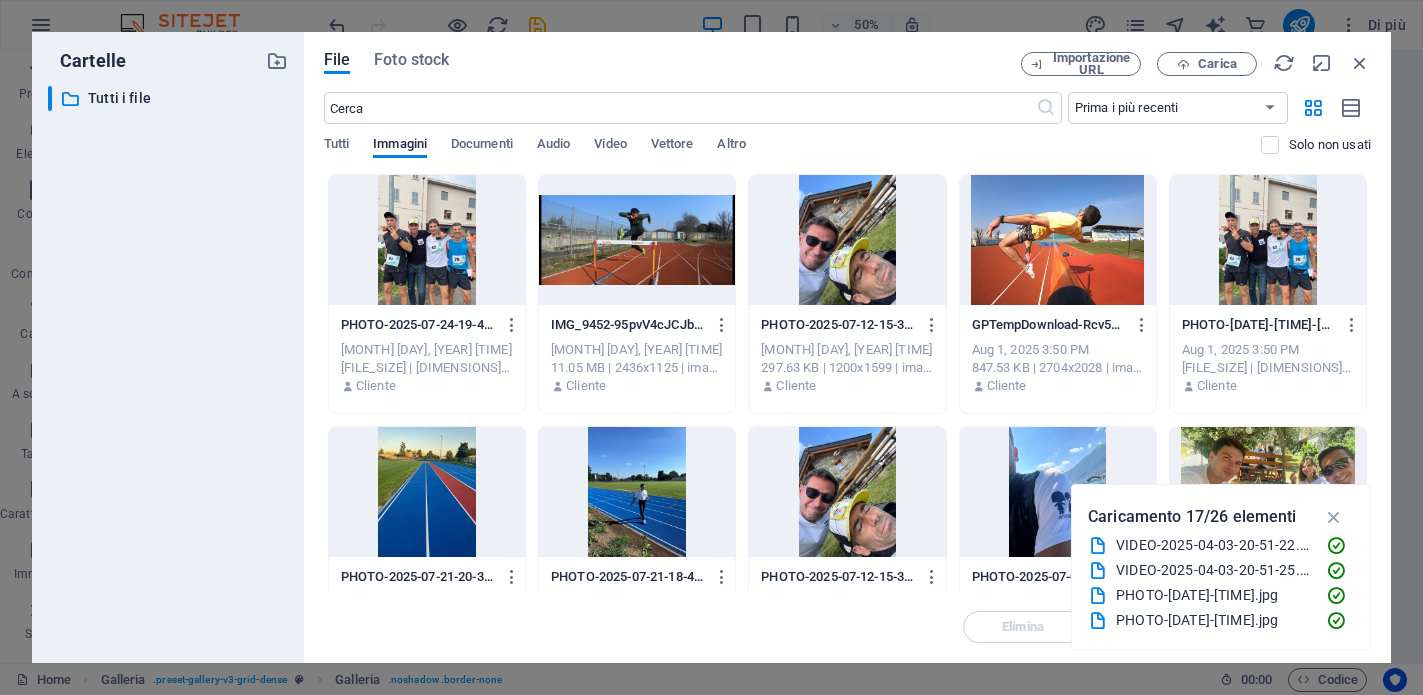 click at bounding box center [427, 240] 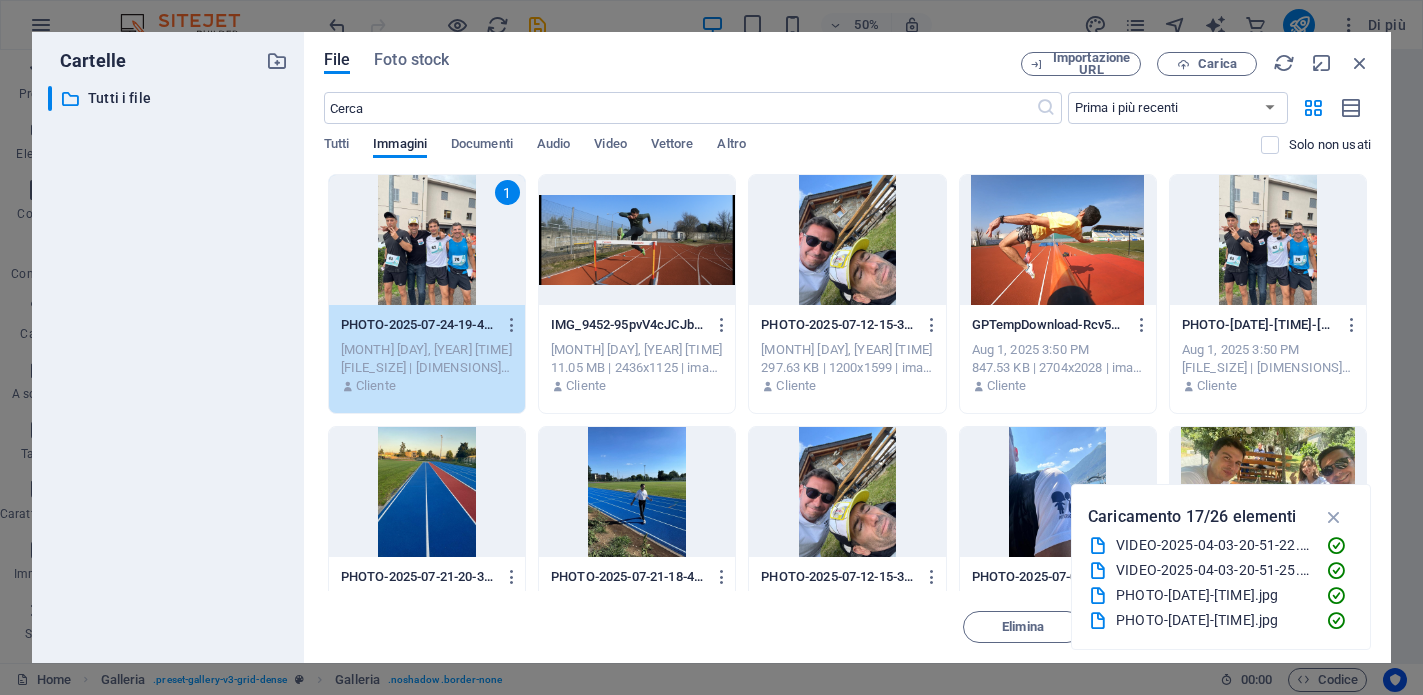 click at bounding box center [637, 240] 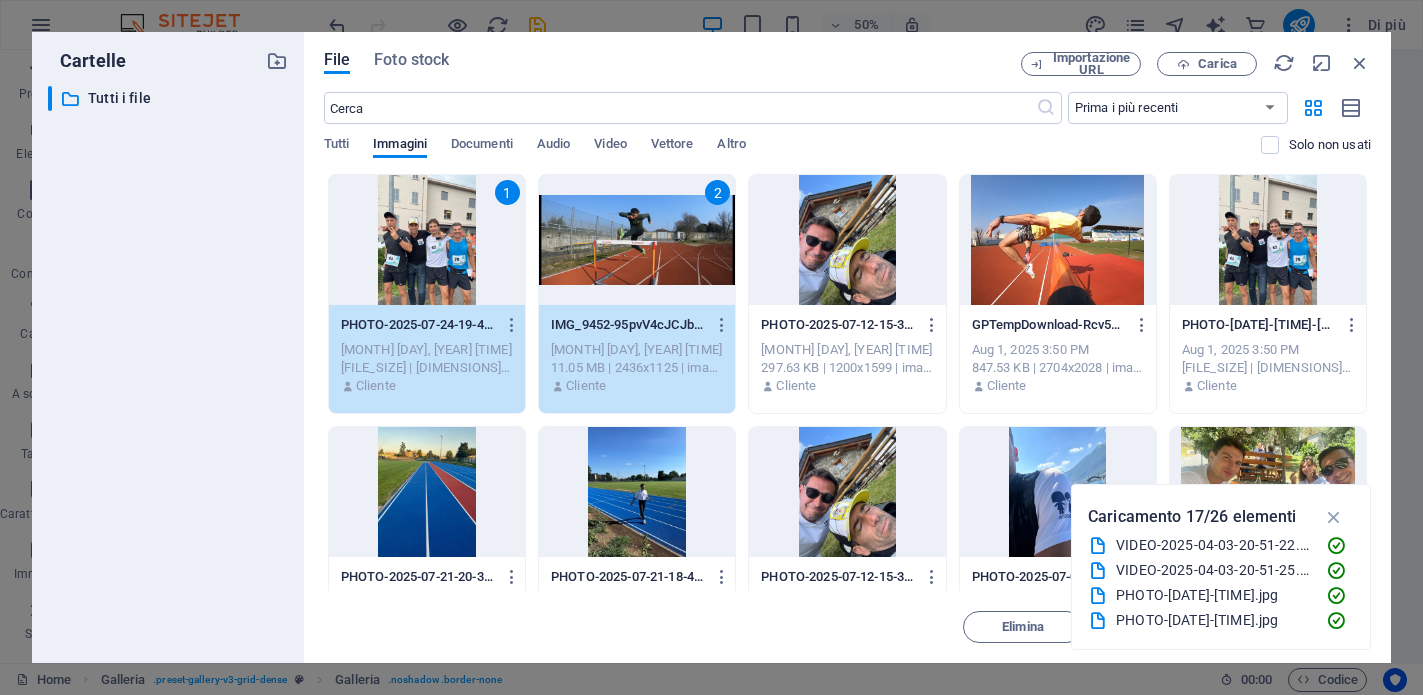 click at bounding box center (847, 240) 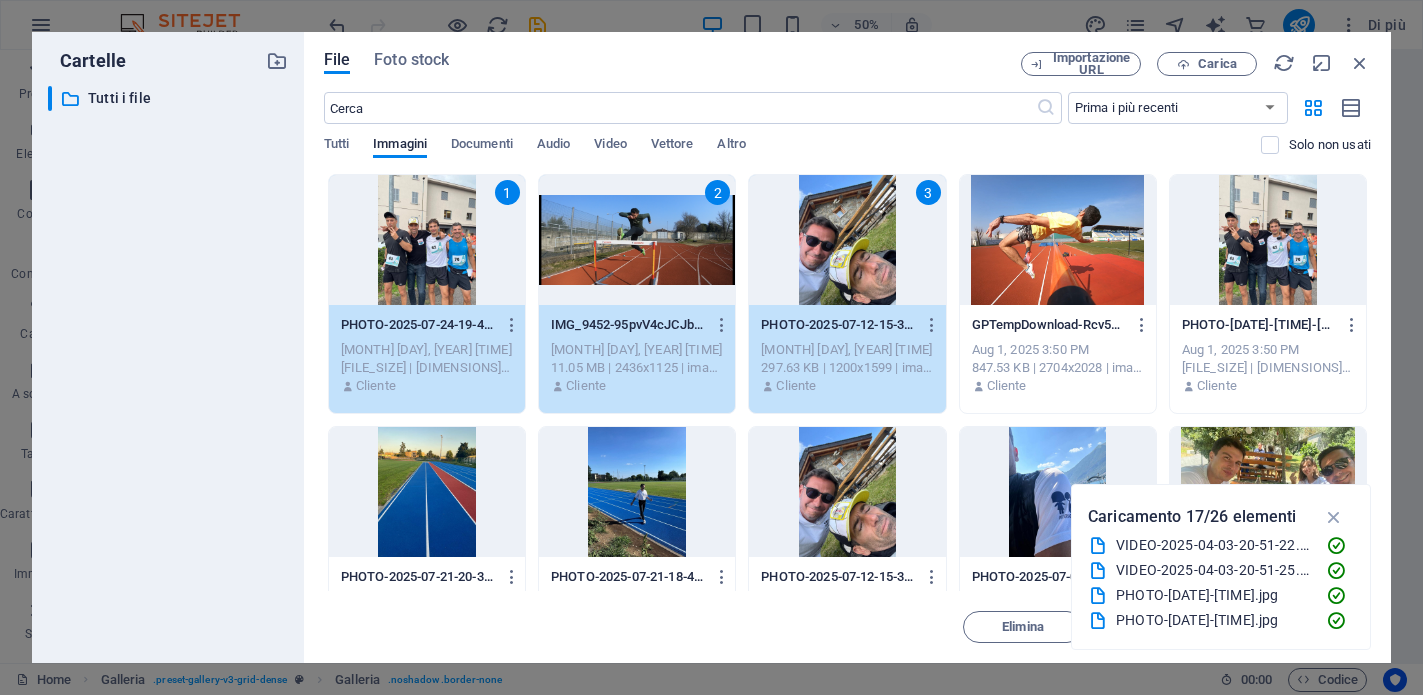 click at bounding box center (1058, 240) 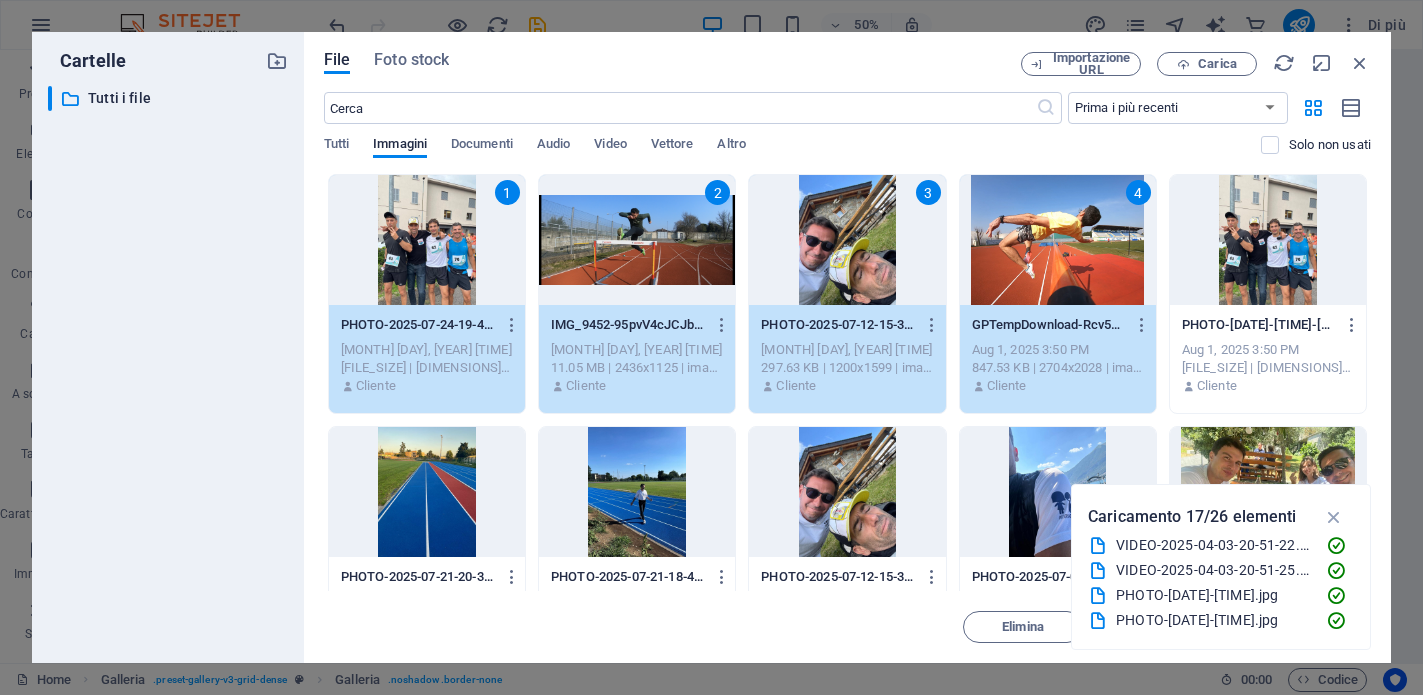 click at bounding box center [1268, 240] 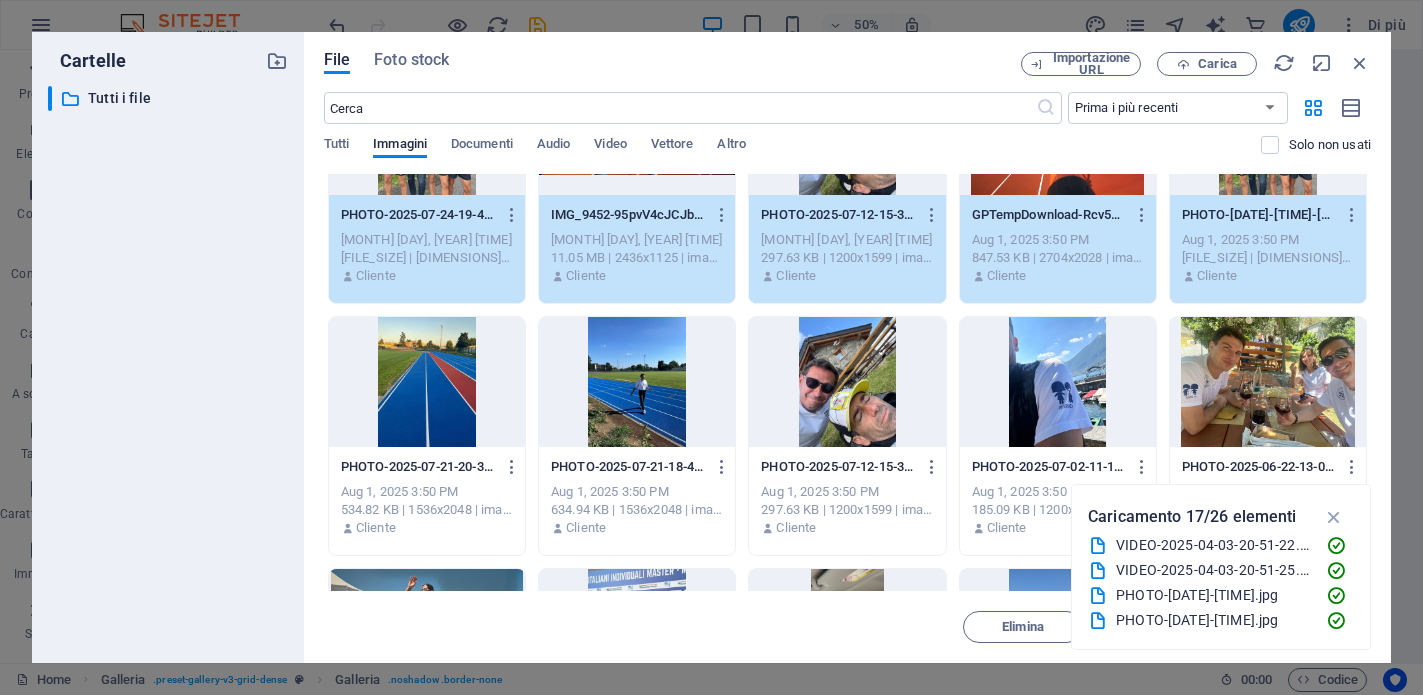 scroll, scrollTop: 155, scrollLeft: 0, axis: vertical 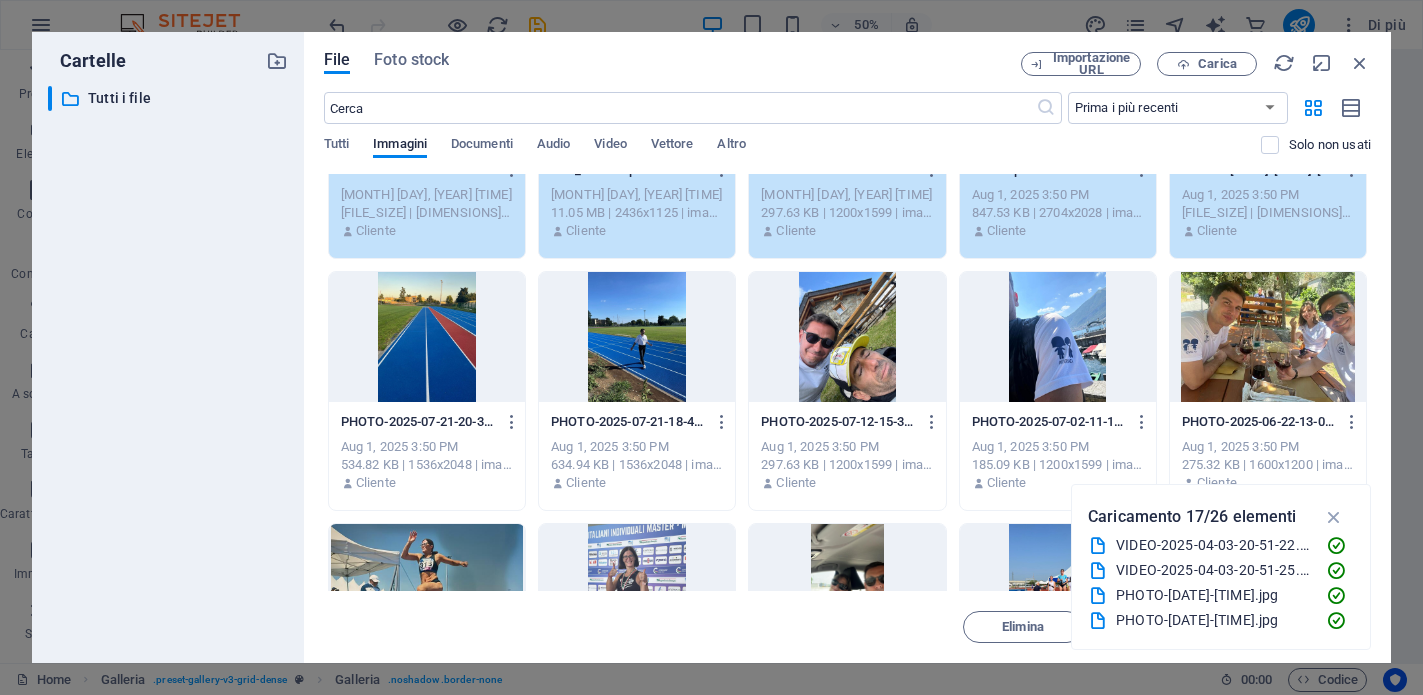 click at bounding box center [1268, 337] 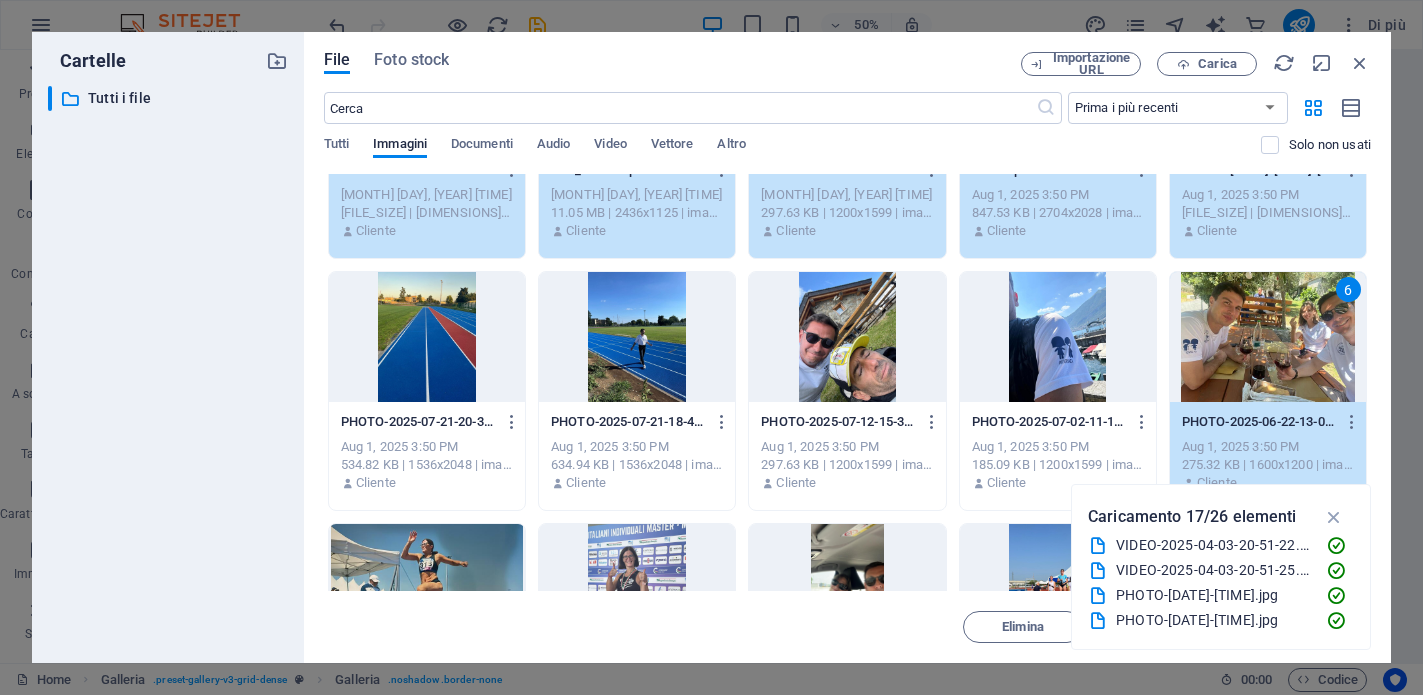 click at bounding box center (1058, 337) 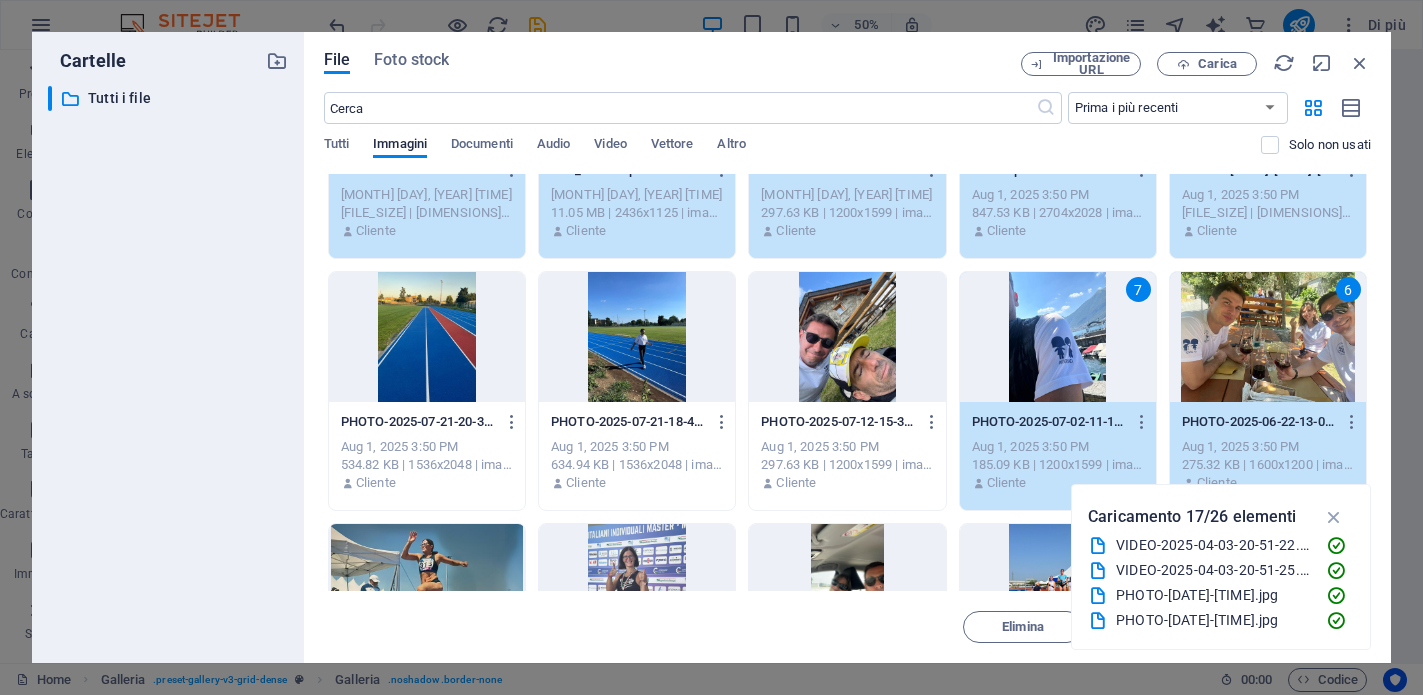 click at bounding box center [847, 337] 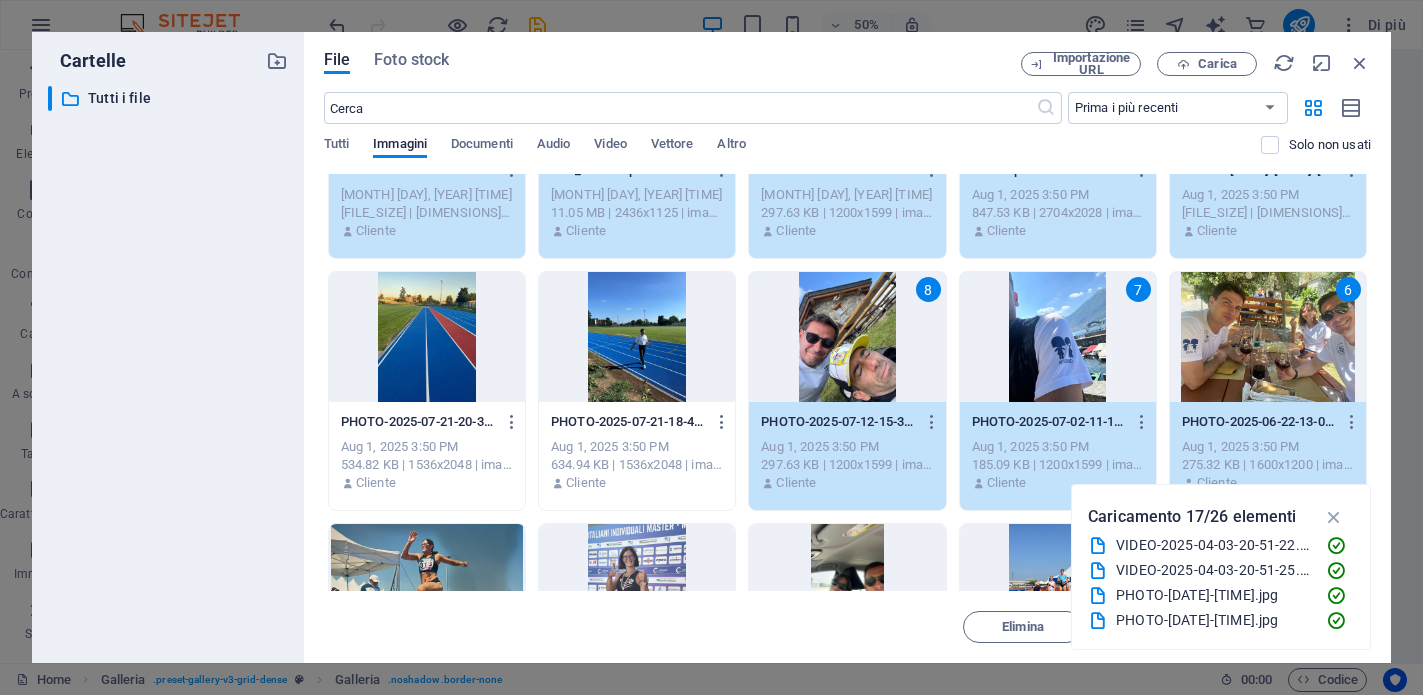 click at bounding box center (637, 337) 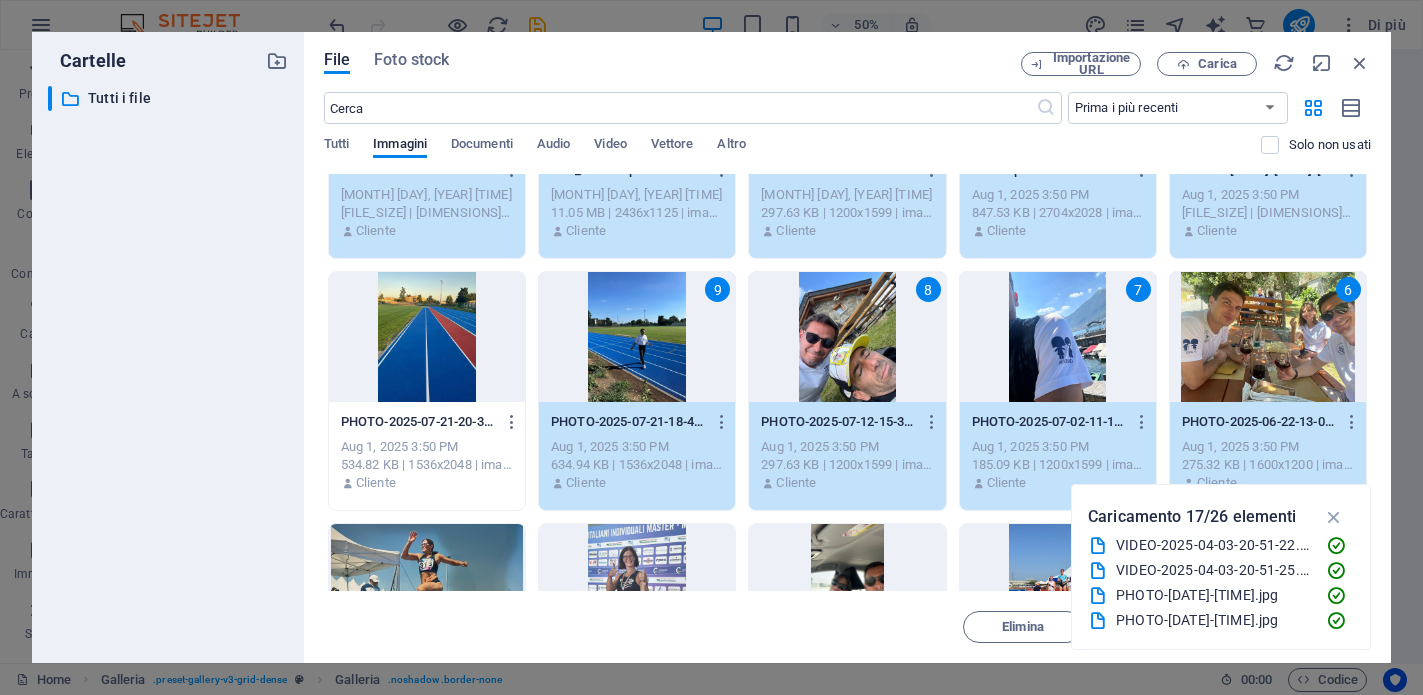 click at bounding box center [427, 337] 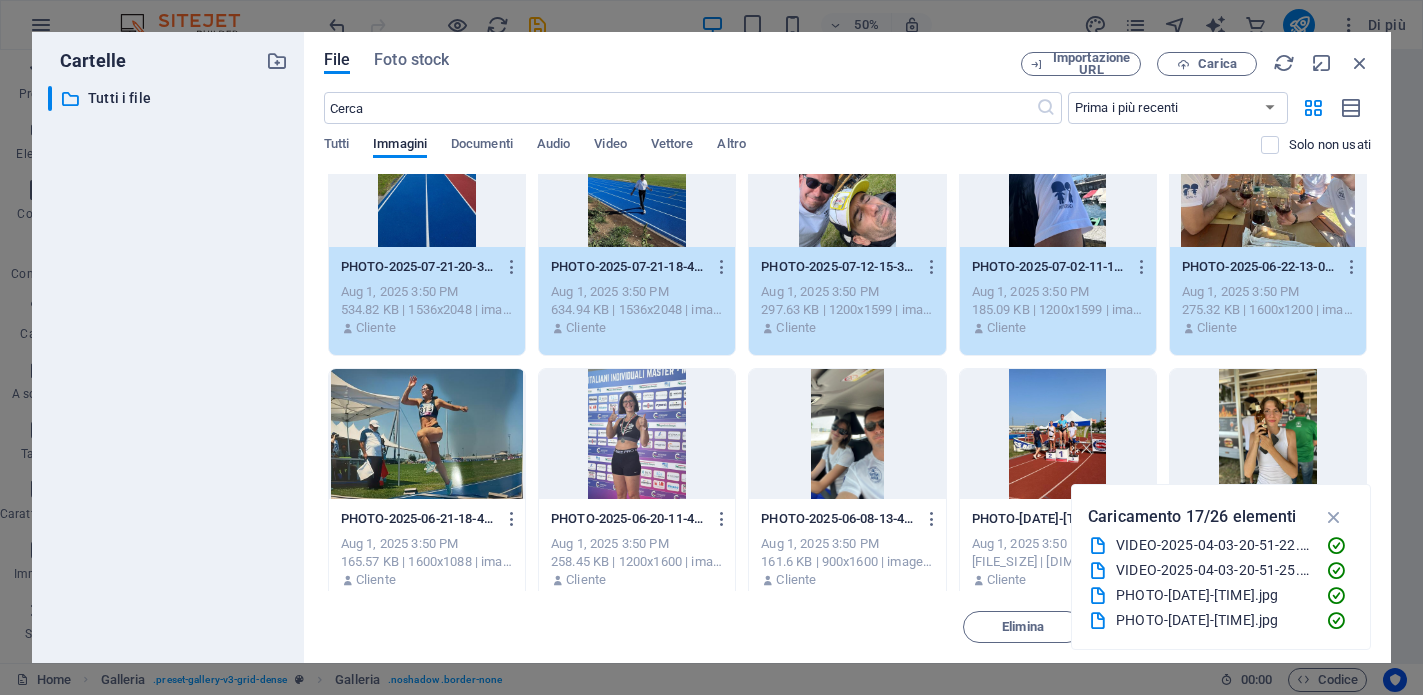 scroll, scrollTop: 344, scrollLeft: 0, axis: vertical 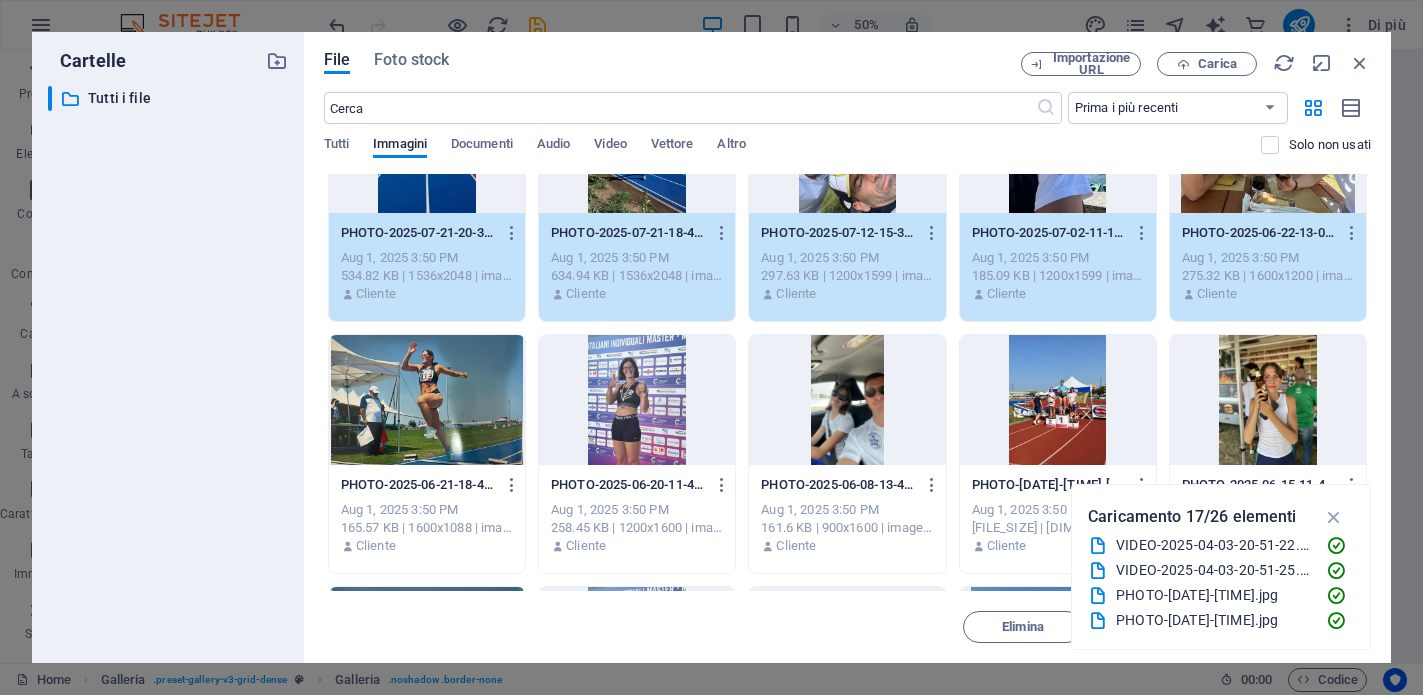 click at bounding box center (427, 400) 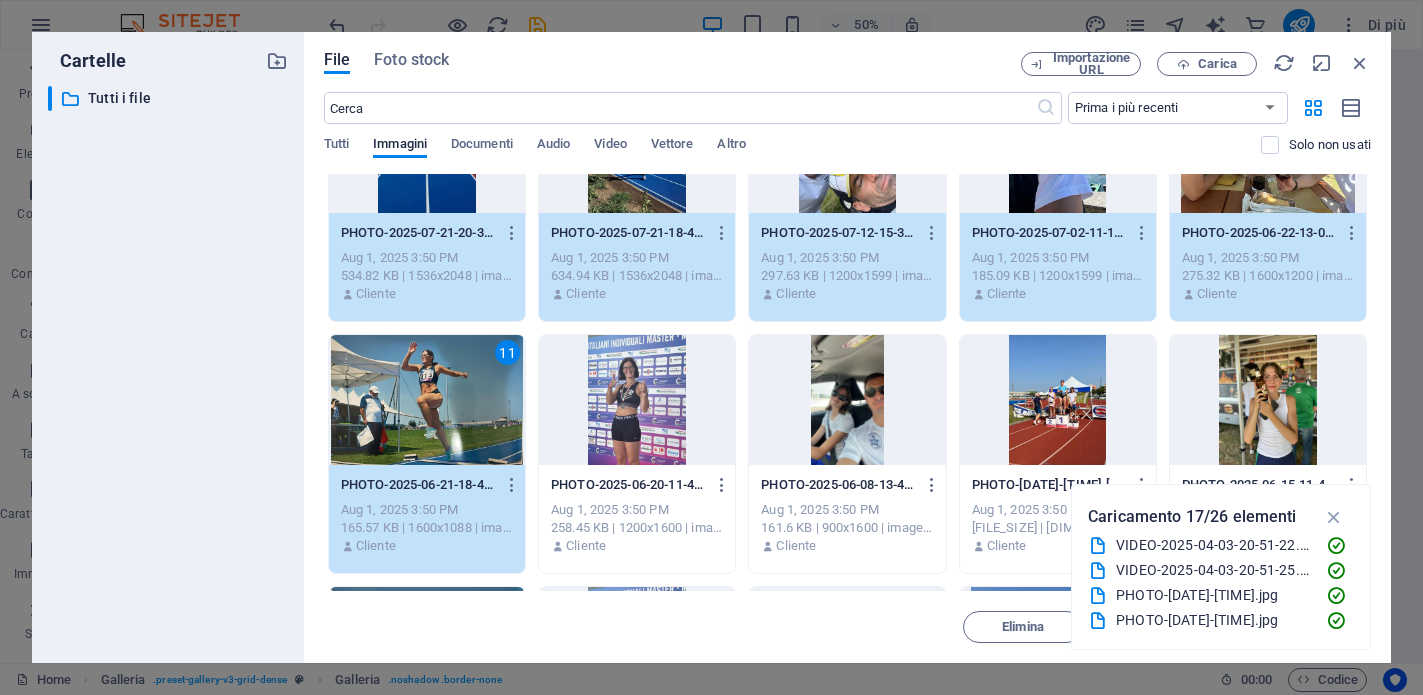click at bounding box center [637, 400] 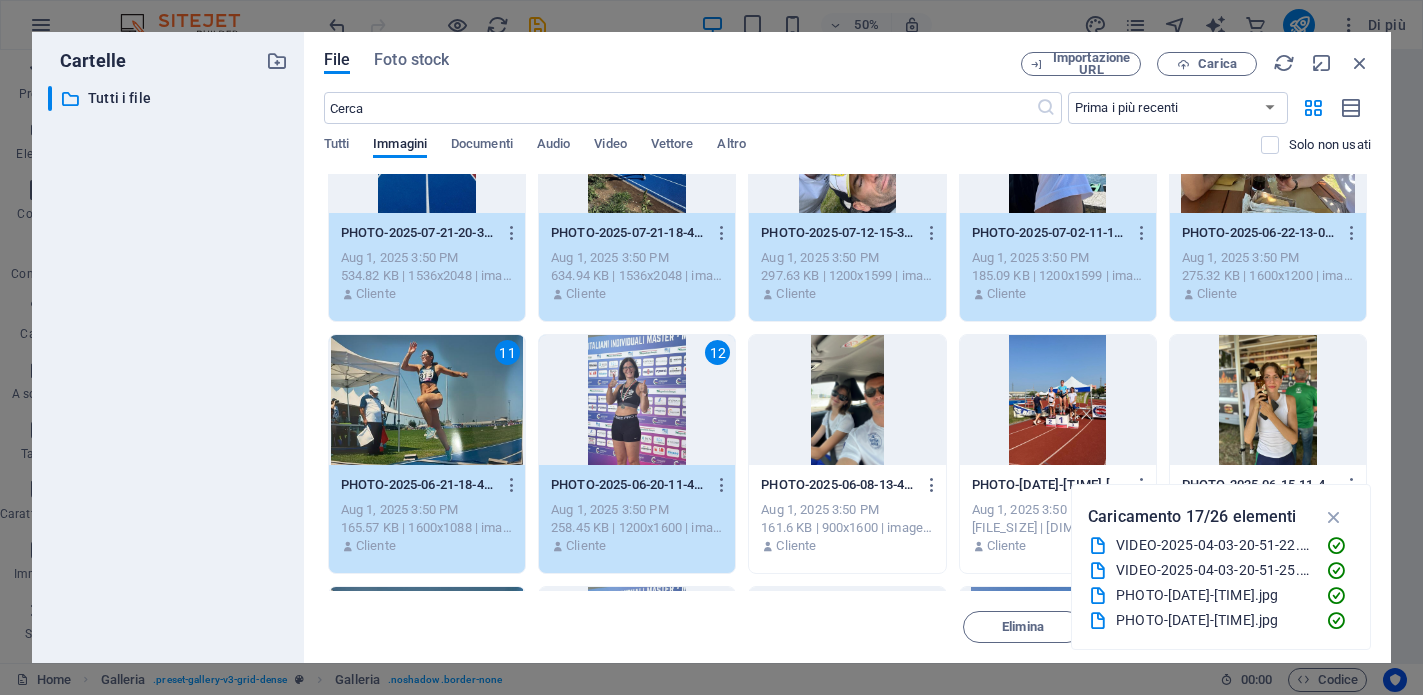 click at bounding box center (847, 400) 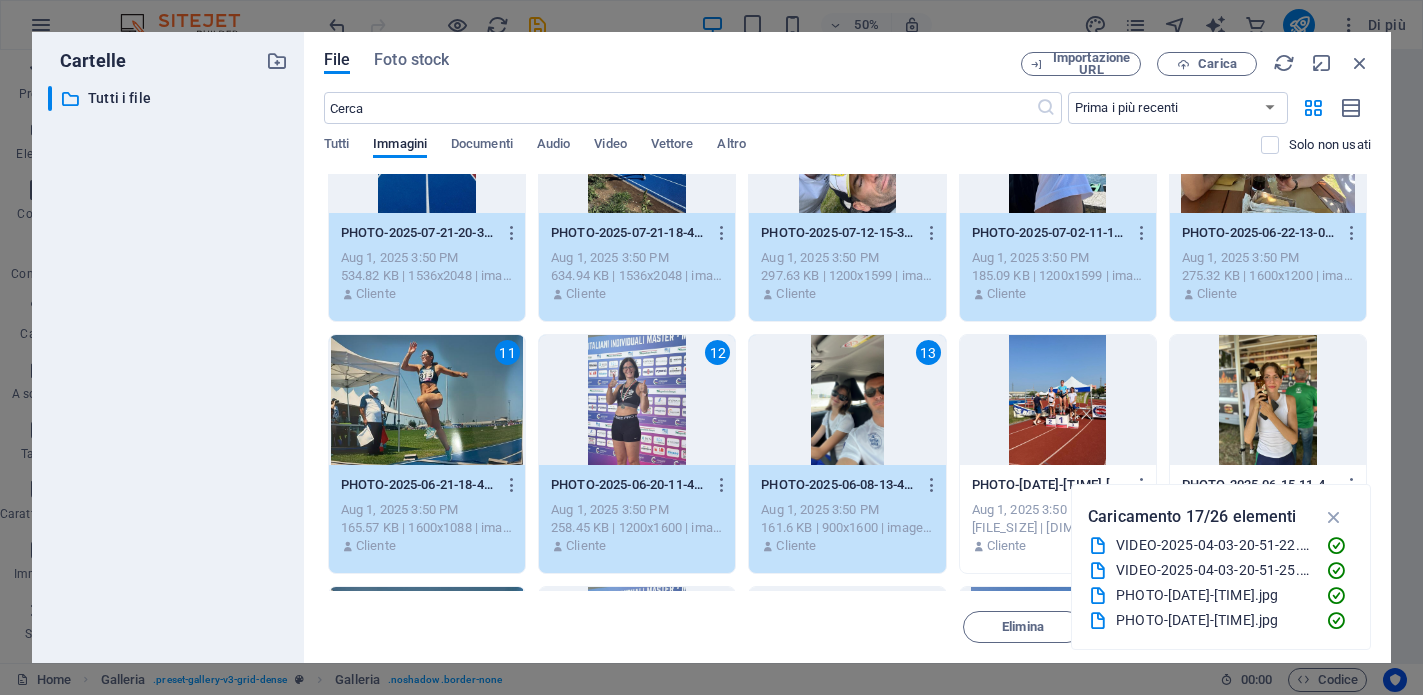 click at bounding box center [1058, 400] 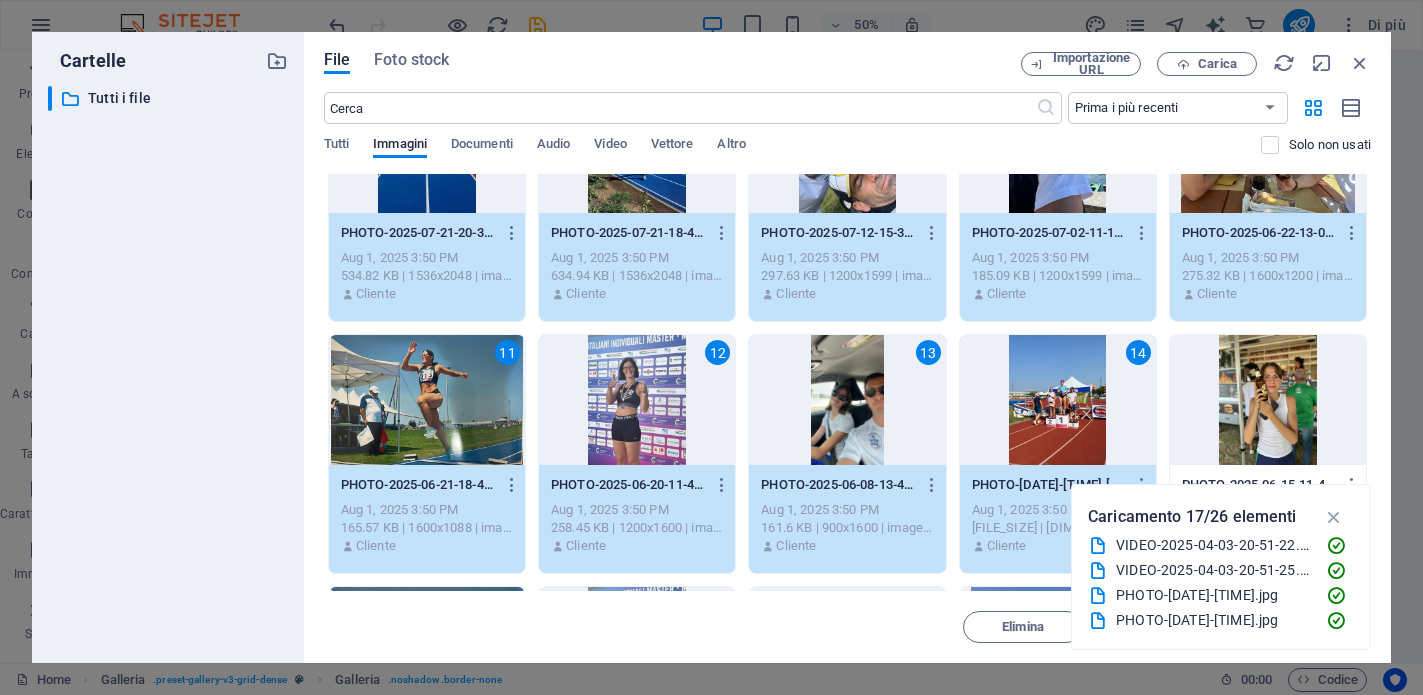 click at bounding box center [1268, 400] 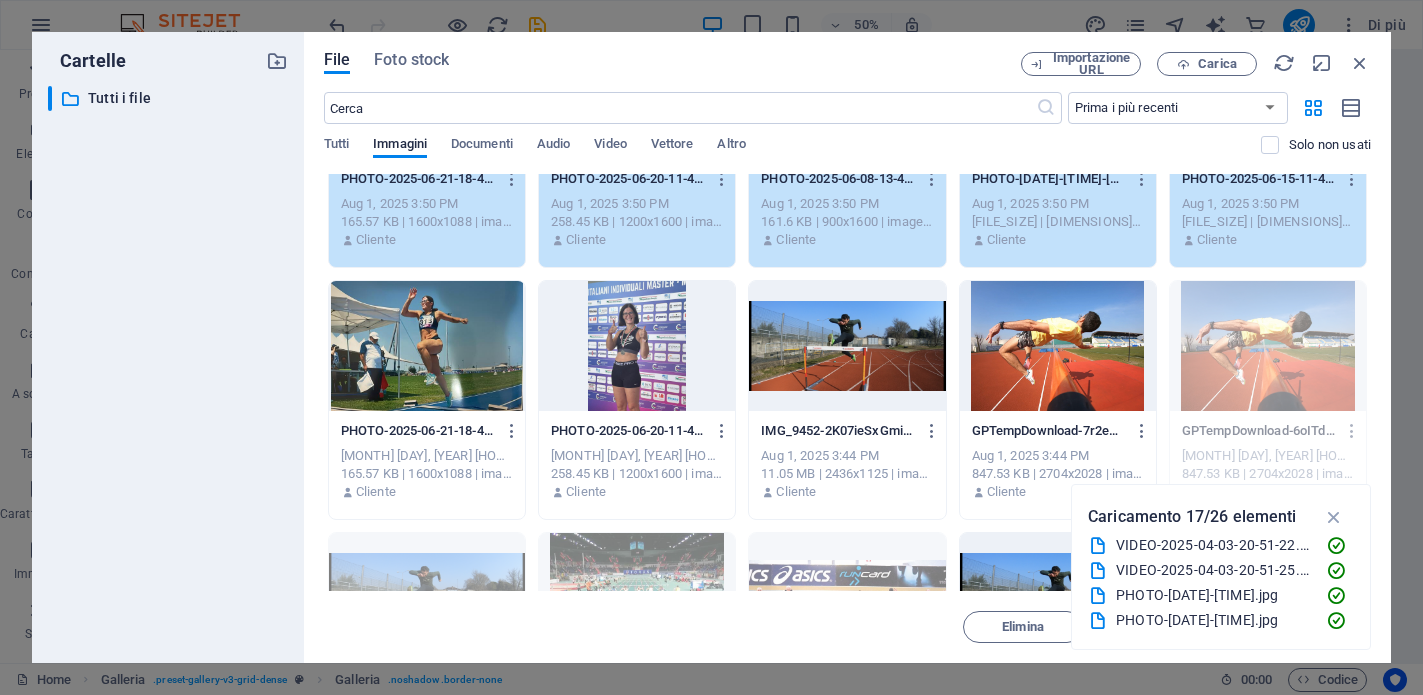 scroll, scrollTop: 687, scrollLeft: 0, axis: vertical 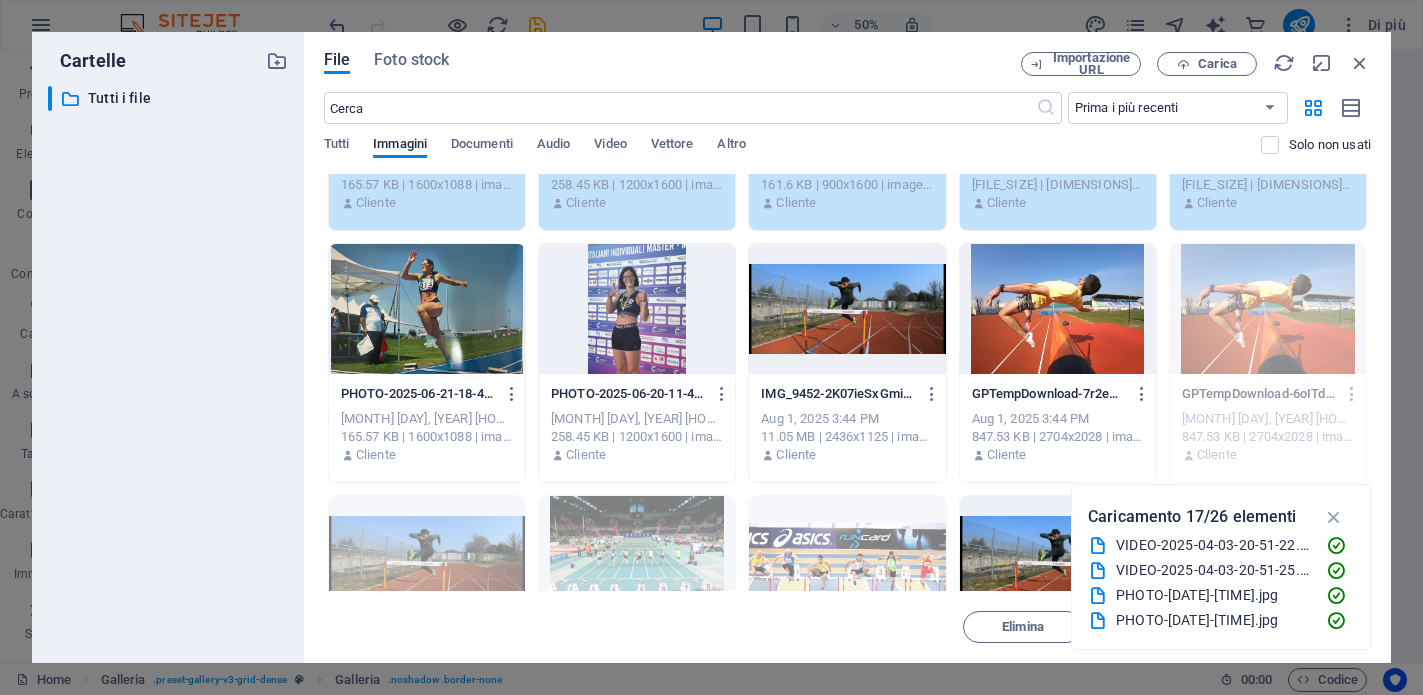 click at bounding box center [1268, 309] 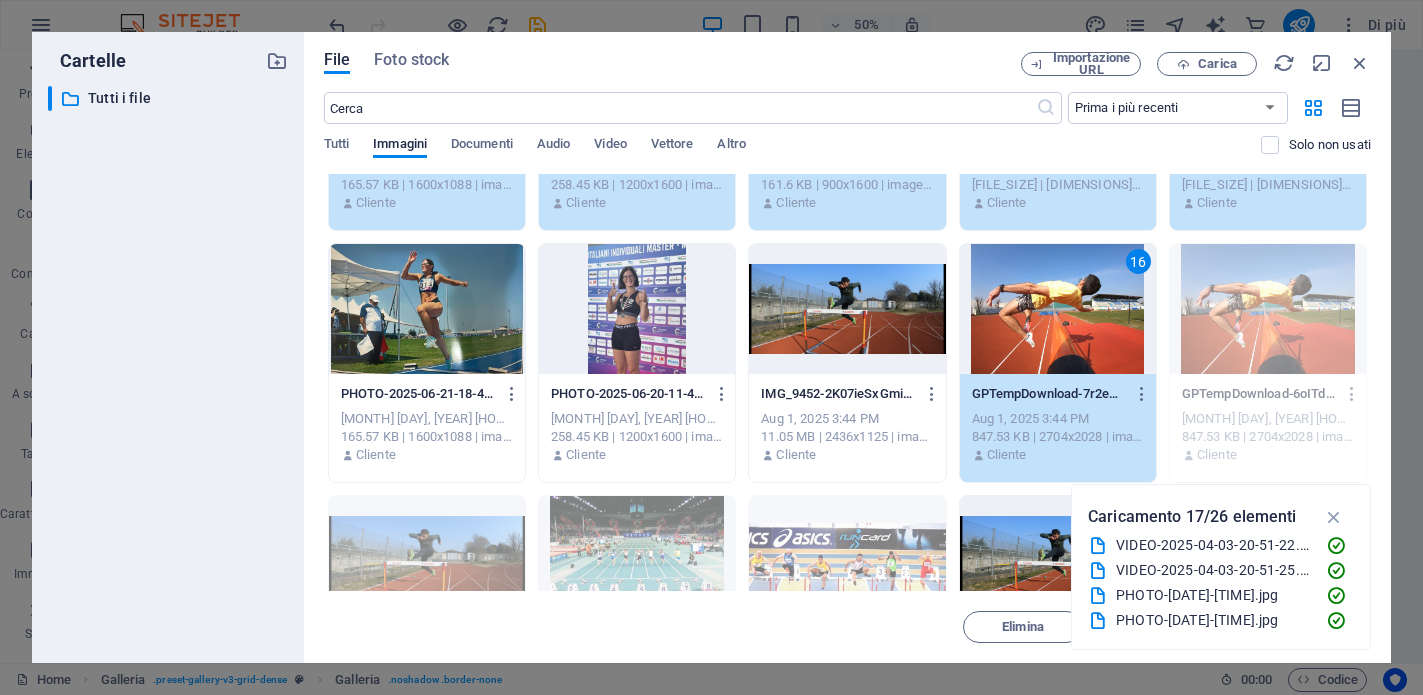click at bounding box center (847, 309) 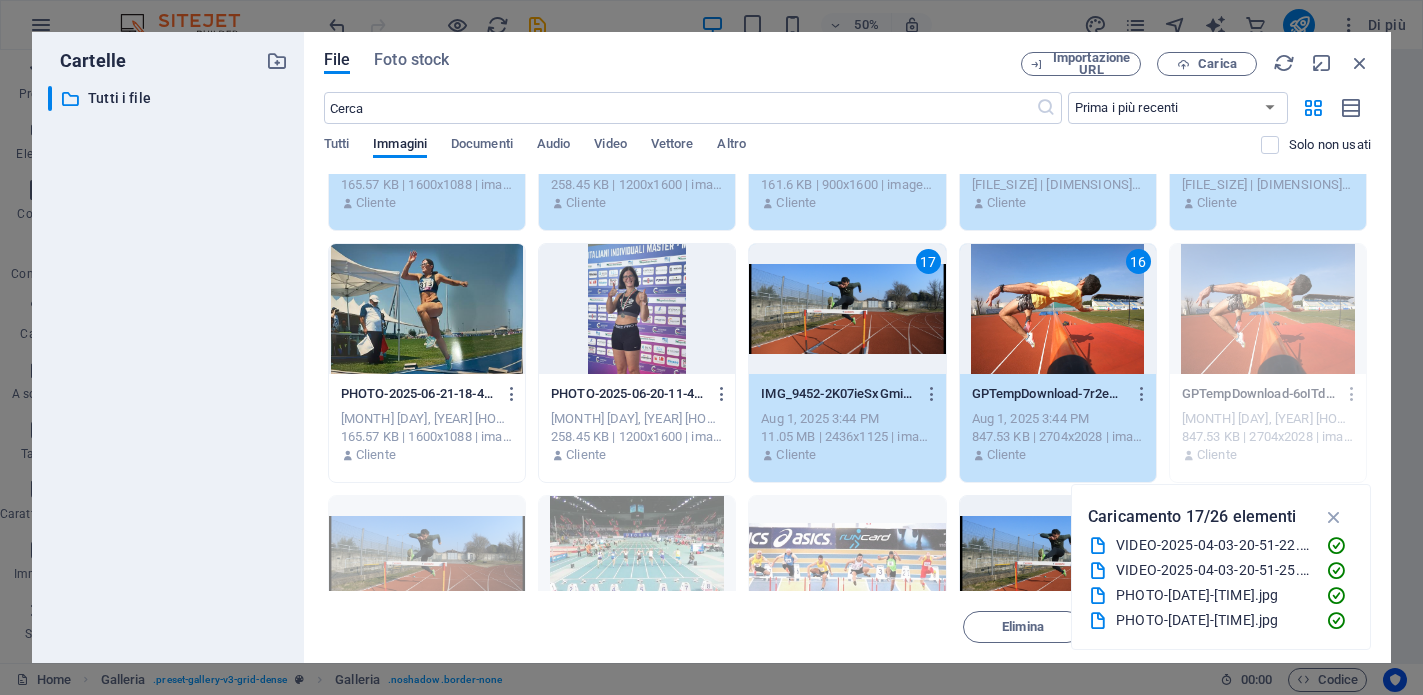 click at bounding box center (637, 309) 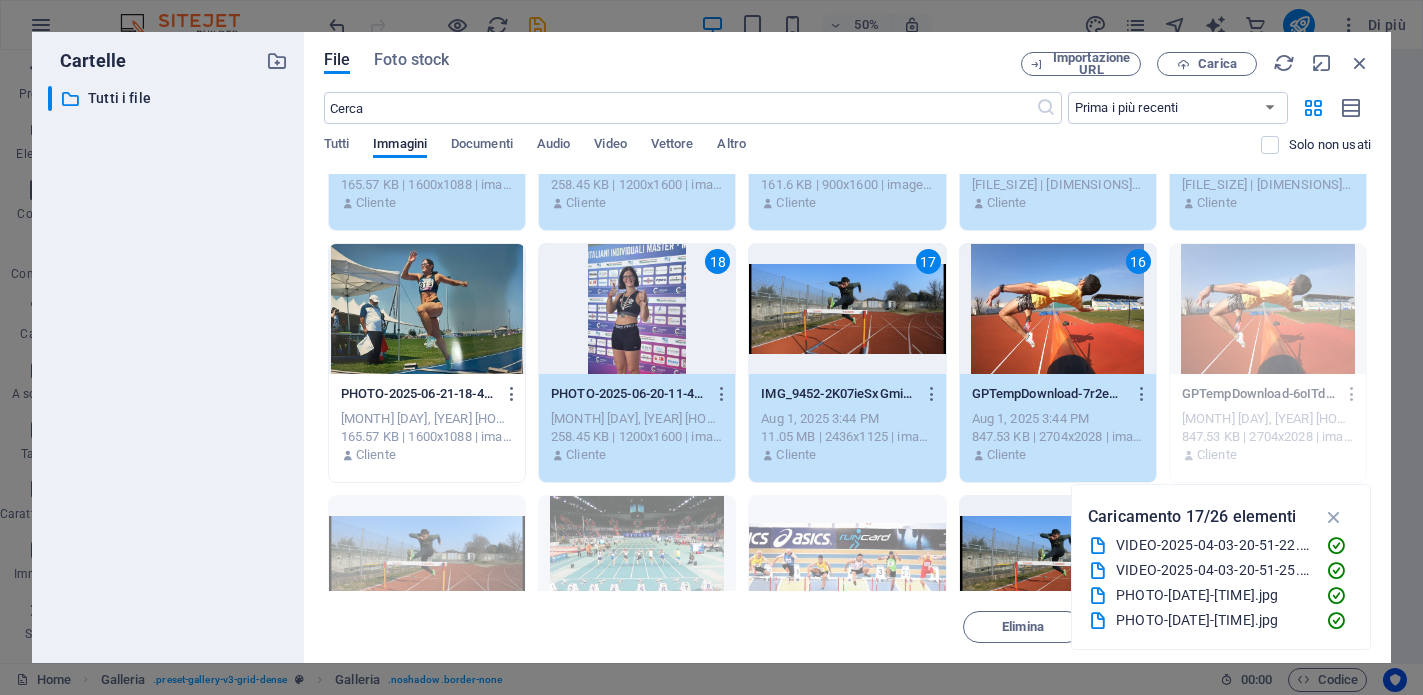 click at bounding box center [427, 309] 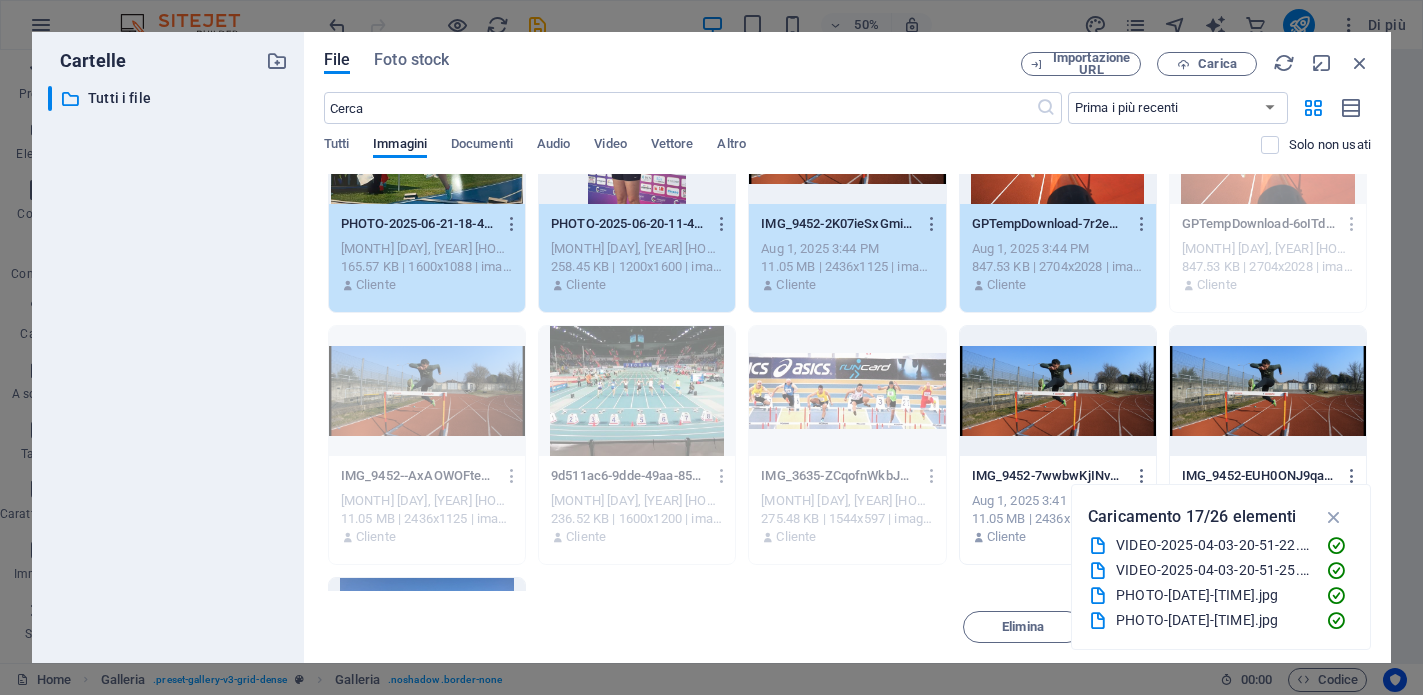 scroll, scrollTop: 904, scrollLeft: 0, axis: vertical 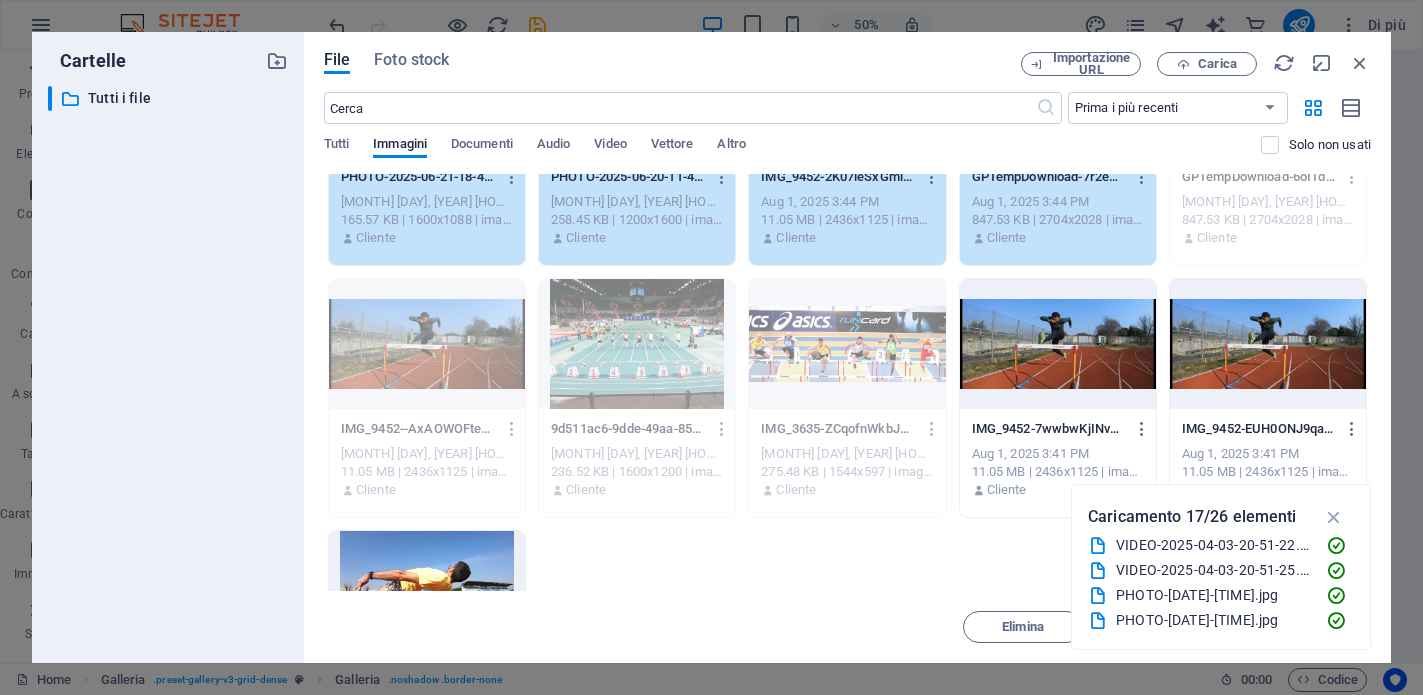 click at bounding box center [1058, 344] 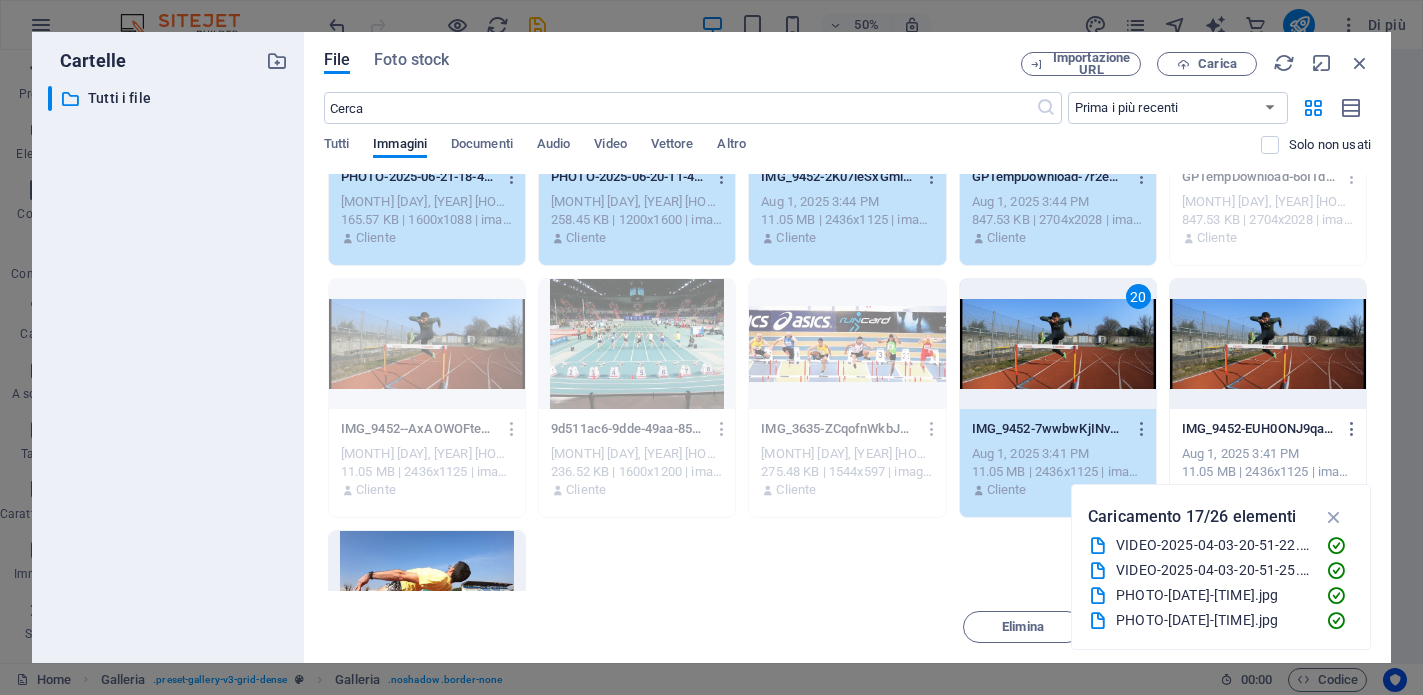 click at bounding box center [1268, 344] 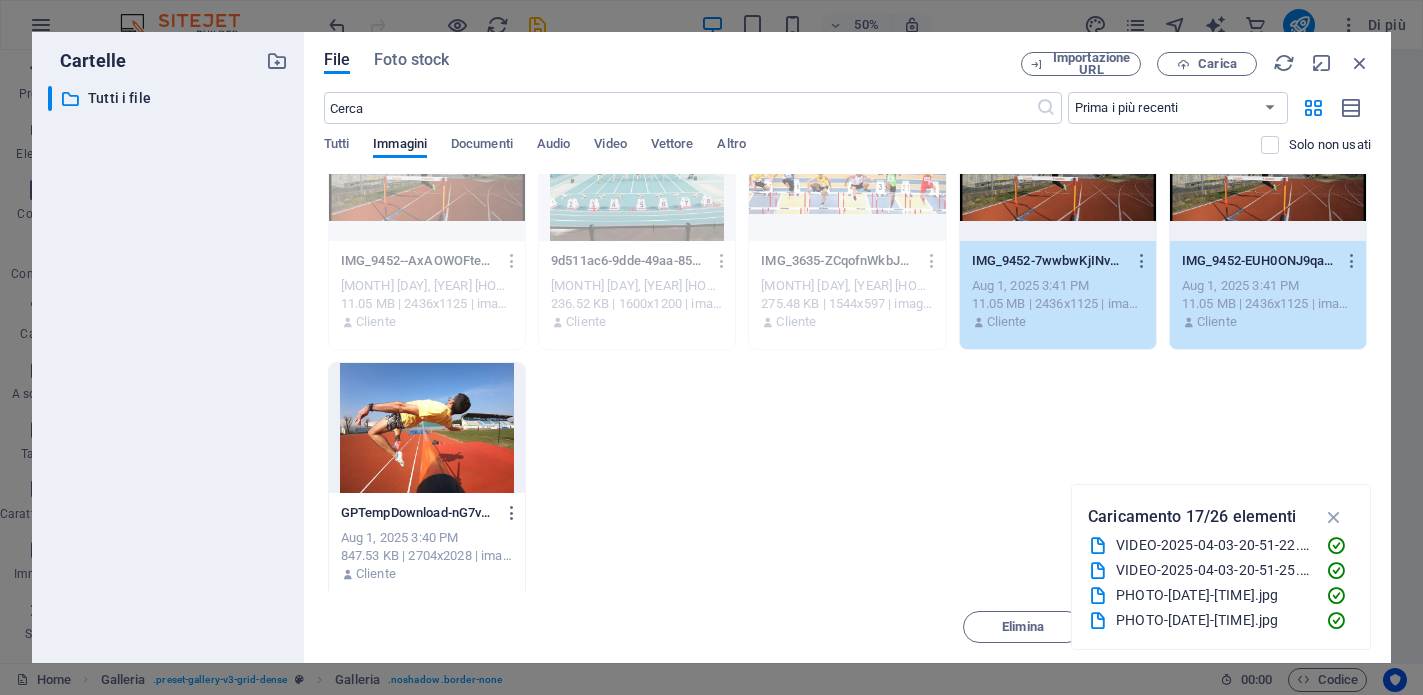 scroll, scrollTop: 1083, scrollLeft: 0, axis: vertical 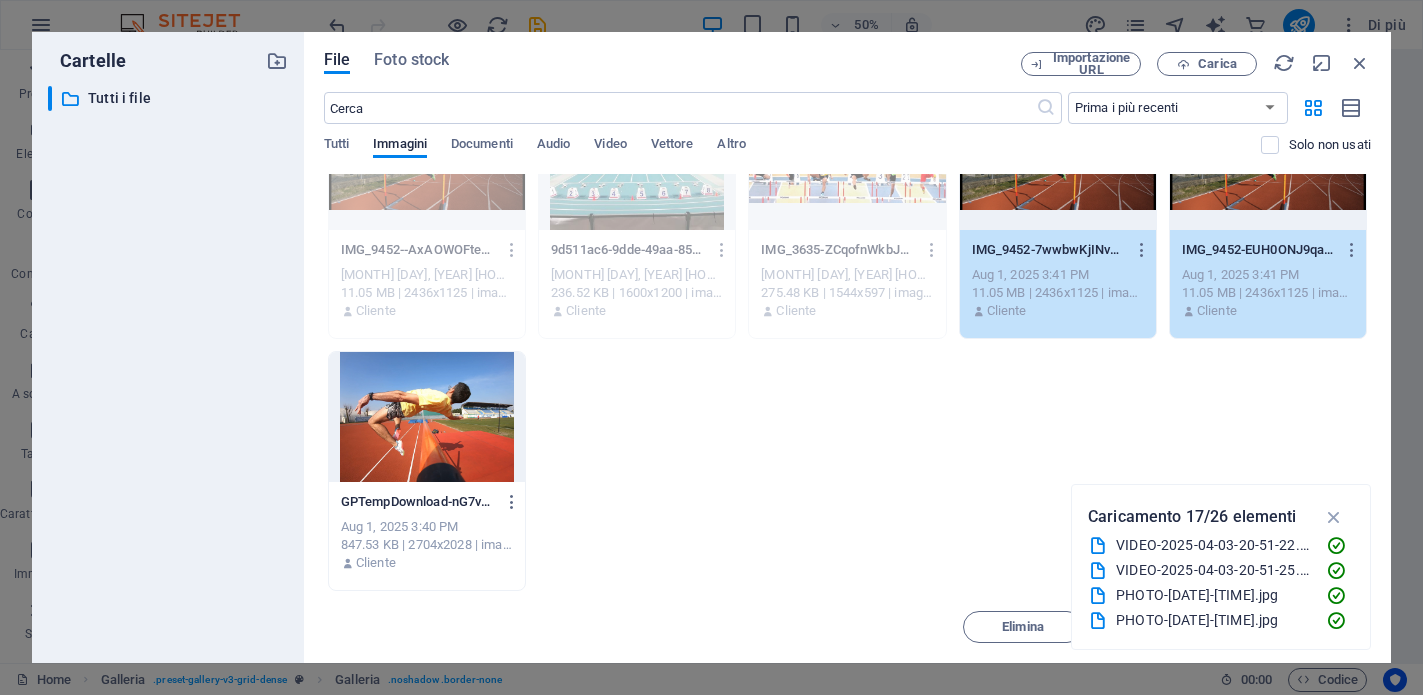click at bounding box center (427, 417) 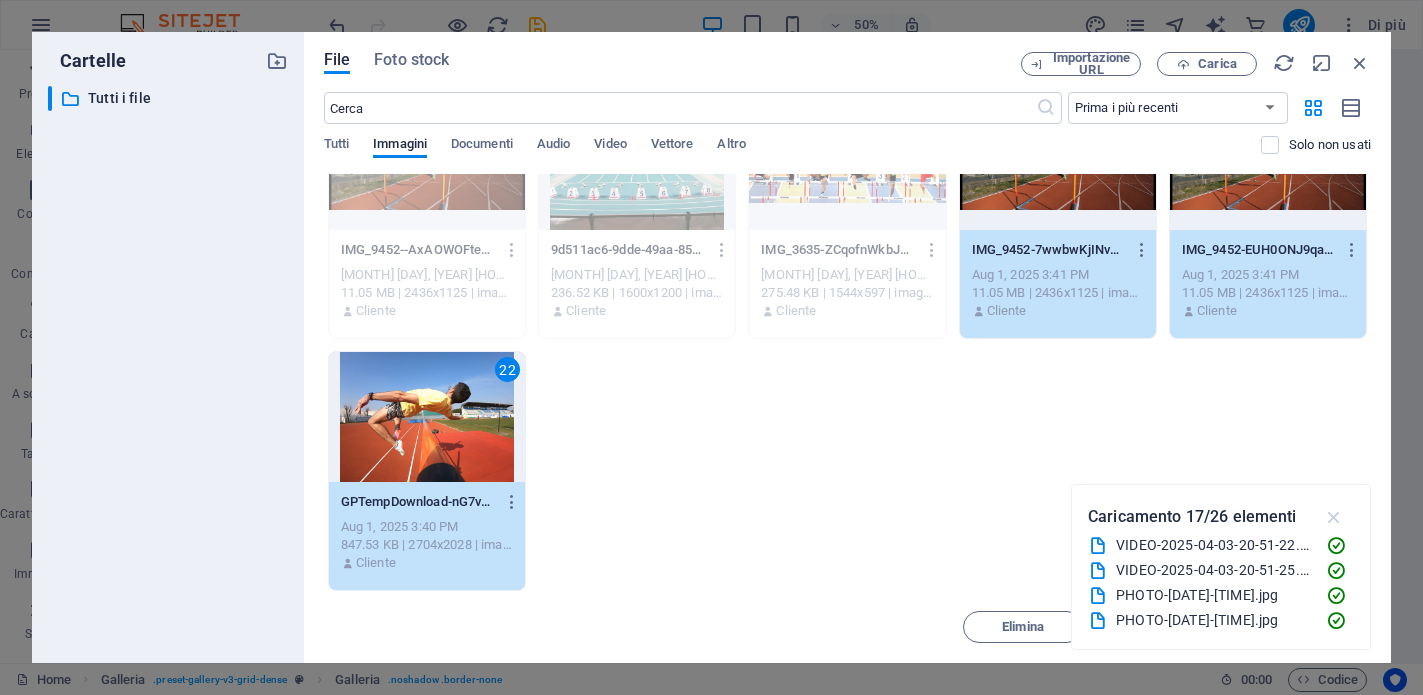 click at bounding box center [1334, 517] 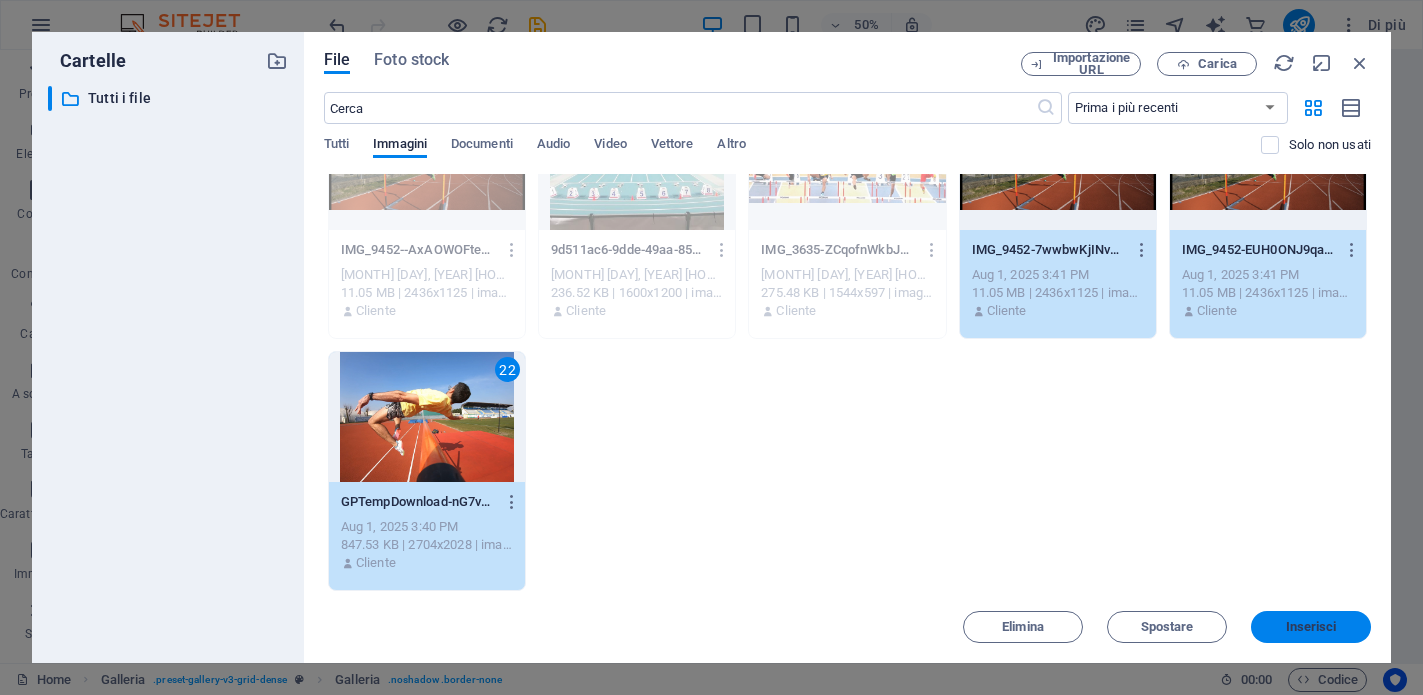 click on "Inserisci" at bounding box center (1311, 627) 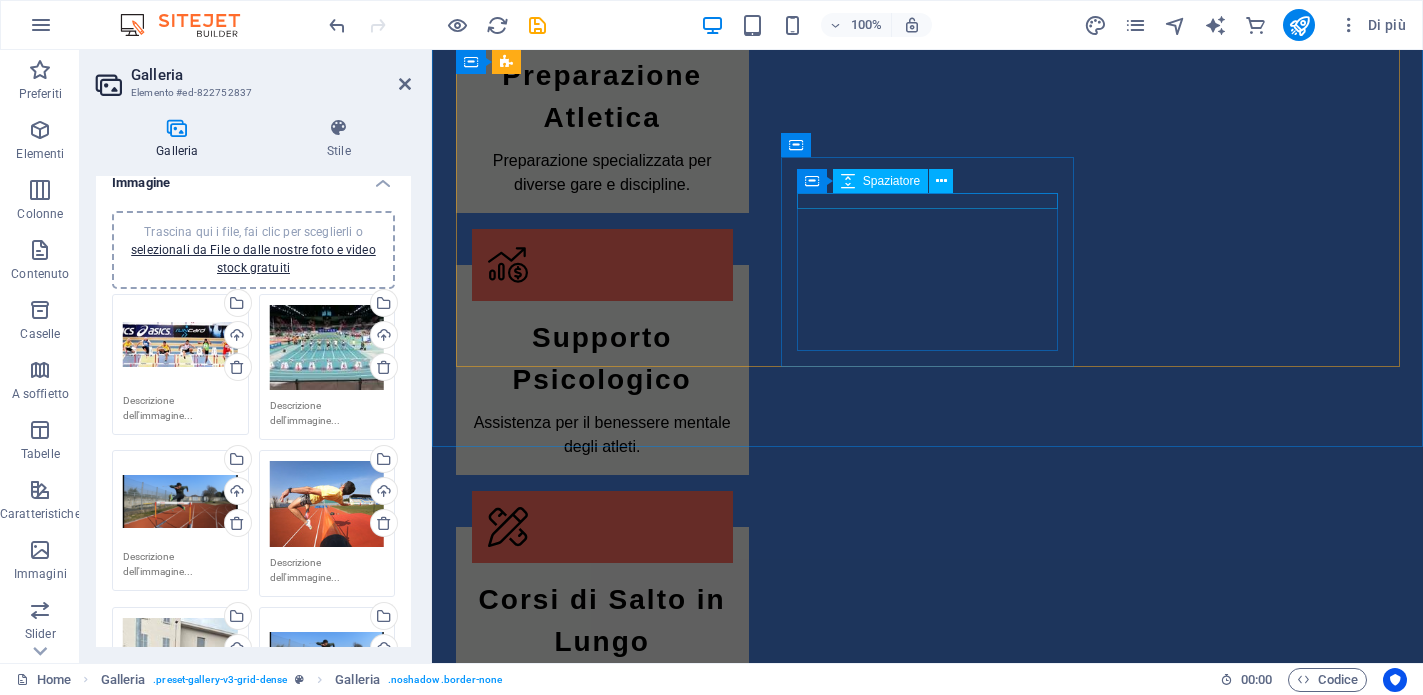 scroll, scrollTop: 0, scrollLeft: 0, axis: both 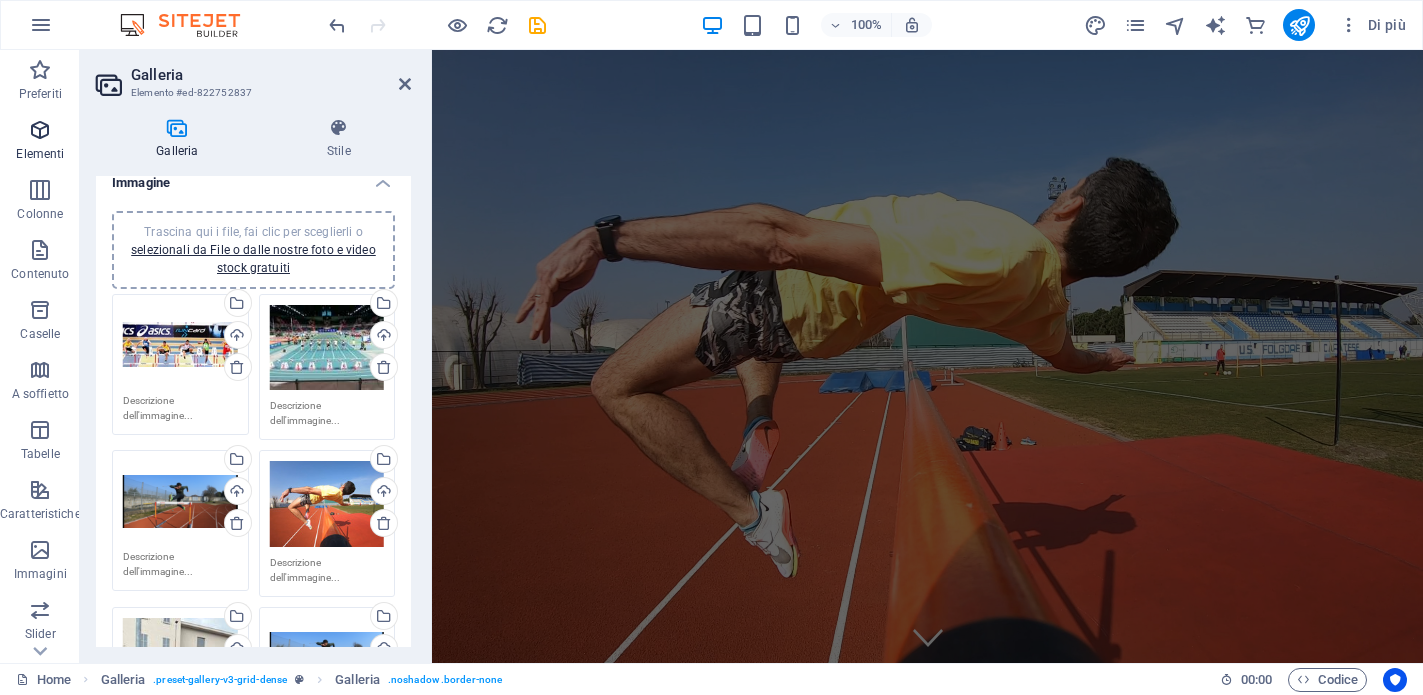 click on "Elementi" at bounding box center [40, 140] 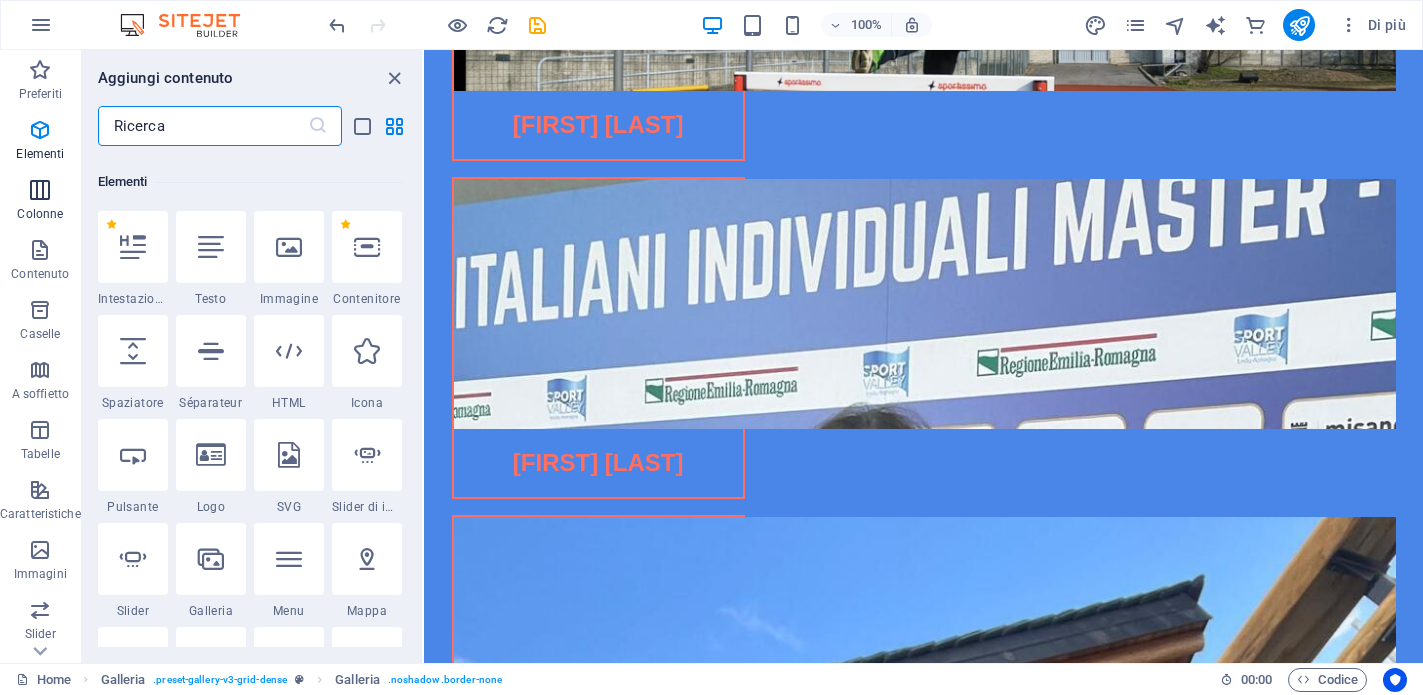 scroll, scrollTop: 213, scrollLeft: 0, axis: vertical 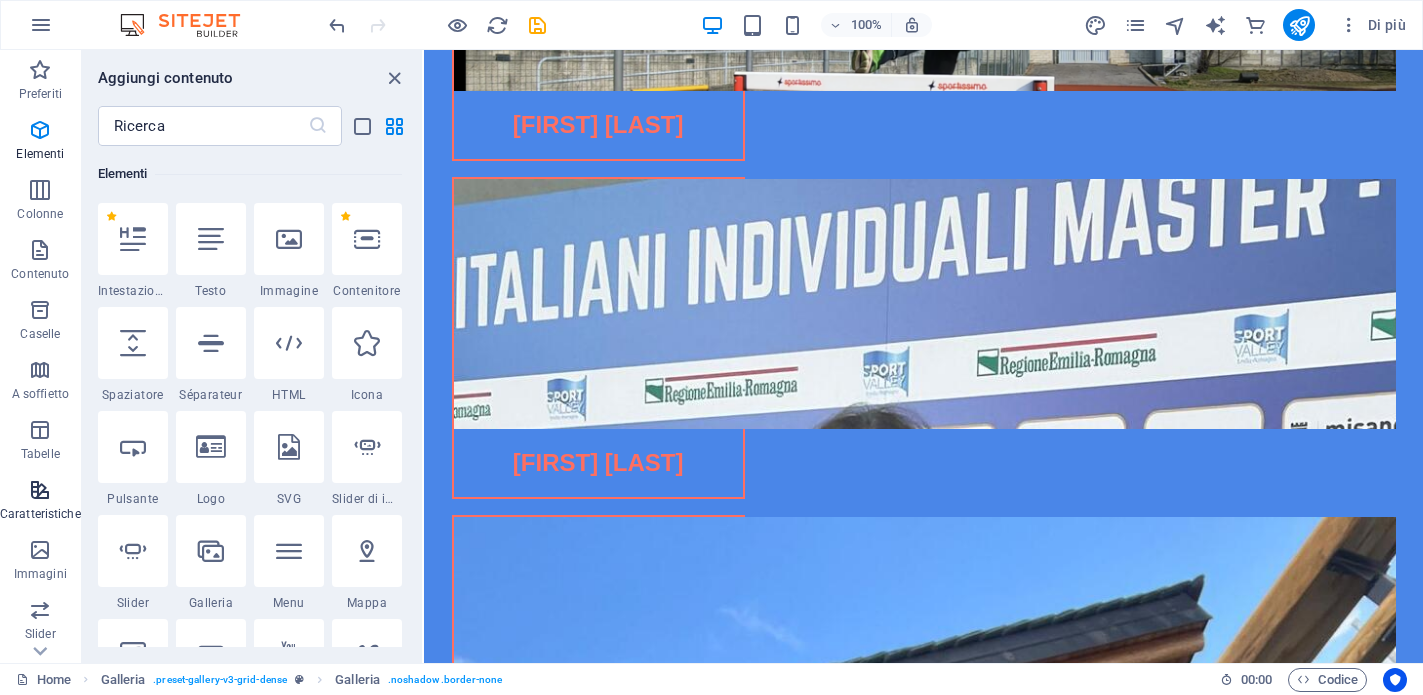 click on "Caratteristiche" at bounding box center [40, 502] 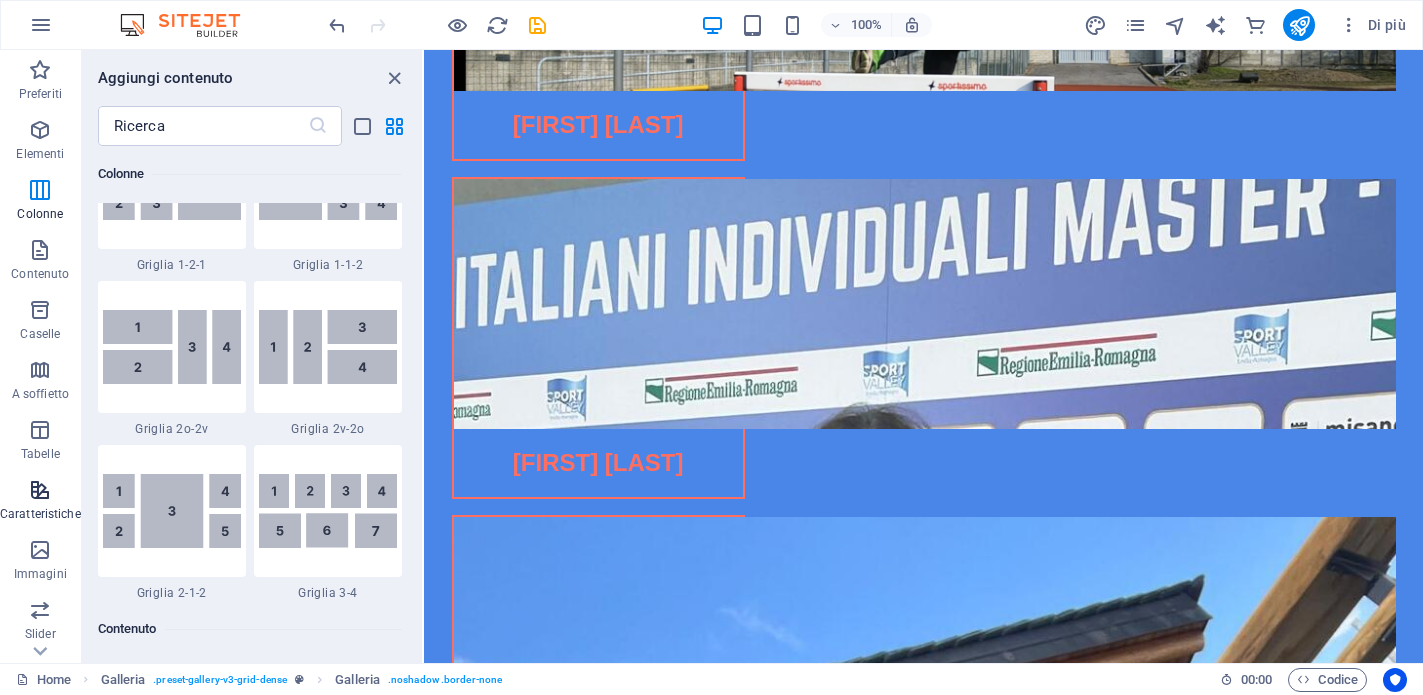 scroll, scrollTop: 7795, scrollLeft: 0, axis: vertical 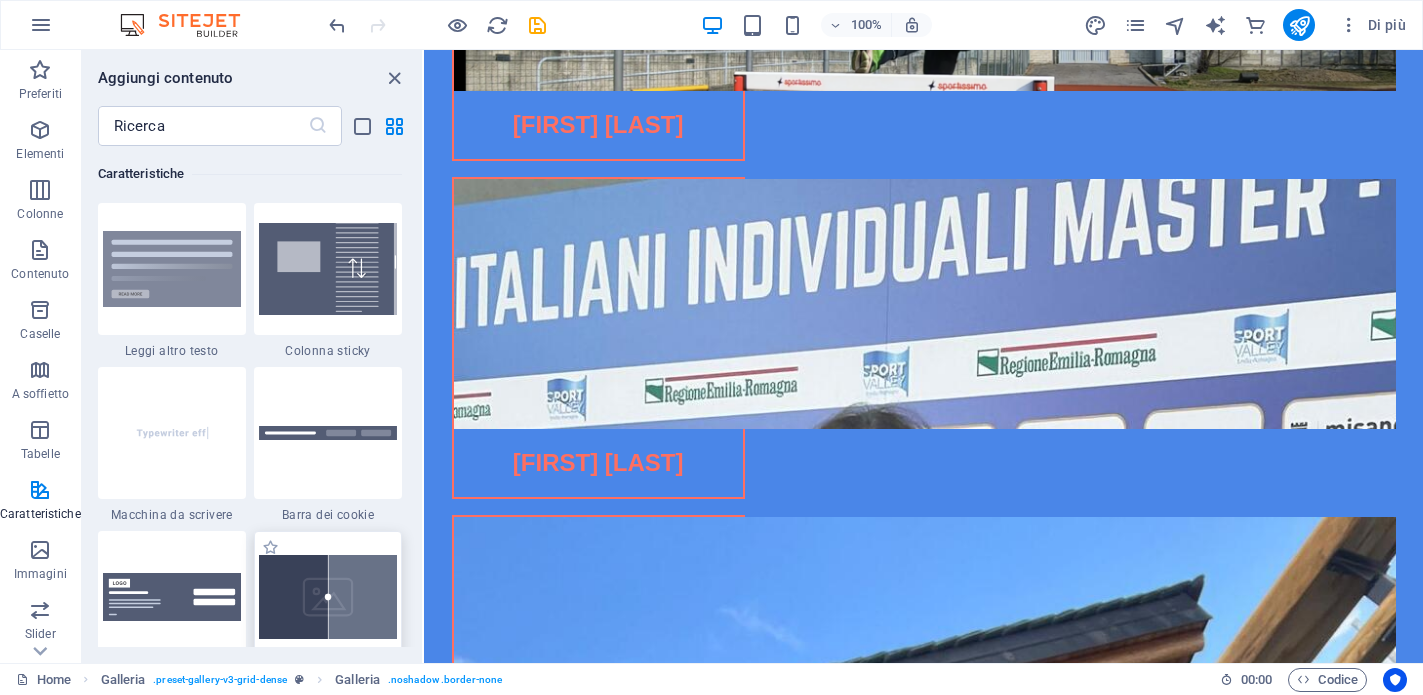 drag, startPoint x: 326, startPoint y: 603, endPoint x: 358, endPoint y: 603, distance: 32 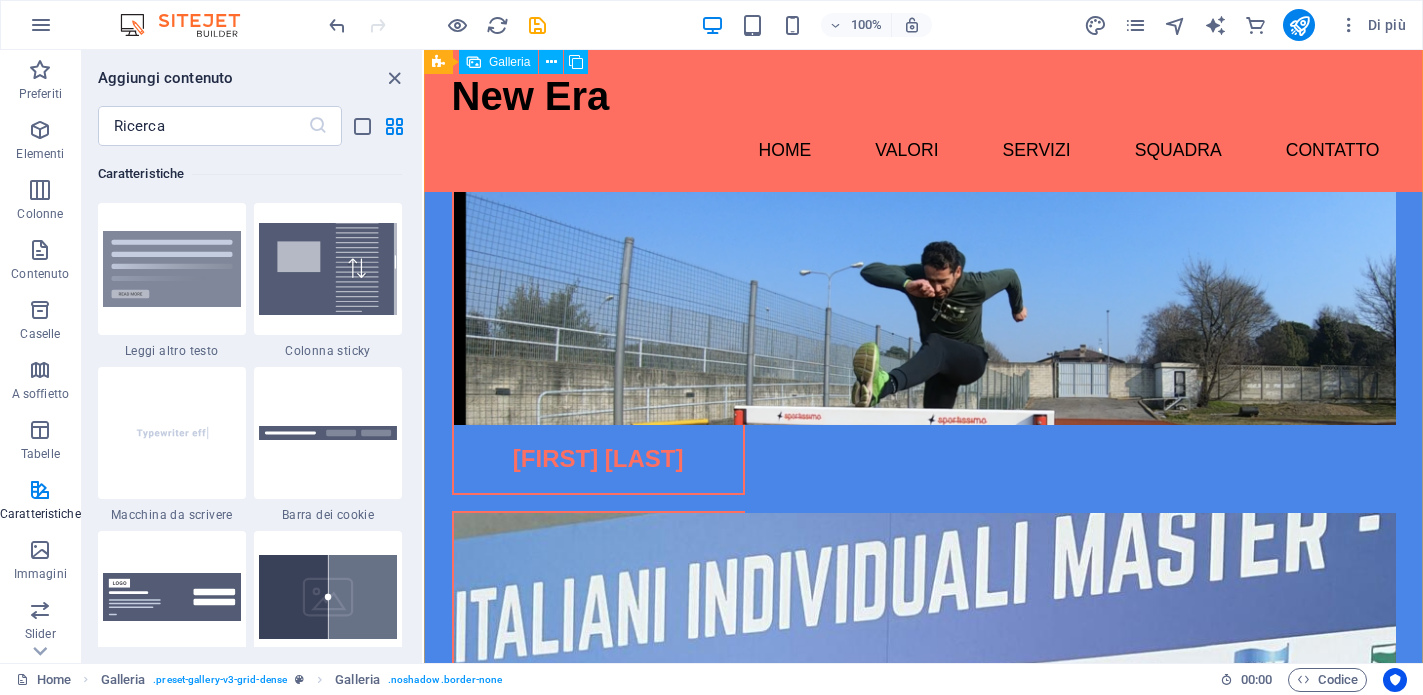scroll, scrollTop: 5243, scrollLeft: 0, axis: vertical 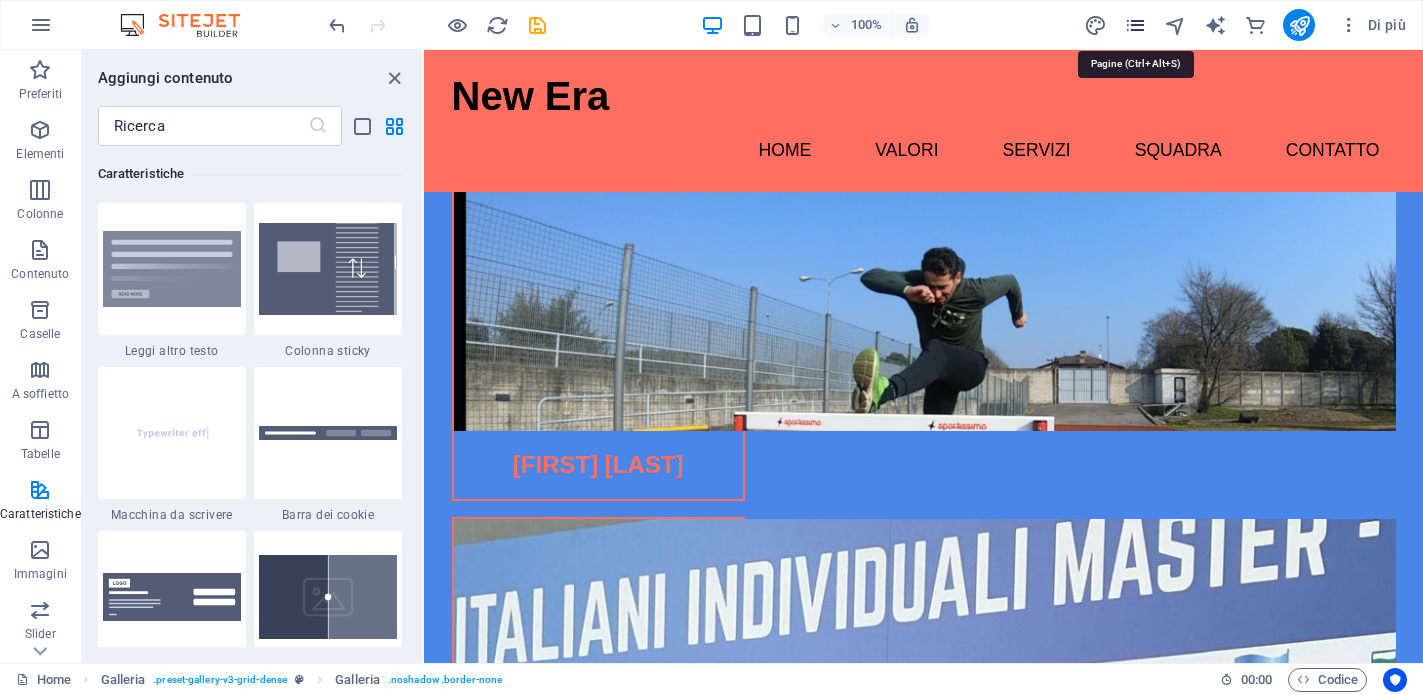 click at bounding box center [1135, 25] 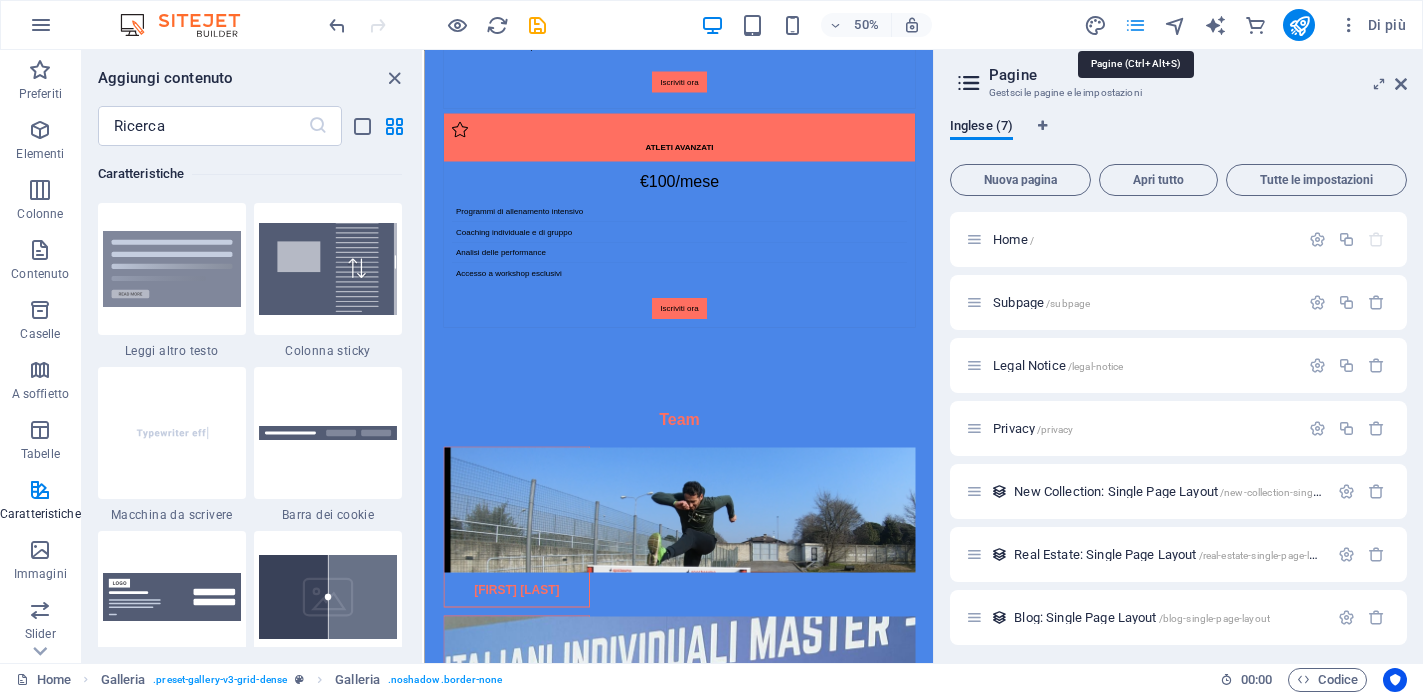 scroll, scrollTop: 5870, scrollLeft: 0, axis: vertical 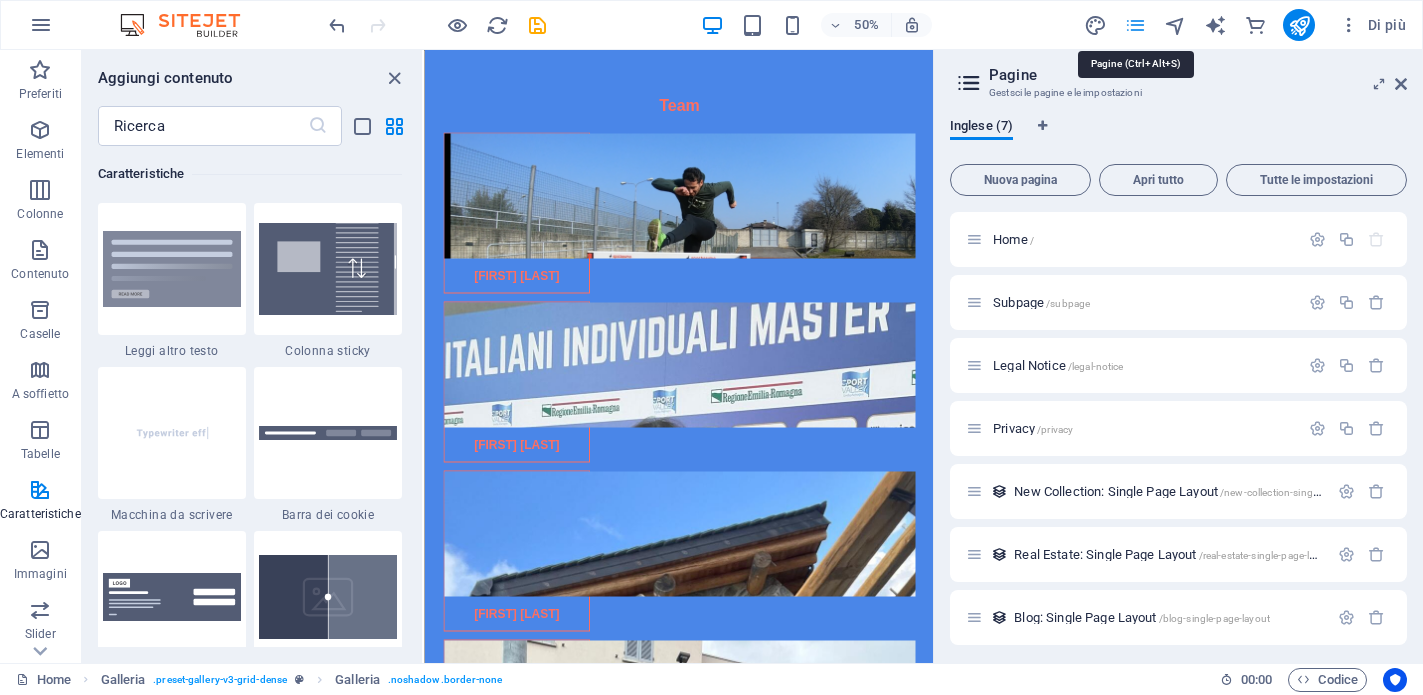 click at bounding box center (1135, 25) 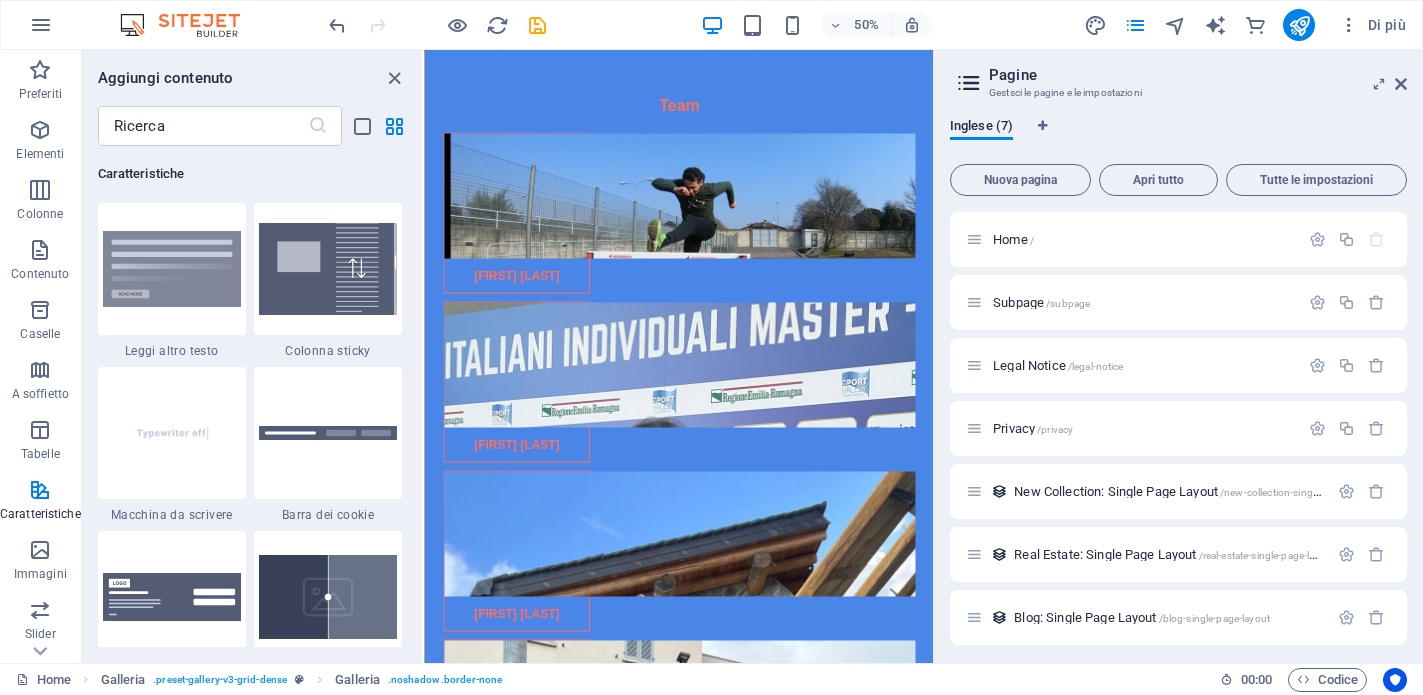 click on "Pagine" at bounding box center [1198, 75] 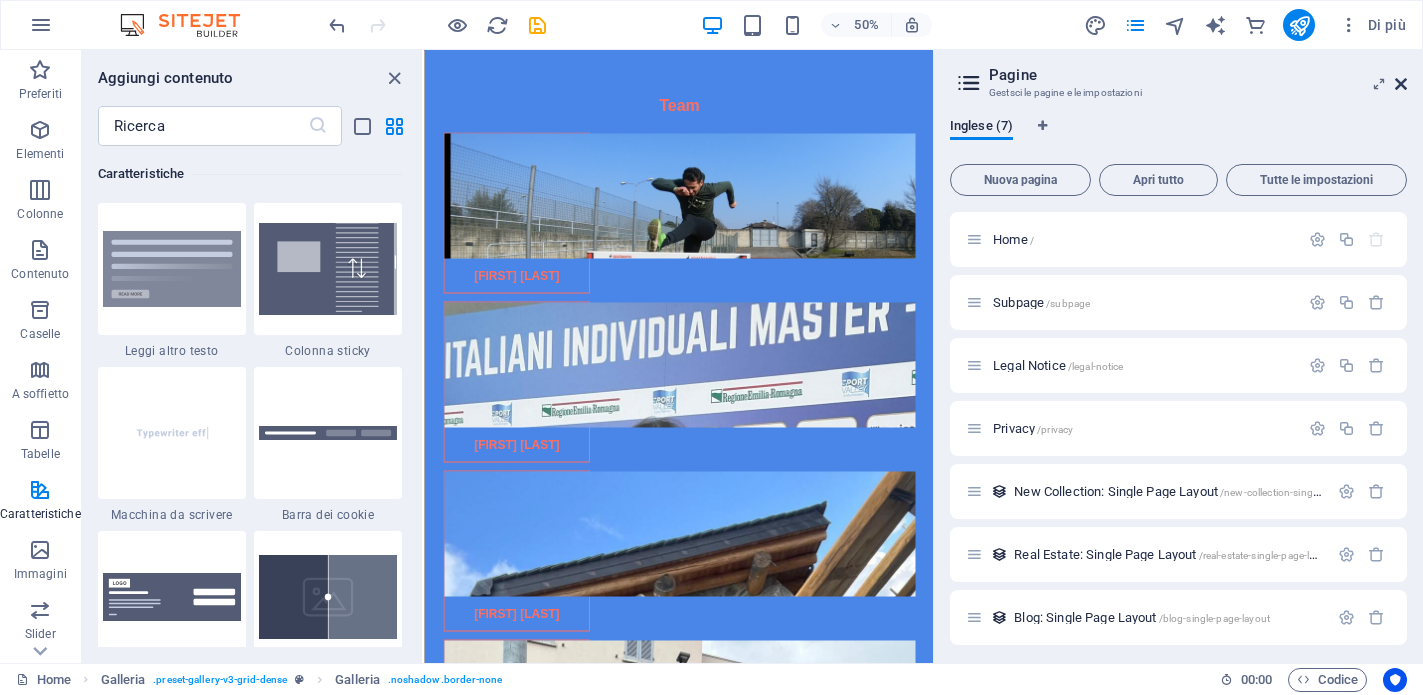 click at bounding box center (1401, 84) 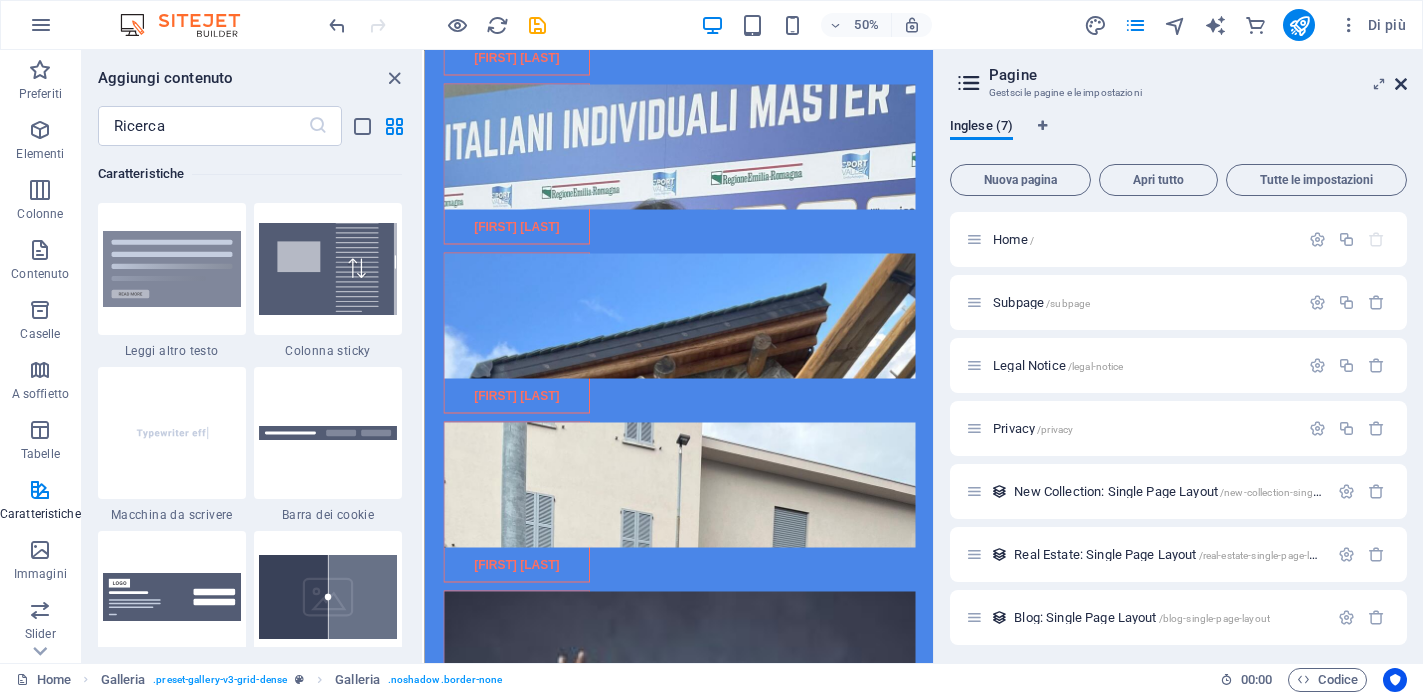 scroll, scrollTop: 5243, scrollLeft: 0, axis: vertical 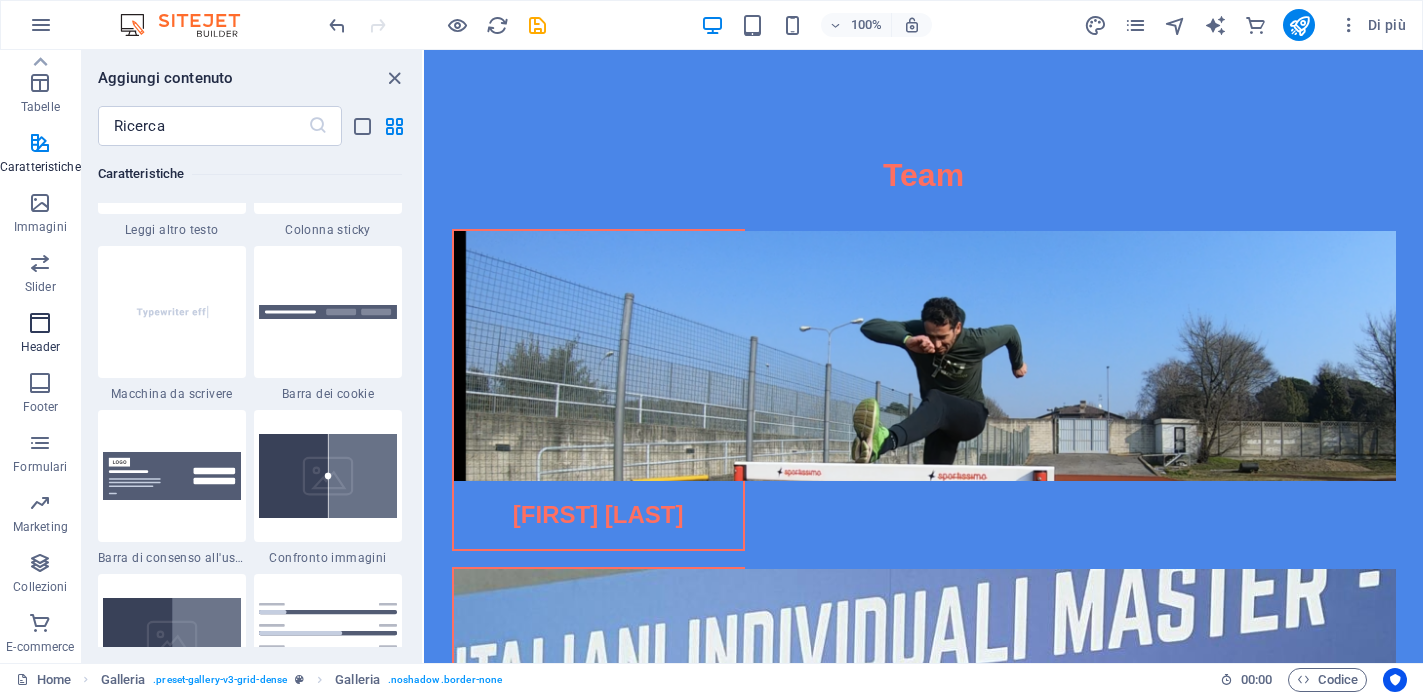 click at bounding box center [40, 323] 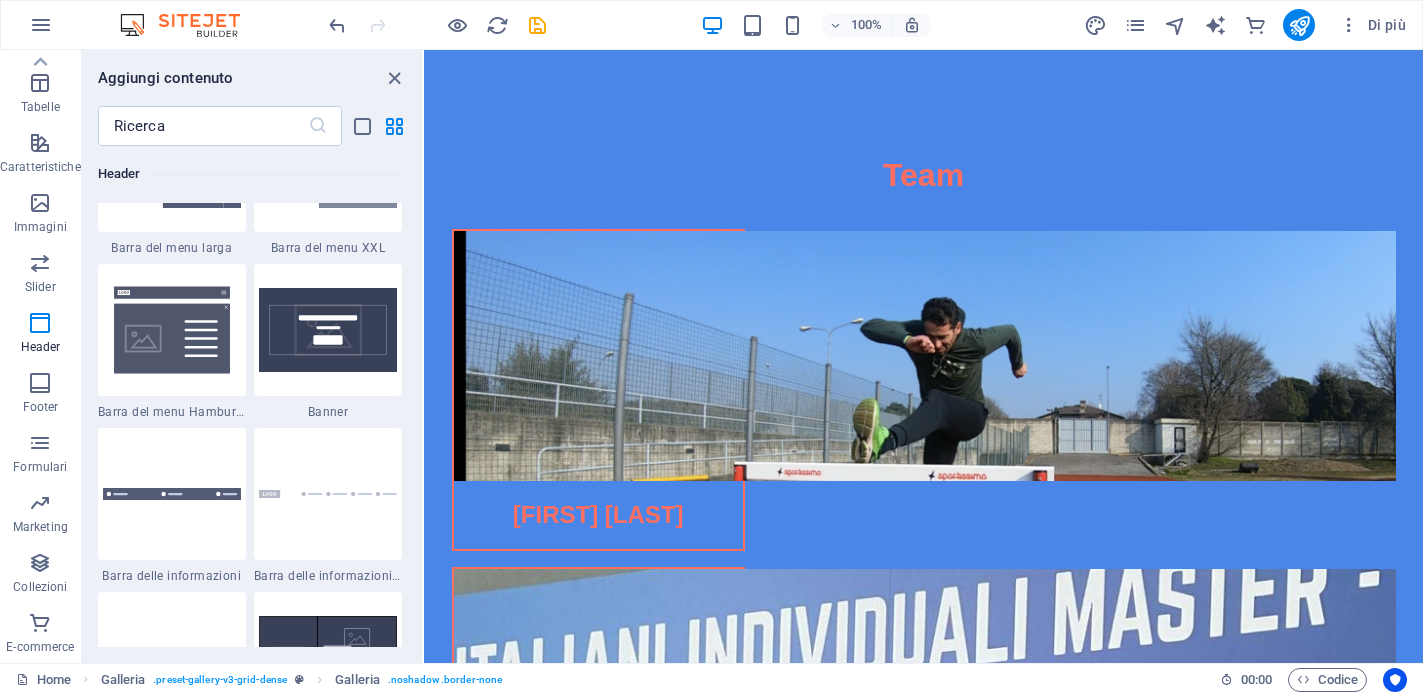 scroll, scrollTop: 12566, scrollLeft: 0, axis: vertical 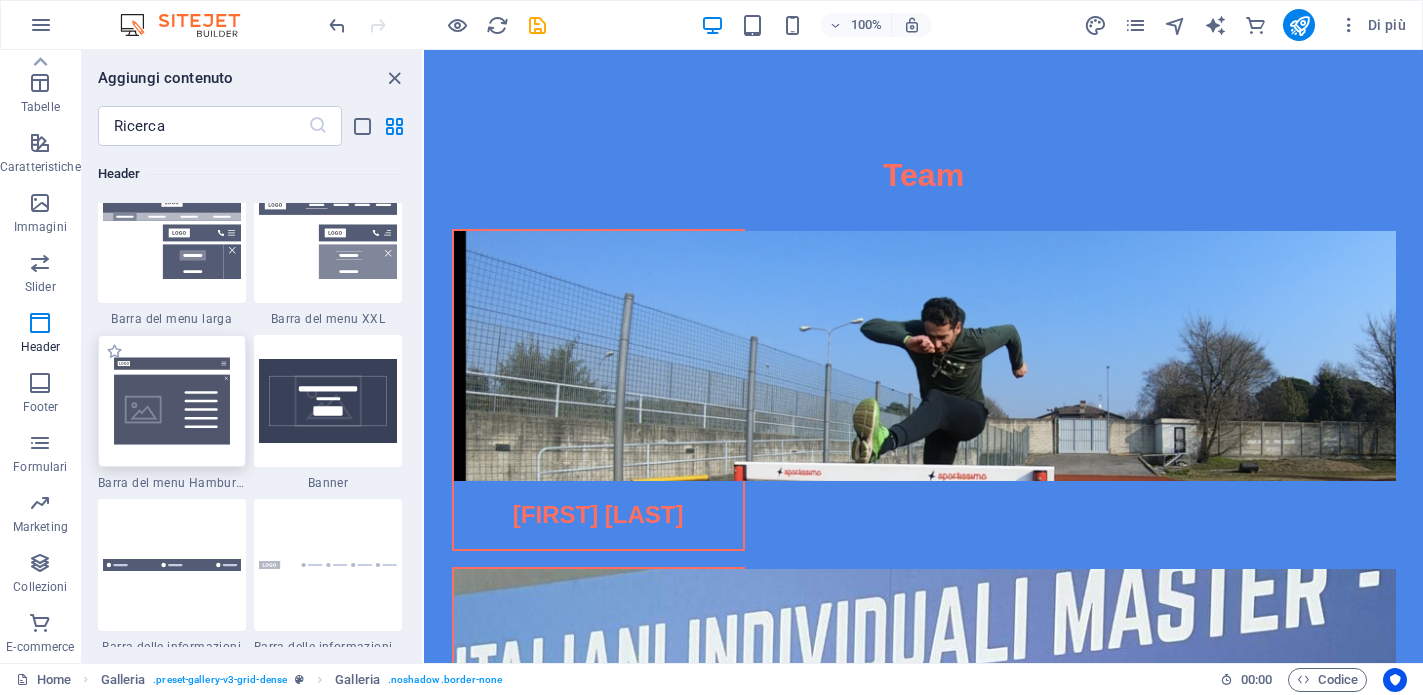 click at bounding box center [172, 401] 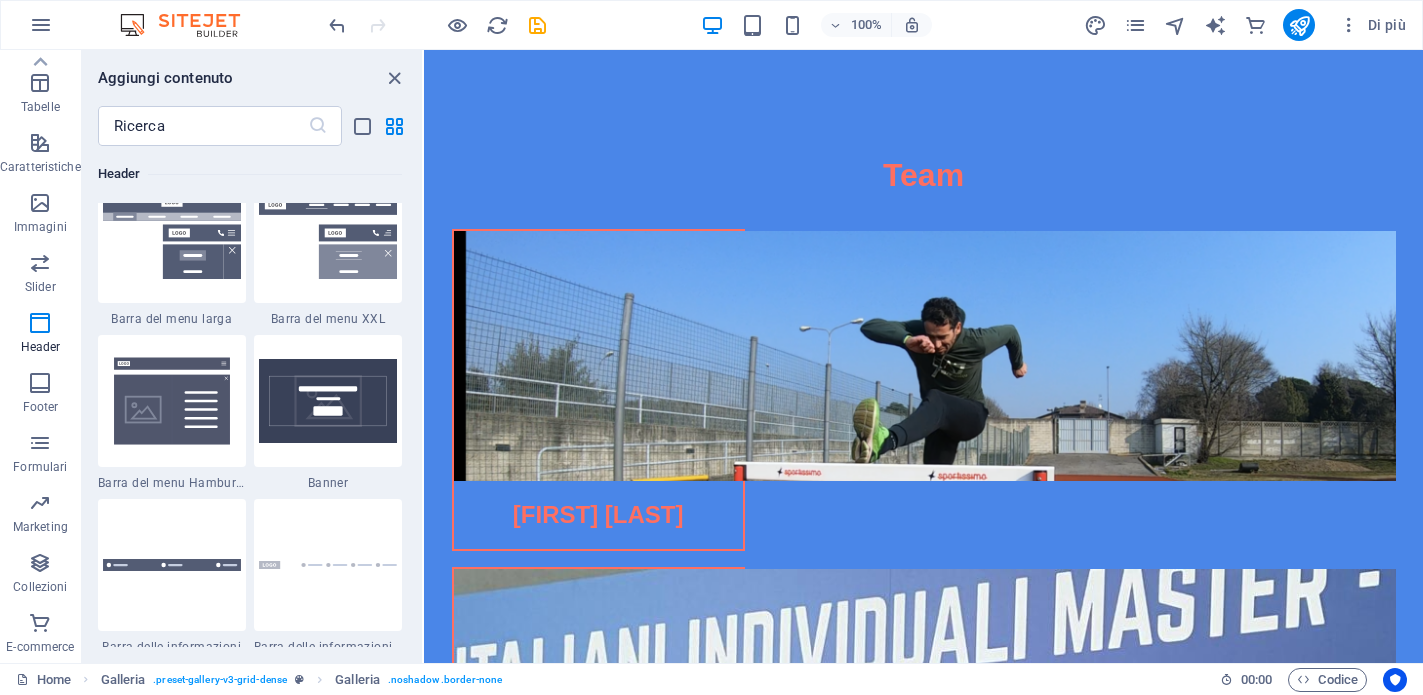 click on "Trascina e rilascia un file per aggiungerlo
H2   Banner   Contenitore   Barra del menu   Menu   Spaziatore   Contenitore   H2   Spaziatore   Caselle   Contenitore   Caselle   Contenitore   H3   Contenitore   Spaziatore   Contenitore   H2   Spaziatore   Contenitore   H3   Contenitore   Caselle   Contenitore   Contenitore   Spaziatore   Contenitore   H3   Contenitore   Contenitore   Spaziatore   Contenitore   H2   Spaziatore   Piani   Contenitore   Contenitore   Contenitore   Piani   Piani   Contenitore   Contenitore   Testo   Contenitore   Contenitore   H2   Spaziatore   Contenitore   Immagine   Contenitore   Schede   Schede   Contenitore   Contenitore   Contenitore   Immagine   Contenitore   H4   Contenitore   Immagine   Contenitore   H4   Contenitore   Contenitore   Immagine   H4   Contenitore   H2   Contenitore   Immagine   Contenitore   Contenitore   Immagine   Contenitore   H4   H4   Spaziatore   Slider   Slider   Contenitore   Colonne diseguali   Contenitore   H2   Spaziatore   Testo" at bounding box center [923, 356] 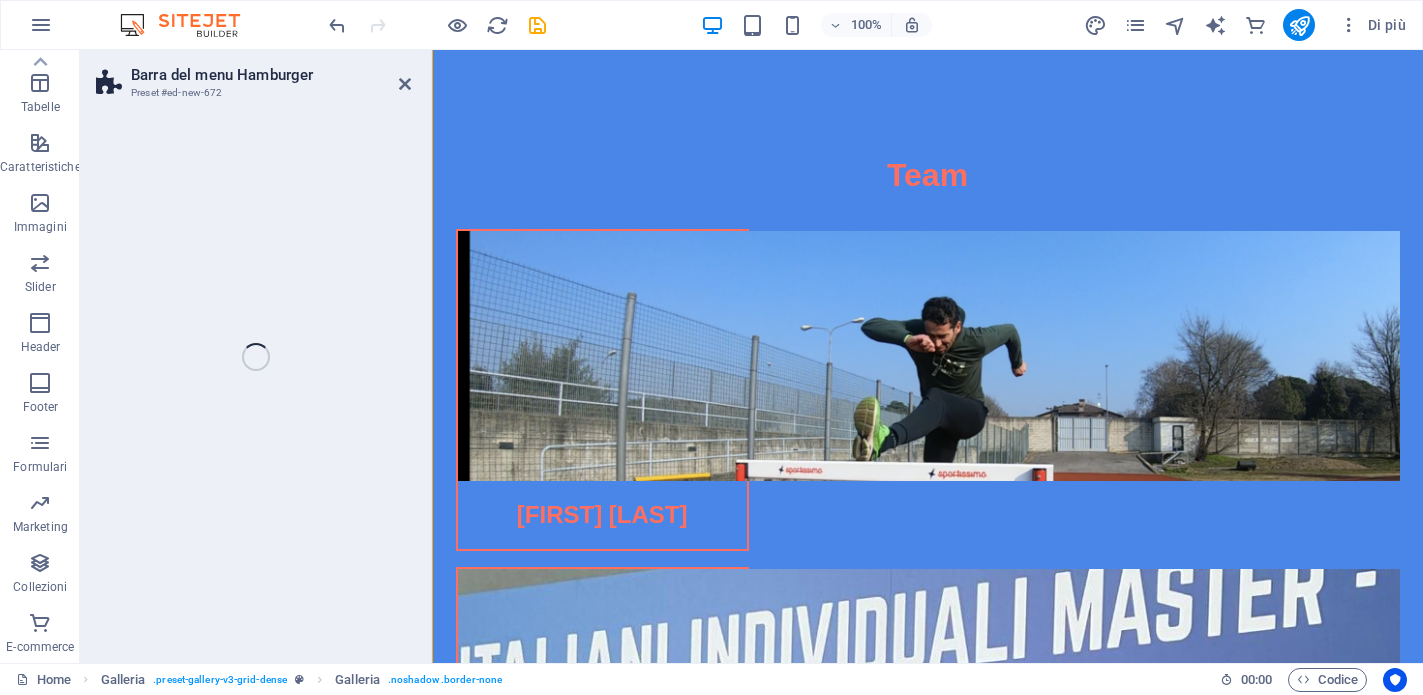 scroll, scrollTop: 8155, scrollLeft: 0, axis: vertical 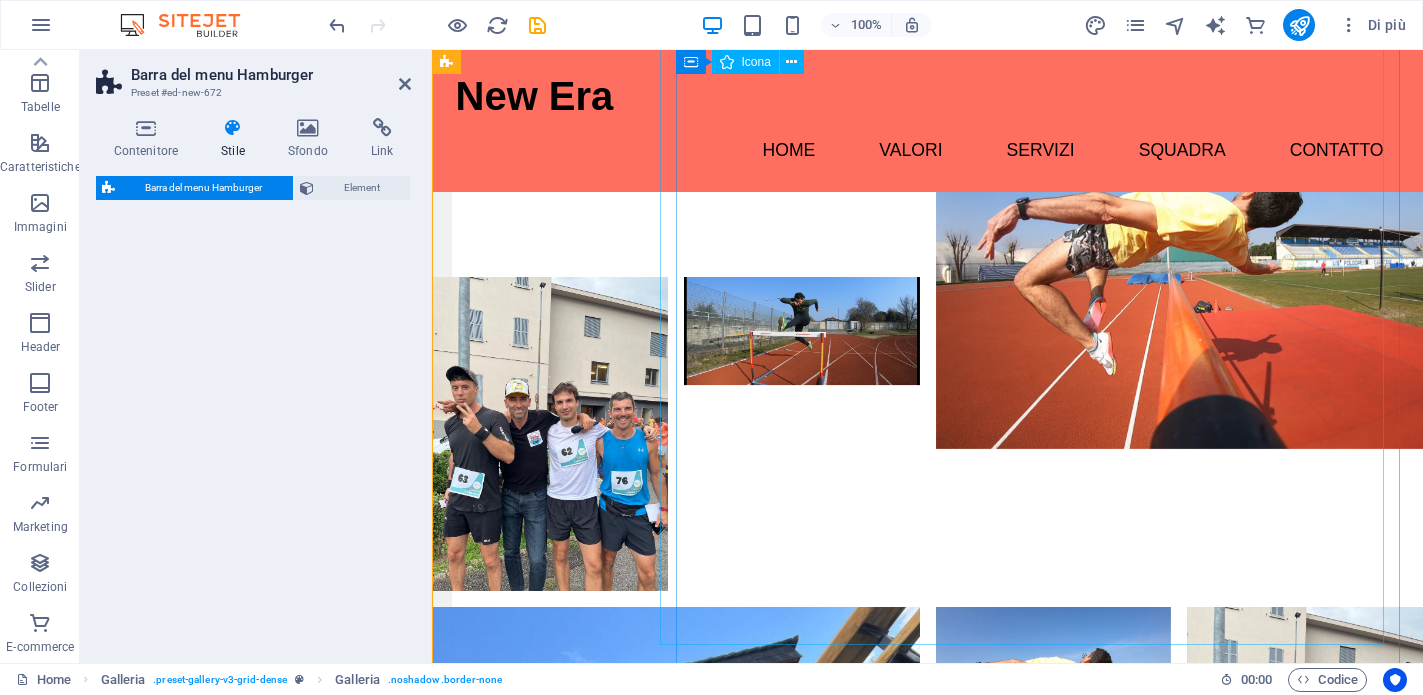 select on "rem" 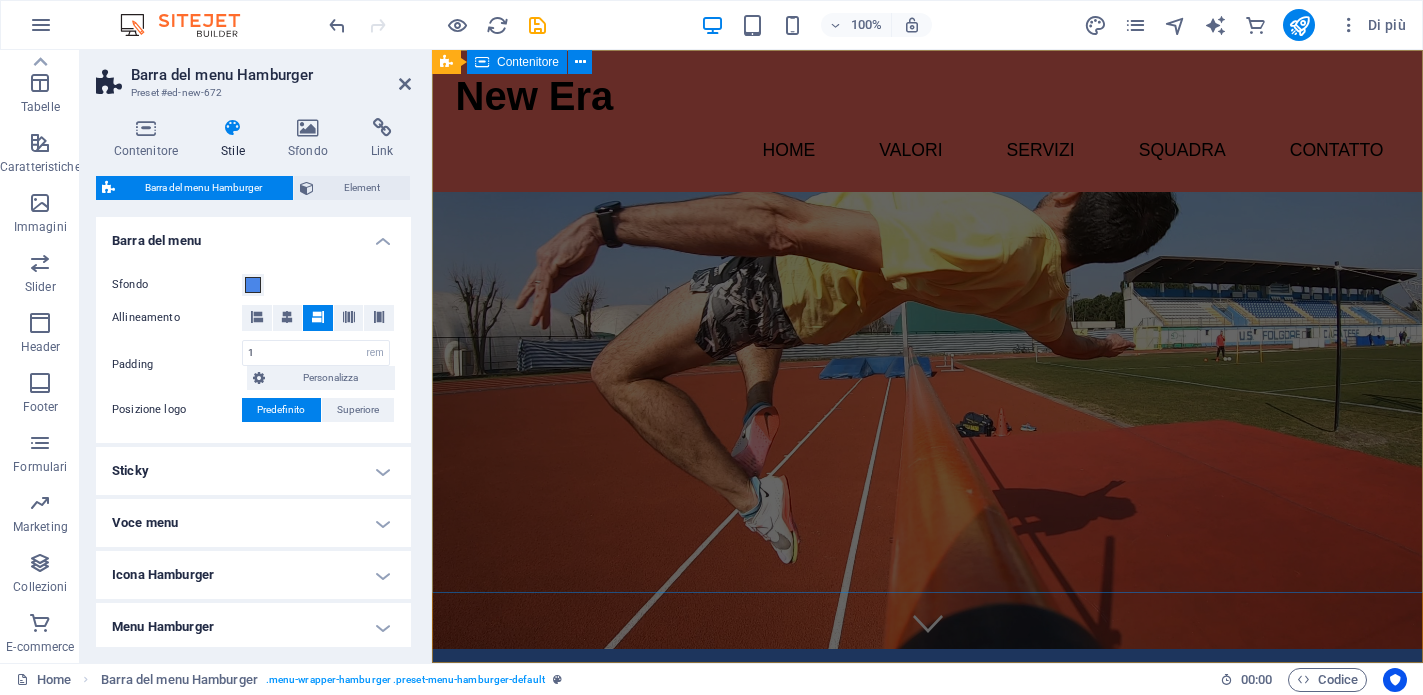 scroll, scrollTop: 0, scrollLeft: 0, axis: both 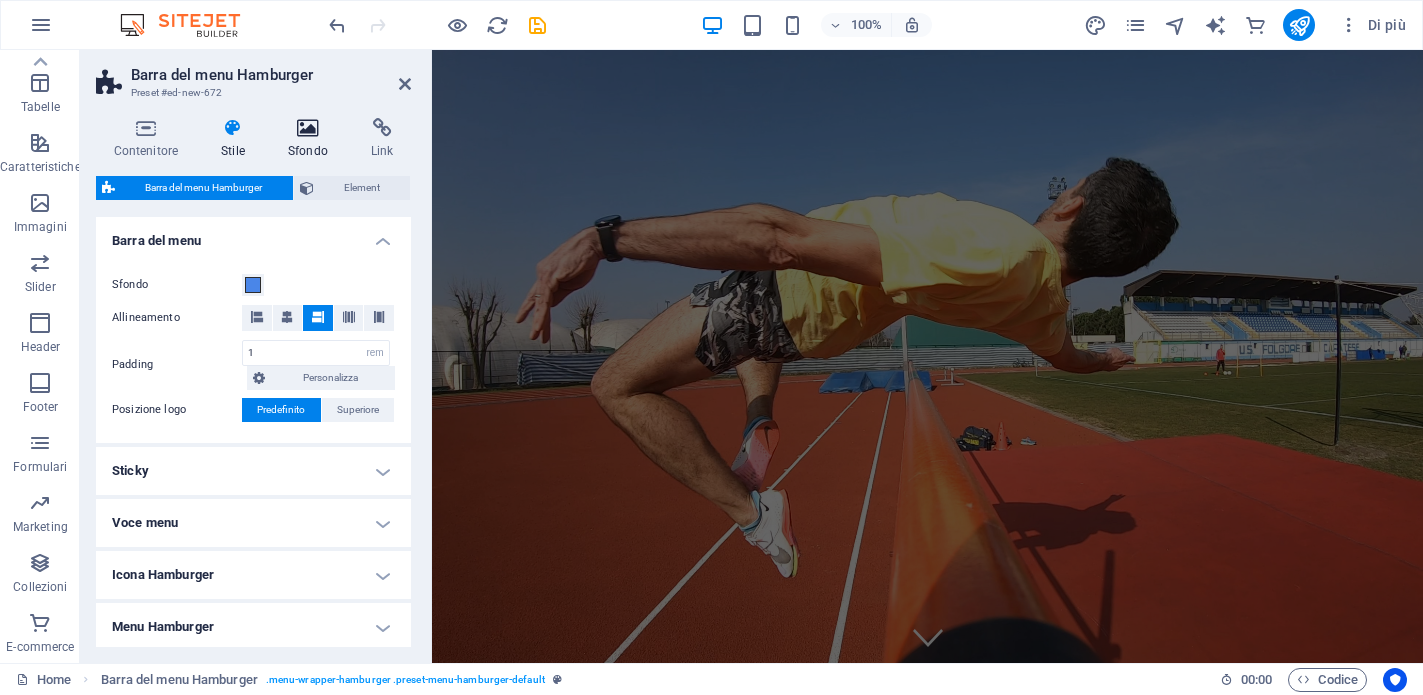 click at bounding box center (307, 128) 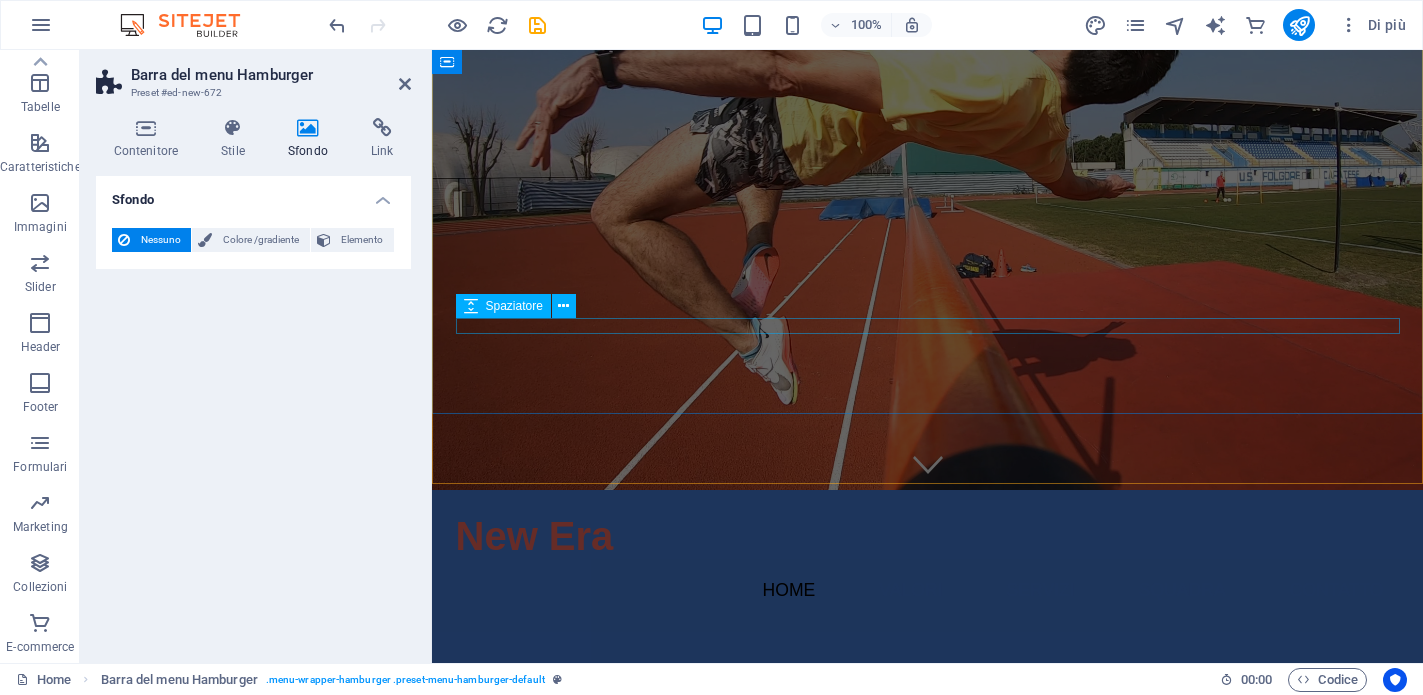 scroll, scrollTop: 219, scrollLeft: 0, axis: vertical 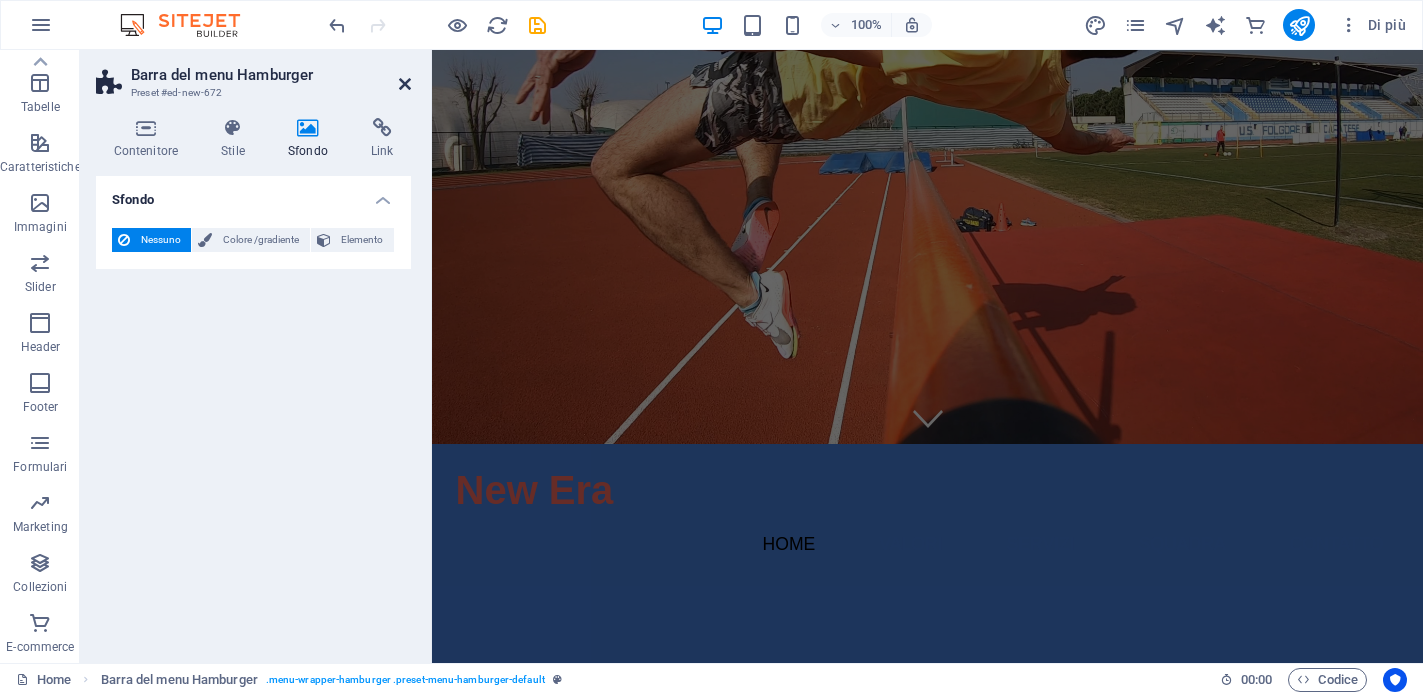 click at bounding box center (405, 84) 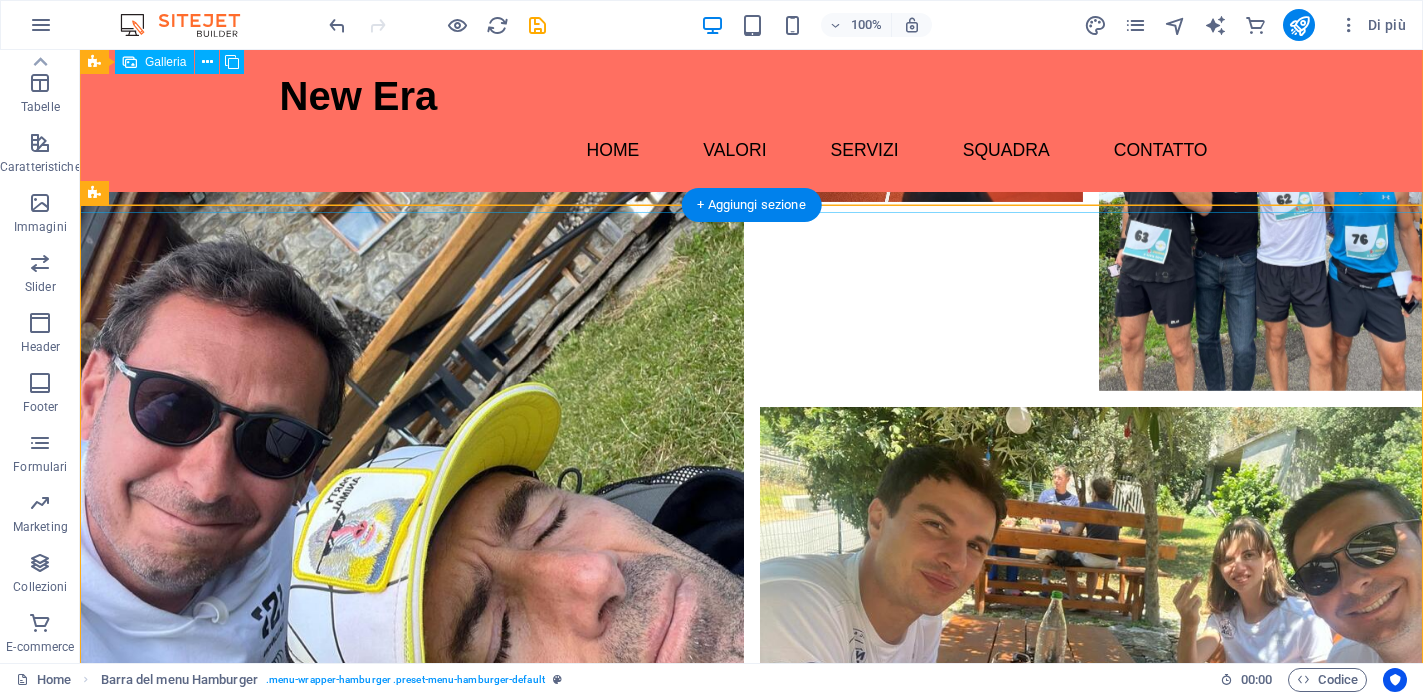 scroll, scrollTop: 8985, scrollLeft: 0, axis: vertical 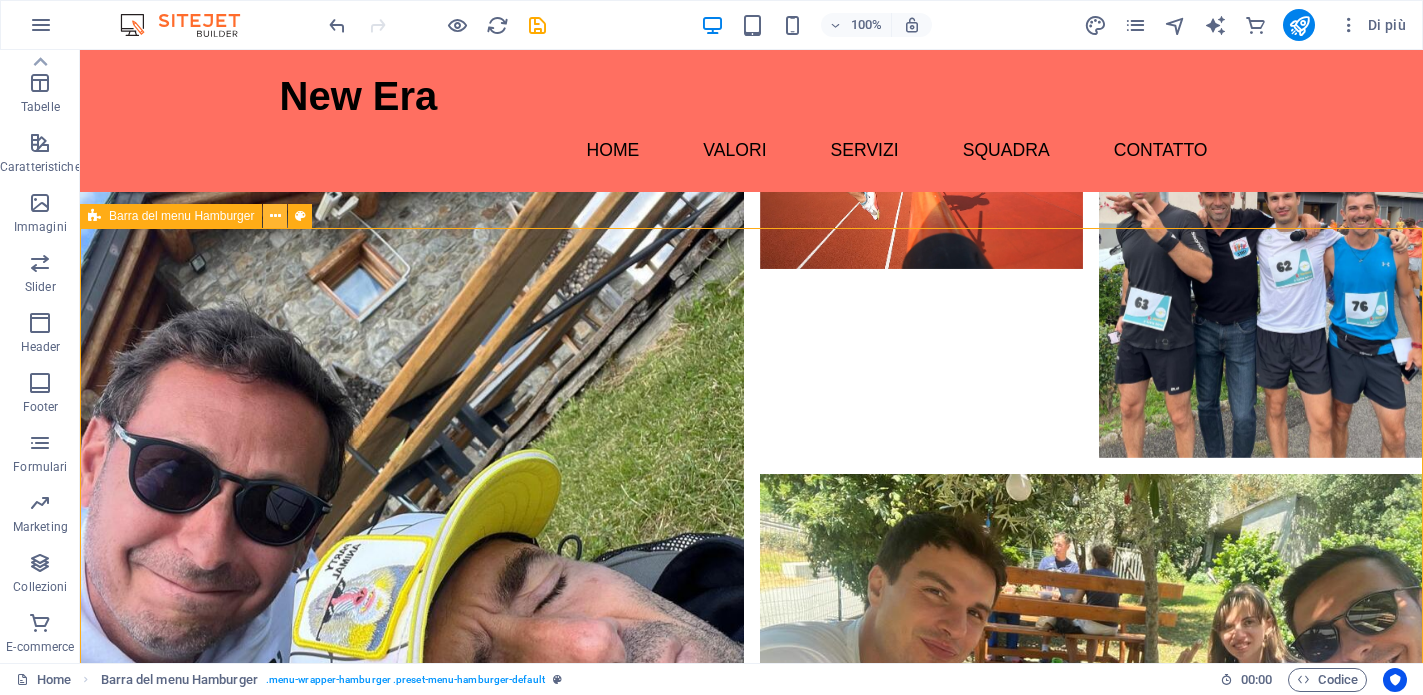 click at bounding box center (275, 216) 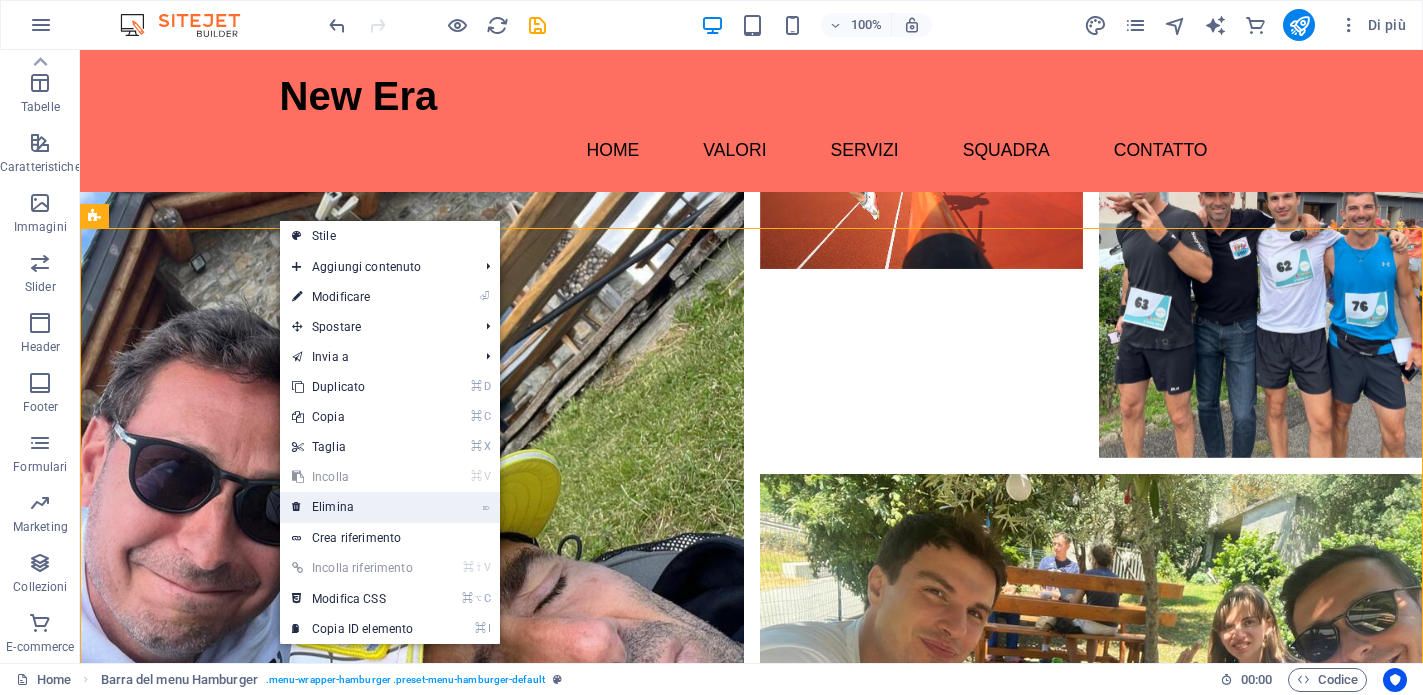 click on "⌦  Elimina" at bounding box center [352, 507] 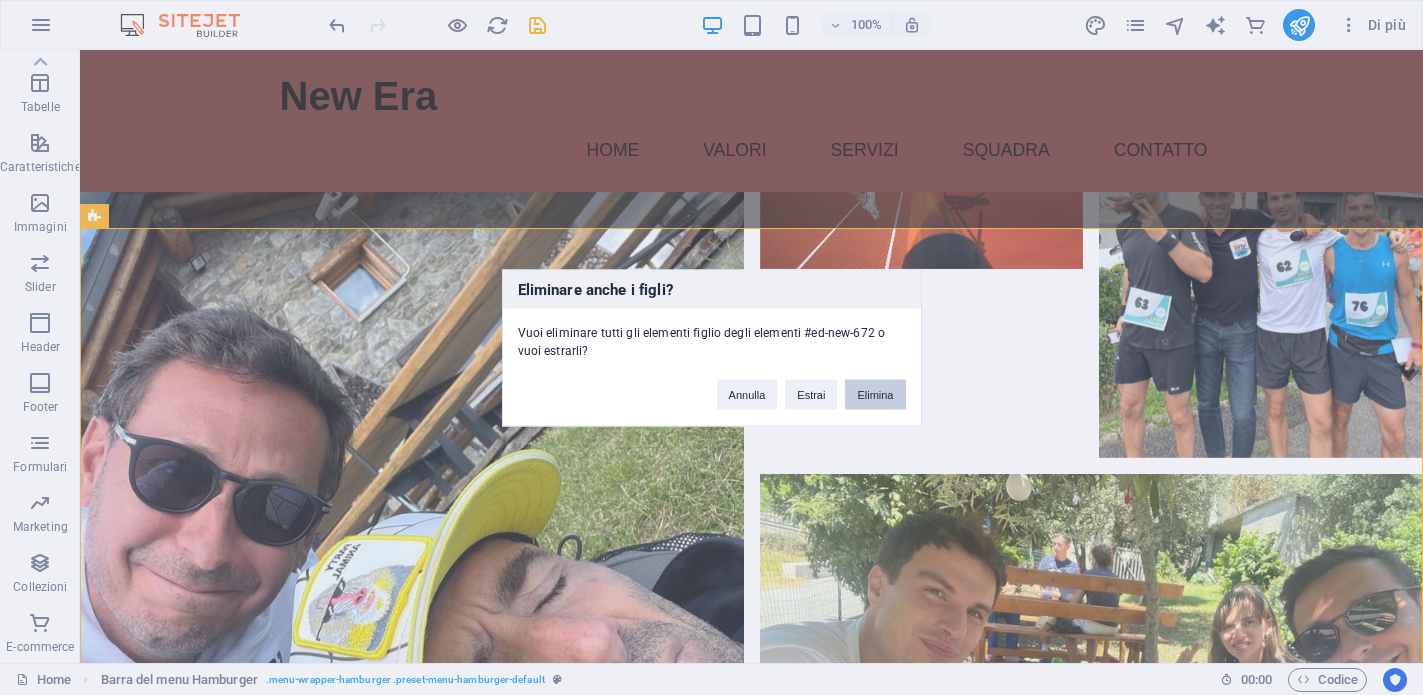 click on "Elimina" at bounding box center [875, 394] 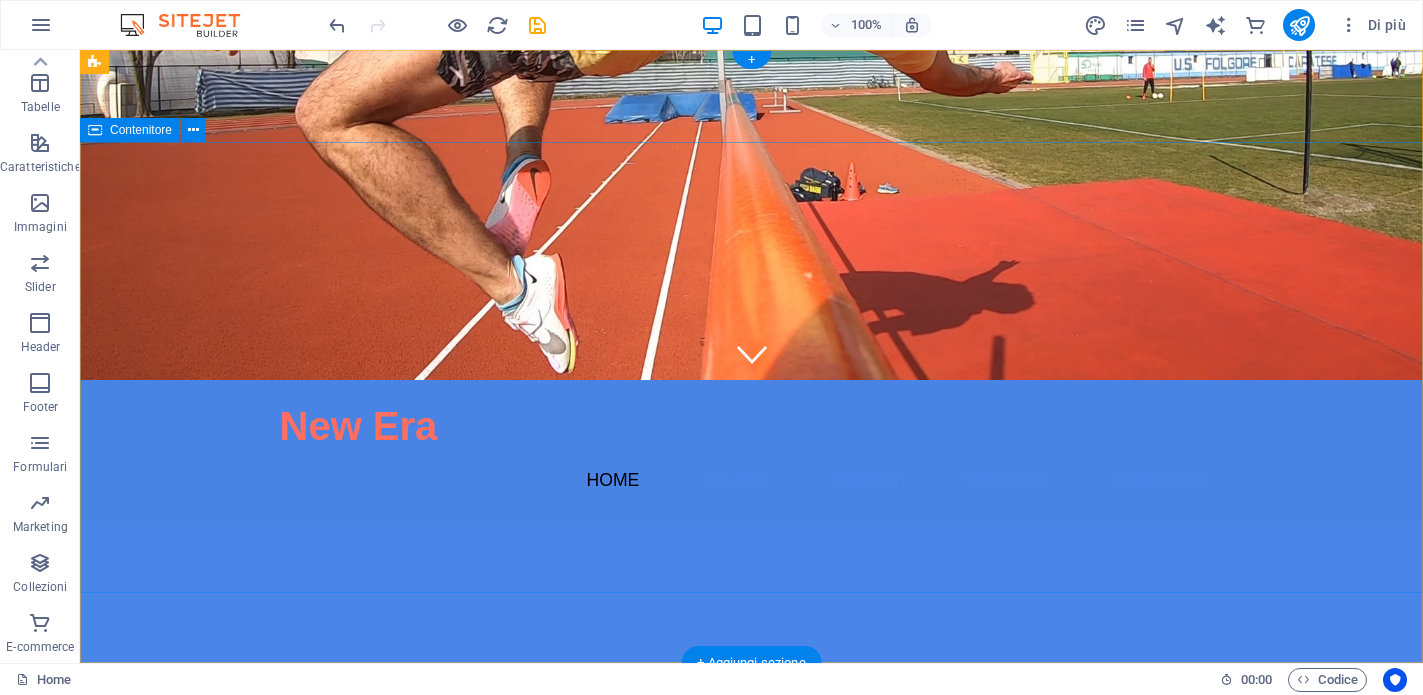 scroll, scrollTop: 0, scrollLeft: 0, axis: both 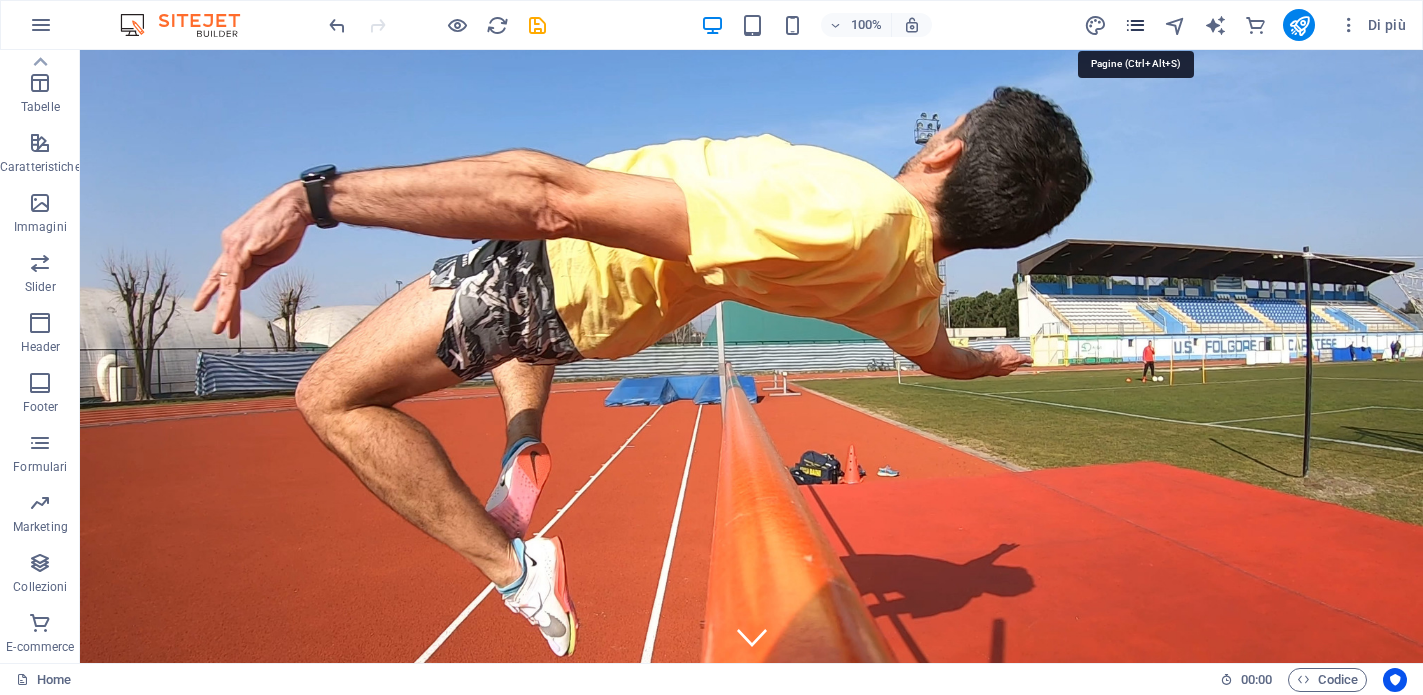 click at bounding box center (1135, 25) 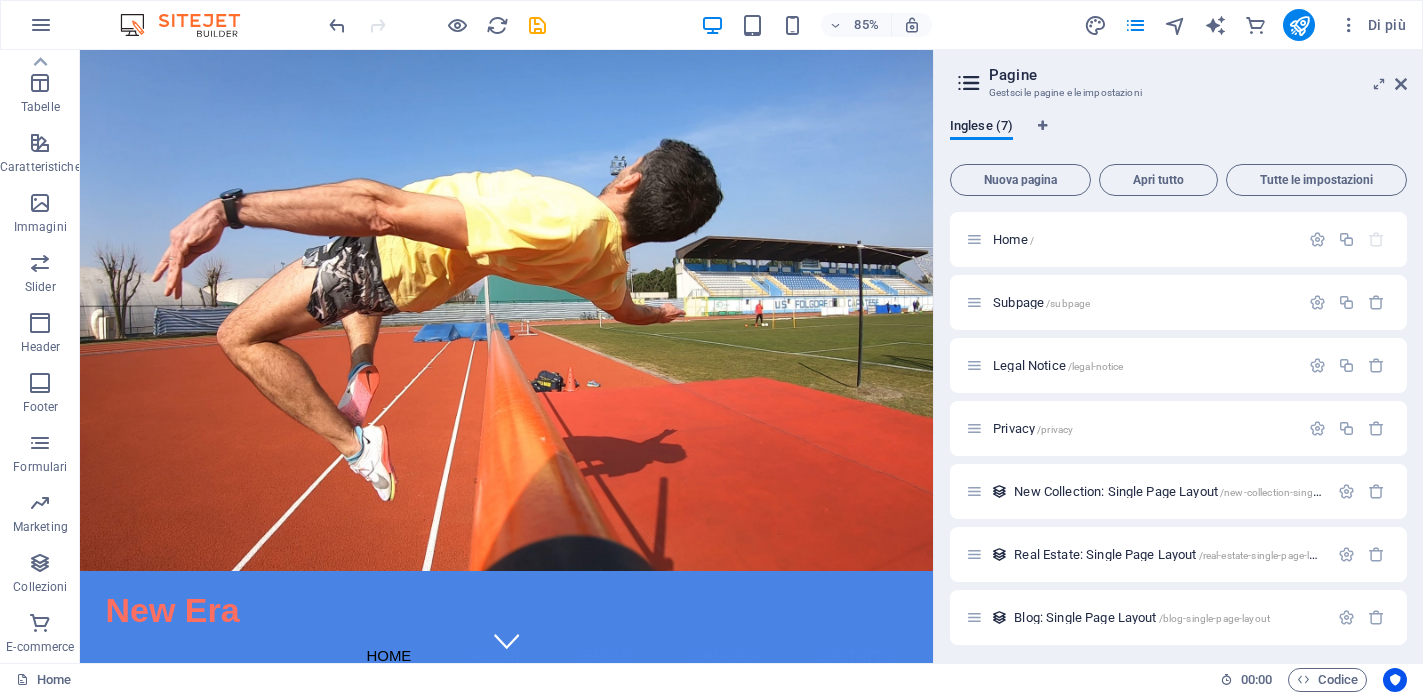 click on "Pagine" at bounding box center [1198, 75] 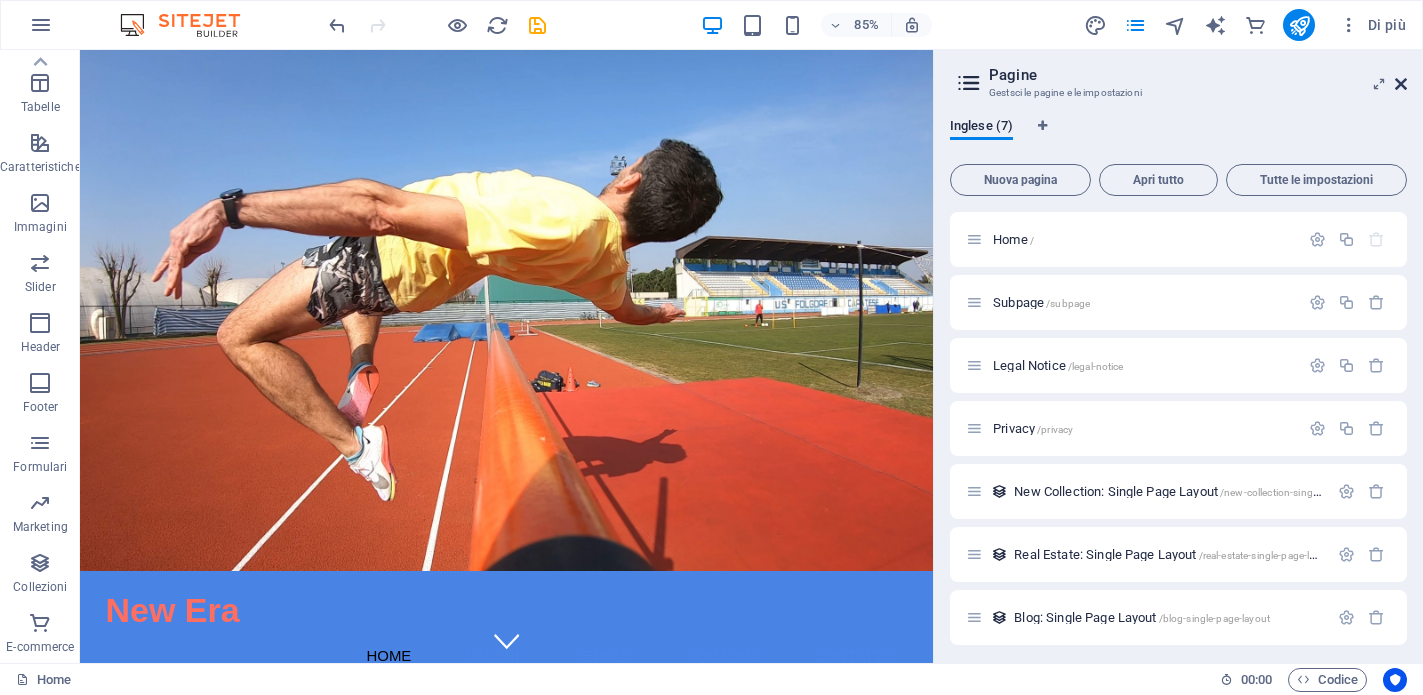 drag, startPoint x: 1400, startPoint y: 79, endPoint x: 1320, endPoint y: 29, distance: 94.33981 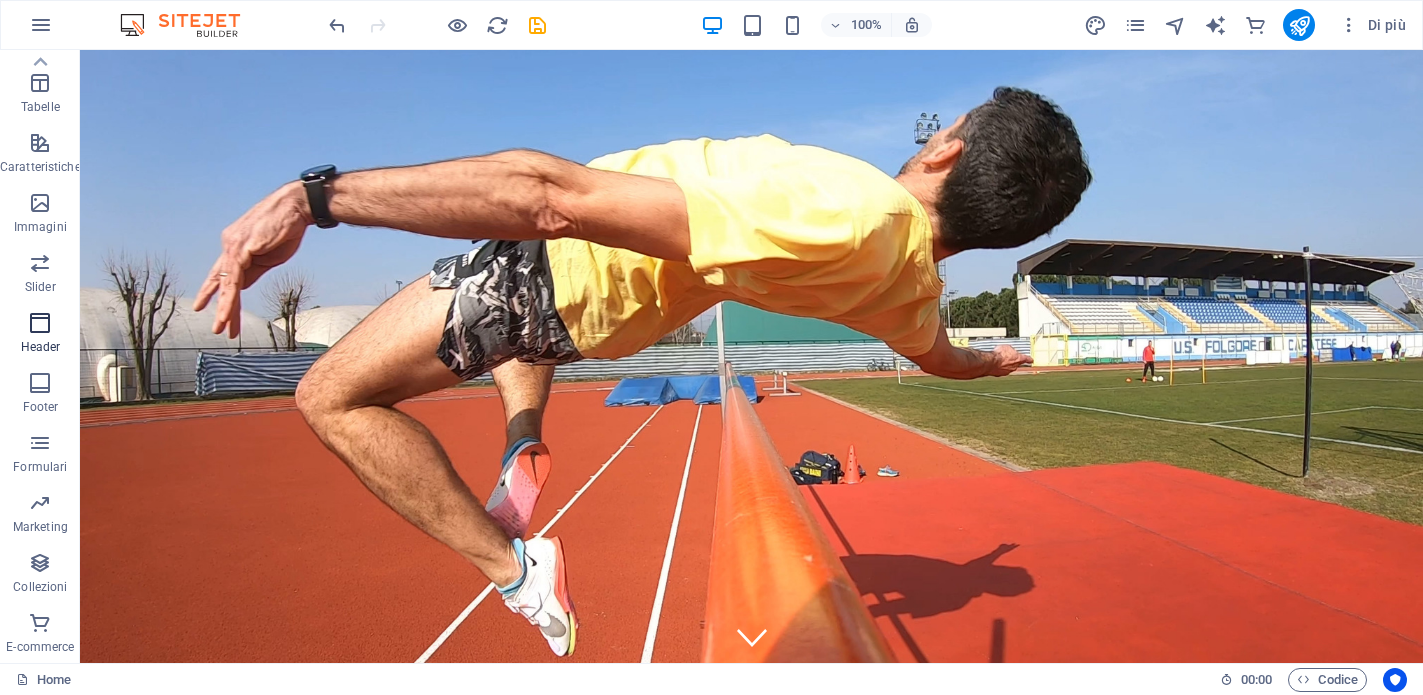 click at bounding box center [40, 323] 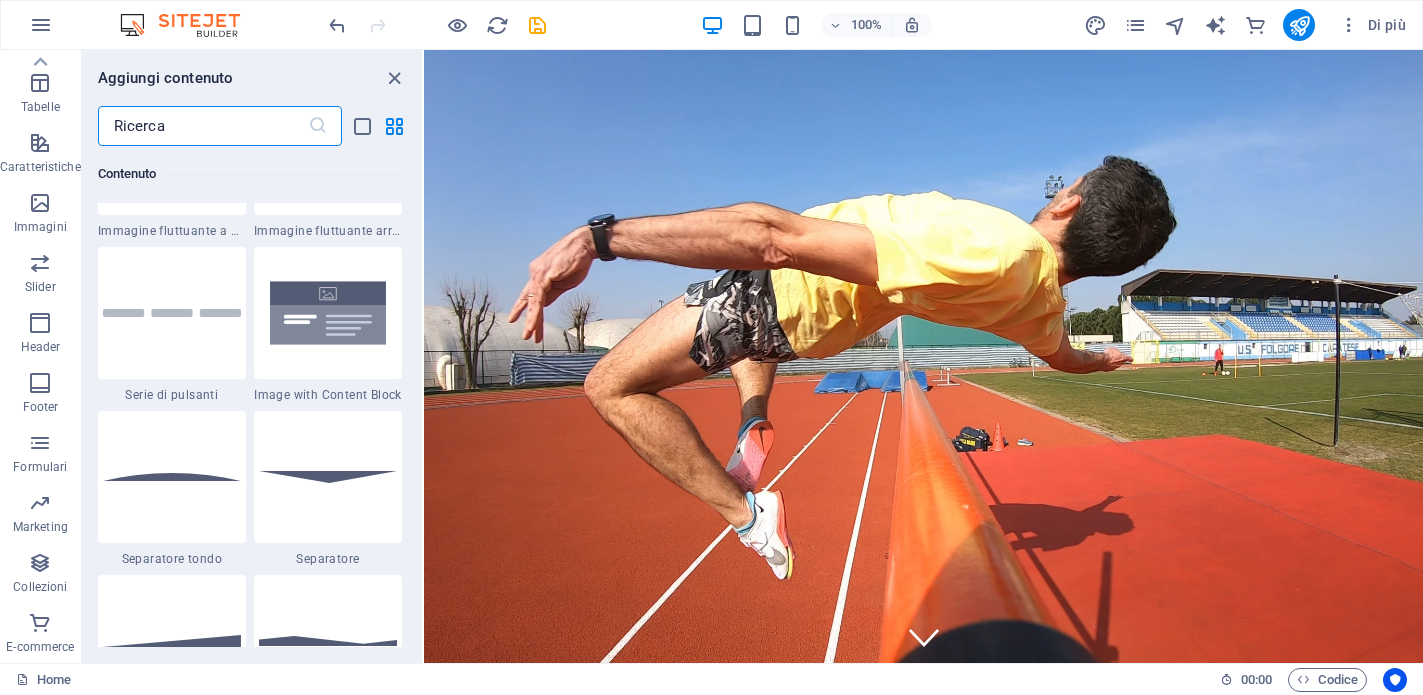 scroll, scrollTop: 4576, scrollLeft: 0, axis: vertical 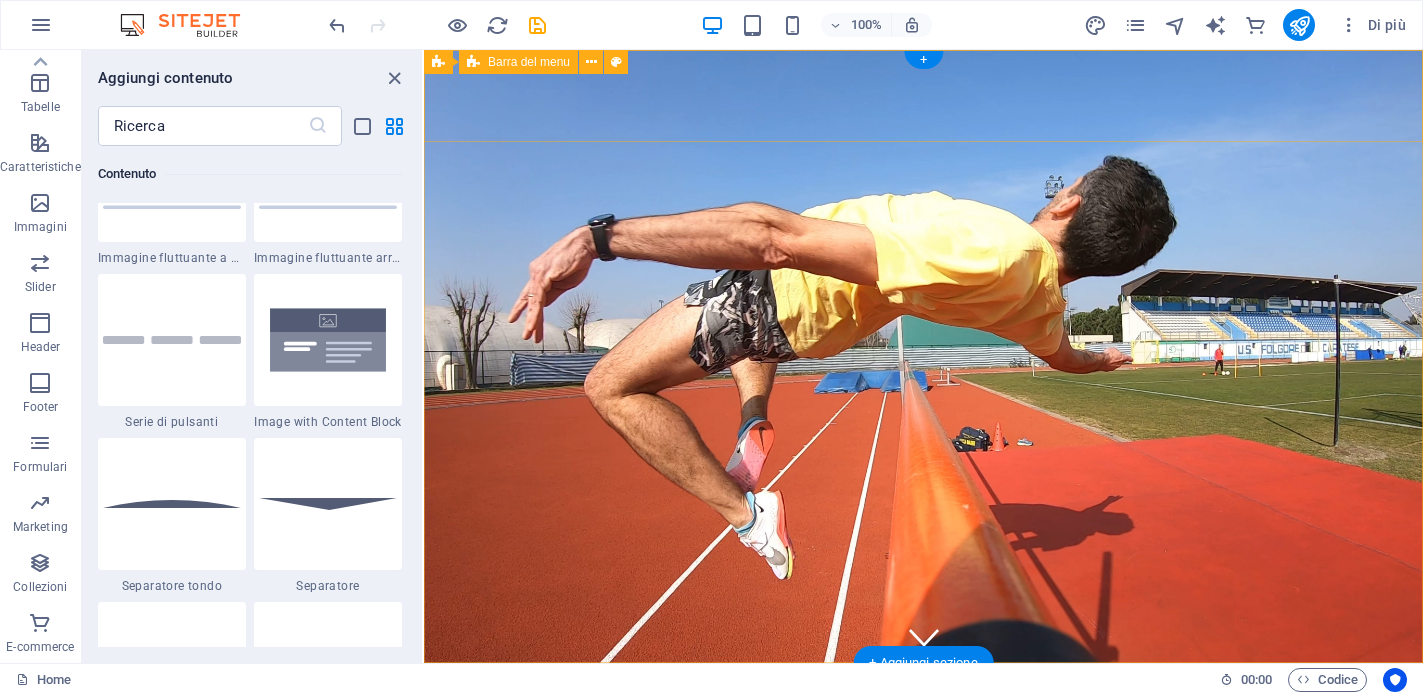 click on "New Era Home Valori Servizi Squadra Contatto" at bounding box center [923, 734] 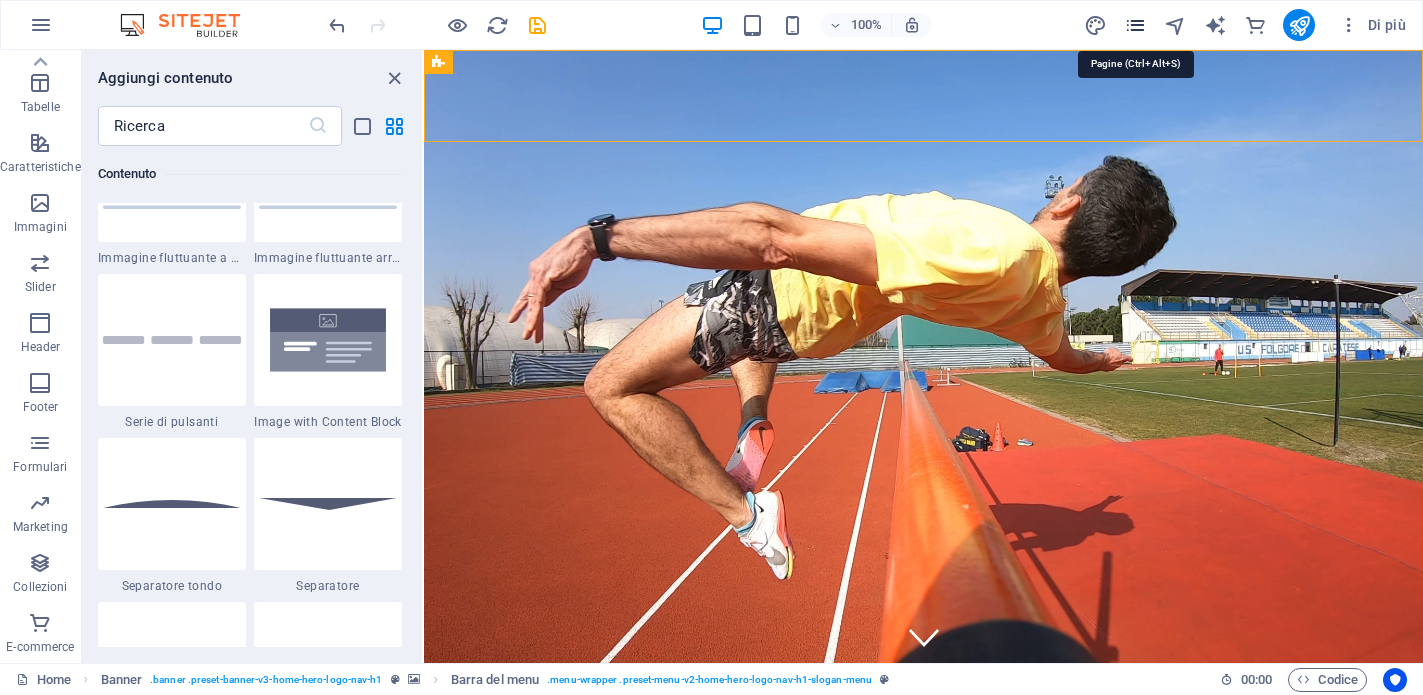 click at bounding box center [1135, 25] 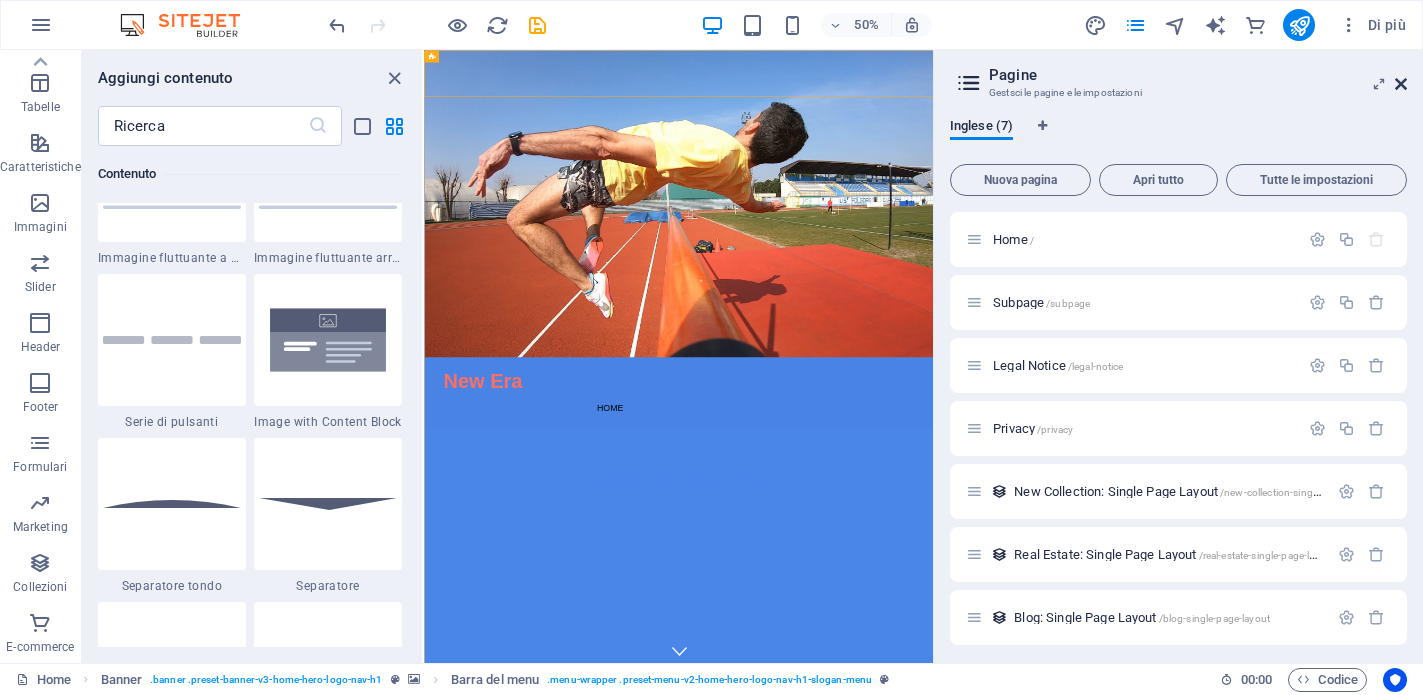 click at bounding box center [1401, 84] 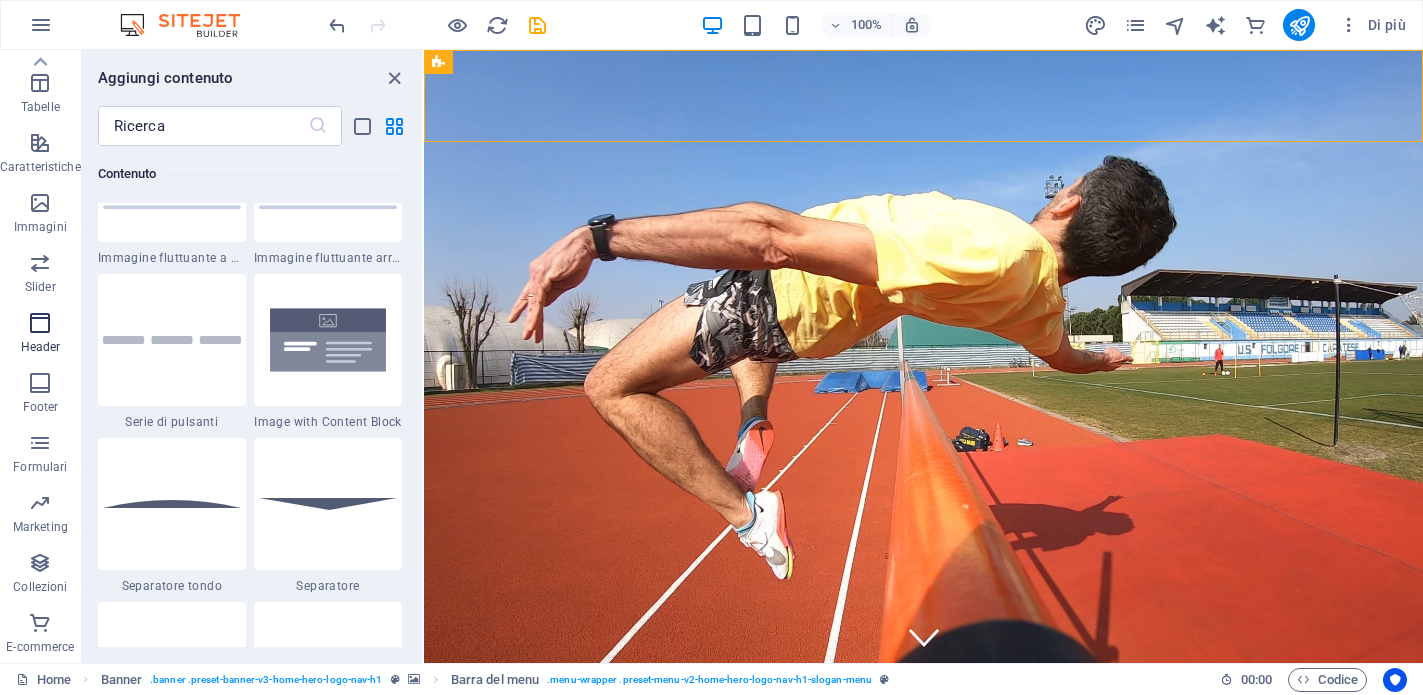 click on "Header" at bounding box center (41, 347) 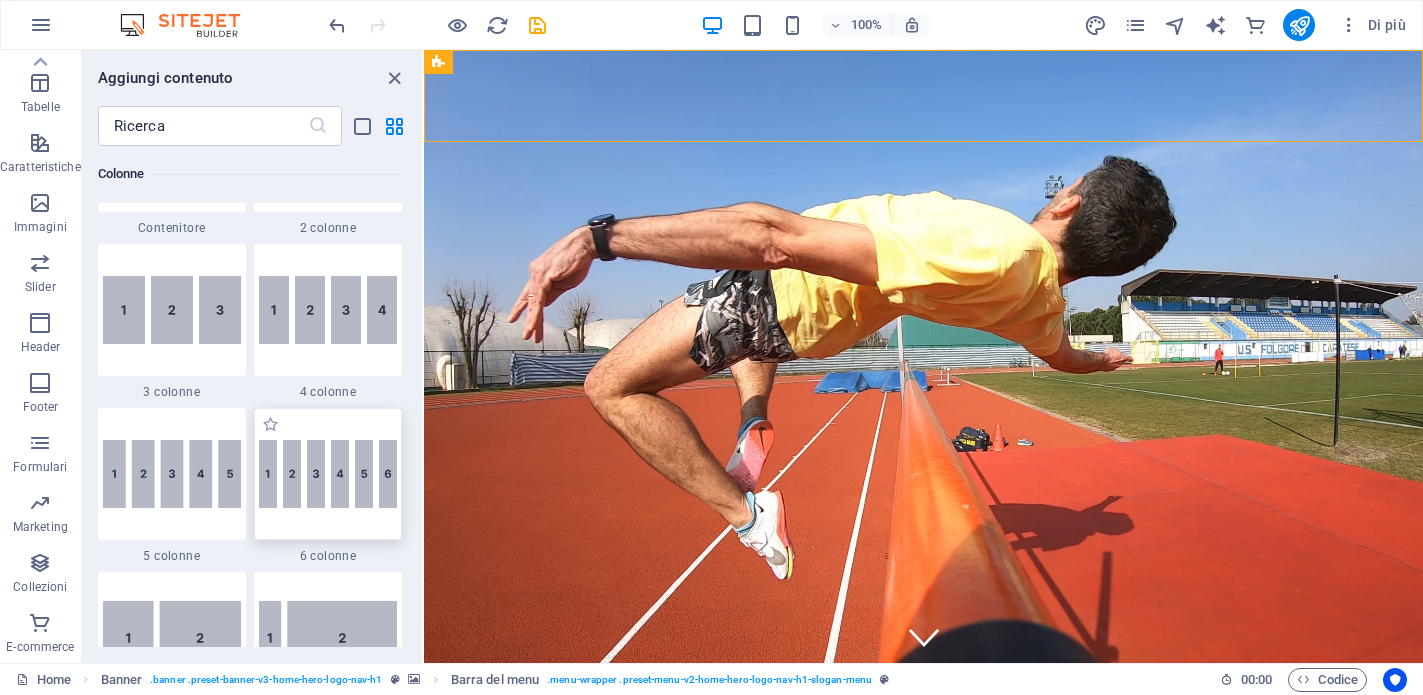scroll, scrollTop: 1240, scrollLeft: 0, axis: vertical 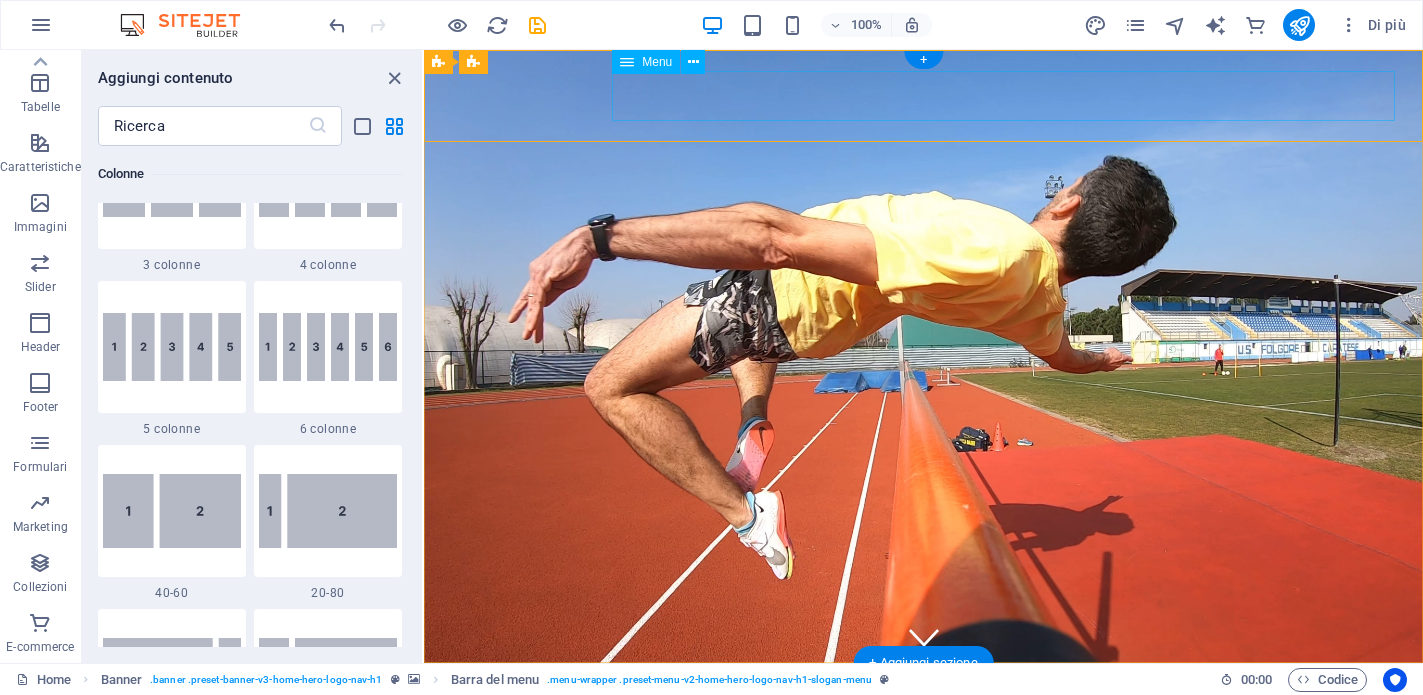click on "Home Valori Servizi Squadra Contatto" at bounding box center (924, 764) 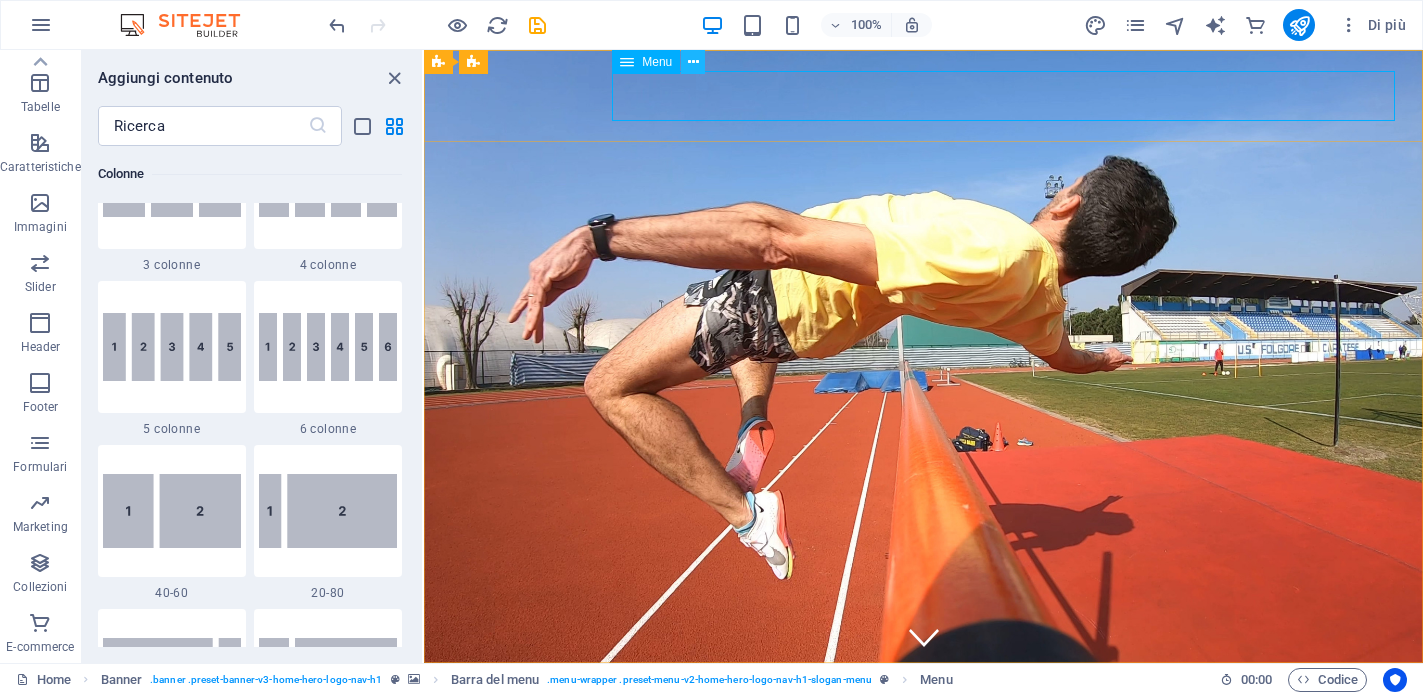 click at bounding box center [693, 62] 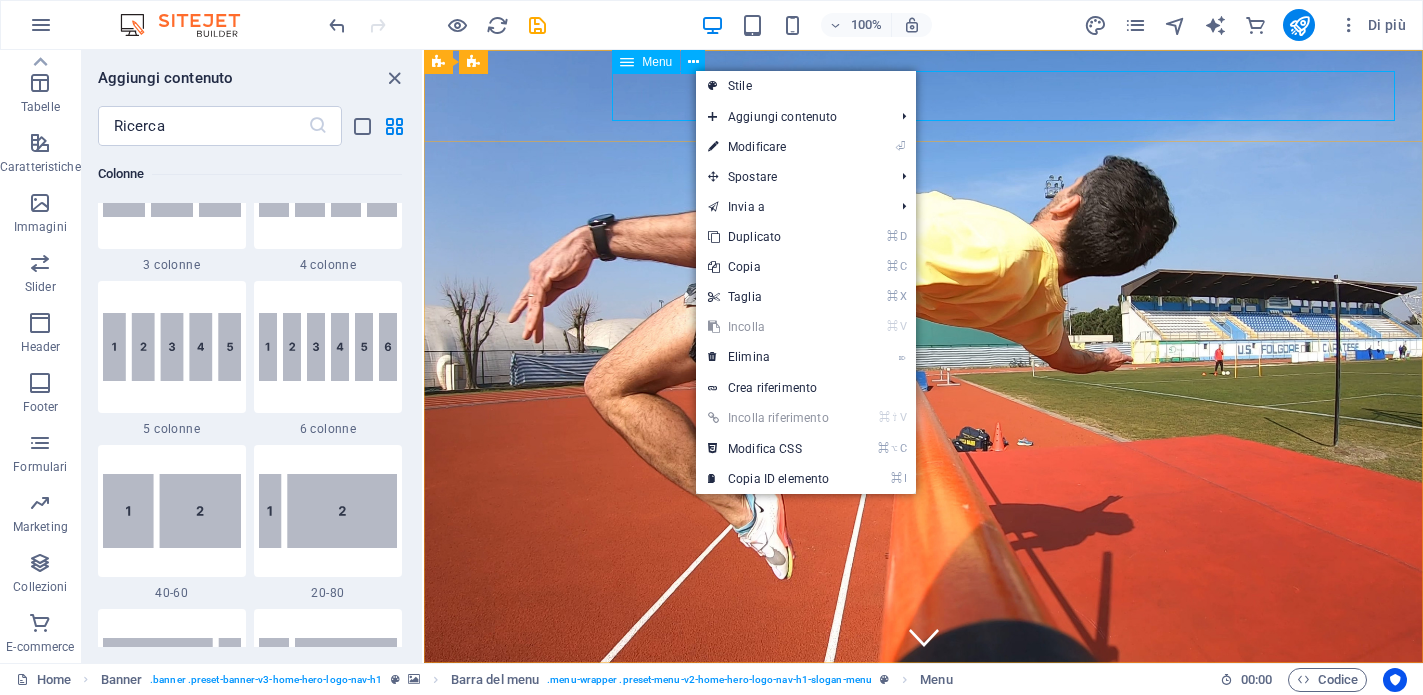 click on "Menu" at bounding box center [657, 62] 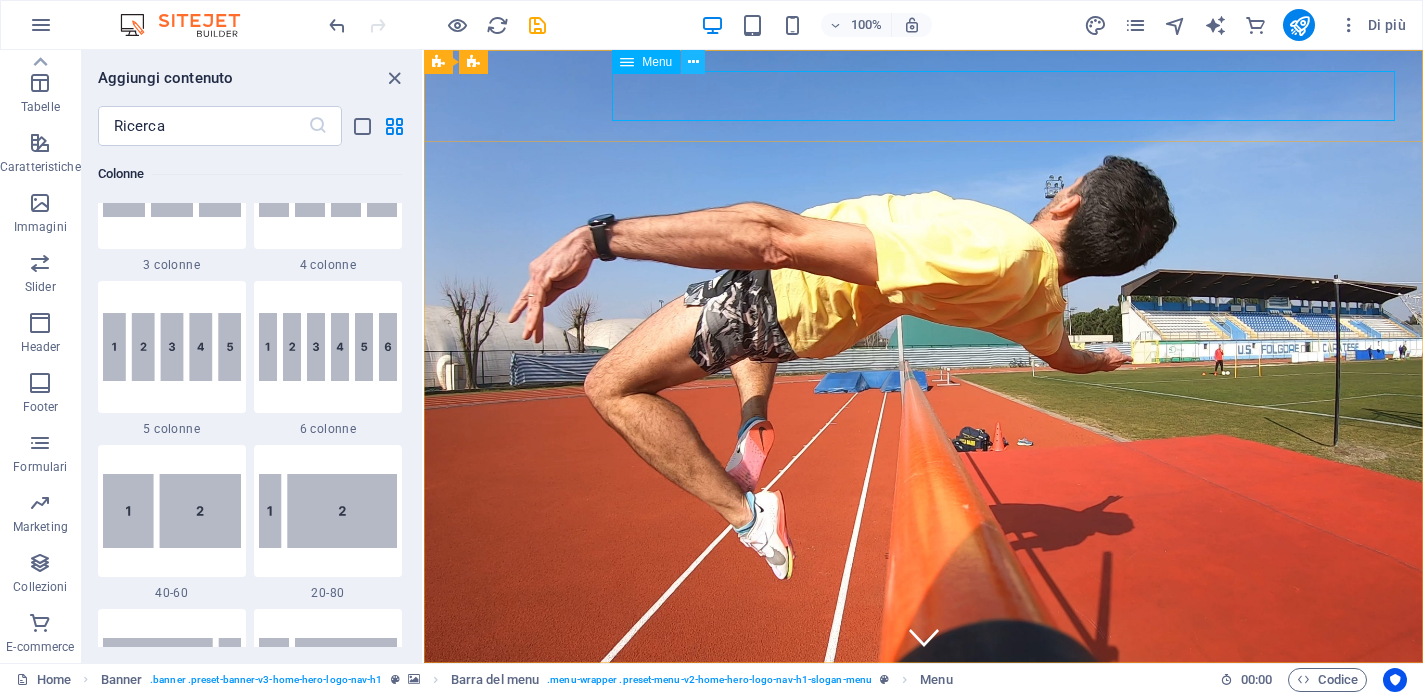 click at bounding box center (693, 62) 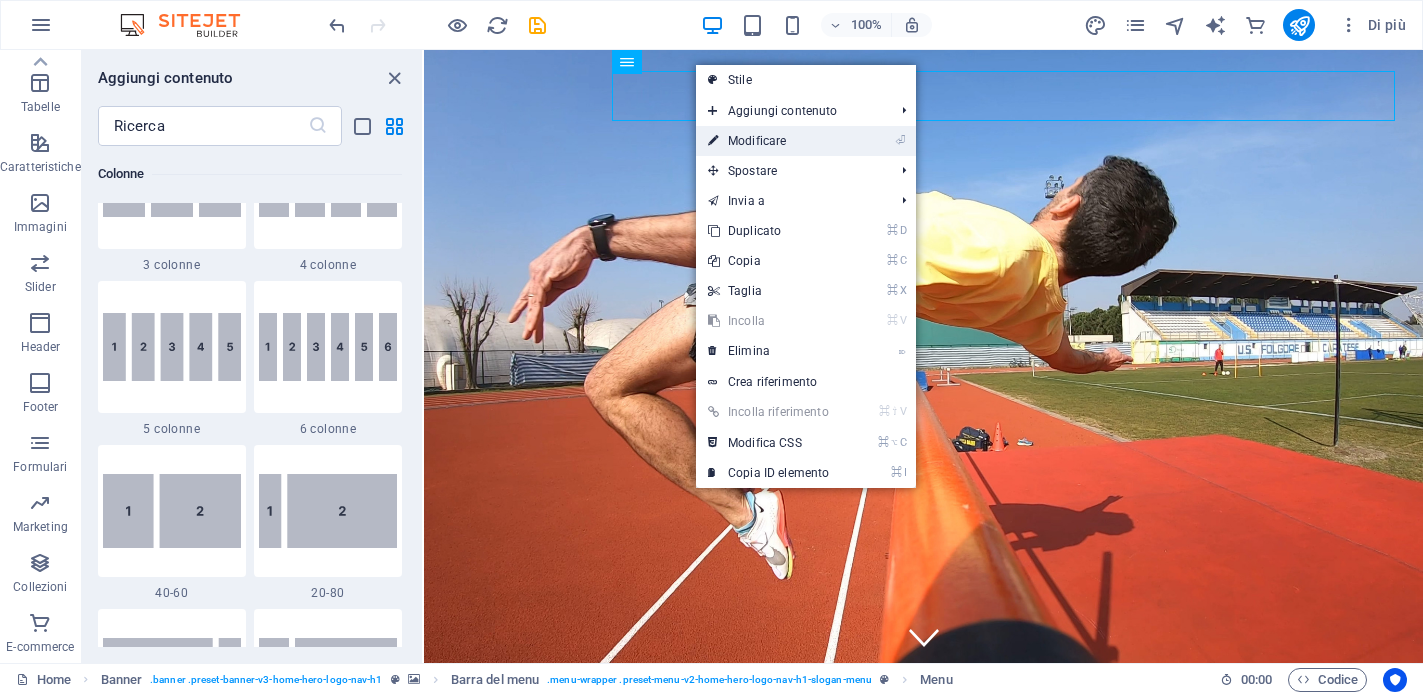 click on "⏎  Modificare" at bounding box center [768, 141] 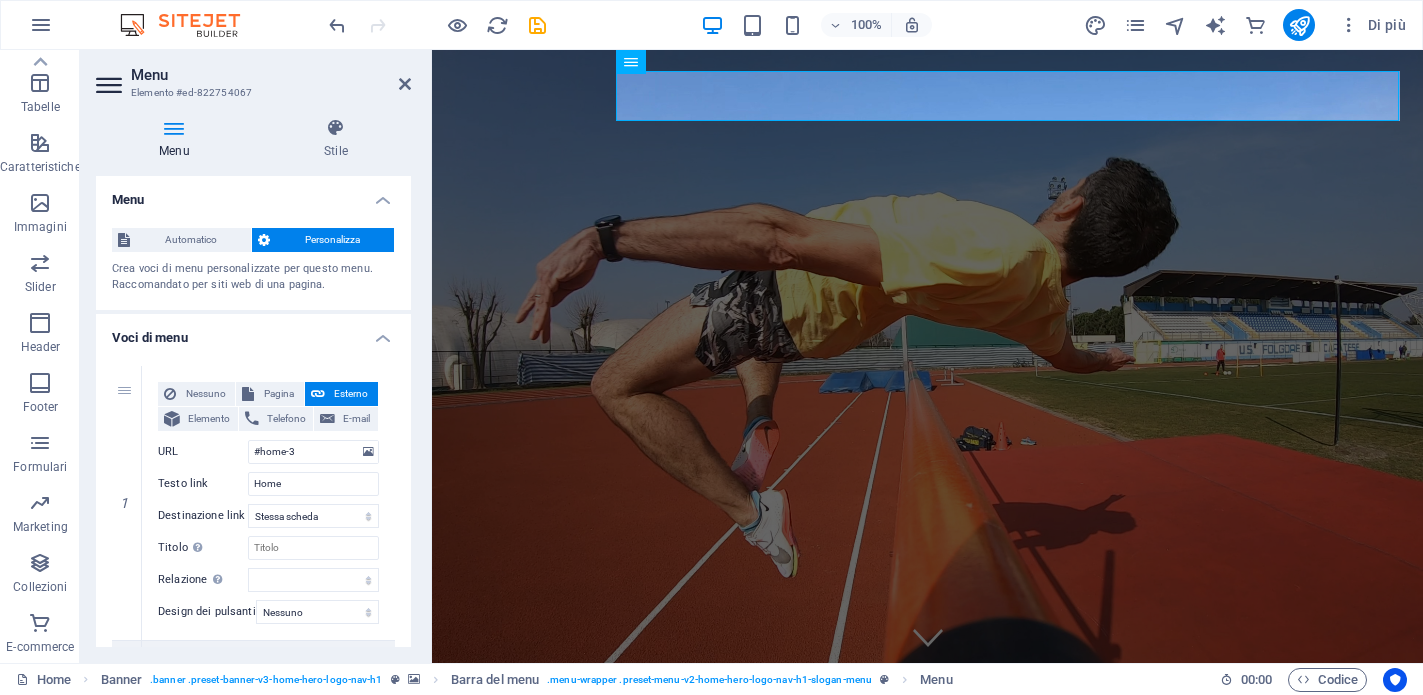 scroll, scrollTop: 35, scrollLeft: 0, axis: vertical 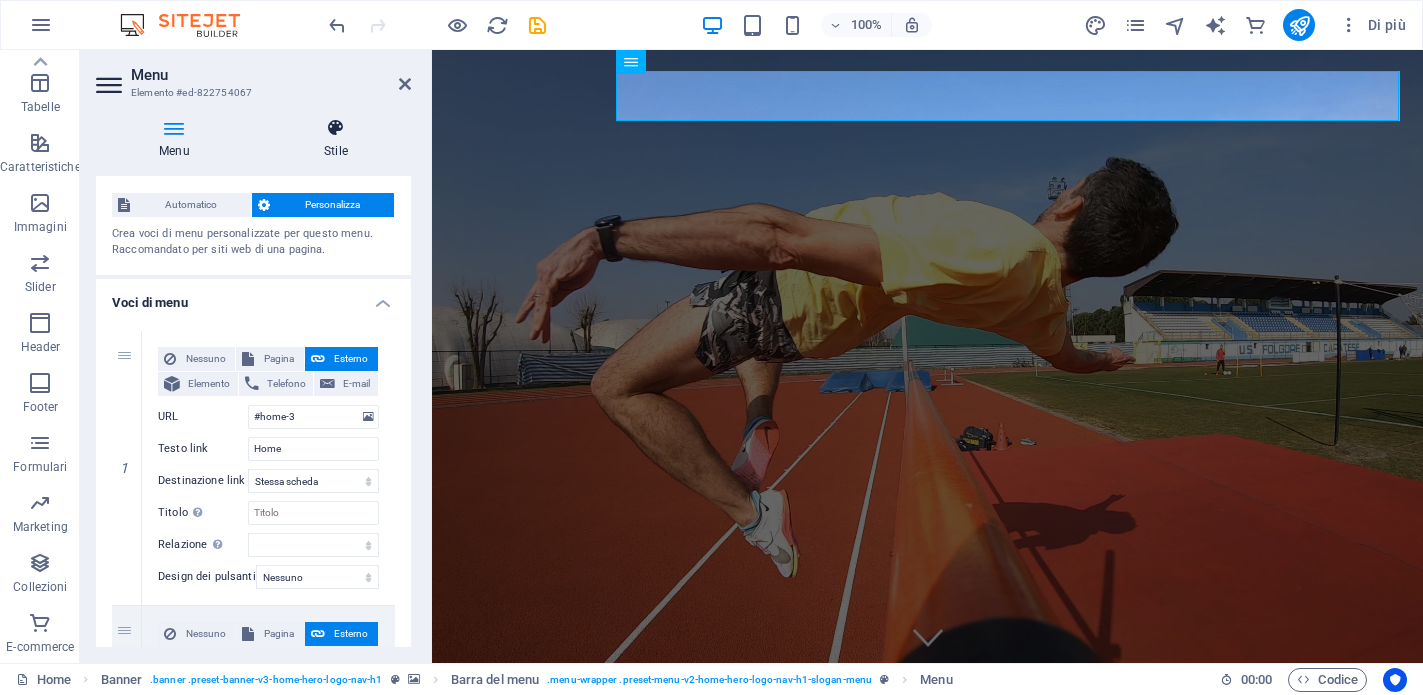 click at bounding box center (336, 128) 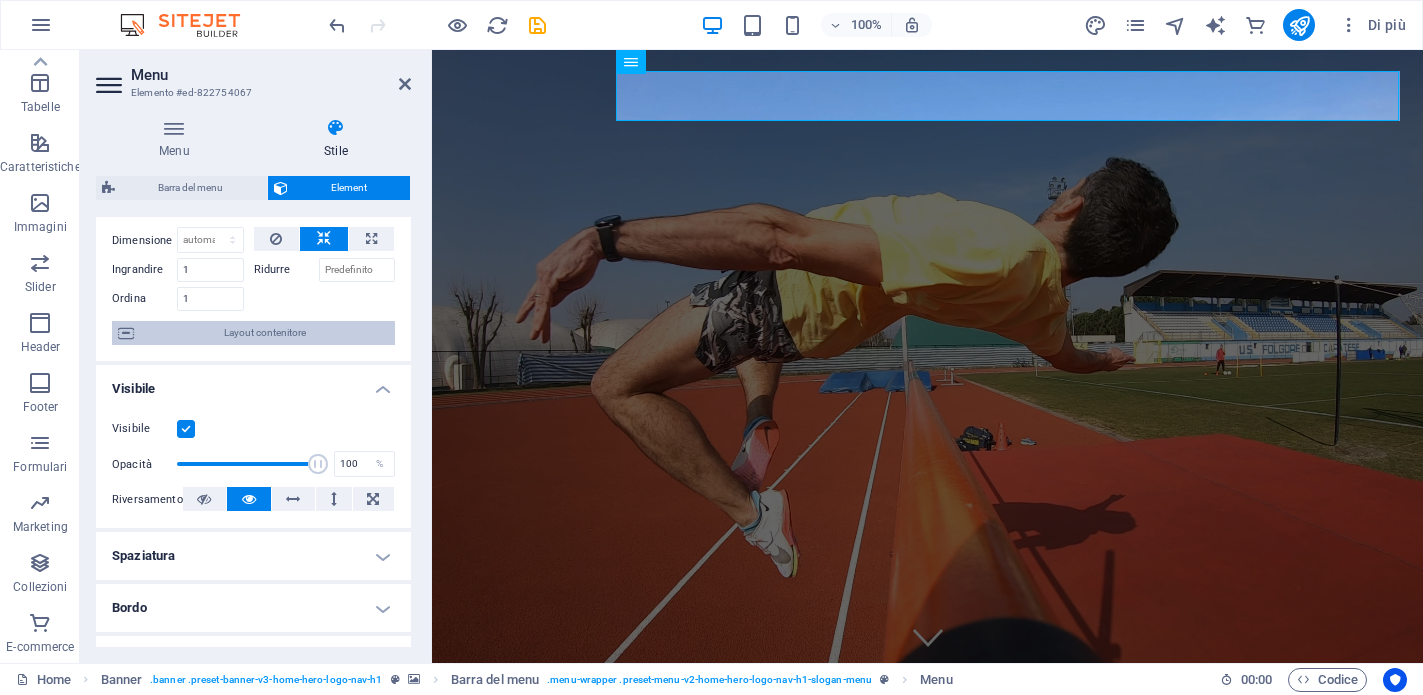 scroll, scrollTop: 0, scrollLeft: 0, axis: both 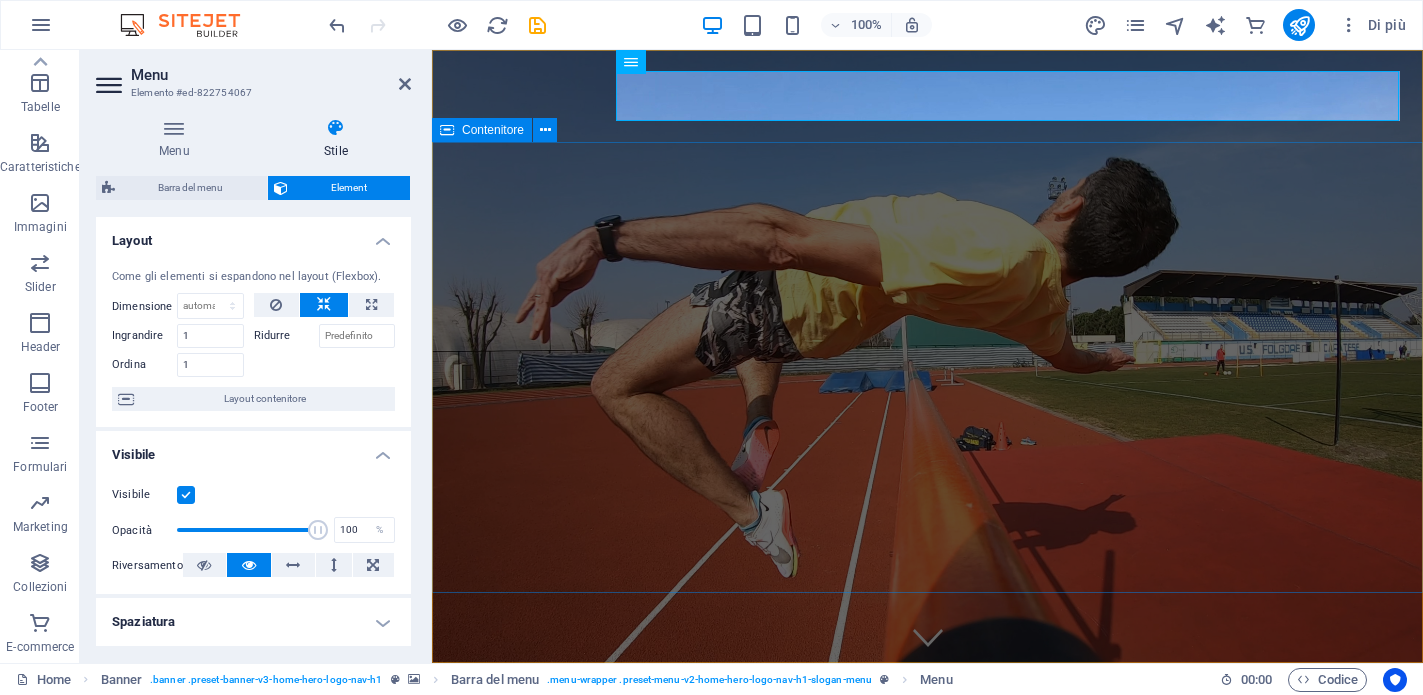 click on "Benvenuti in New Era!" at bounding box center [927, 917] 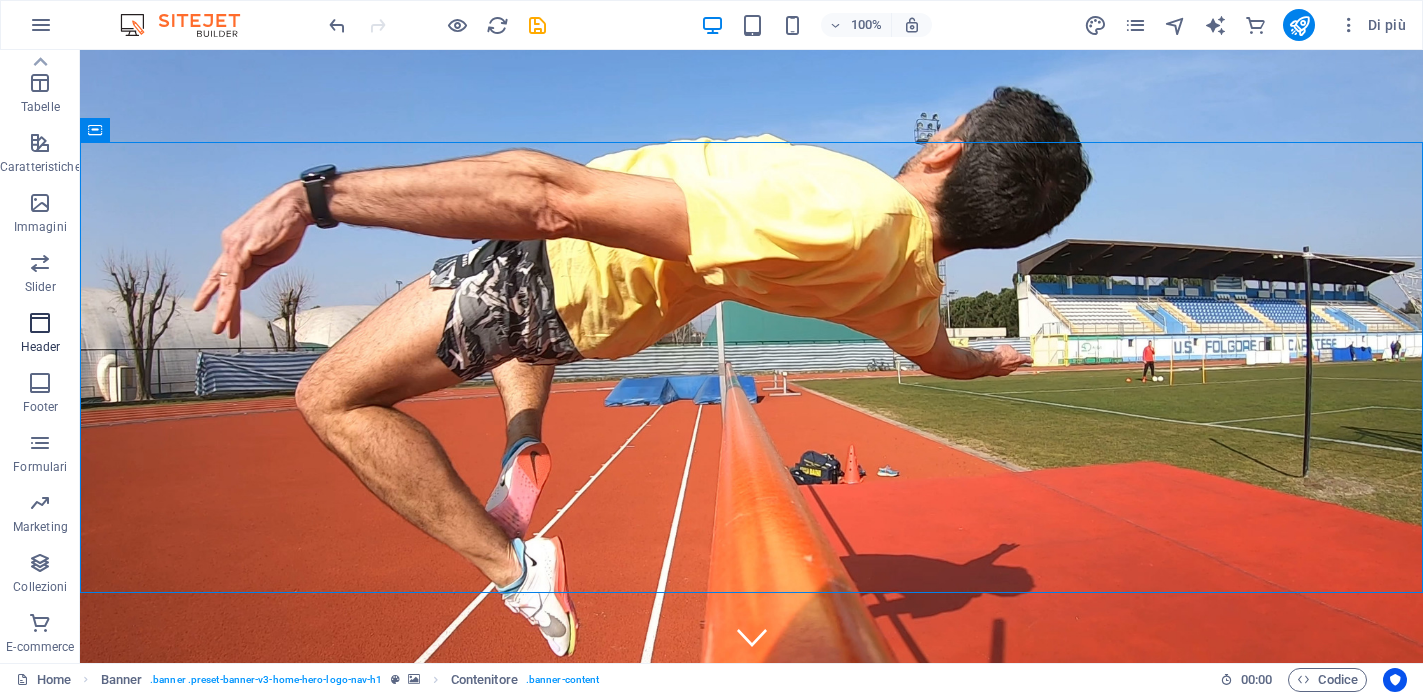 click on "Header" at bounding box center (41, 347) 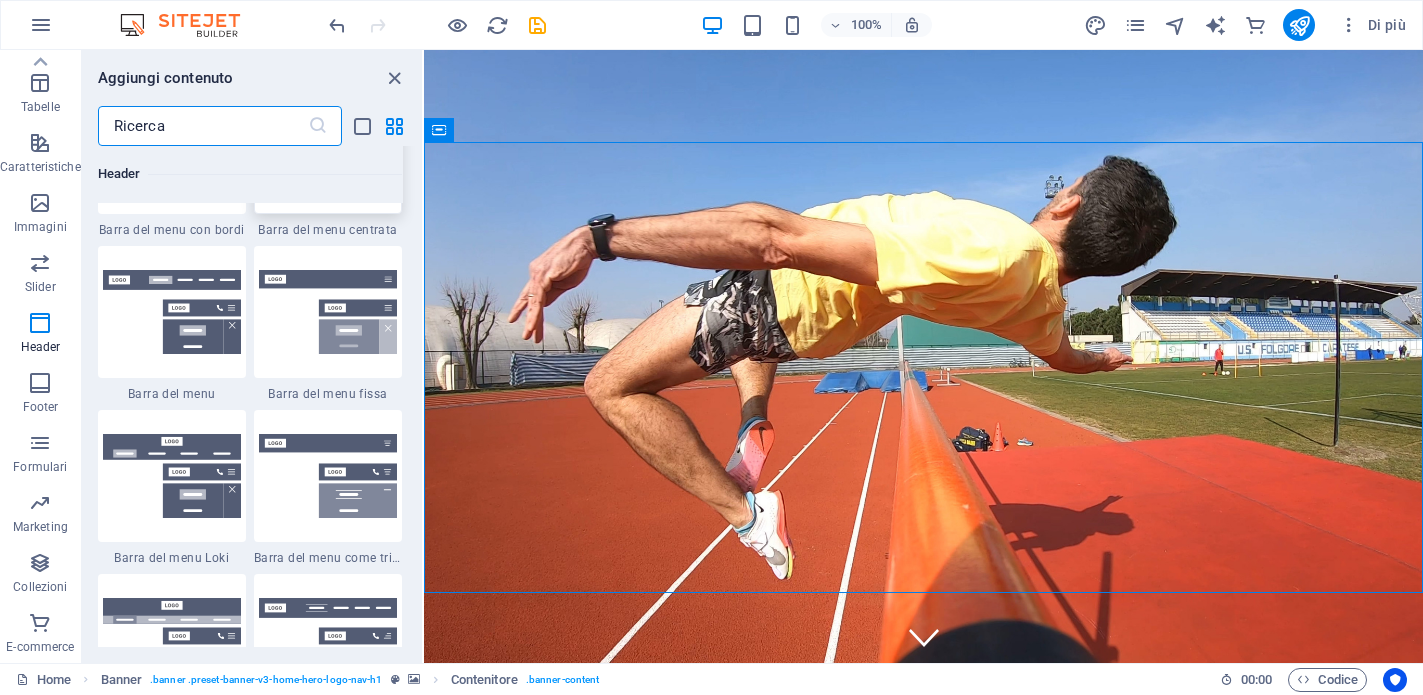 scroll, scrollTop: 12157, scrollLeft: 0, axis: vertical 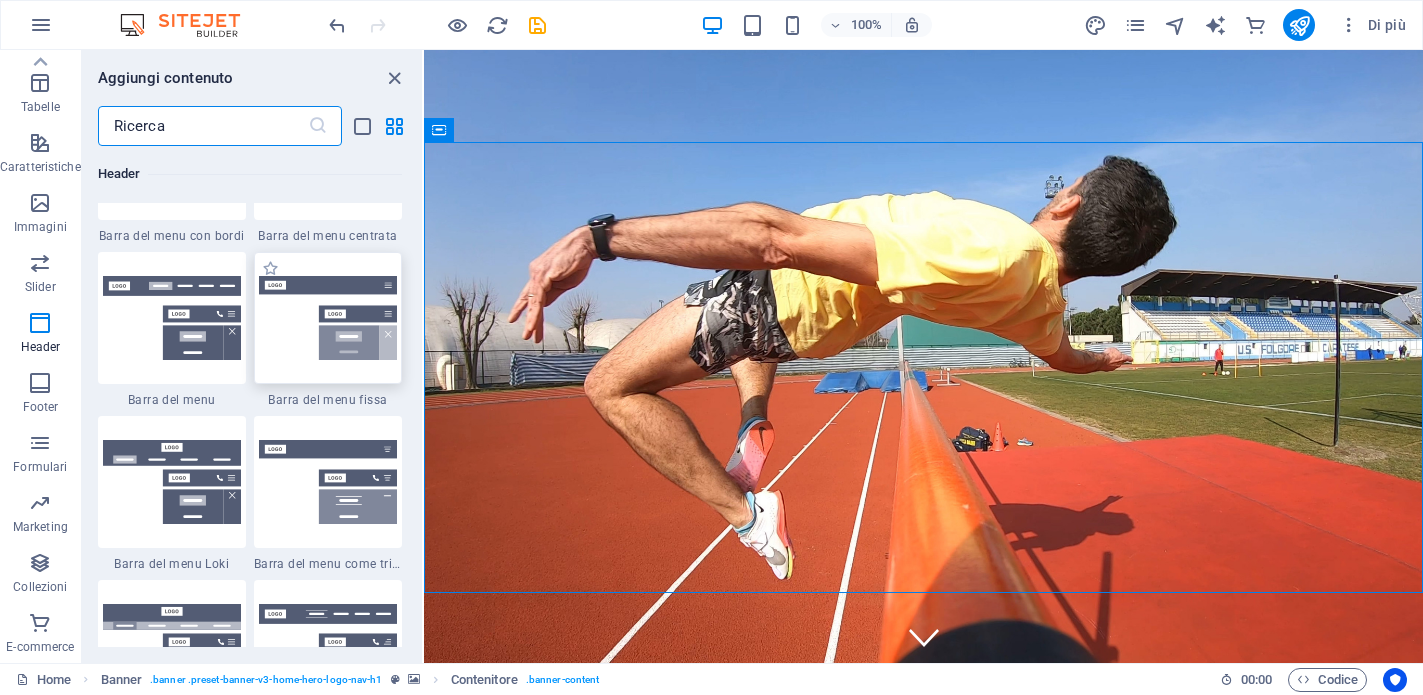 click at bounding box center (328, 317) 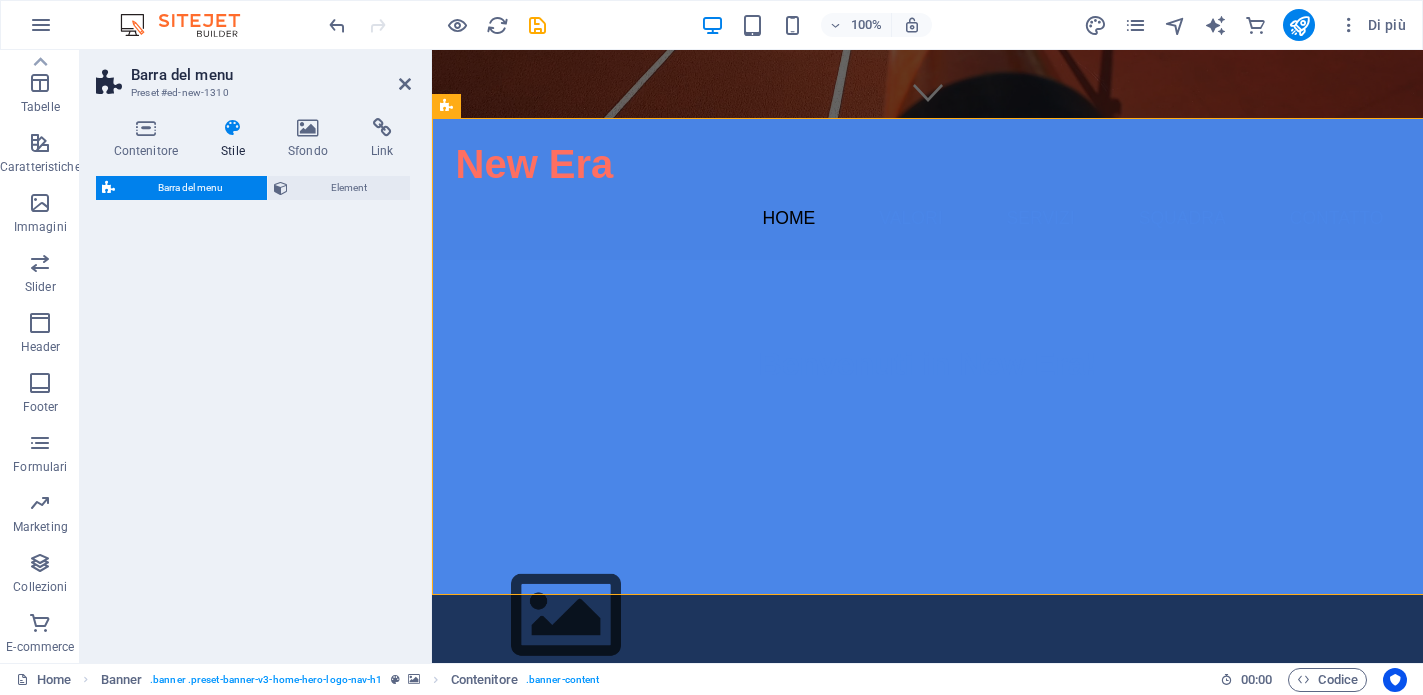 select on "rem" 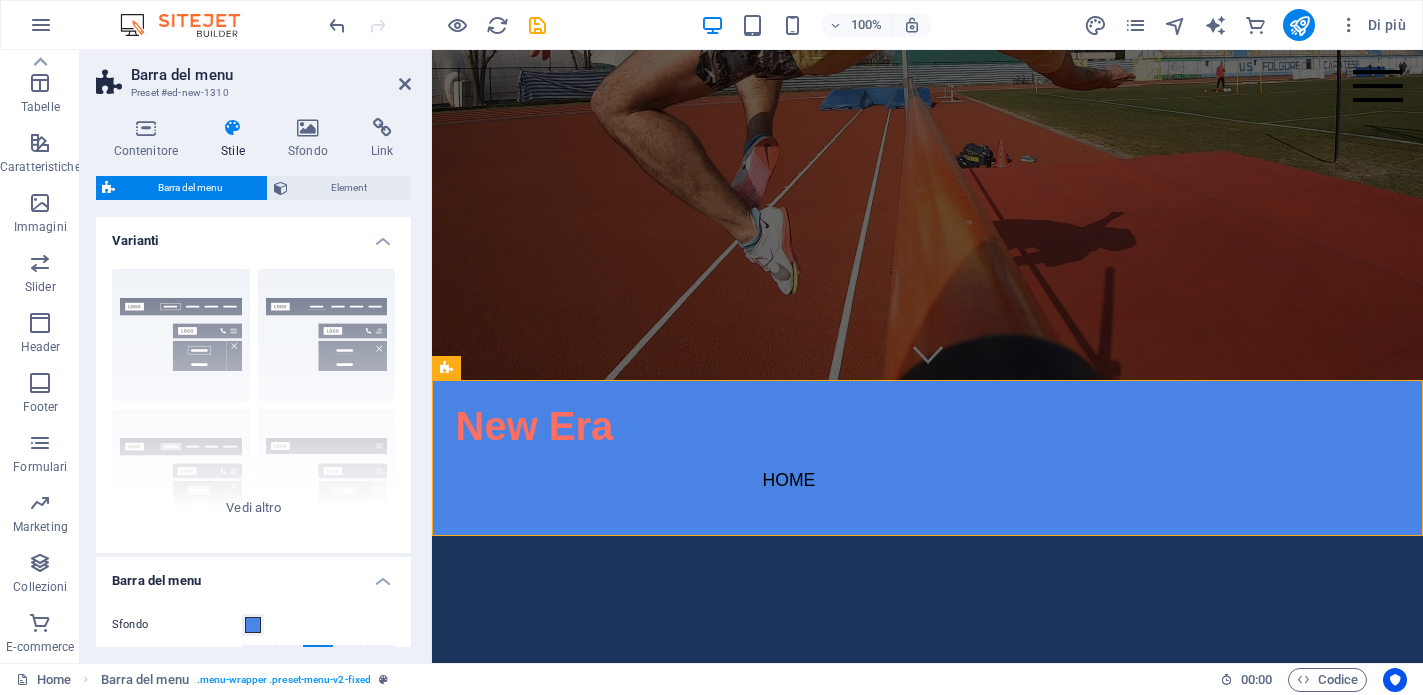 scroll, scrollTop: 541, scrollLeft: 0, axis: vertical 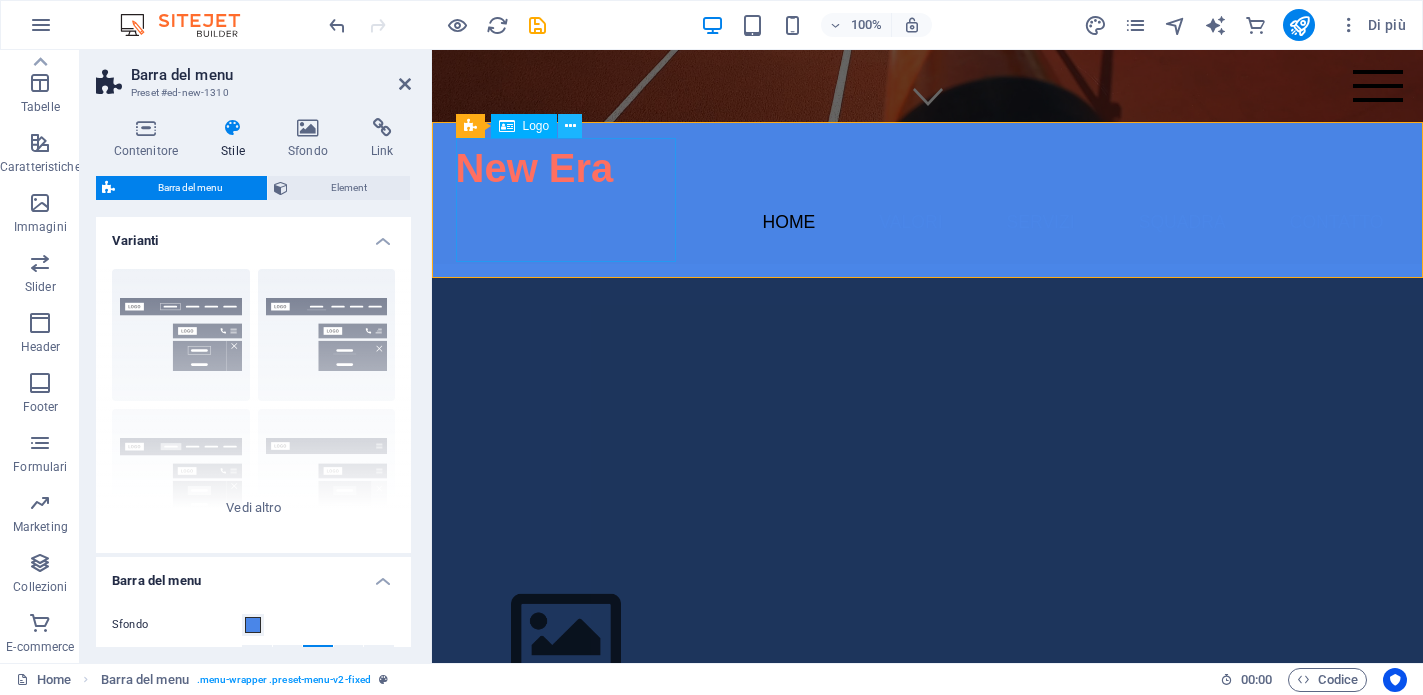 click at bounding box center (570, 126) 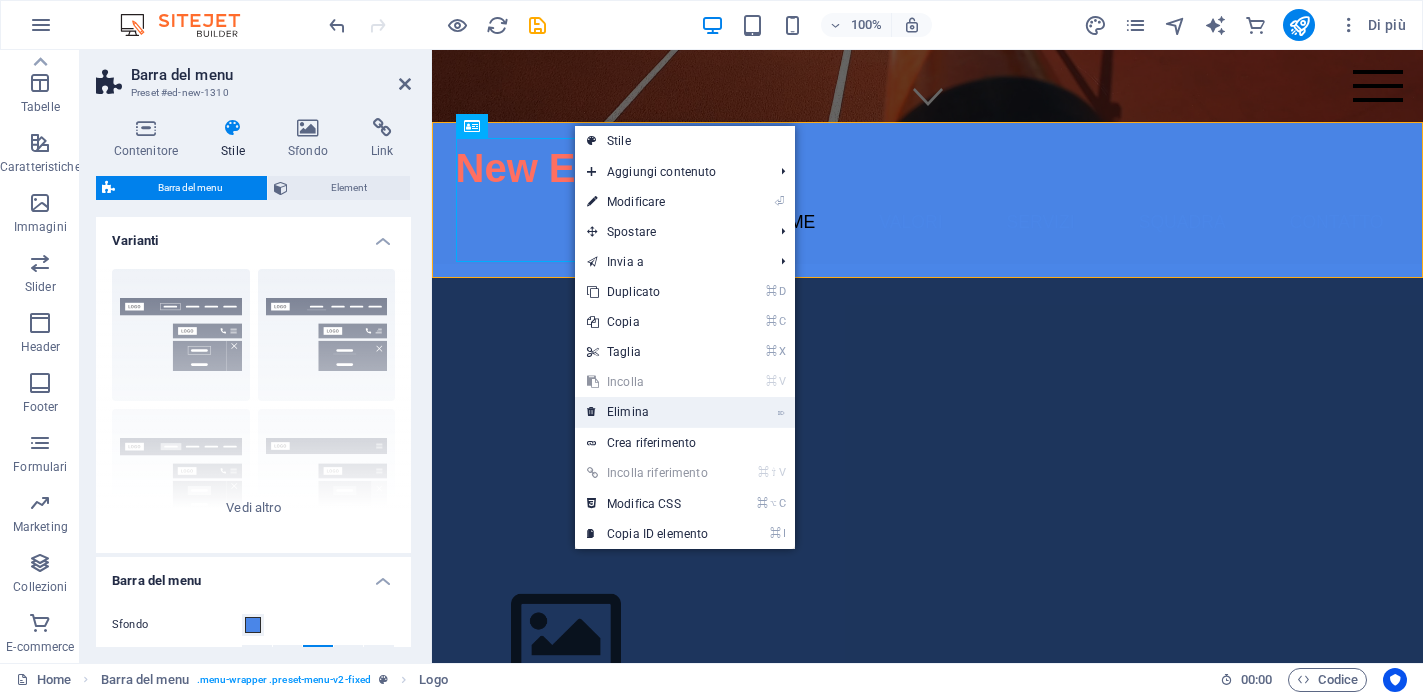 click on "⌦  Elimina" at bounding box center (647, 412) 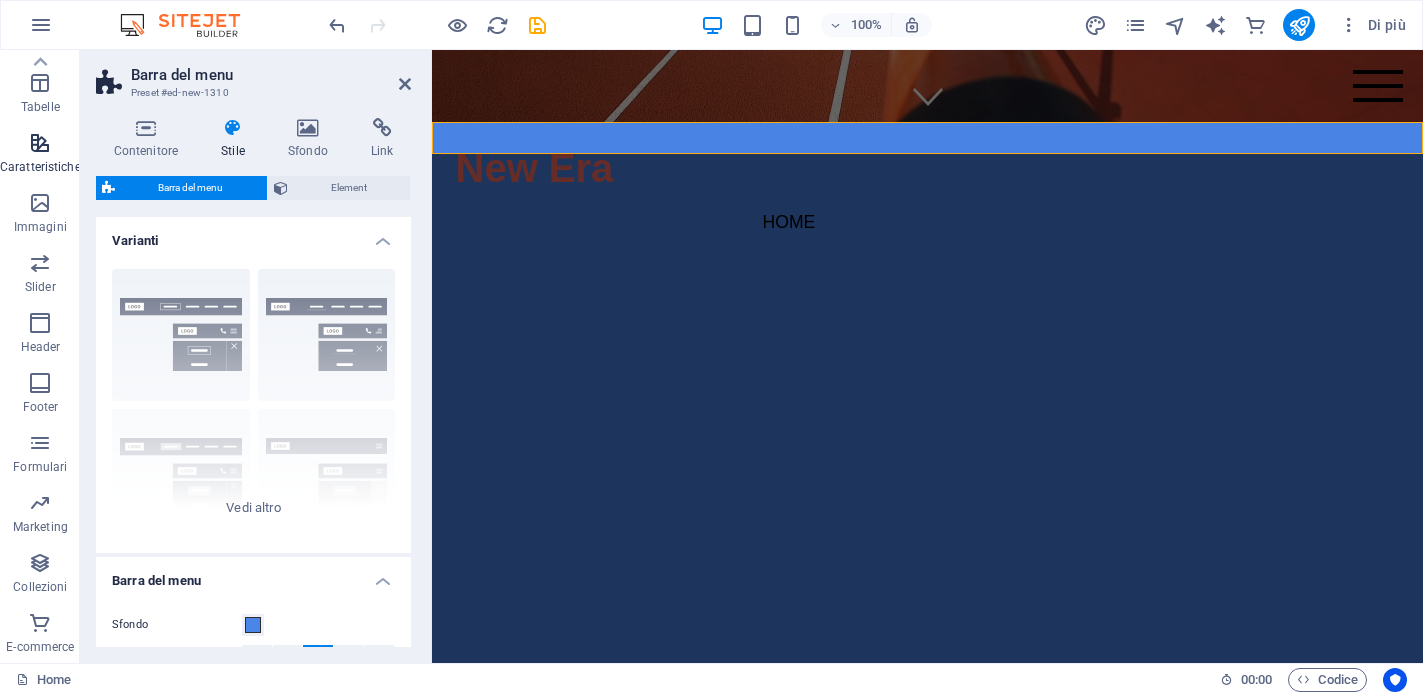 click at bounding box center [40, 143] 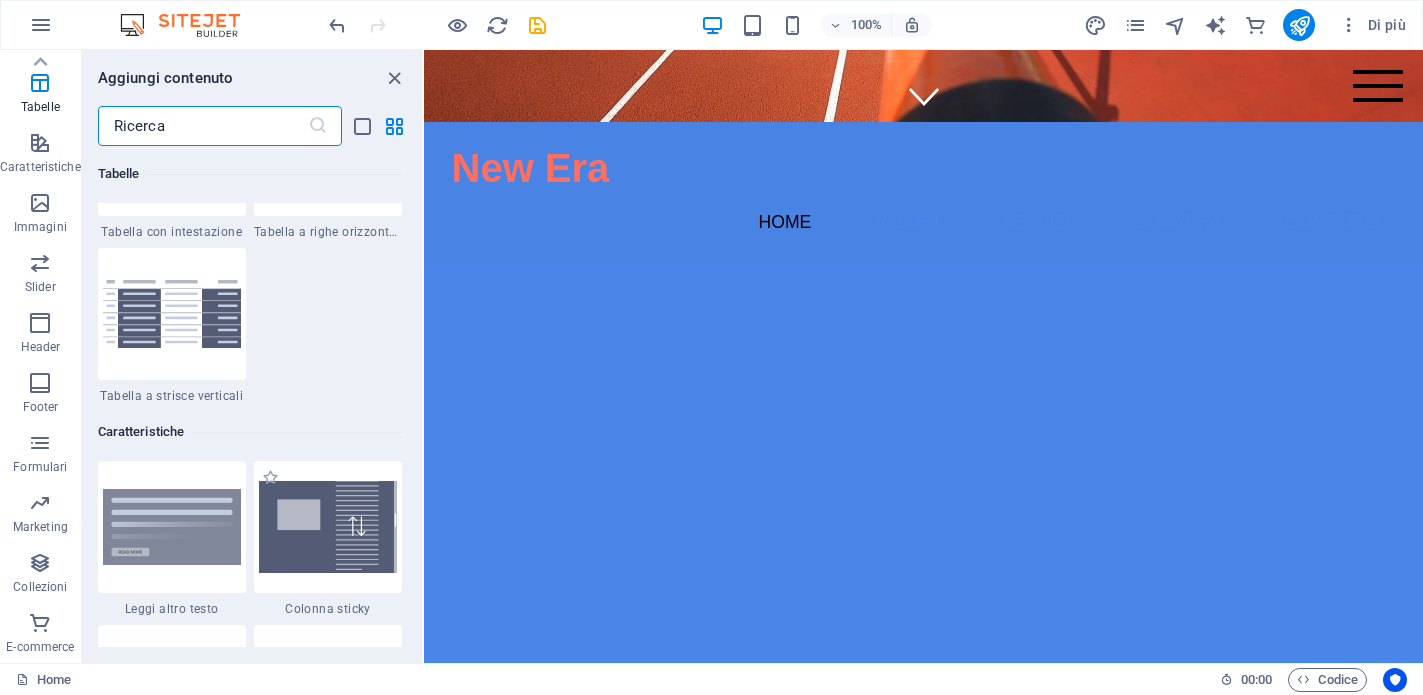 scroll, scrollTop: 7442, scrollLeft: 0, axis: vertical 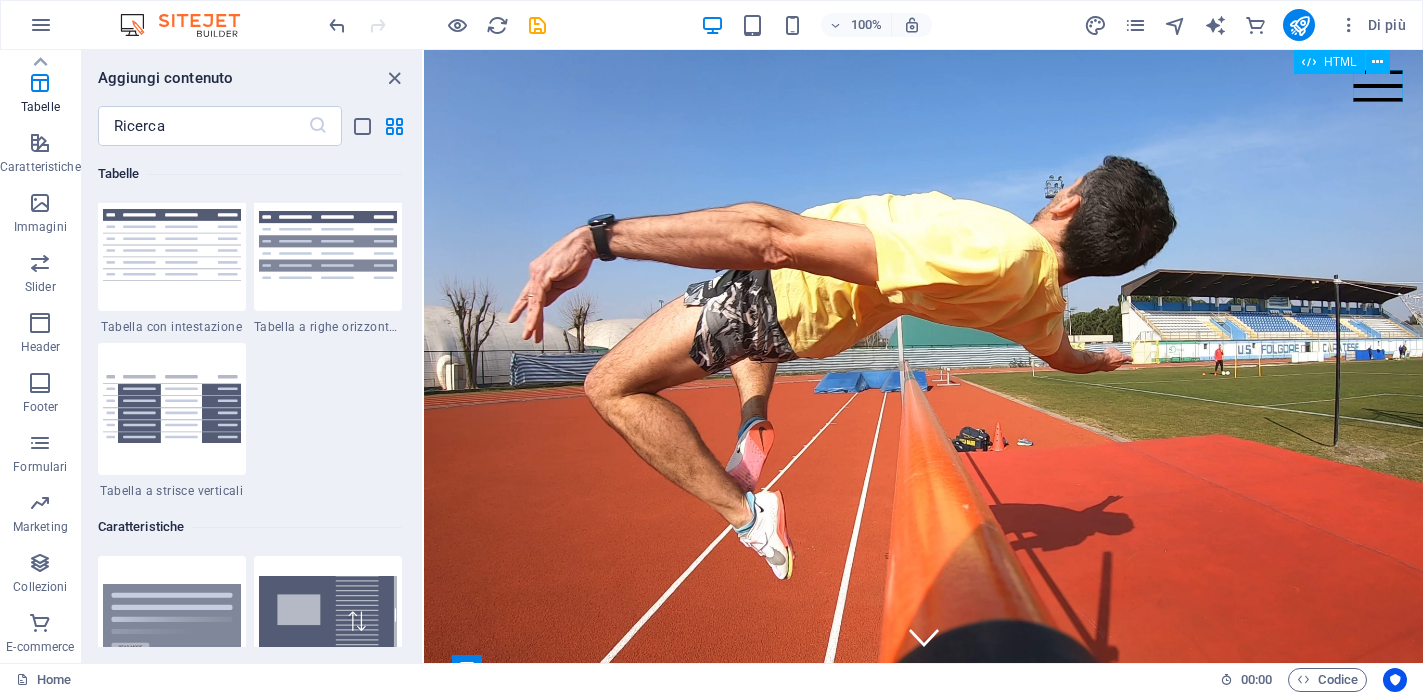 click on "Menu" at bounding box center (1378, 86) 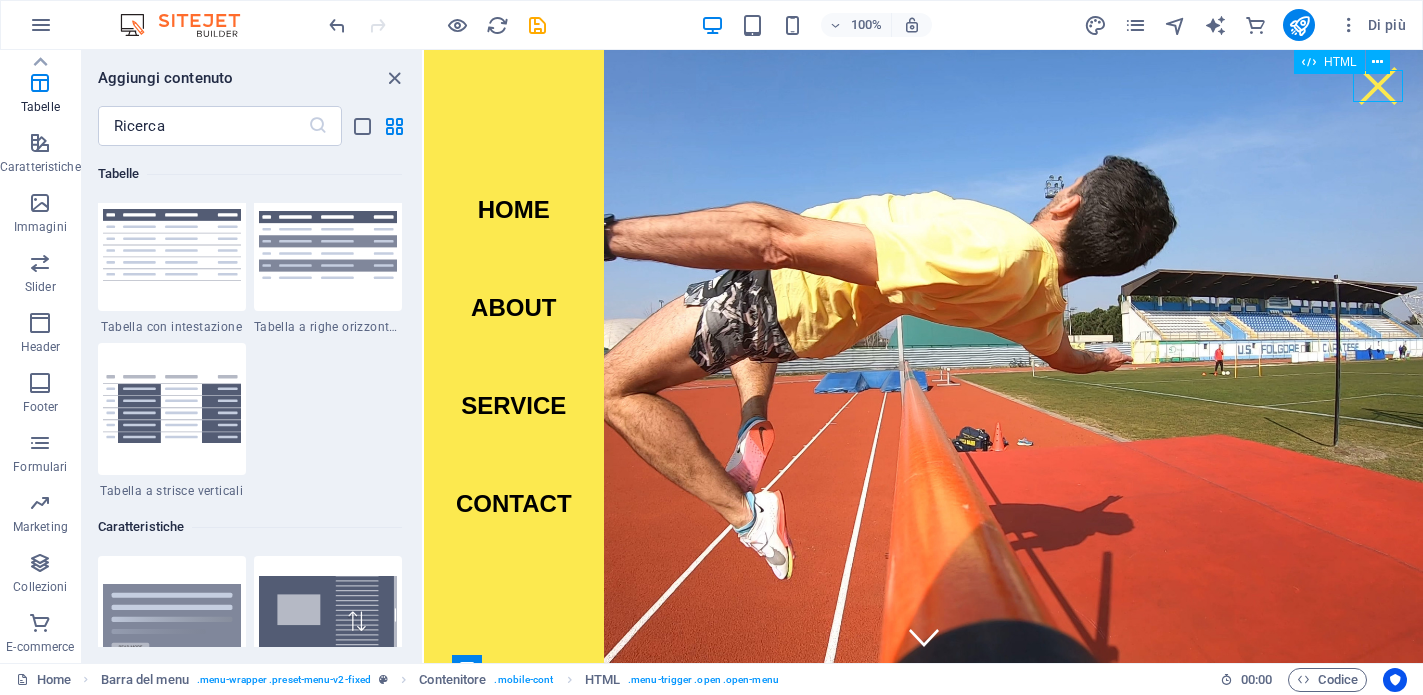 click on "Menu" at bounding box center [1378, 86] 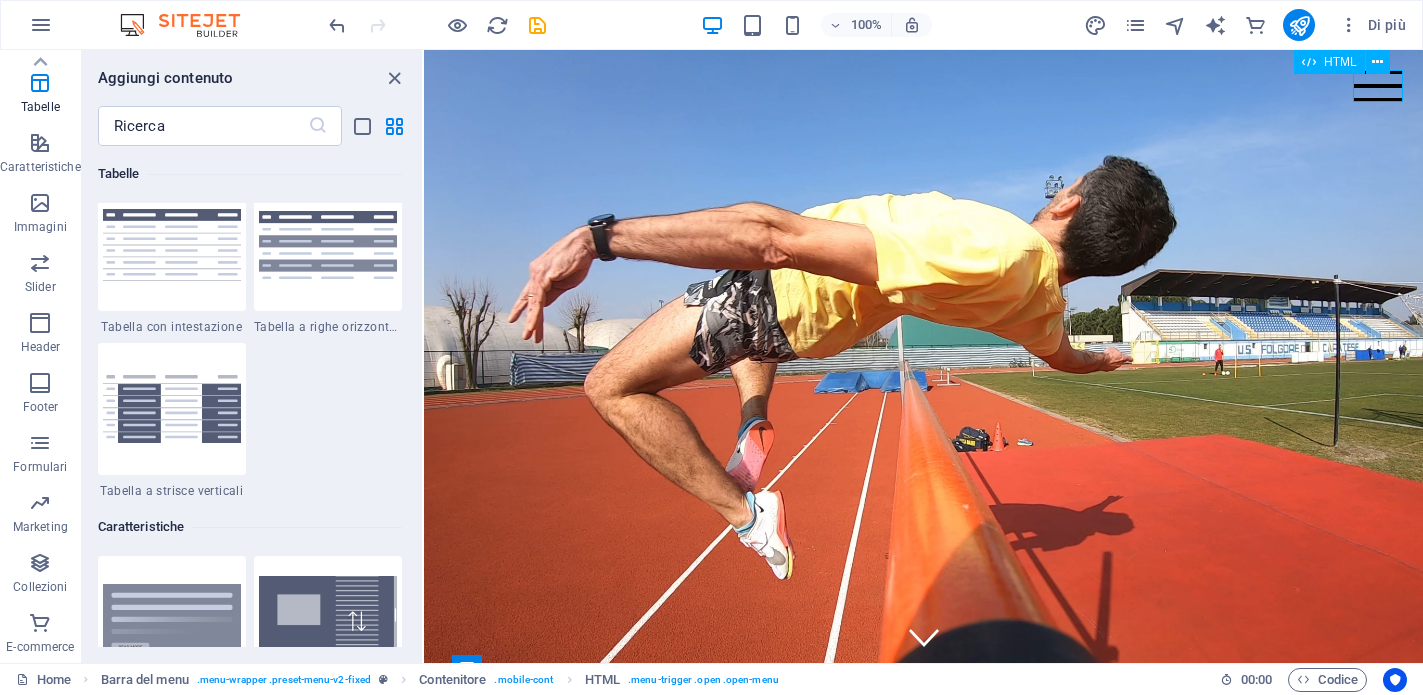 click on "Menu" at bounding box center [1378, 86] 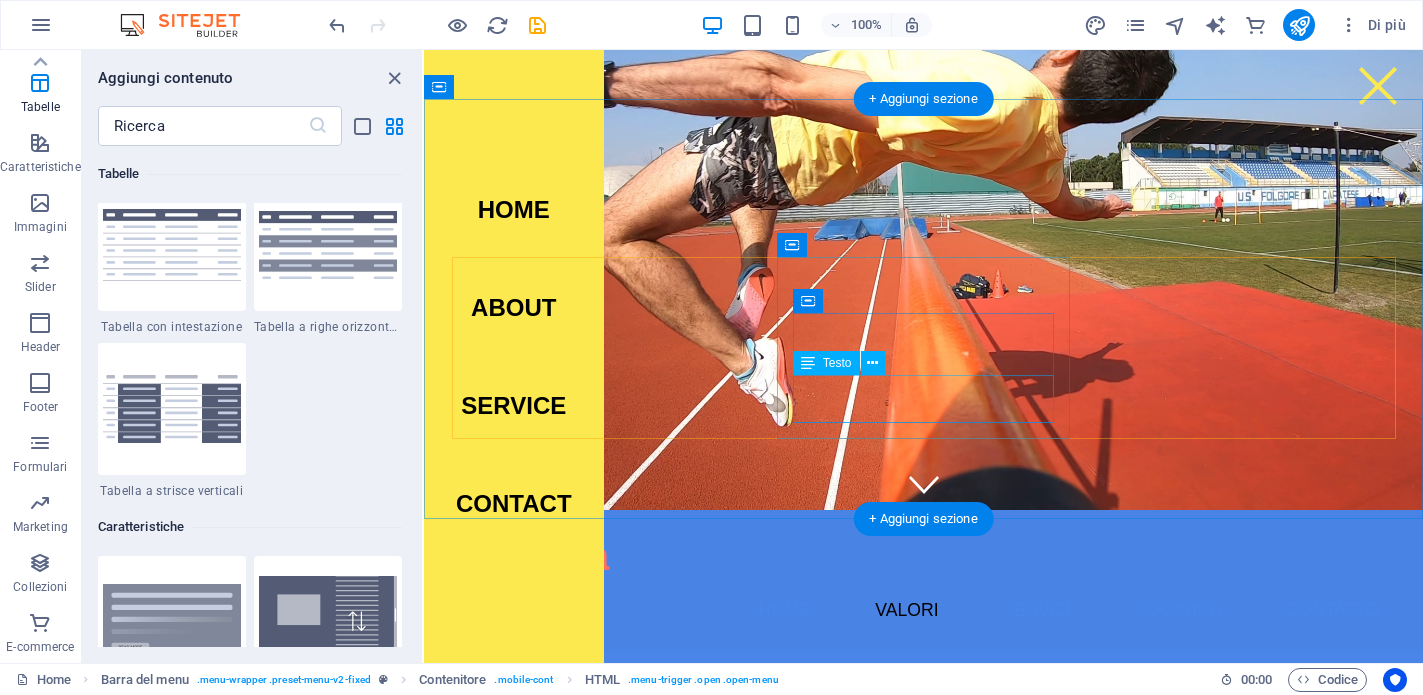 scroll, scrollTop: 1345, scrollLeft: 0, axis: vertical 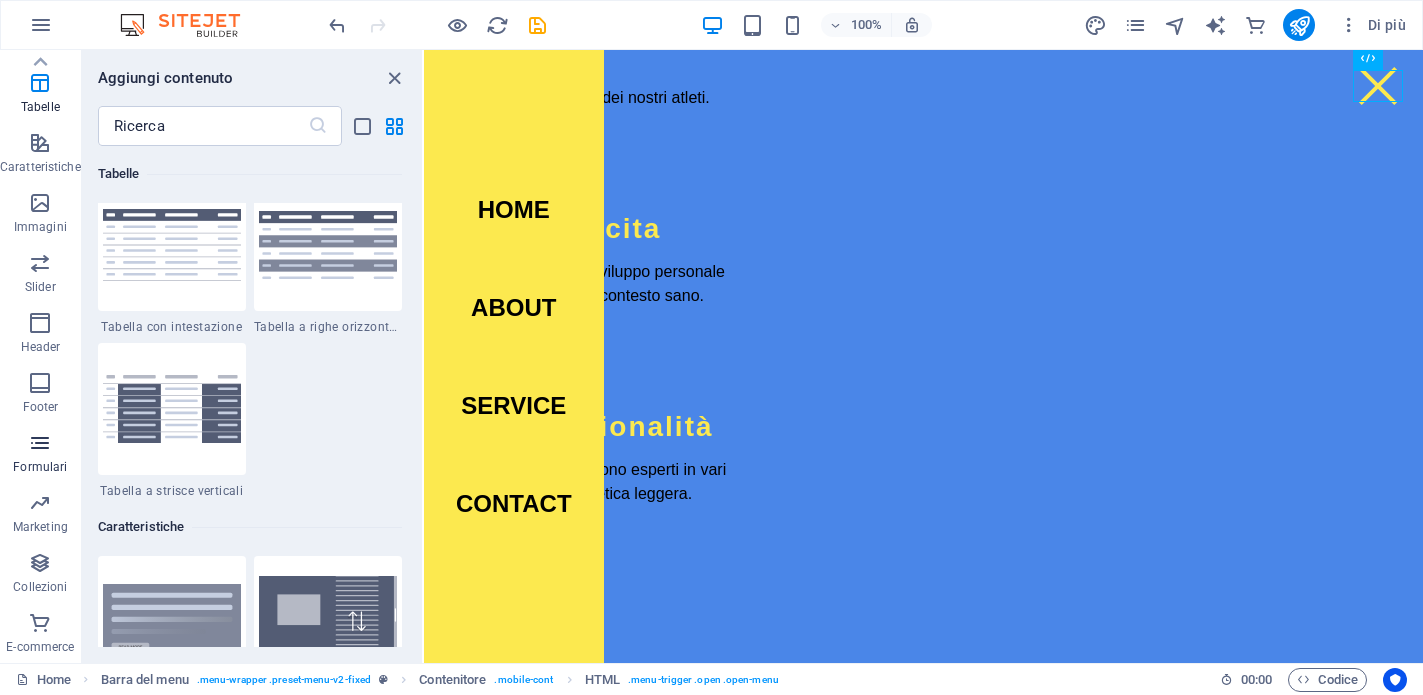 click at bounding box center (40, 443) 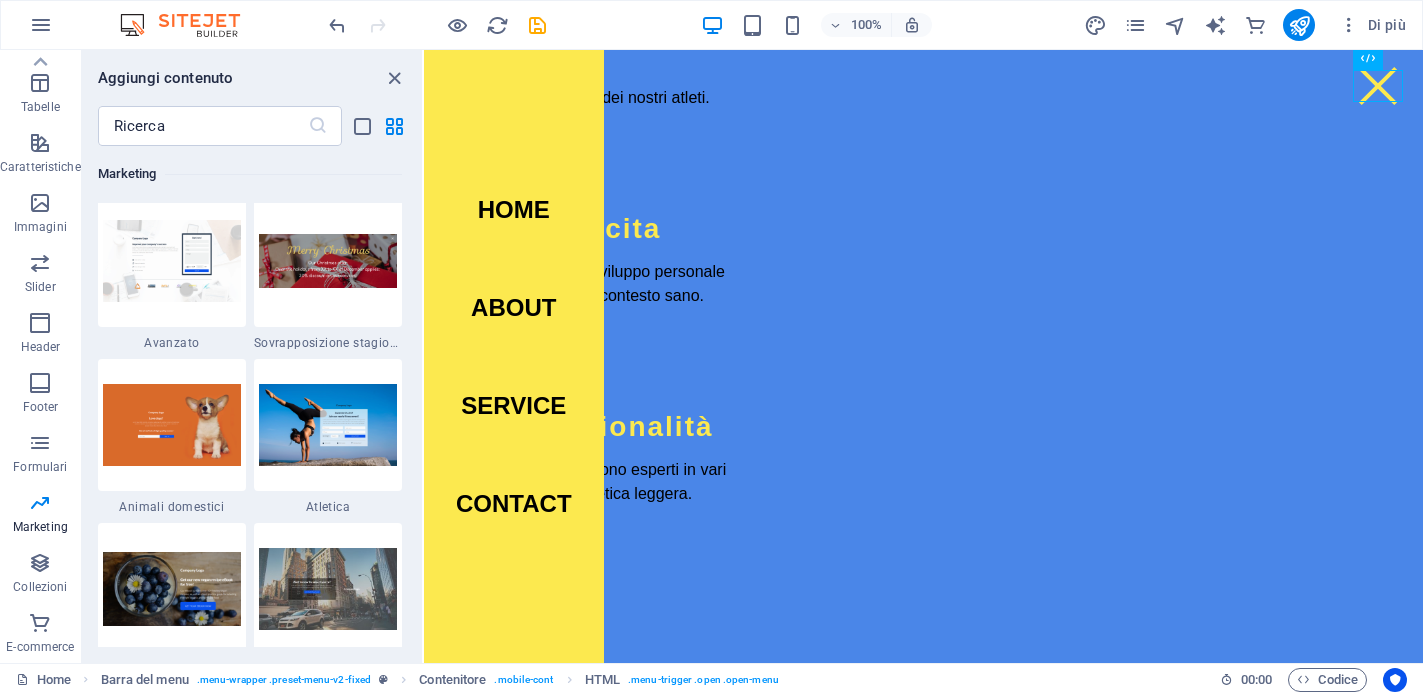 scroll, scrollTop: 16952, scrollLeft: 0, axis: vertical 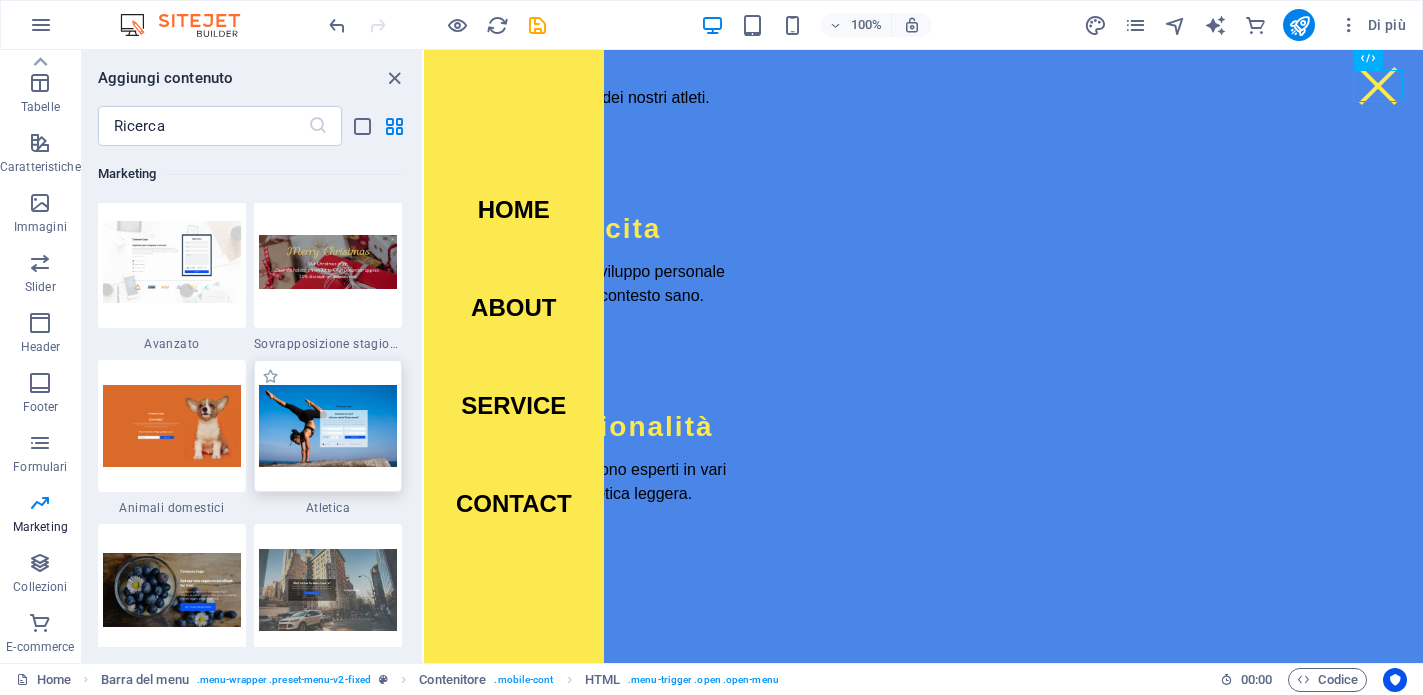 click at bounding box center (328, 425) 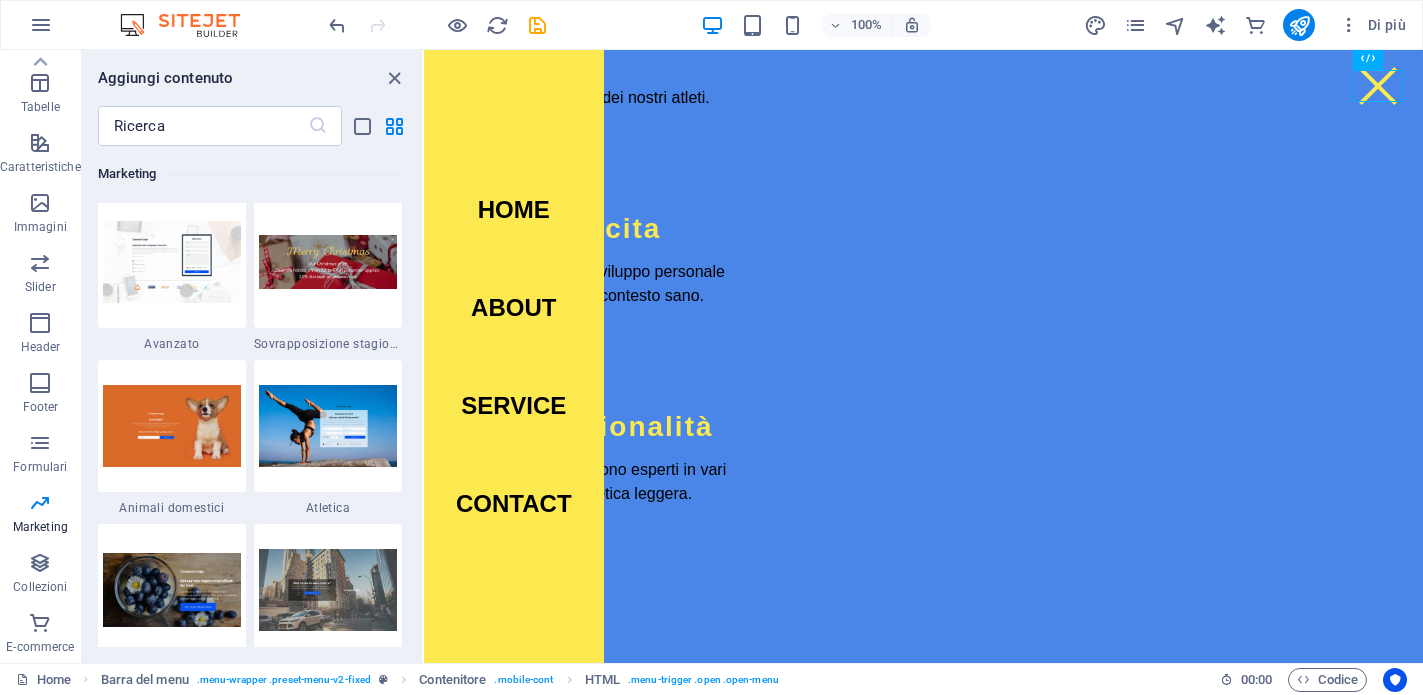 click on "H2   Banner   Contenitore   Banner   Barra del menu   Menu   Spaziatore   Contenitore   H2   Spaziatore   Caselle   Contenitore   Caselle   H3   Contenitore   Spaziatore   Contenitore   H2   Spaziatore   Contenitore   H3   Caselle   Contenitore   Contenitore   Contenitore   Spaziatore   Contenitore   H3   Contenitore   Contenitore   Spaziatore   Contenitore   H2   Spaziatore   Piani   Contenitore   Contenitore   Piani   Contenitore   Contenitore   Testo   Piani   Contenitore   Contenitore   Contenitore   H2   Spaziatore   Schede   Contenitore   Immagine   Contenitore   Schede   Schede   Contenitore   Contenitore   Immagine   Contenitore   H4   Contenitore   Immagine   Contenitore   H4   Contenitore   Contenitore   Immagine   H4   Contenitore   H2   Contenitore   Immagine   Contenitore   Contenitore   Immagine   Schede   Contenitore   Contenitore   H4   H4   Spaziatore   Slider   Slider   Contenitore   Colonne diseguali   Contenitore   H2   Spaziatore   Testo   Galleria   Galleria       H2" at bounding box center [923, 356] 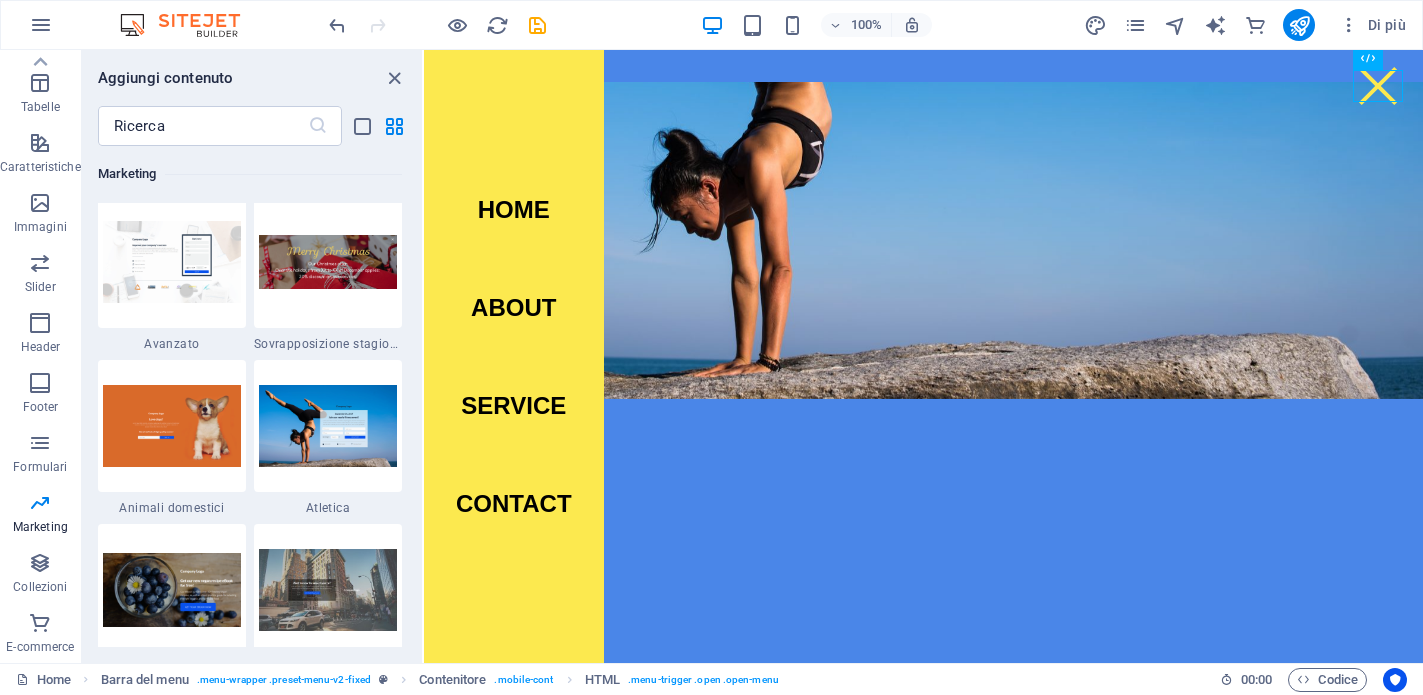 click at bounding box center [924, 6923] 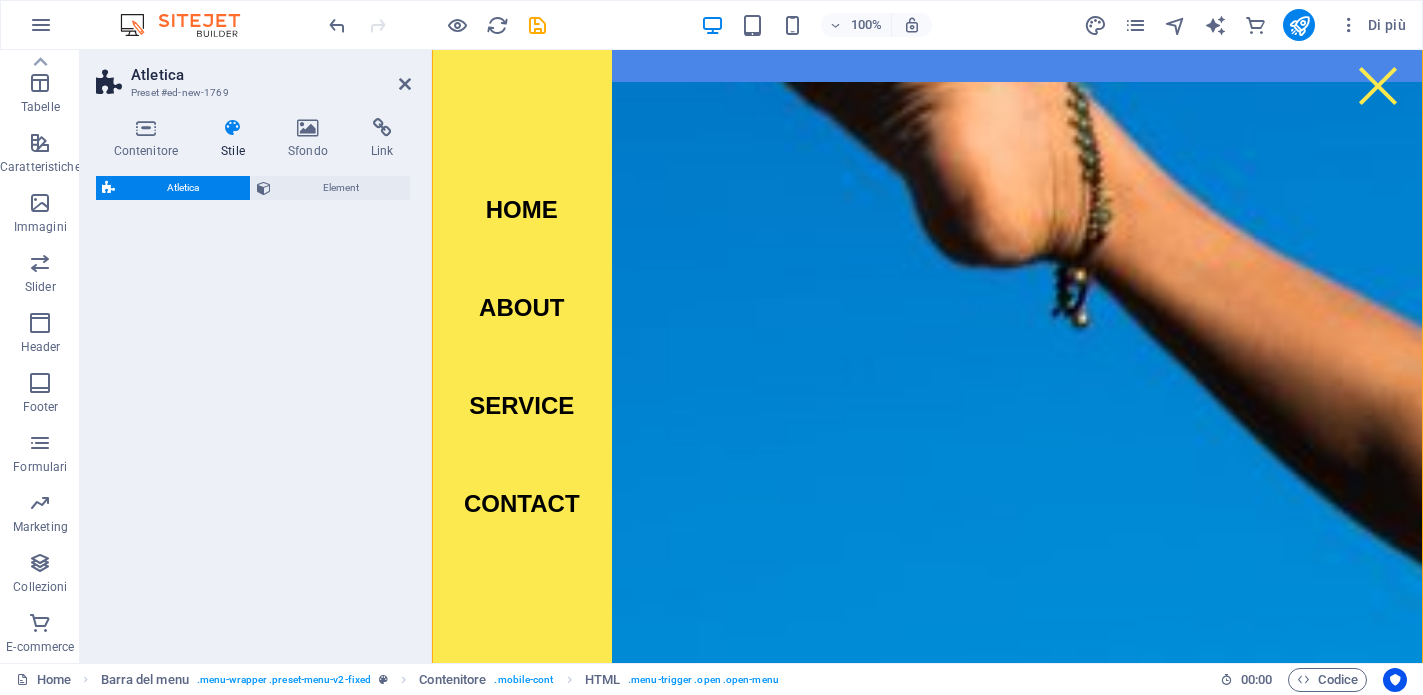 select on "%" 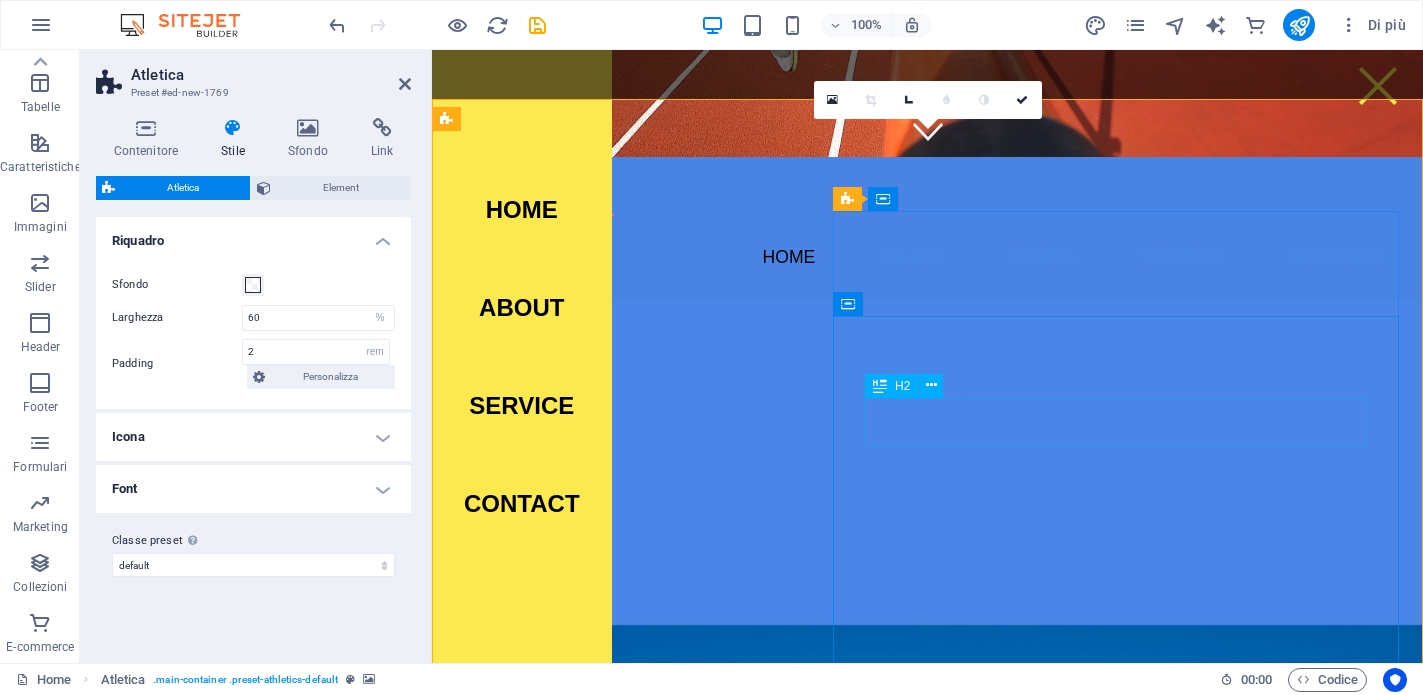 scroll, scrollTop: 564, scrollLeft: 0, axis: vertical 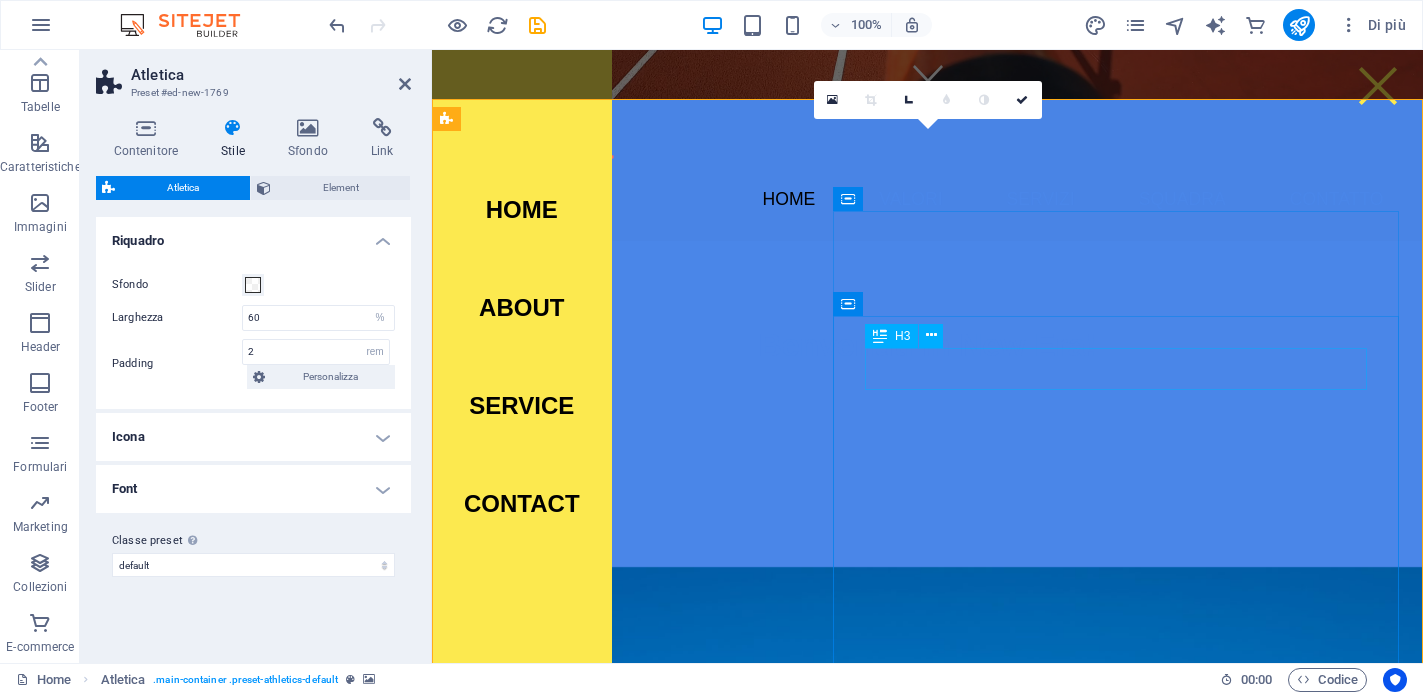 click on "September 06, 2019" at bounding box center (928, 1699) 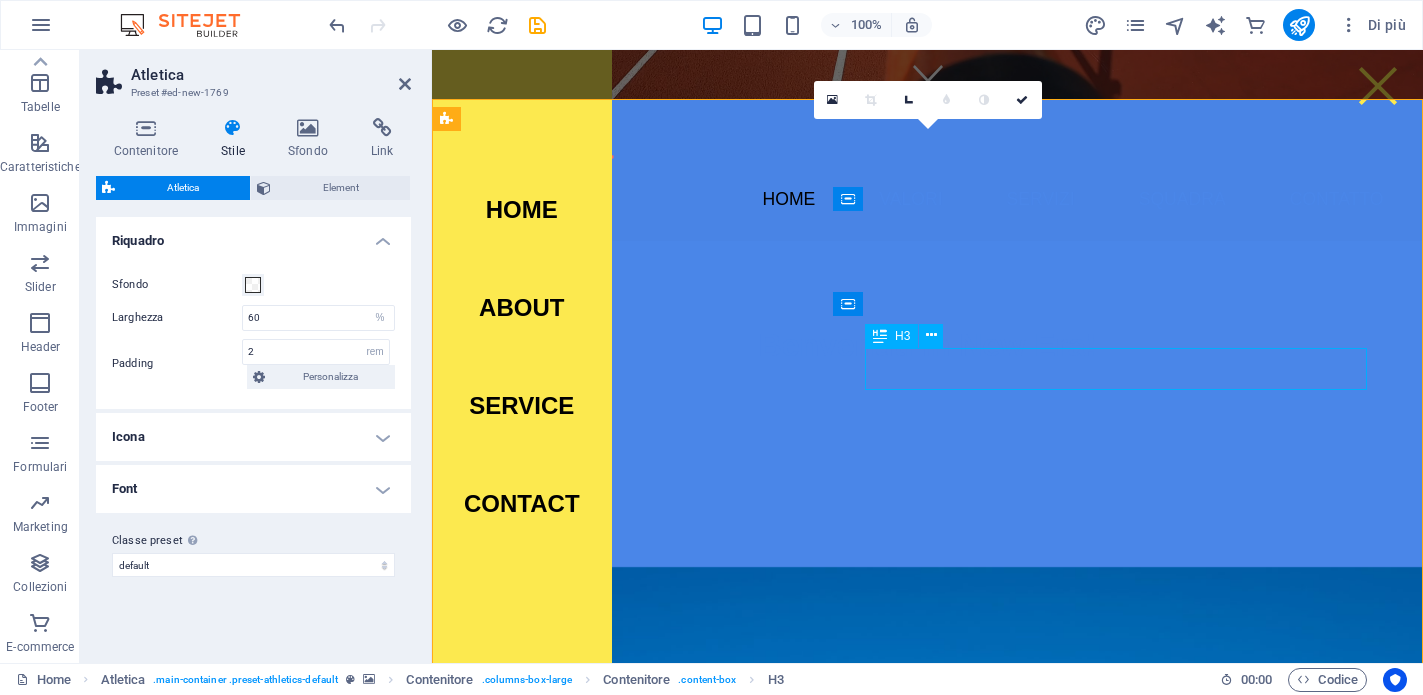 click on "September 06, 2019" at bounding box center [928, 1699] 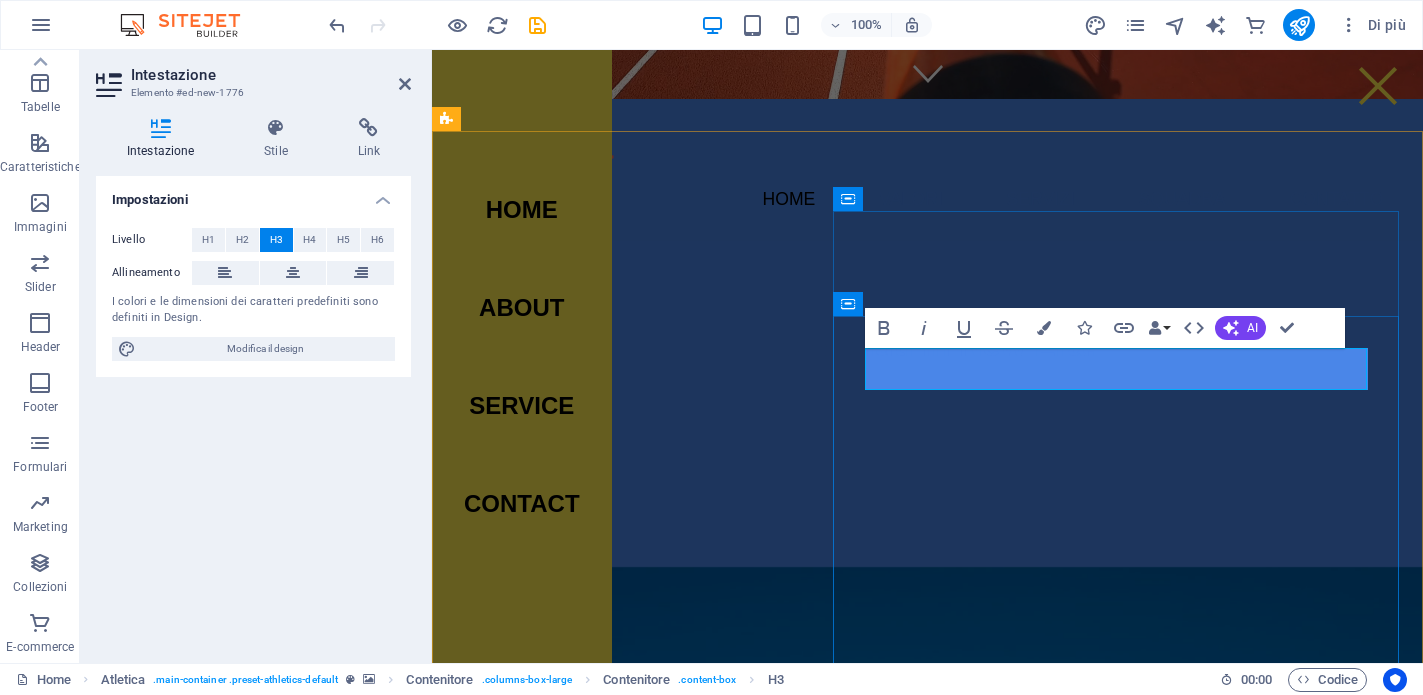 click on "September 06, 2019" at bounding box center (928, 1699) 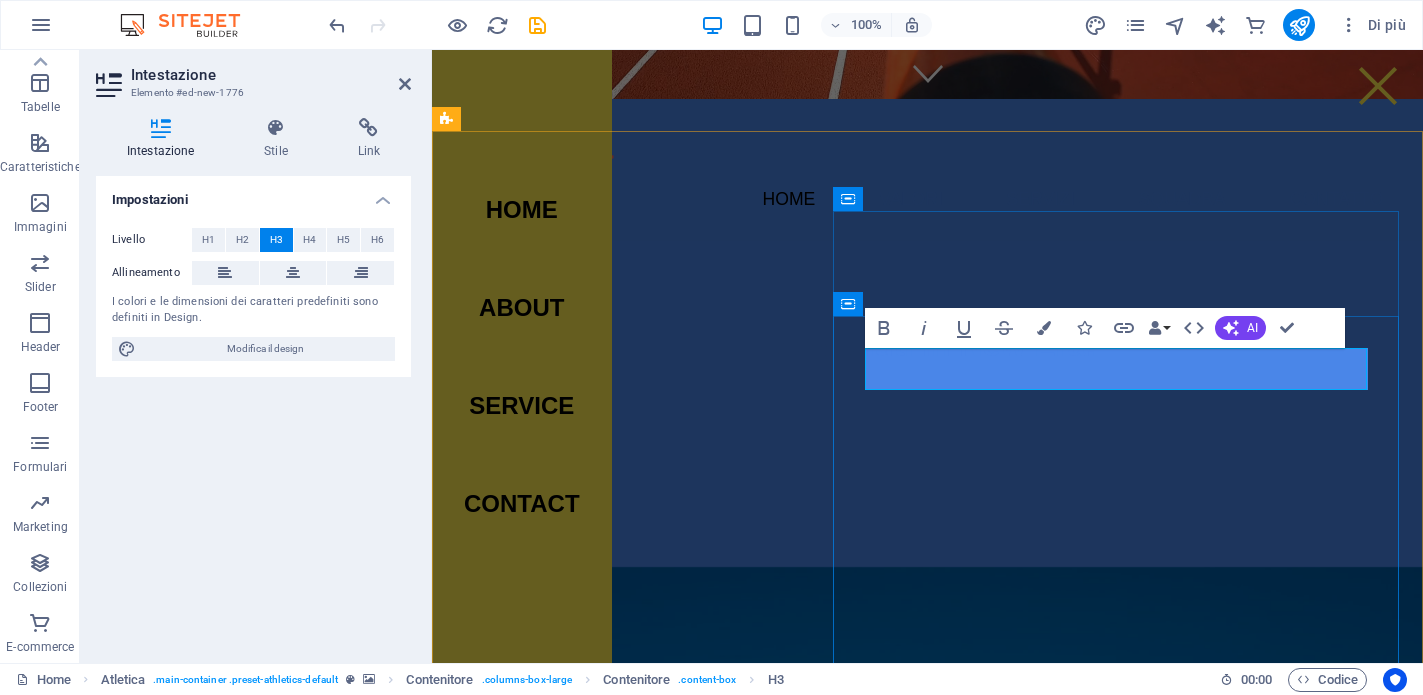 type 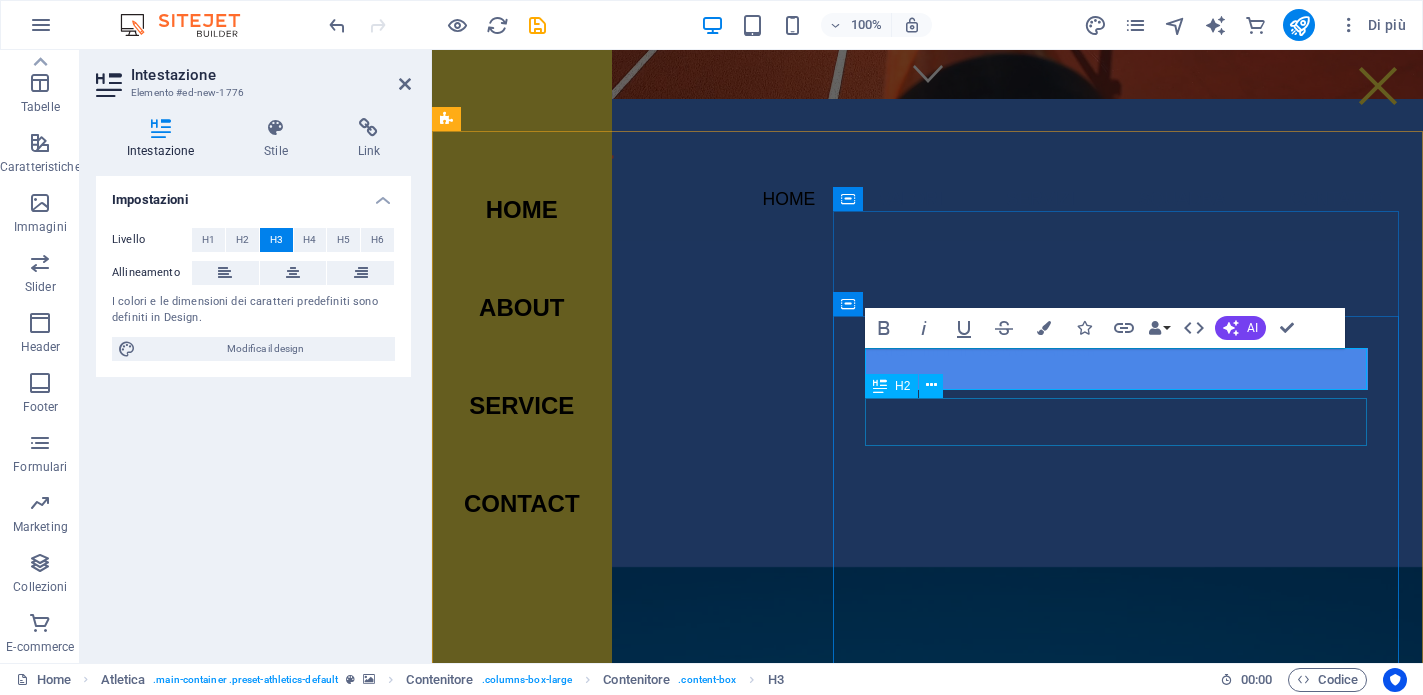 click on "Join our yearly fitness event!" at bounding box center [928, 1686] 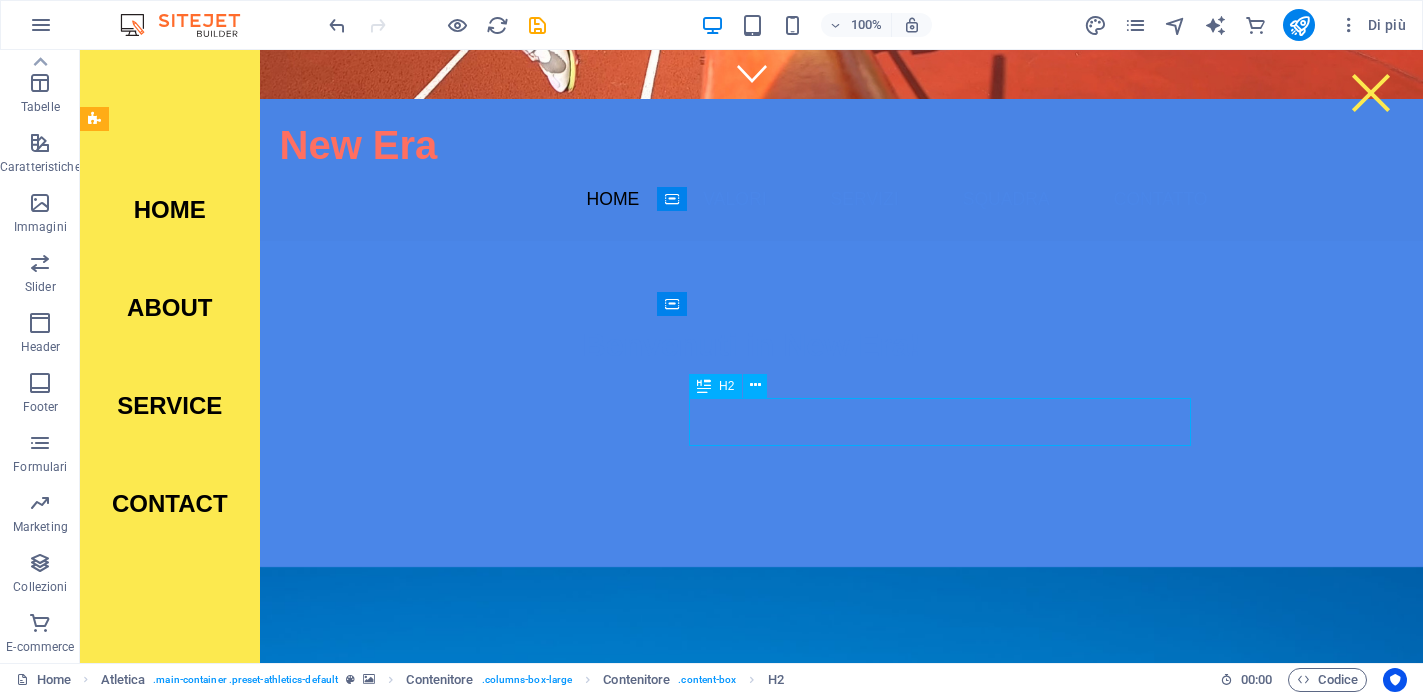 click on "Join our yearly fitness event!" at bounding box center (752, 1686) 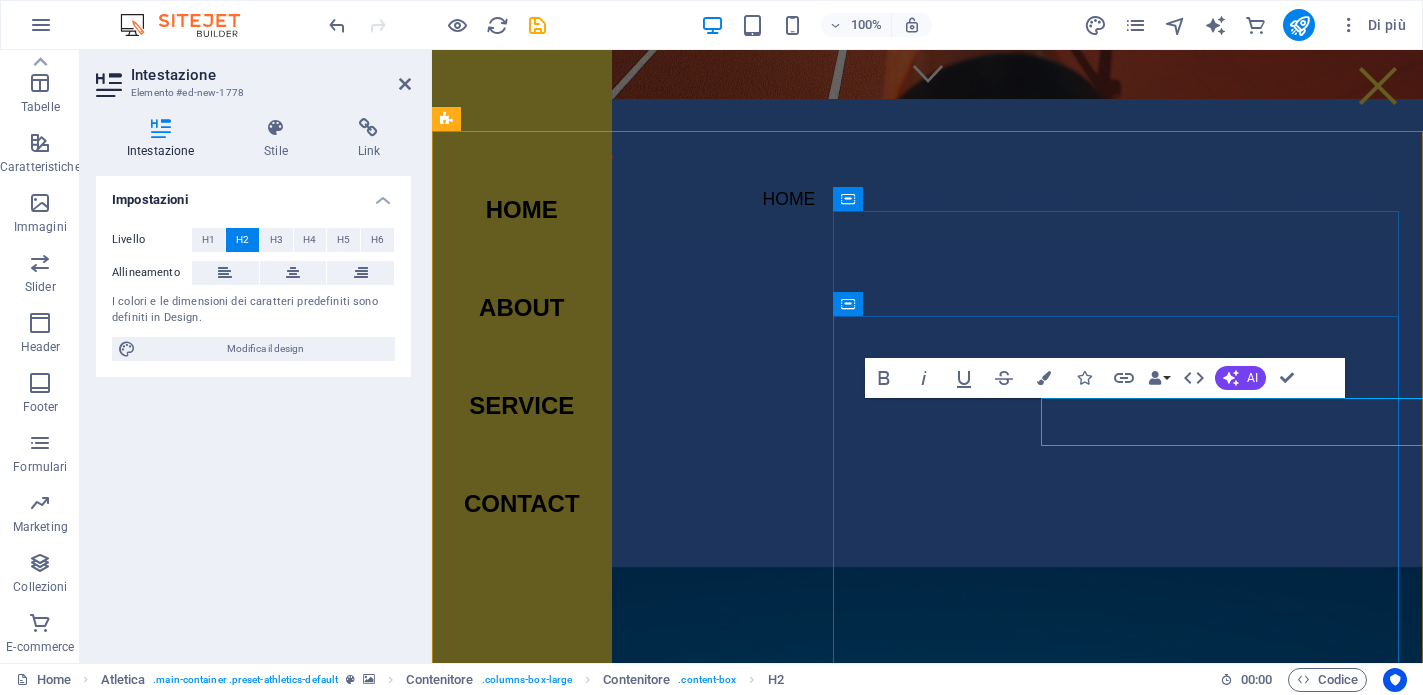 click on "September 07 2025 Join our yearly fitness event! Lorem ipsum dolor sit amet, consetetur sadipscing elitr, sed diam nonumy eirmod tempor invidunt ut labore et dolore magna aliquyam erat, sed diam voluptua. At vero eos et accusam et justo duo dolores et ea rebum. Stet clita kasd gubergren. Illeggibile? Carica nuovo Sign up now
Free water Free Snacks Free Equipment" at bounding box center (928, 1842) 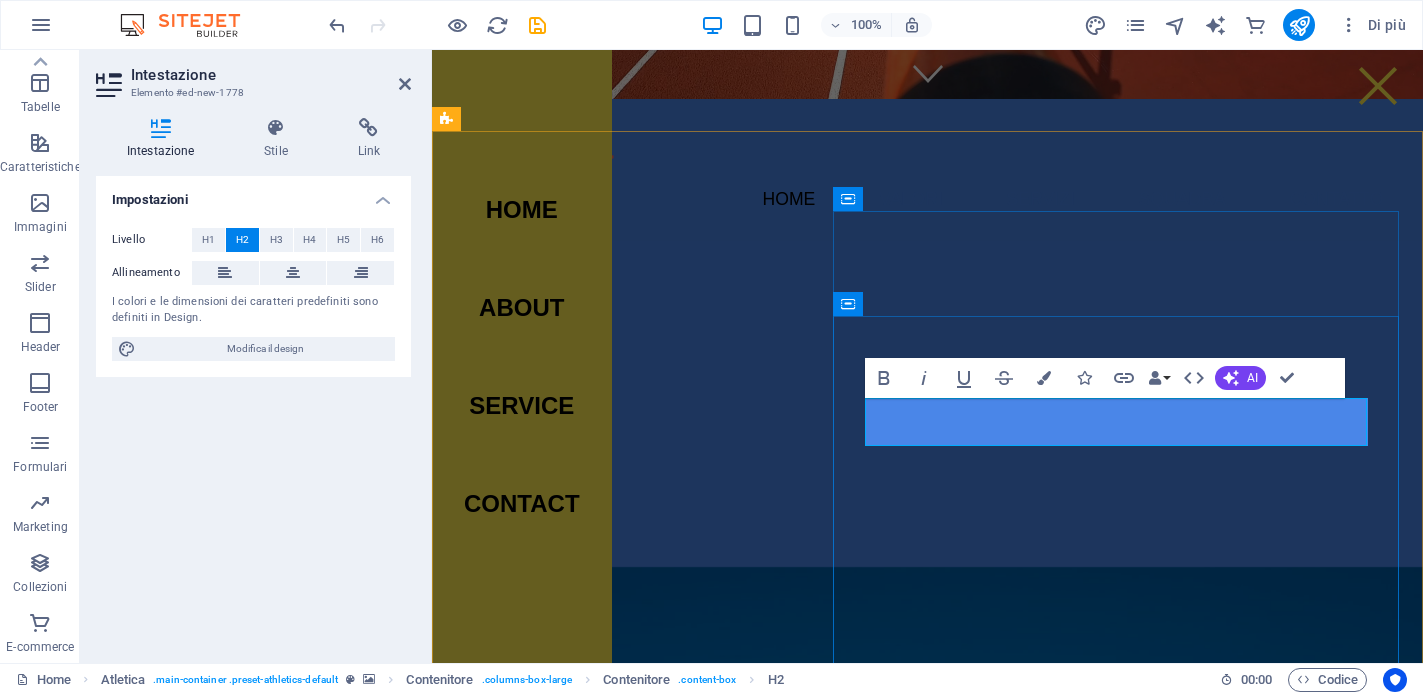 type 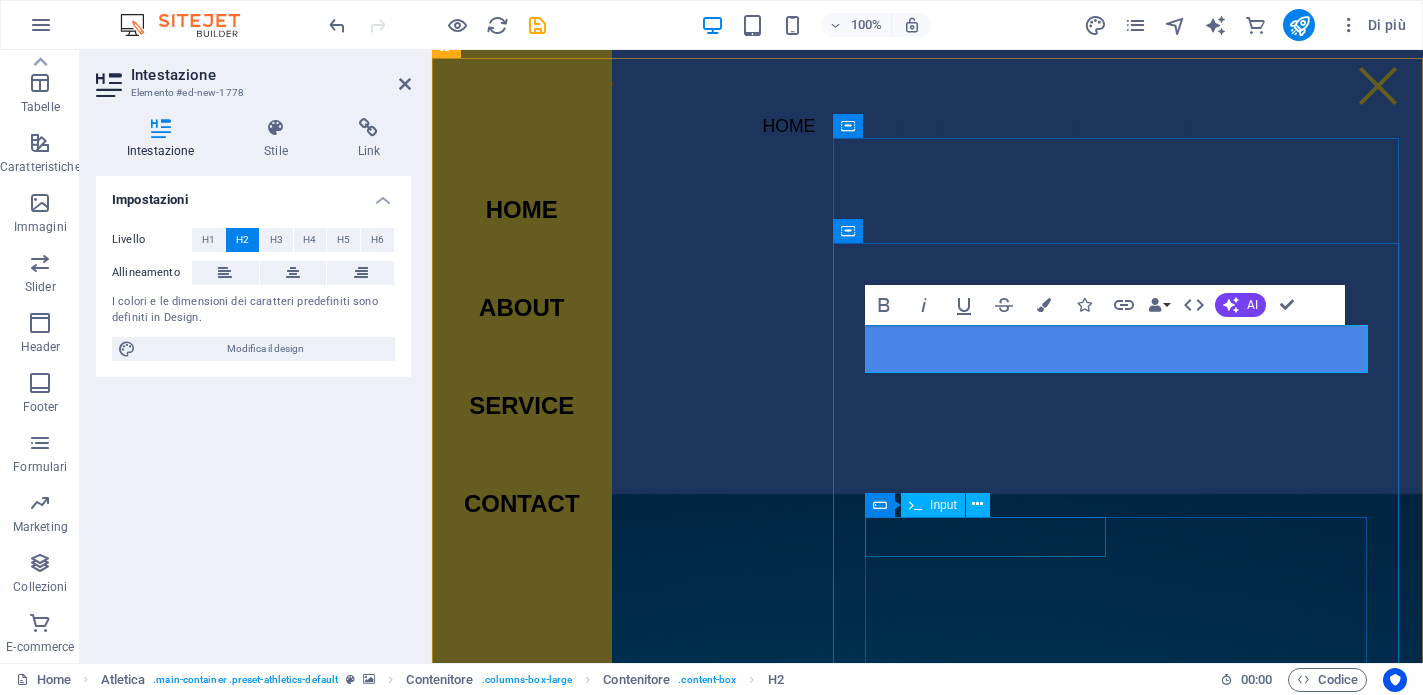 scroll, scrollTop: 739, scrollLeft: 0, axis: vertical 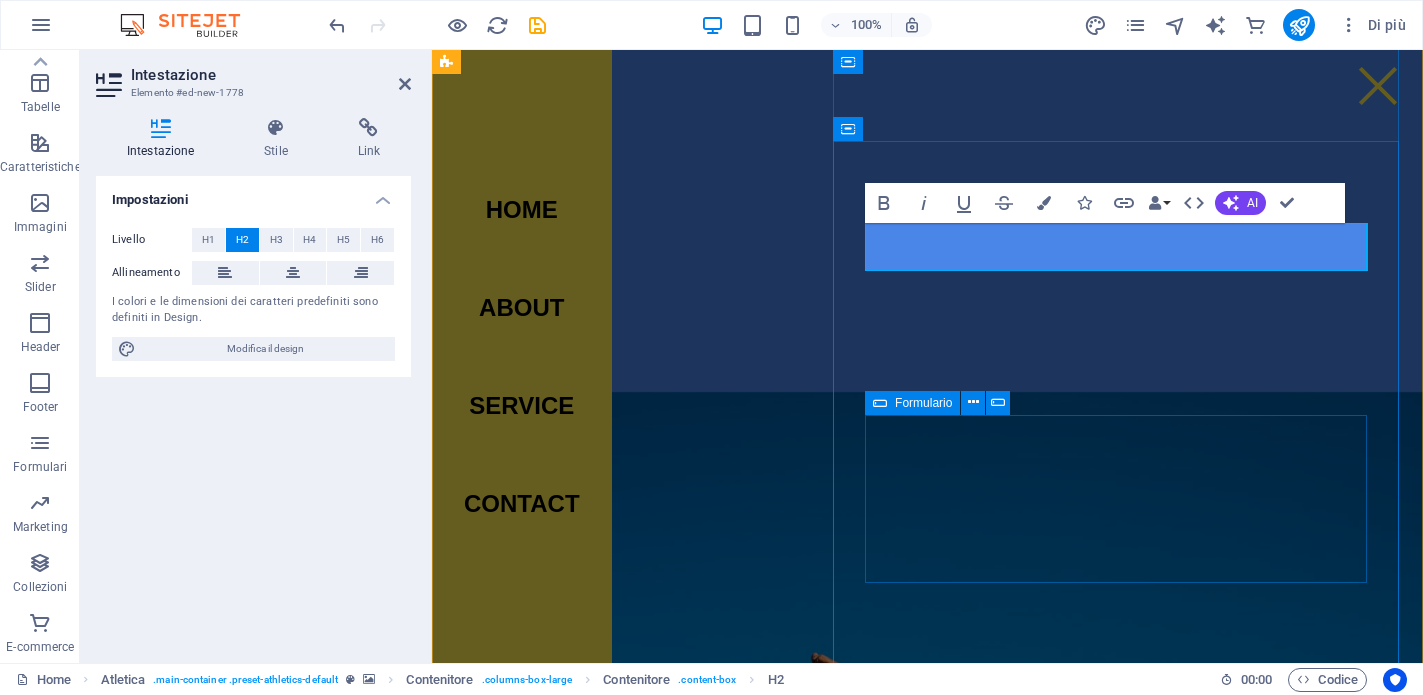 click at bounding box center [699, 1707] 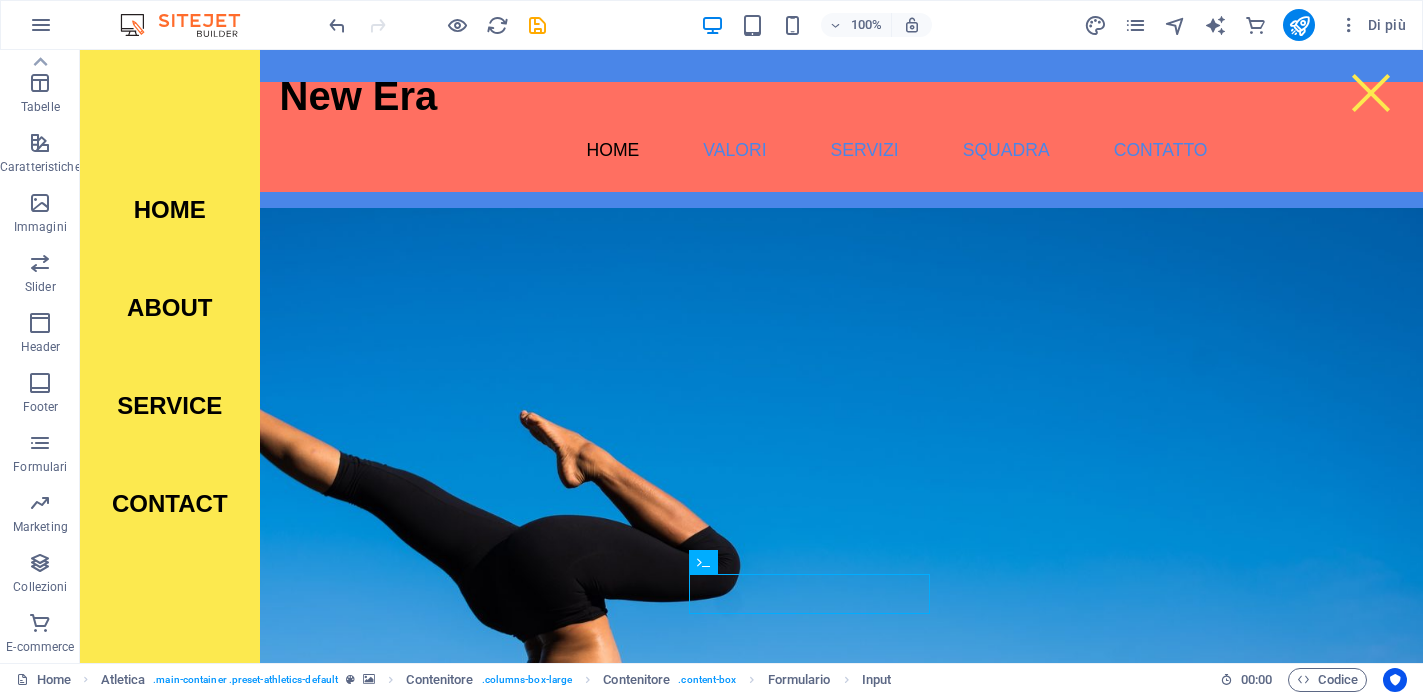 scroll, scrollTop: 636, scrollLeft: 0, axis: vertical 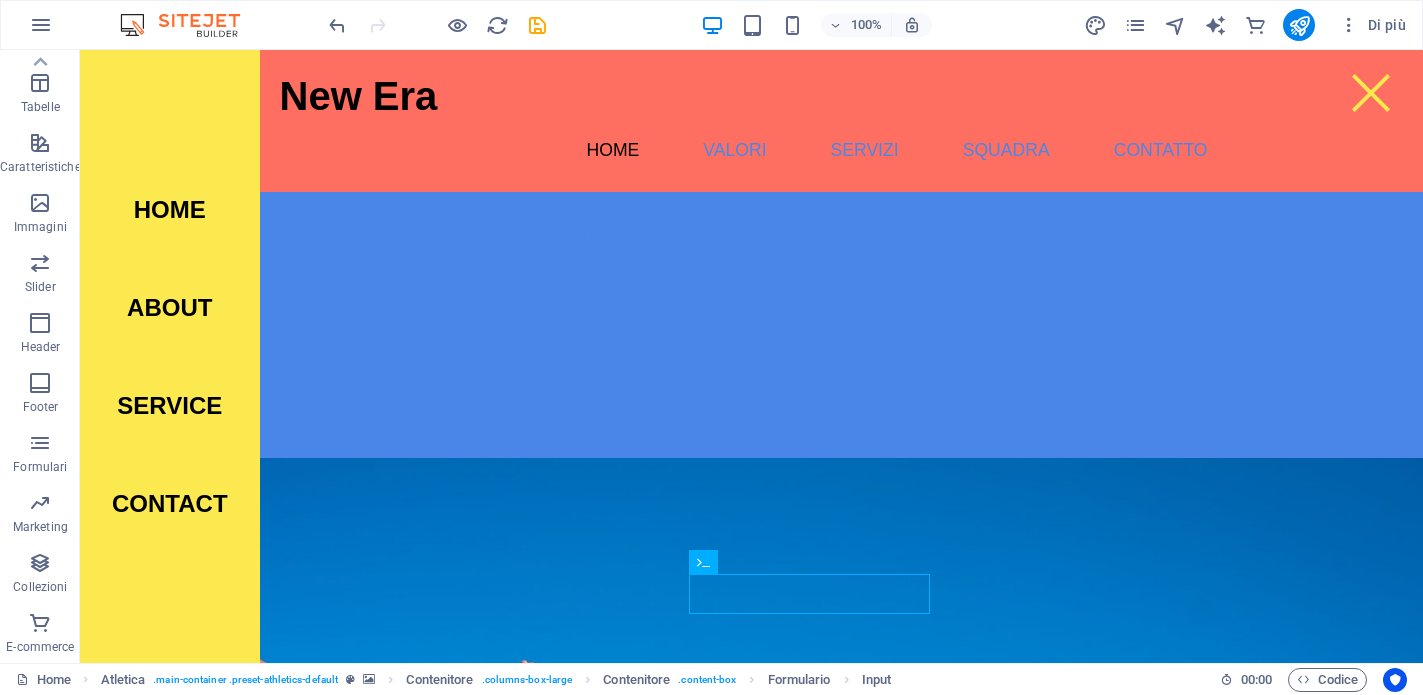 click at bounding box center [751, 888] 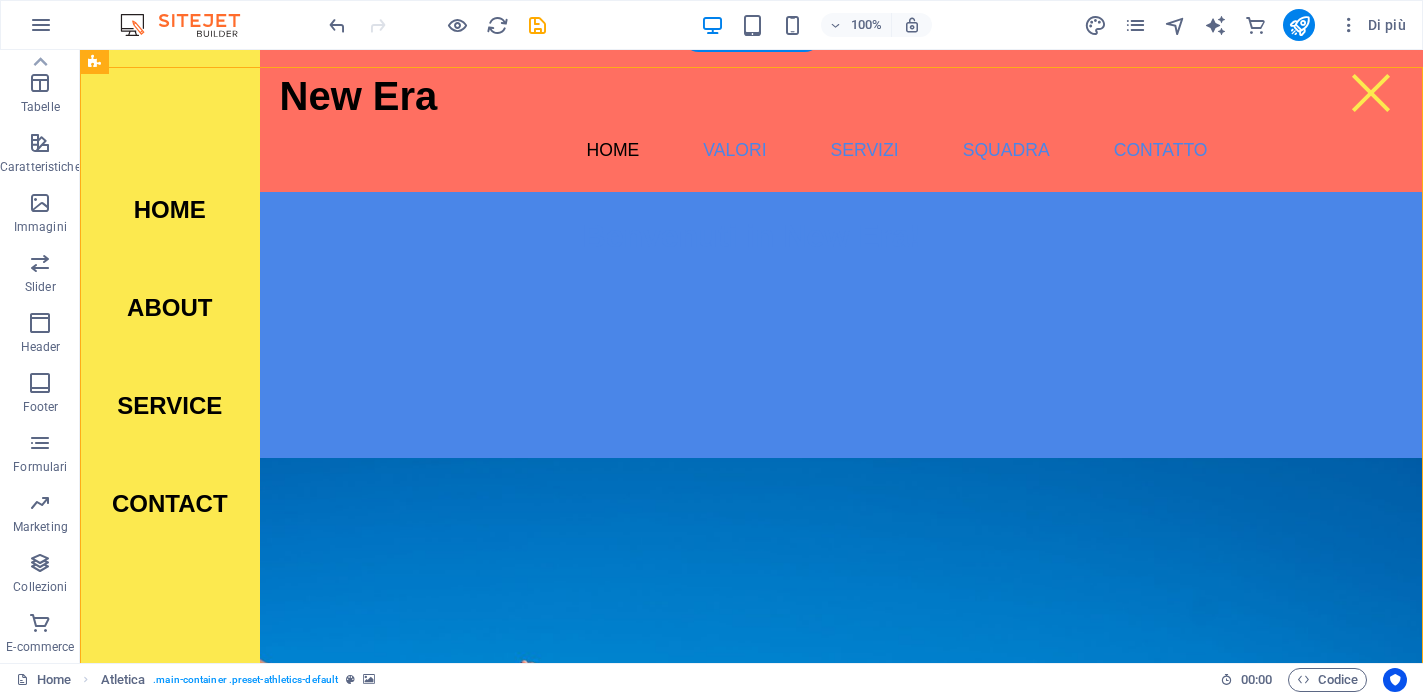 scroll, scrollTop: 442, scrollLeft: 0, axis: vertical 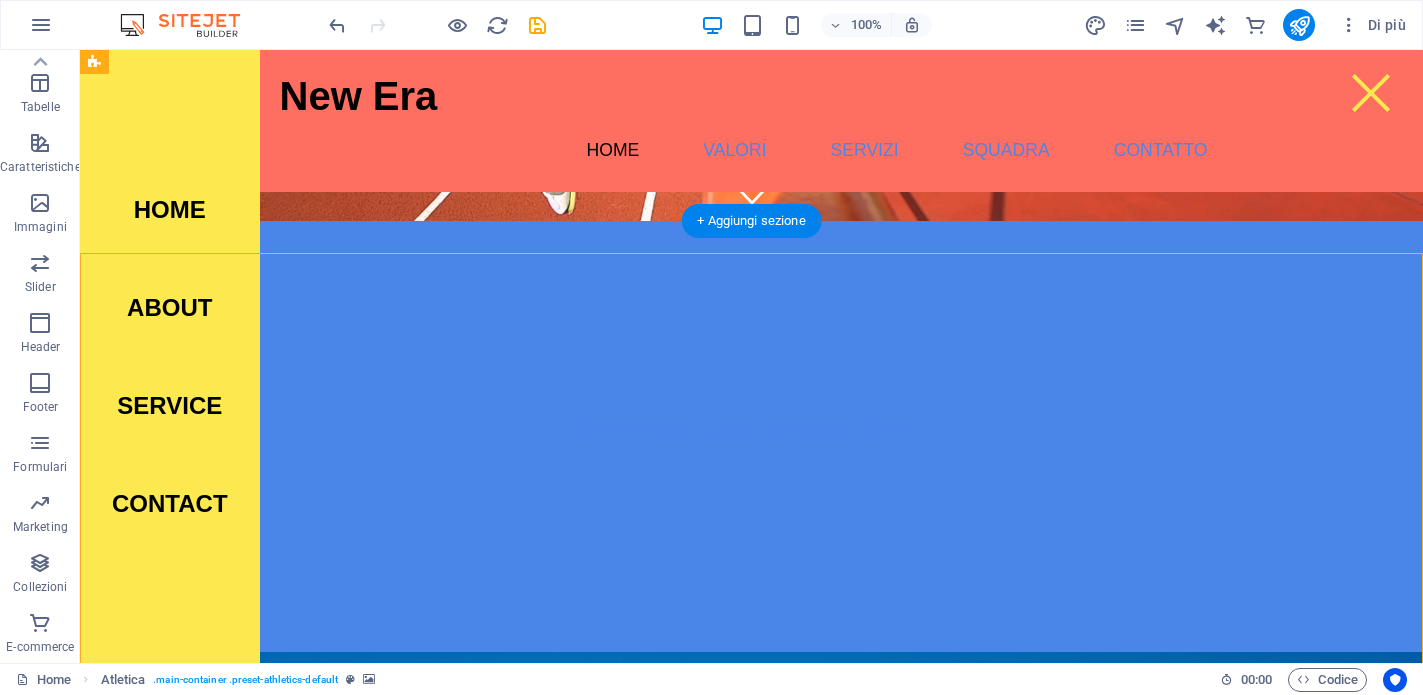 click at bounding box center (751, 1082) 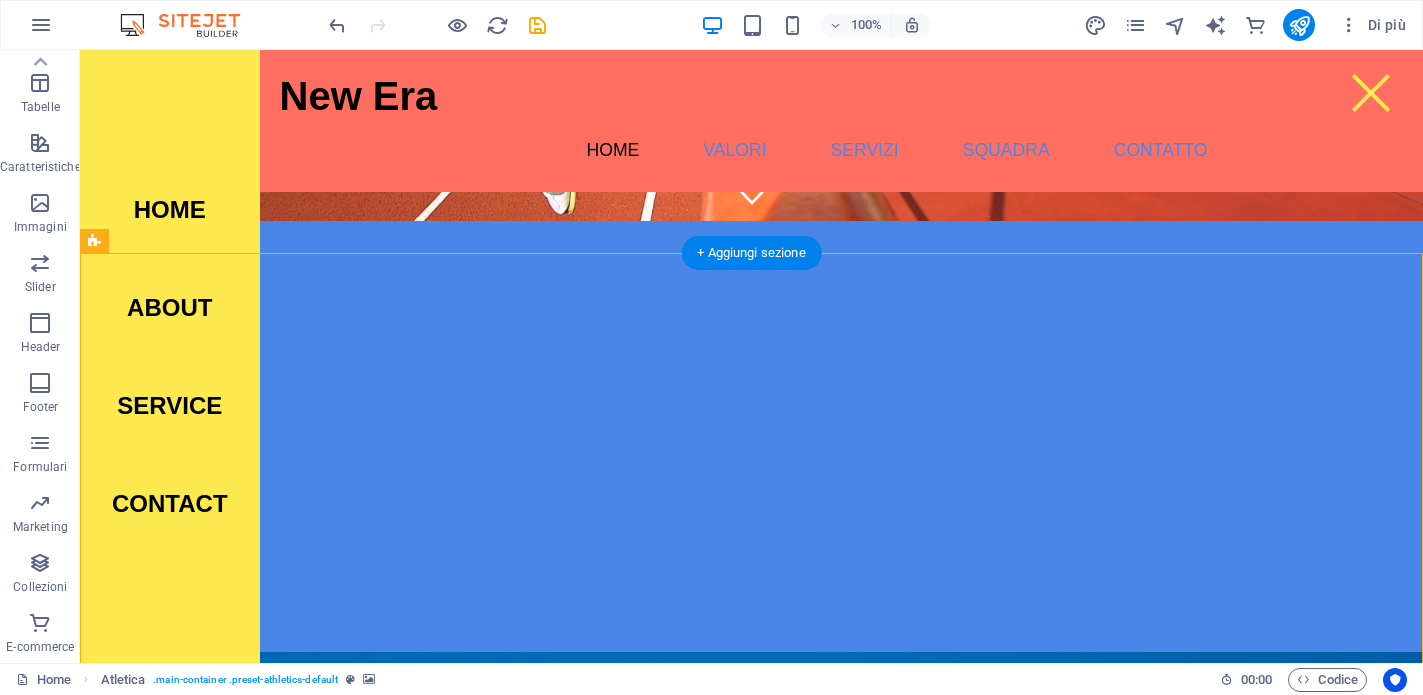 click at bounding box center (751, 1082) 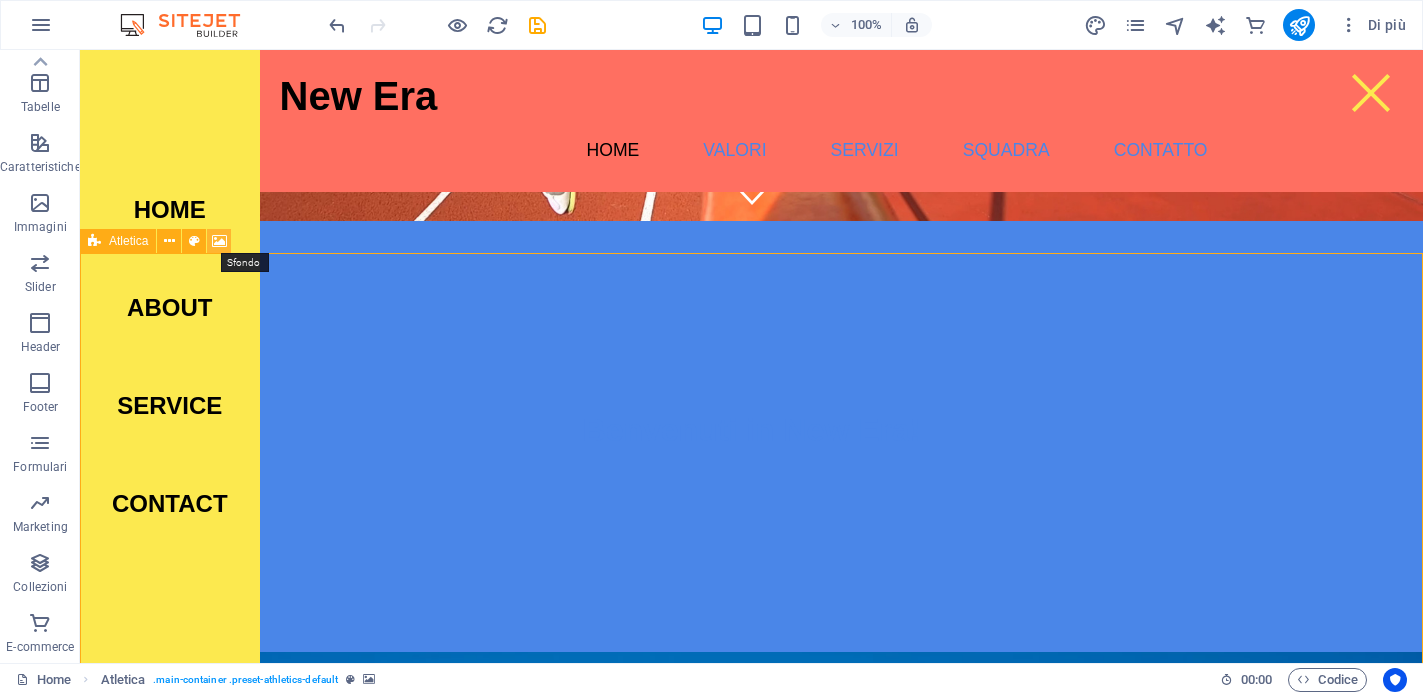 click at bounding box center (219, 241) 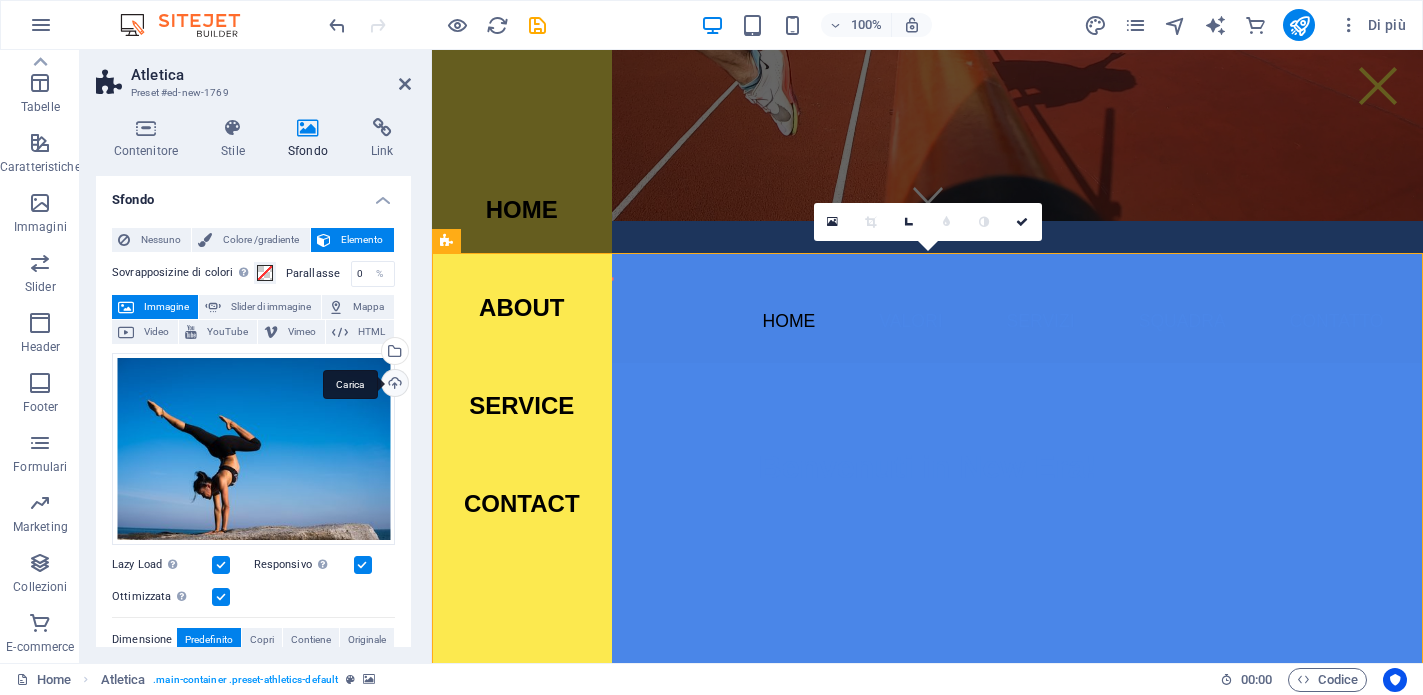 click on "Carica" at bounding box center [393, 385] 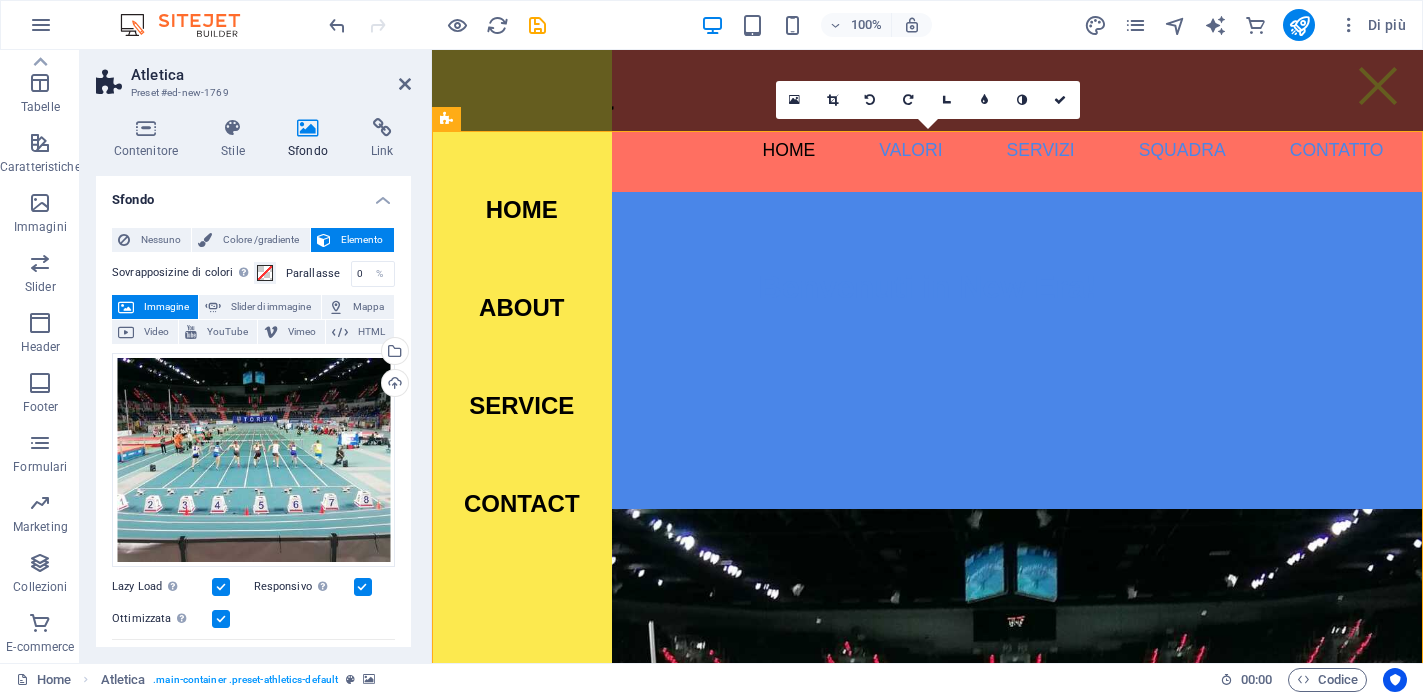 scroll, scrollTop: 479, scrollLeft: 0, axis: vertical 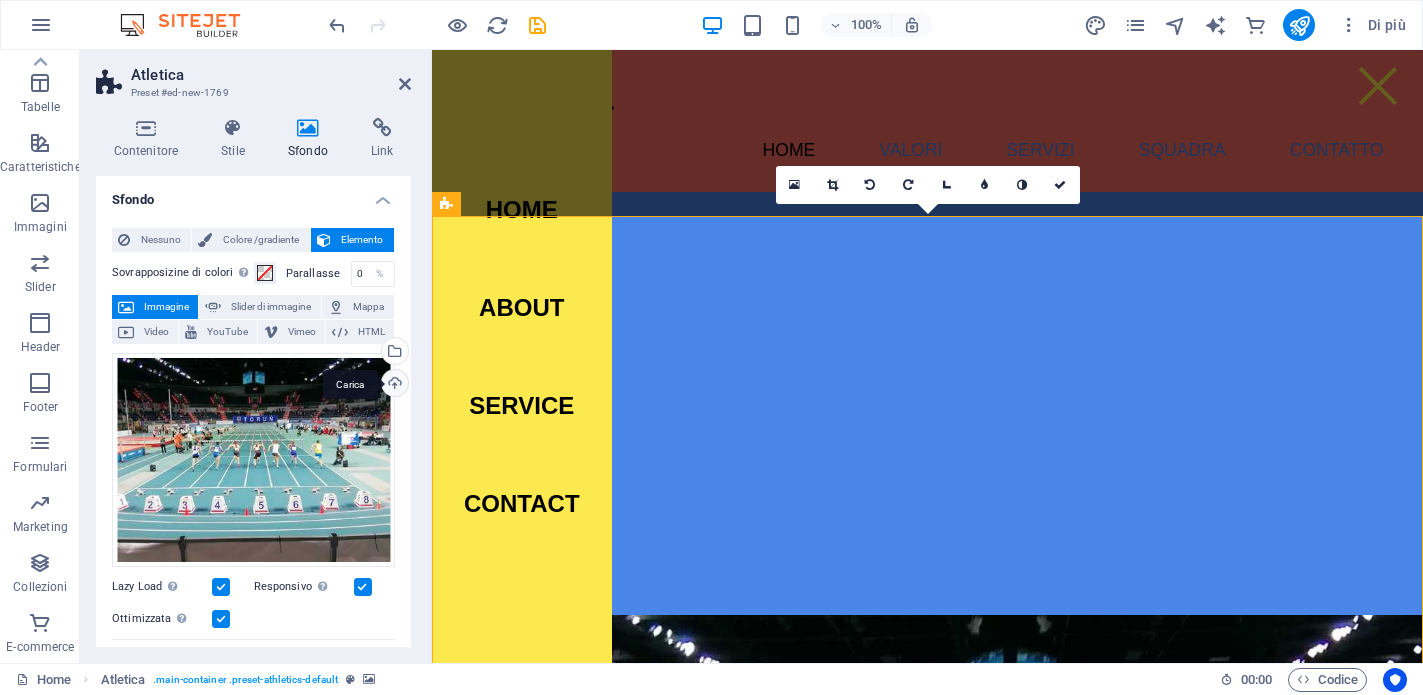 click on "Carica" at bounding box center (393, 385) 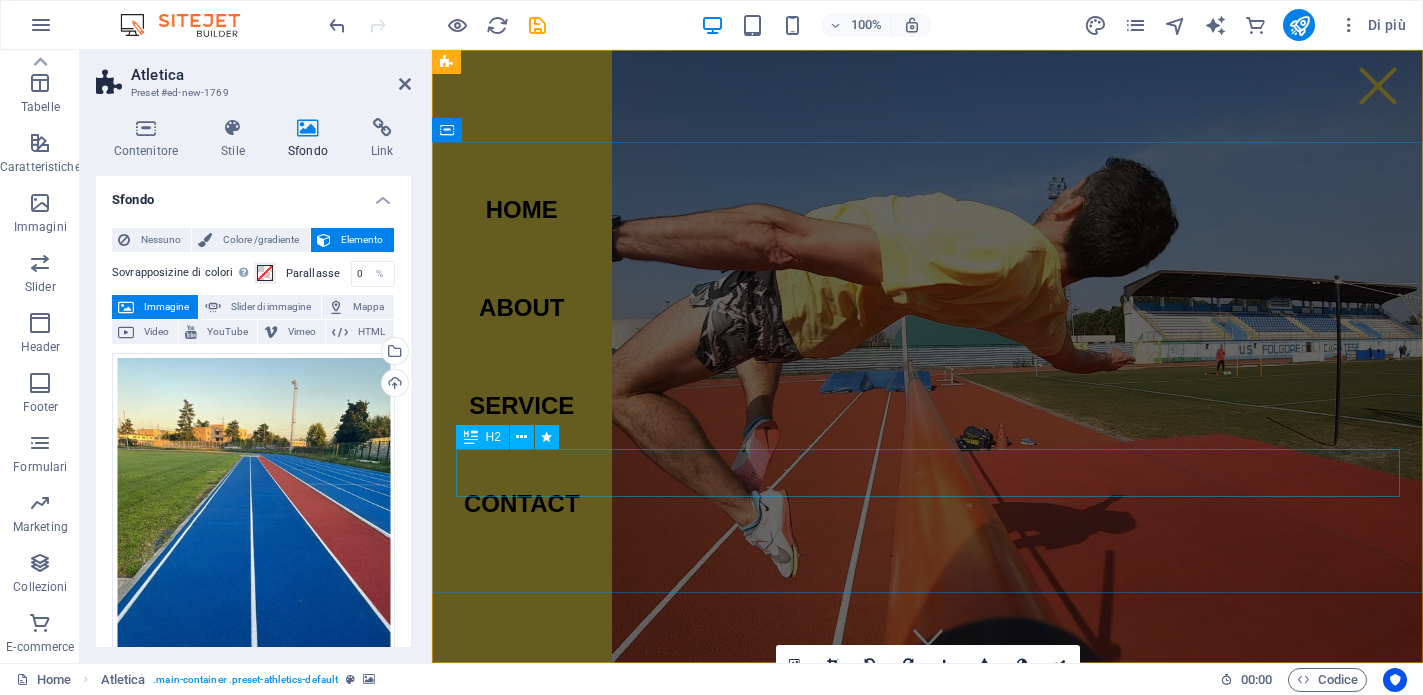 scroll, scrollTop: 0, scrollLeft: 0, axis: both 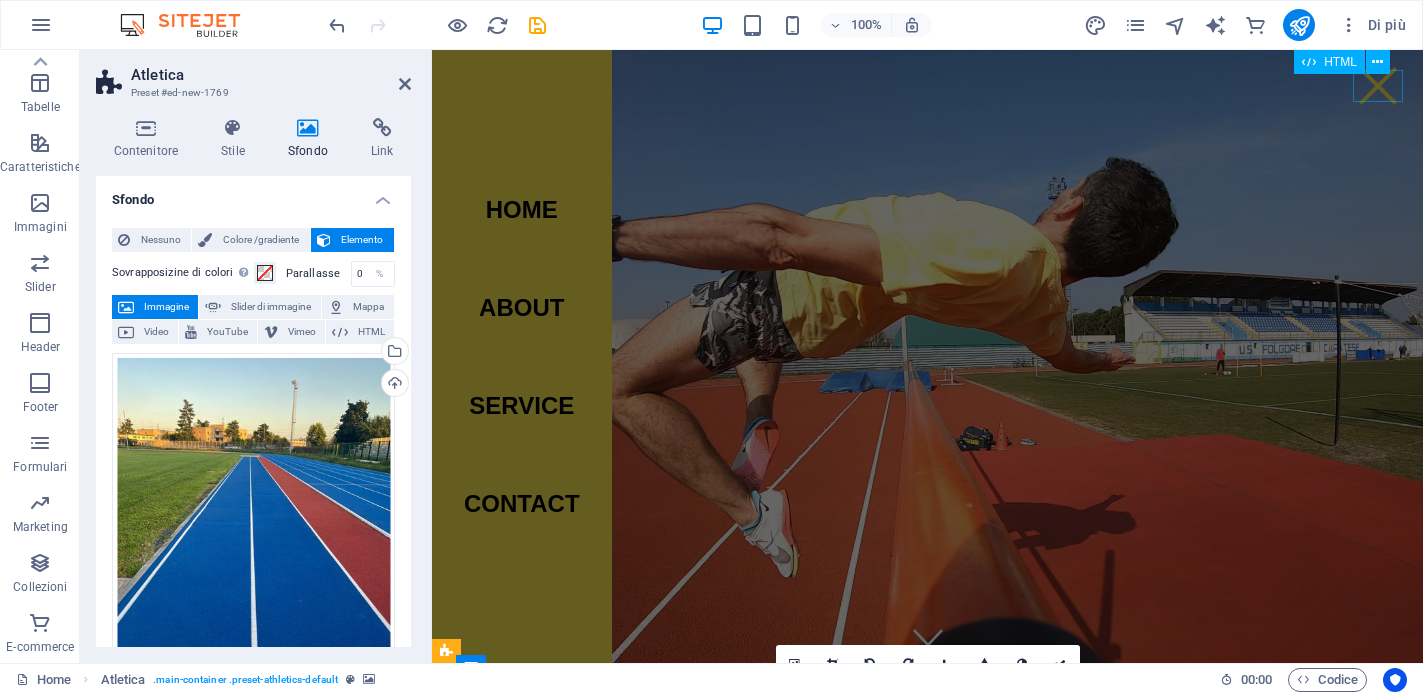 click on "Menu" at bounding box center [1378, 86] 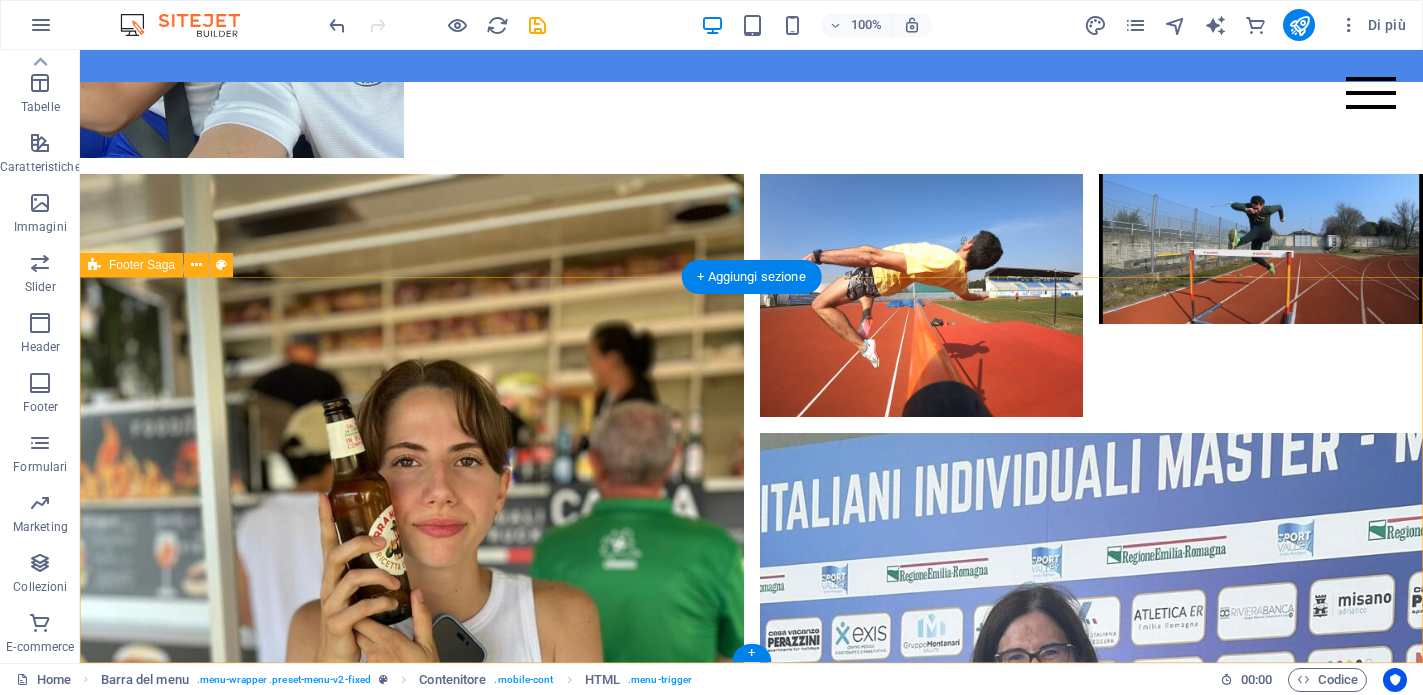 scroll, scrollTop: 13451, scrollLeft: 0, axis: vertical 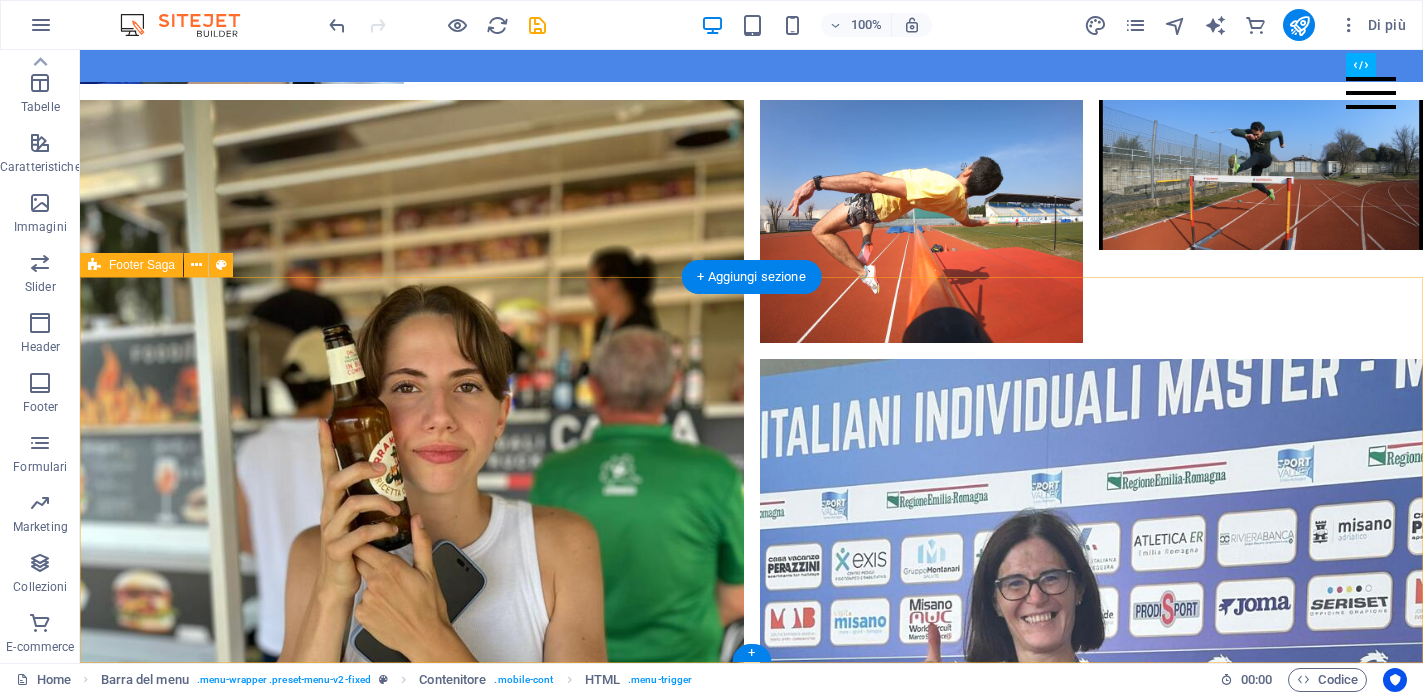 click on "New Era New Era | Atletica Leggera a Monza. Siamo qui per supportare la crescita e il benessere dei nostri atleti. Contact Via dello Sport 20900   Monza Phone:  +39 123 4567890 Mobile:  Email:  info@neweramonza.it Navigation Home Valori Servizi Squadra Contatto Legal Notice Privacy Policy Social media Facebook X Instagram" at bounding box center [751, 7414] 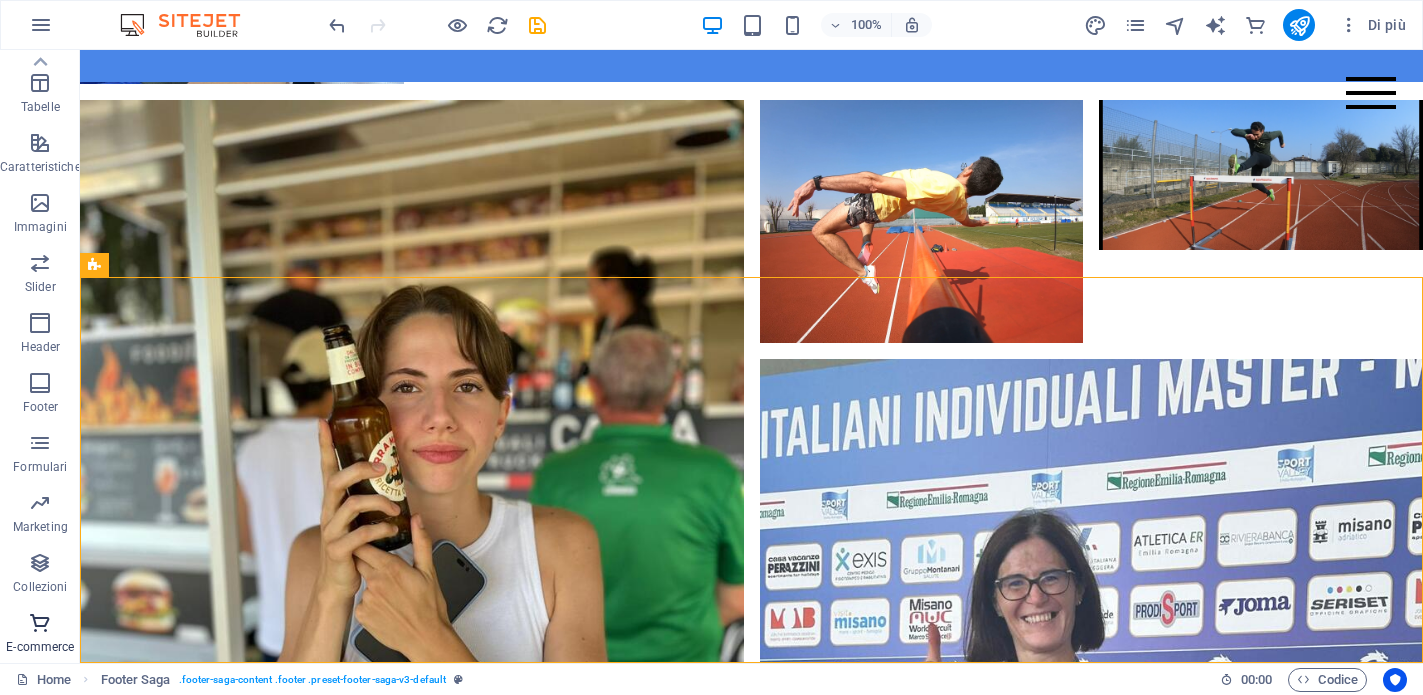 click on "E-commerce" at bounding box center (40, 647) 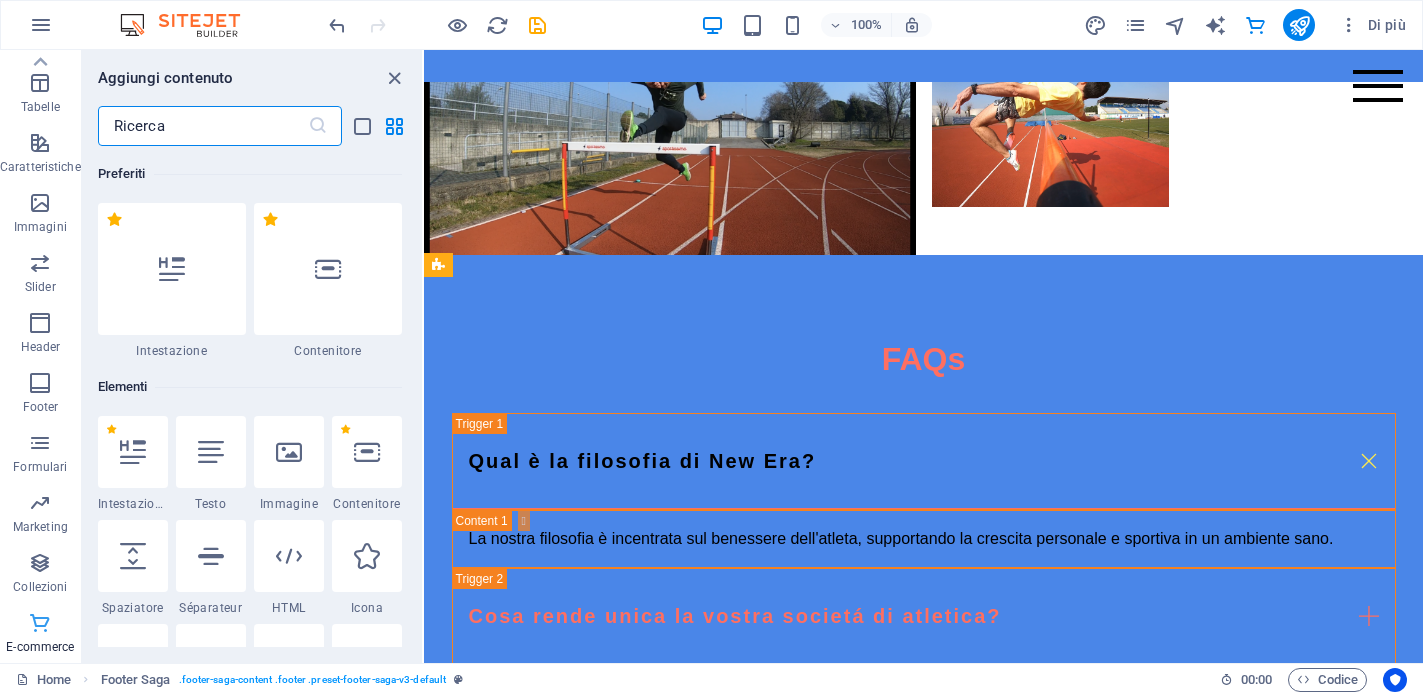 scroll, scrollTop: 12108, scrollLeft: 0, axis: vertical 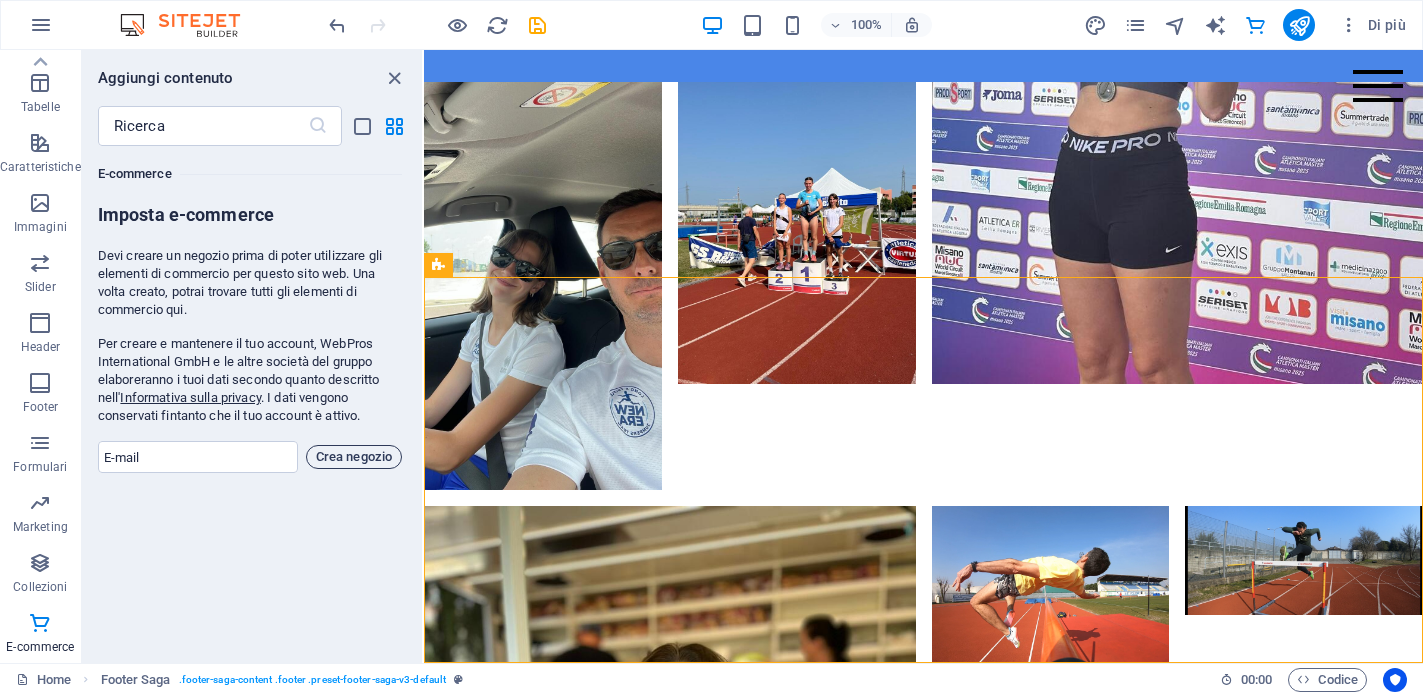 click on "Crea negozio" at bounding box center (354, 457) 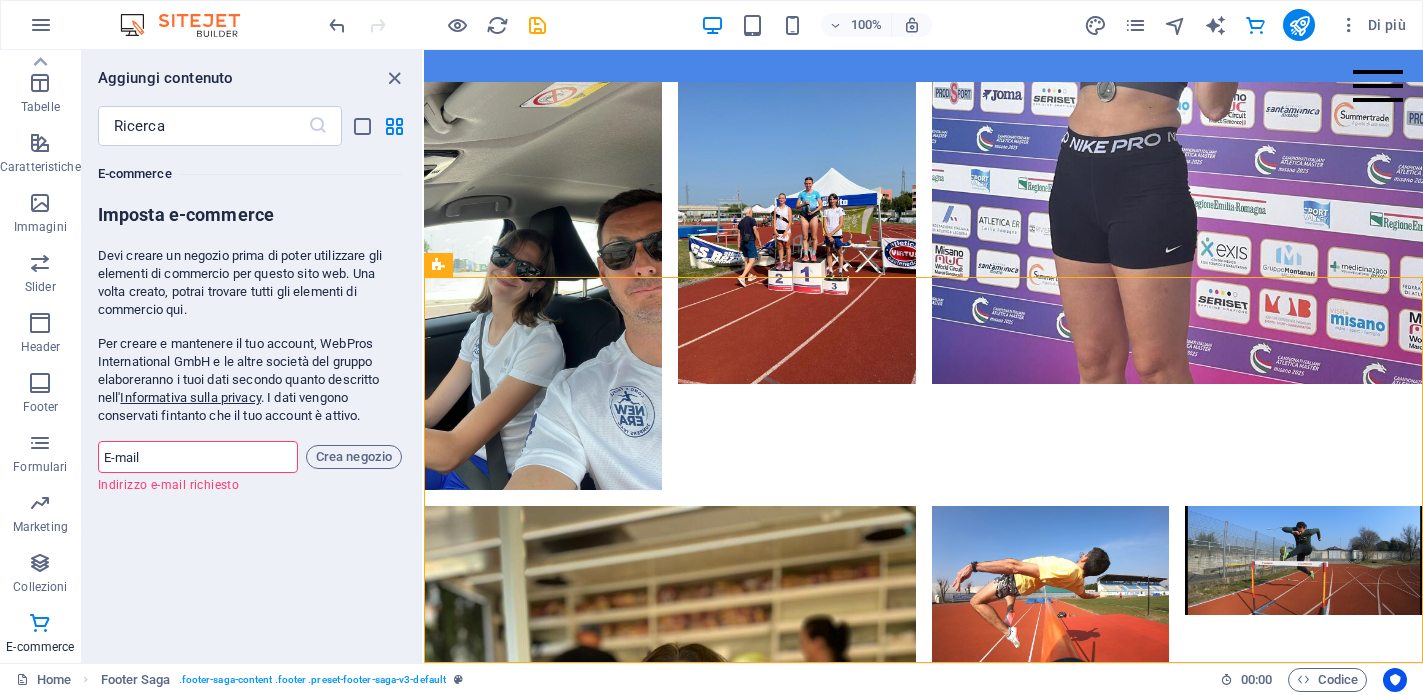 click at bounding box center [198, 457] 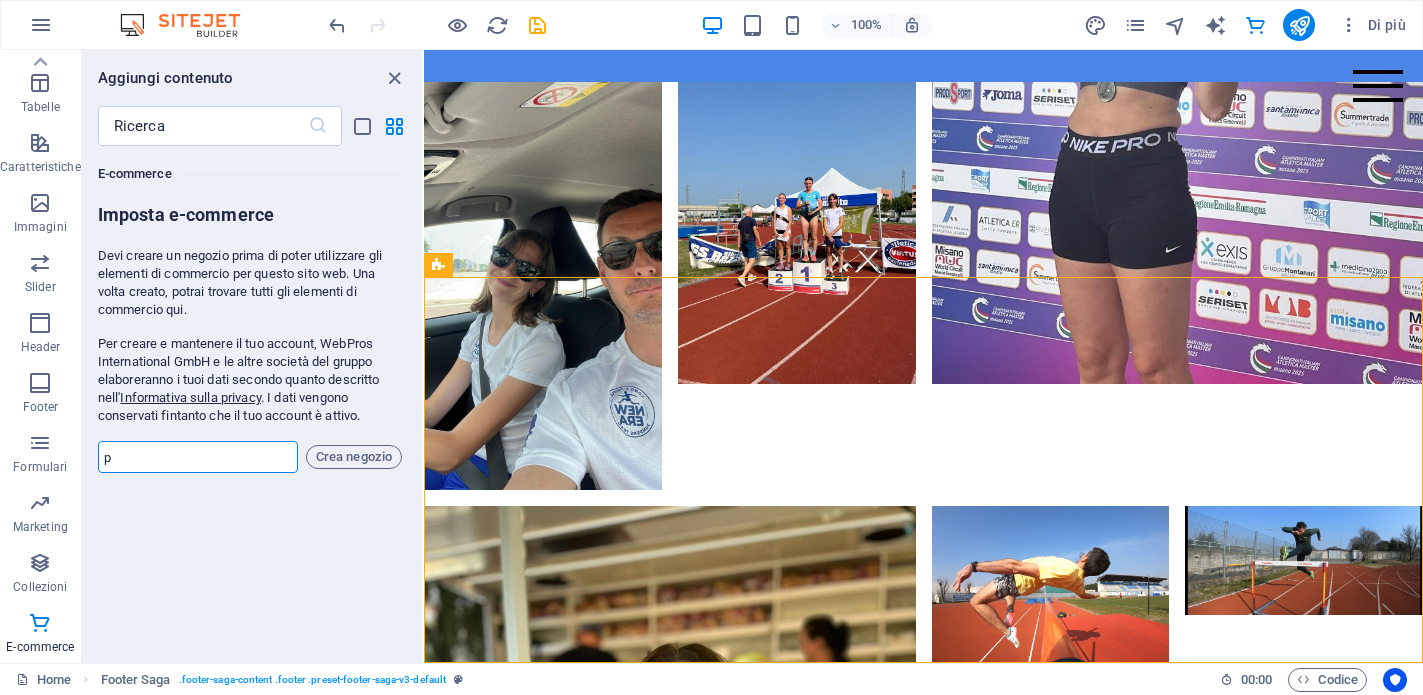 type on "paolocitterio@me.com" 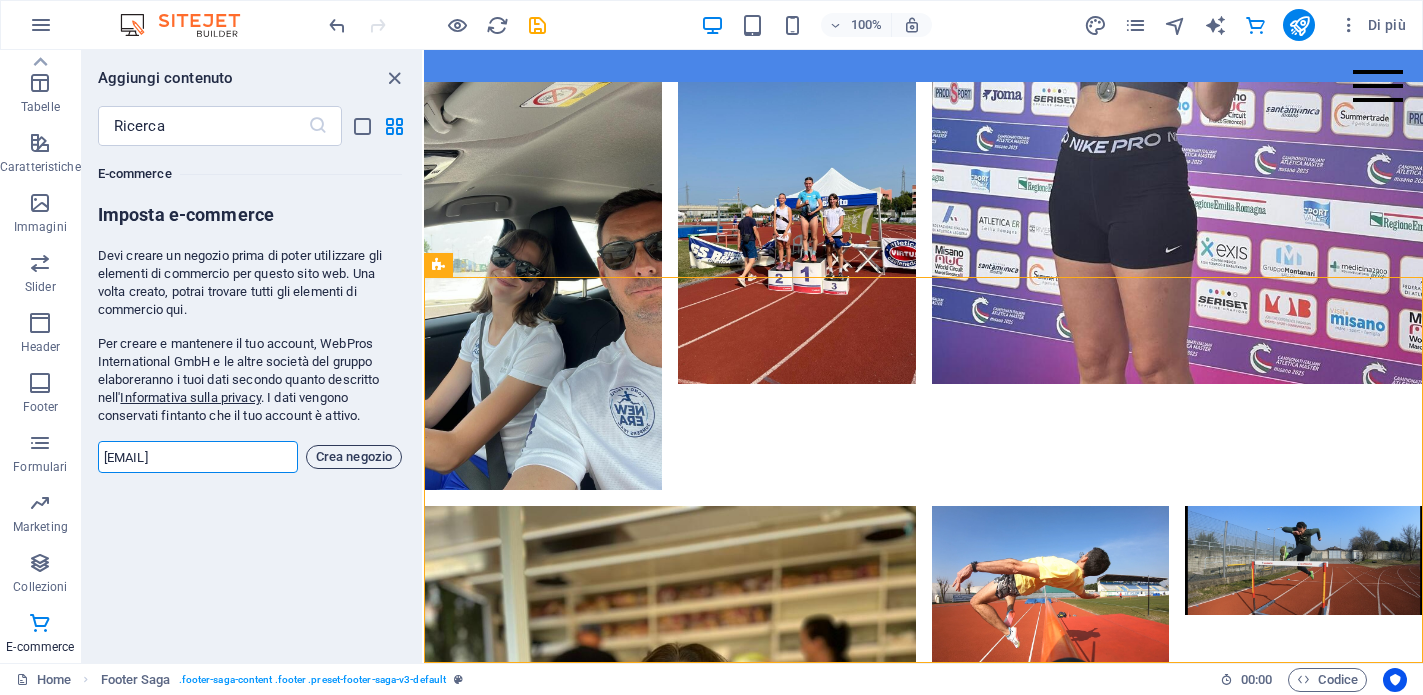 click on "Crea negozio" at bounding box center (354, 457) 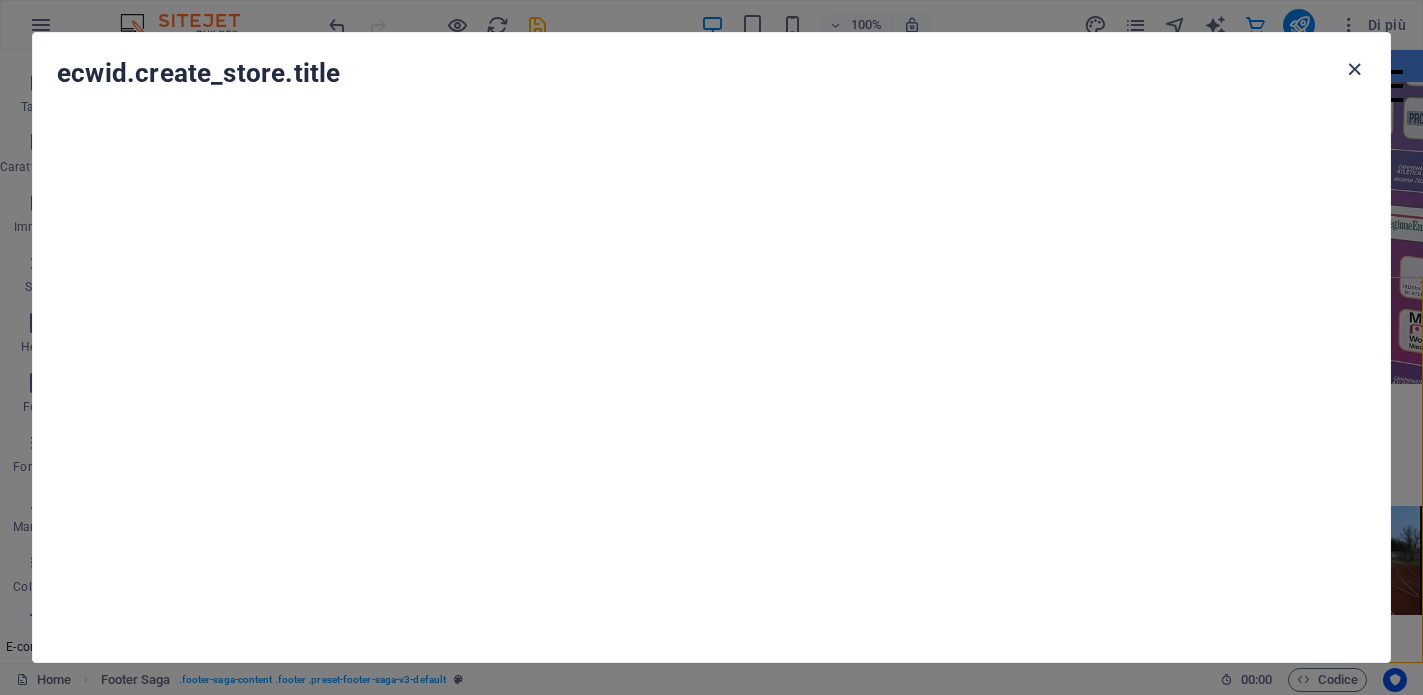 click at bounding box center [1354, 69] 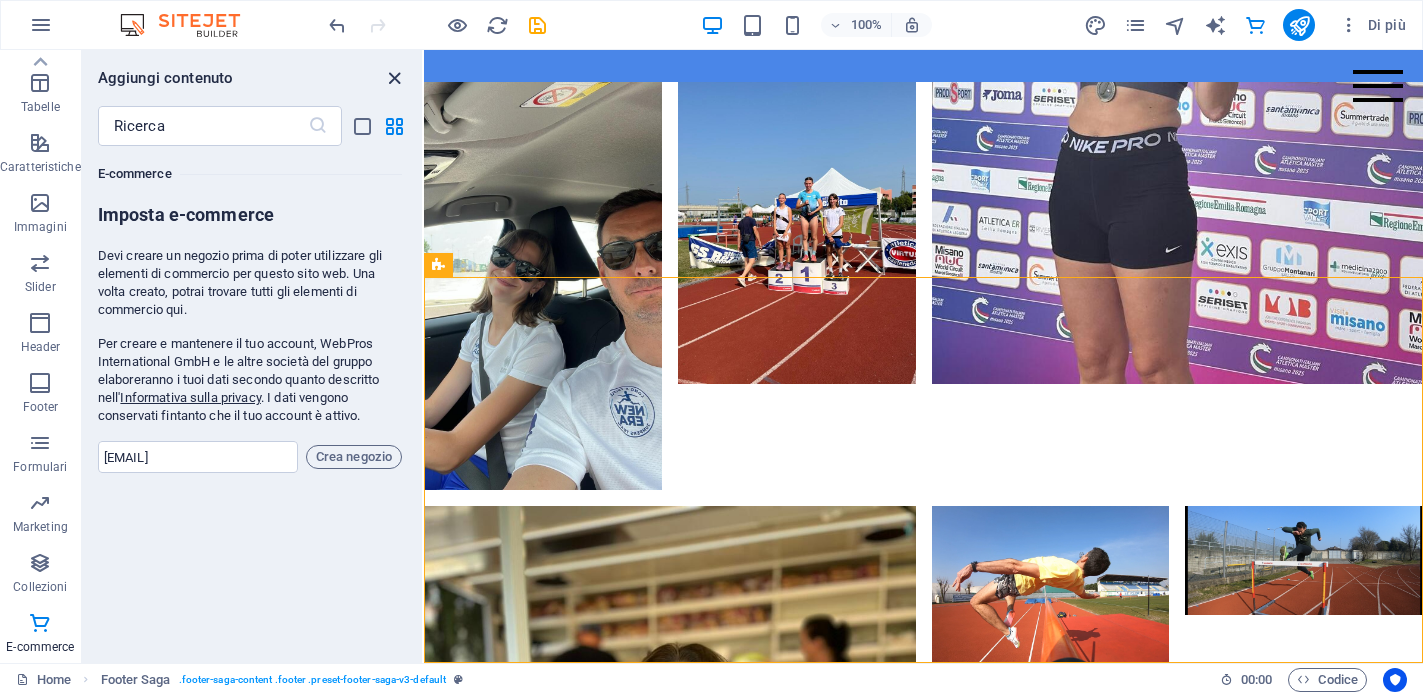 click at bounding box center [394, 78] 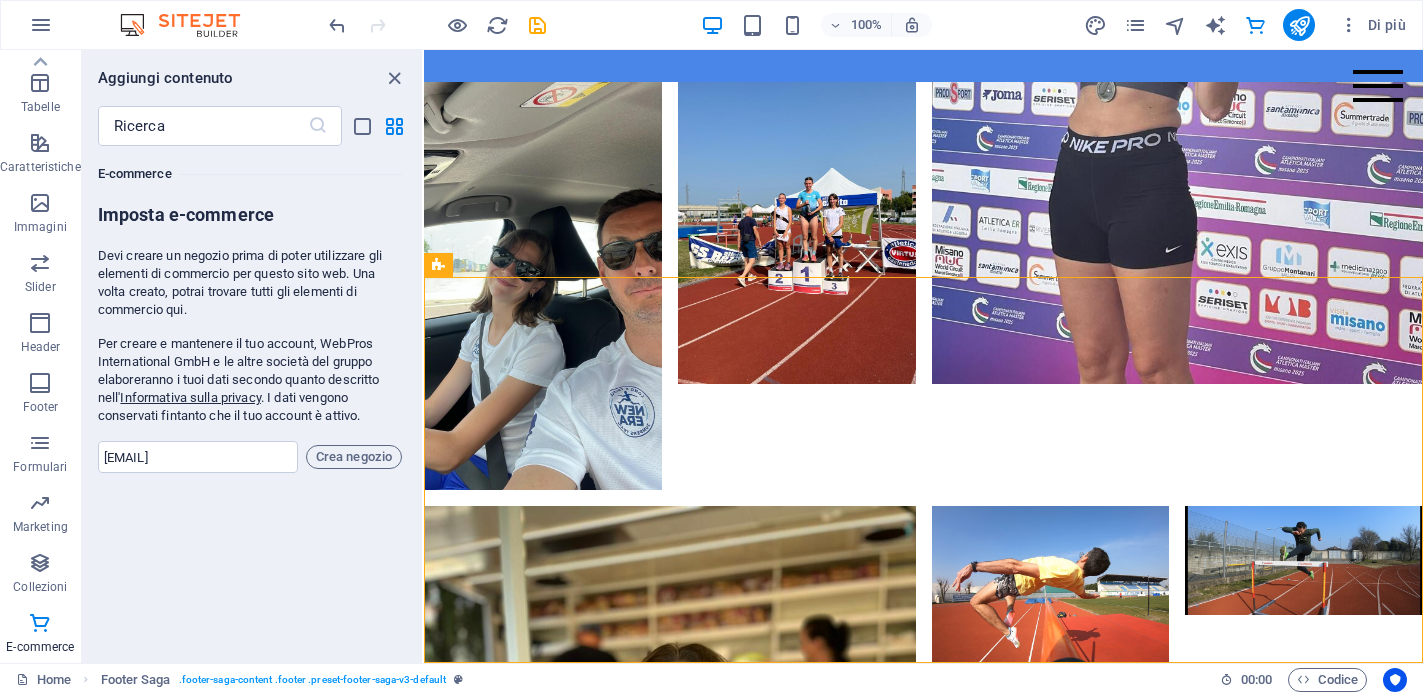 scroll, scrollTop: 13451, scrollLeft: 0, axis: vertical 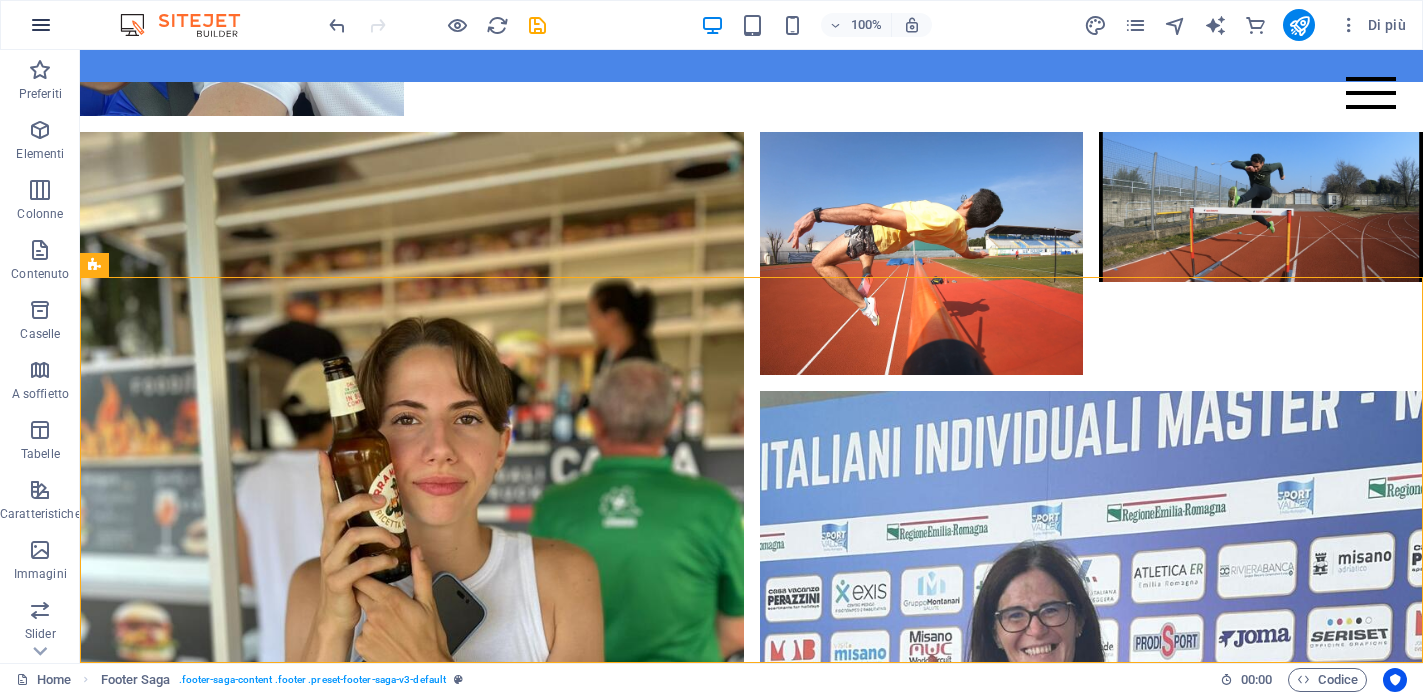 click at bounding box center [41, 25] 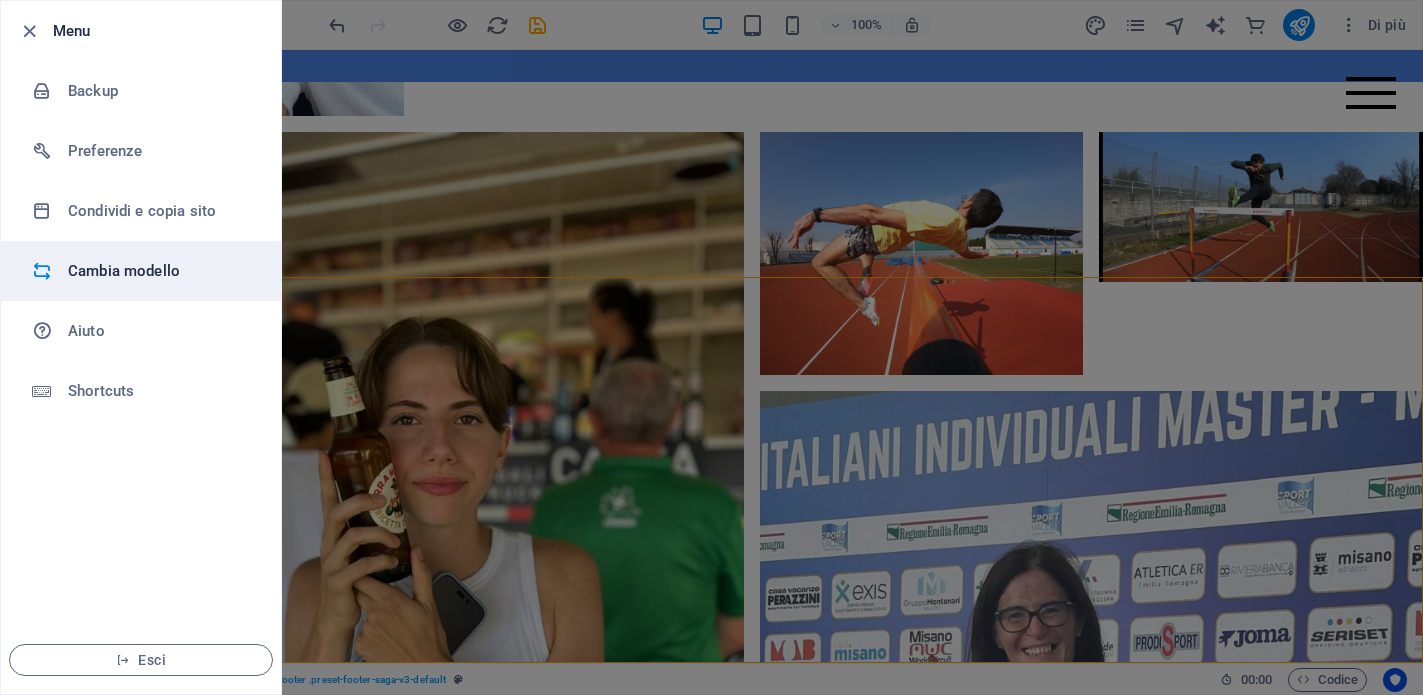 click on "Cambia modello" at bounding box center (160, 271) 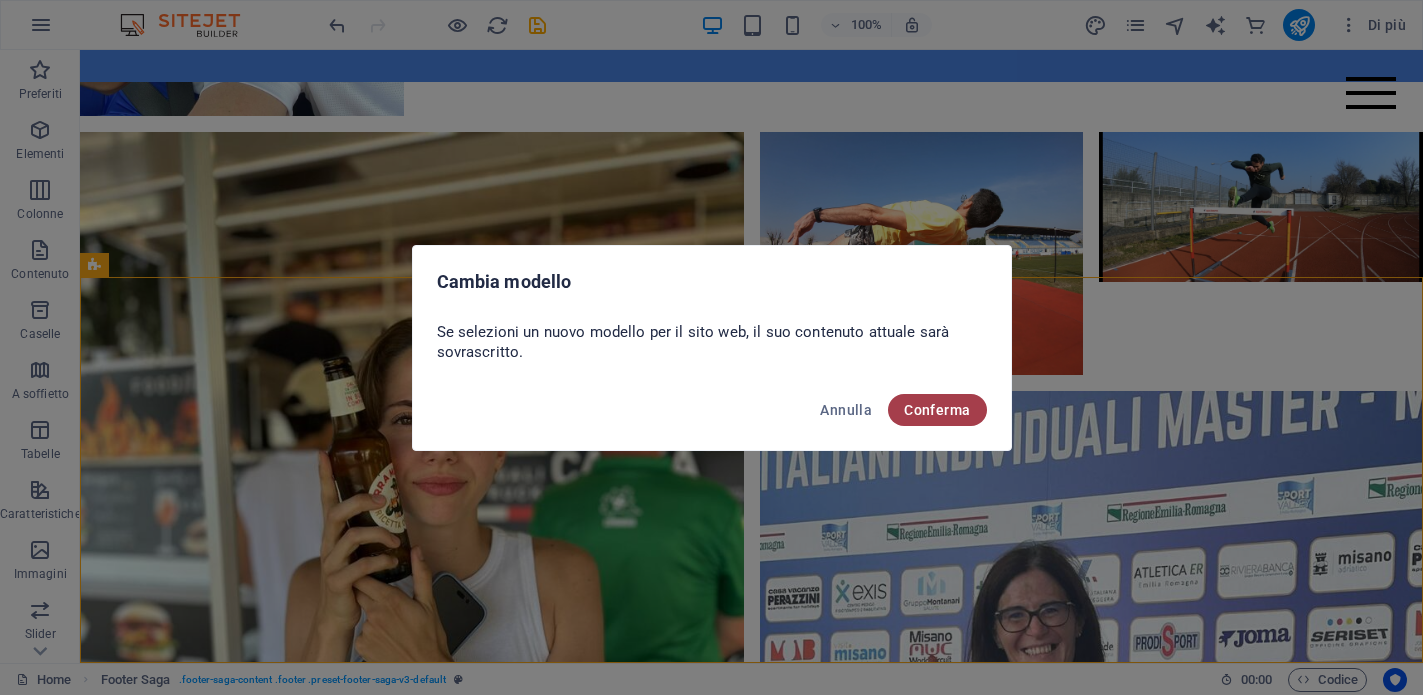 click on "Conferma" at bounding box center [937, 410] 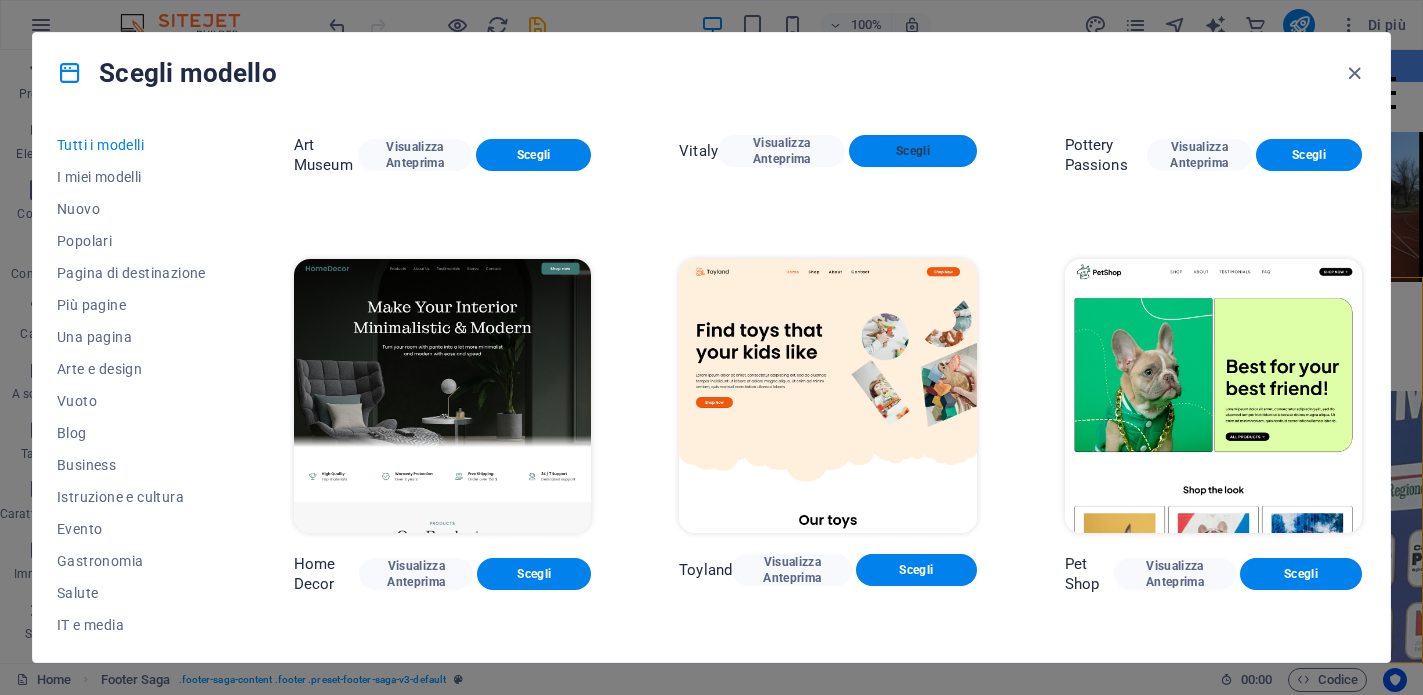 scroll, scrollTop: 733, scrollLeft: 0, axis: vertical 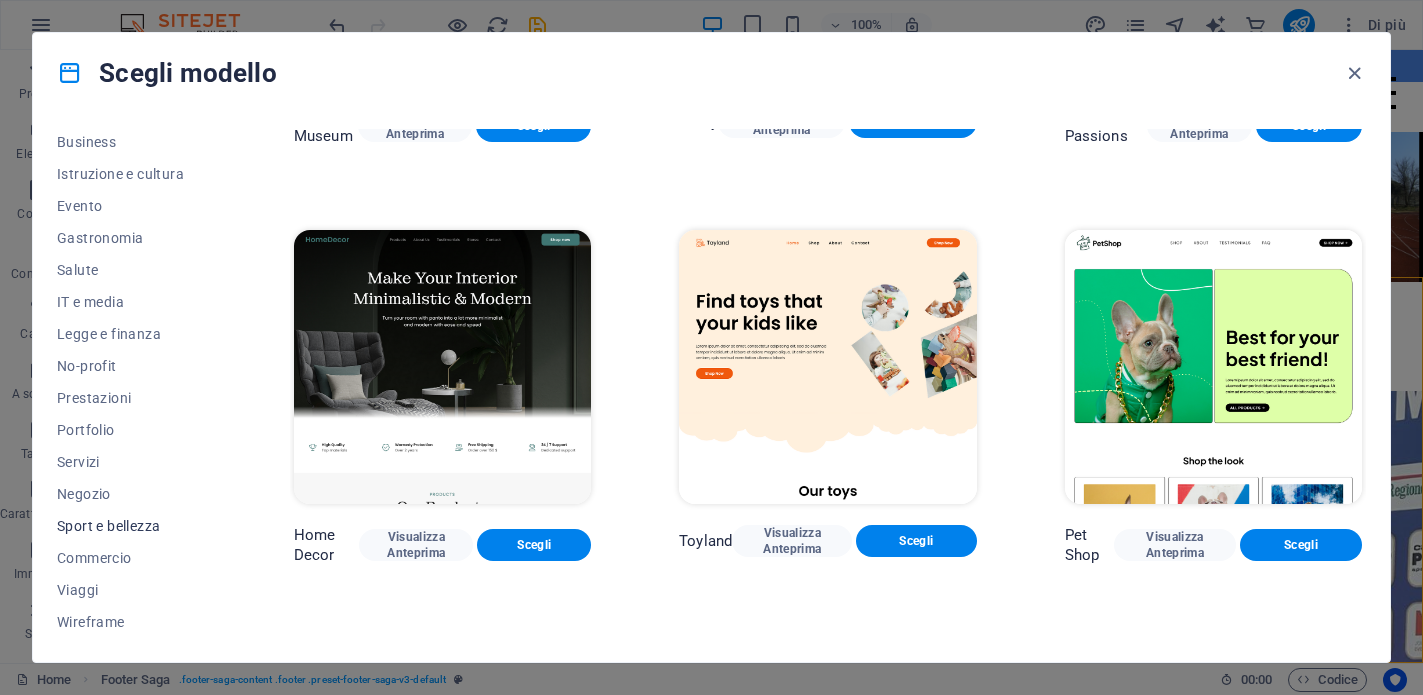 click on "Sport e bellezza" at bounding box center [131, 526] 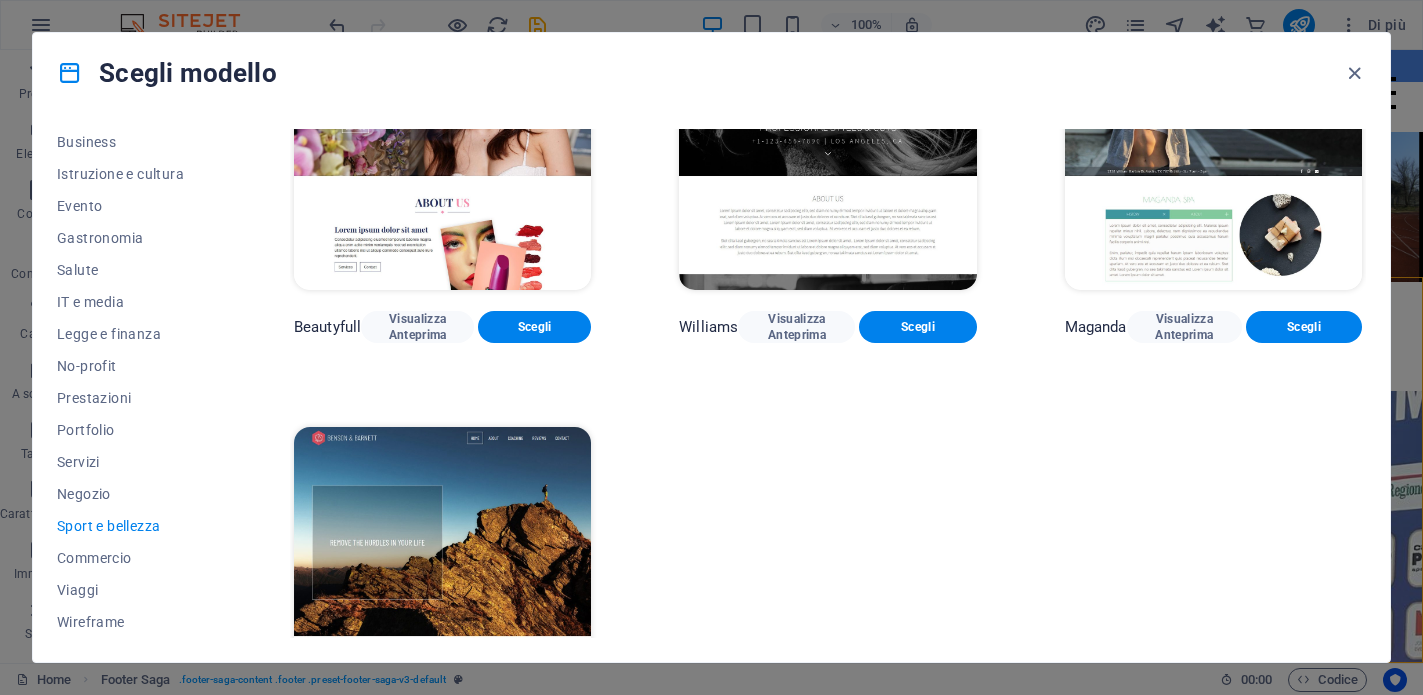 scroll, scrollTop: 1890, scrollLeft: 0, axis: vertical 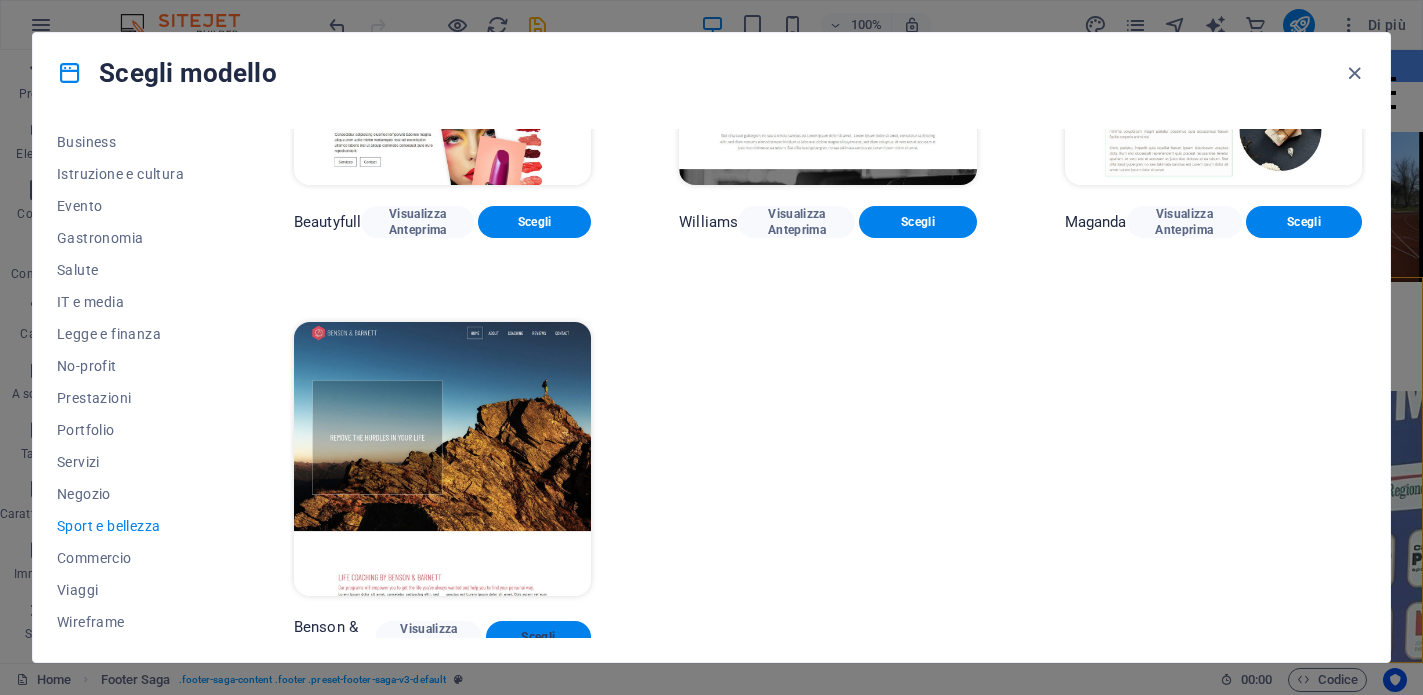 click on "Scegli" at bounding box center [538, 637] 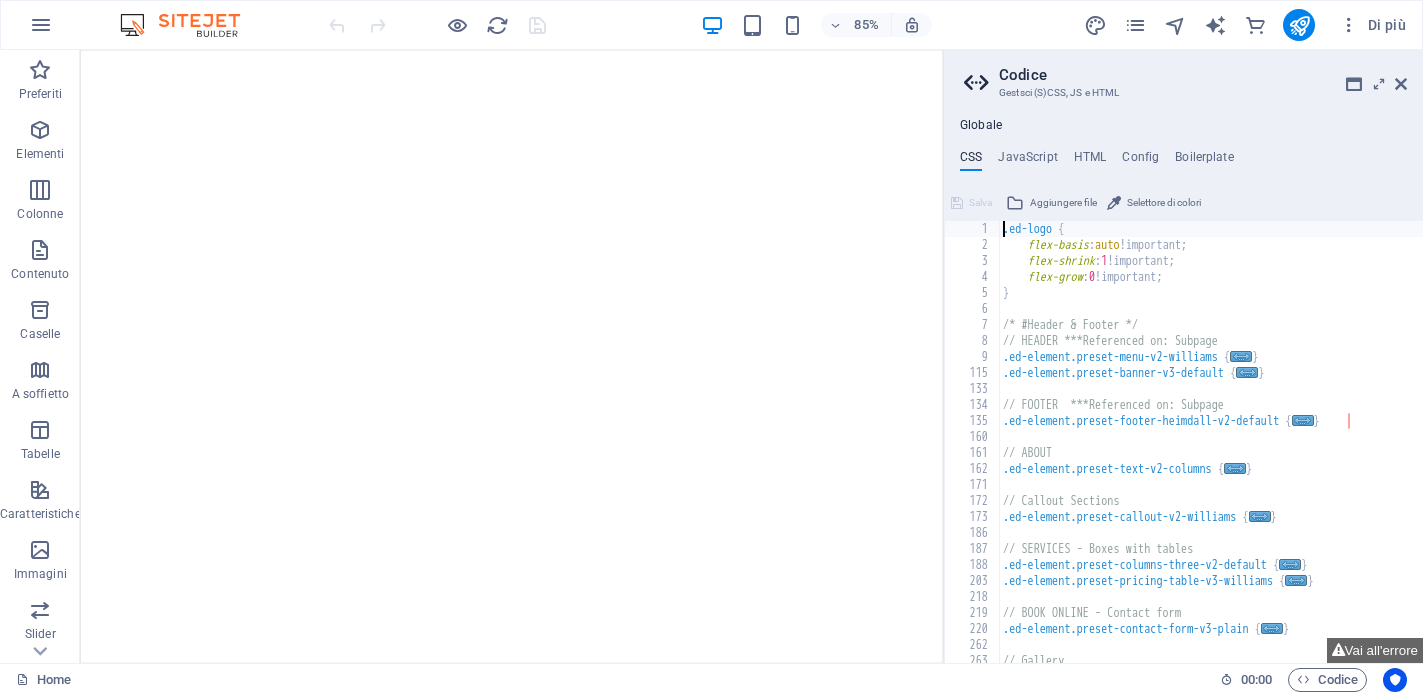 scroll, scrollTop: 0, scrollLeft: 0, axis: both 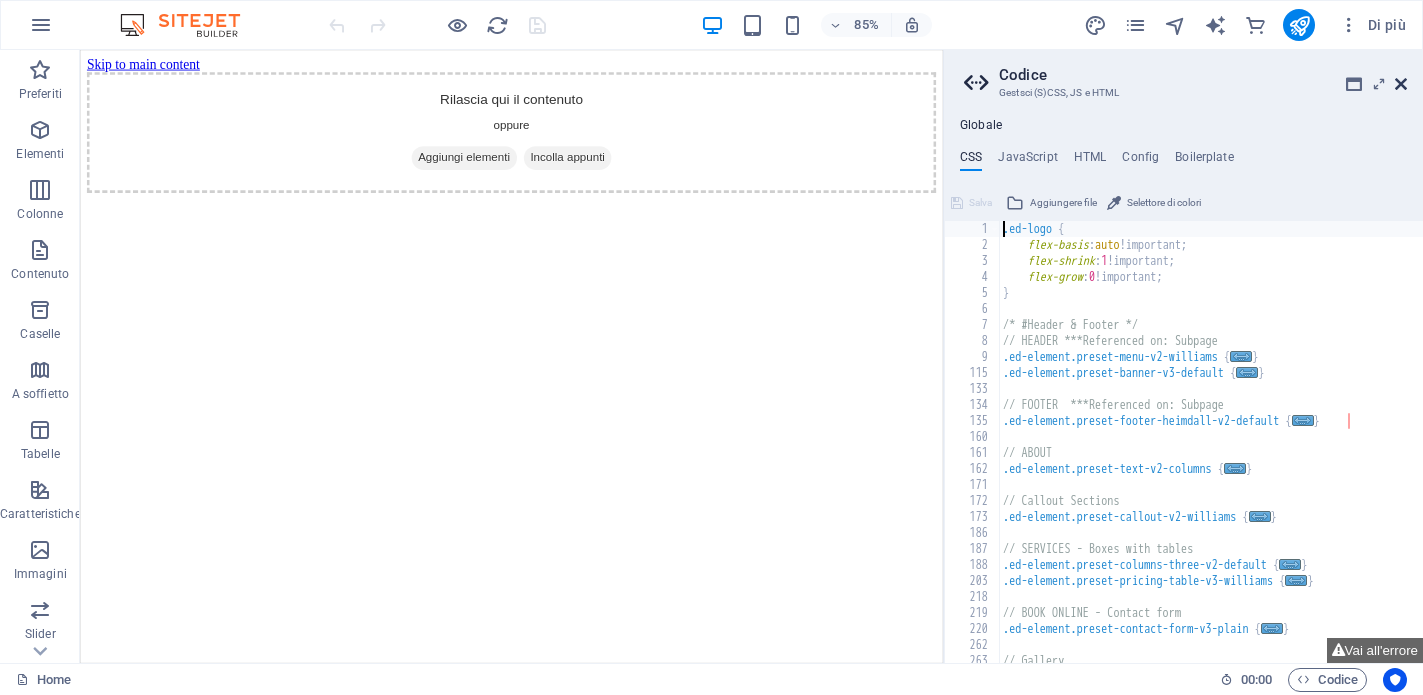 drag, startPoint x: 1403, startPoint y: 85, endPoint x: 1322, endPoint y: 35, distance: 95.189285 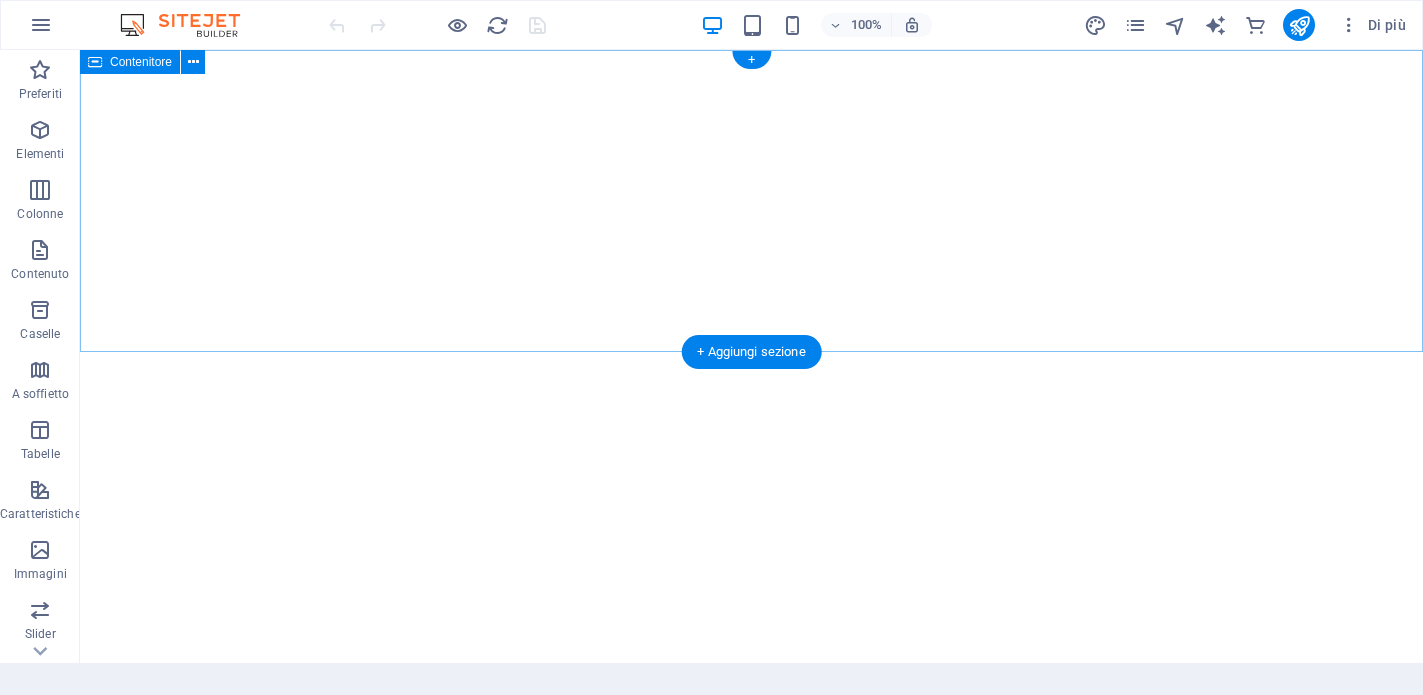 scroll, scrollTop: 0, scrollLeft: 0, axis: both 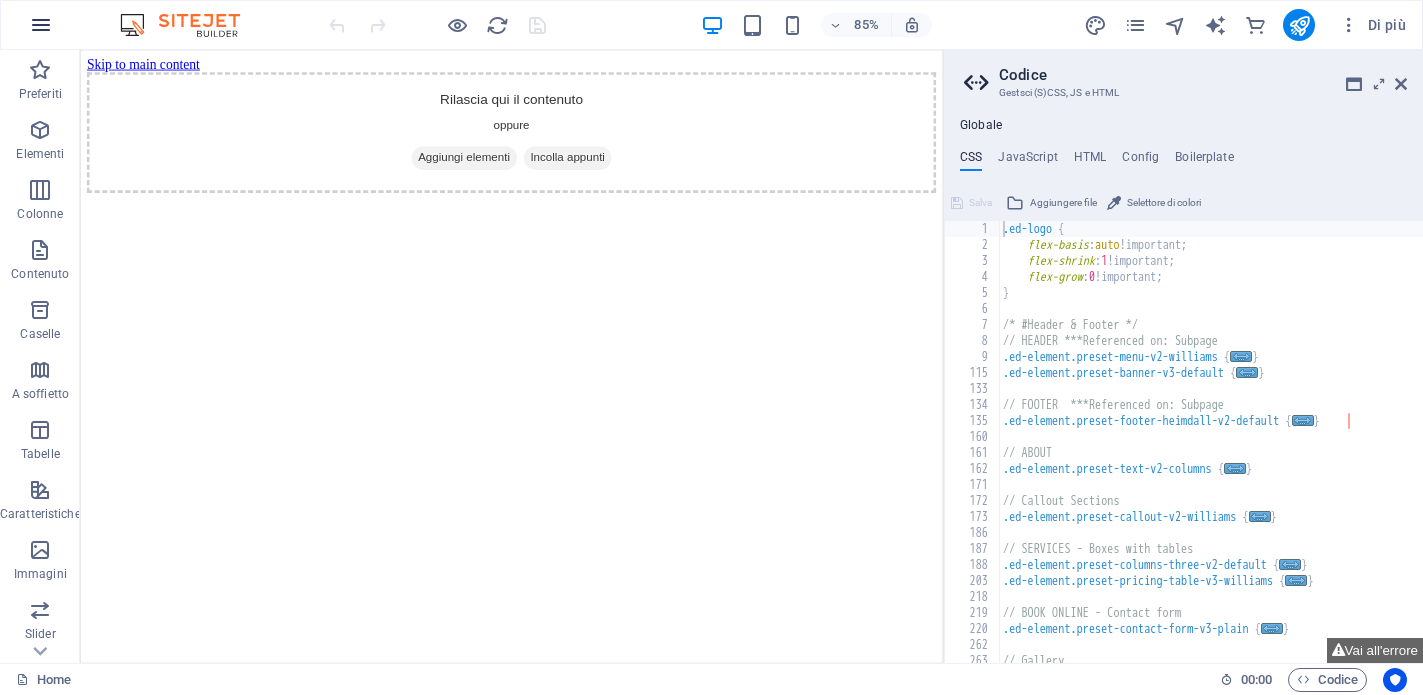 click at bounding box center (41, 25) 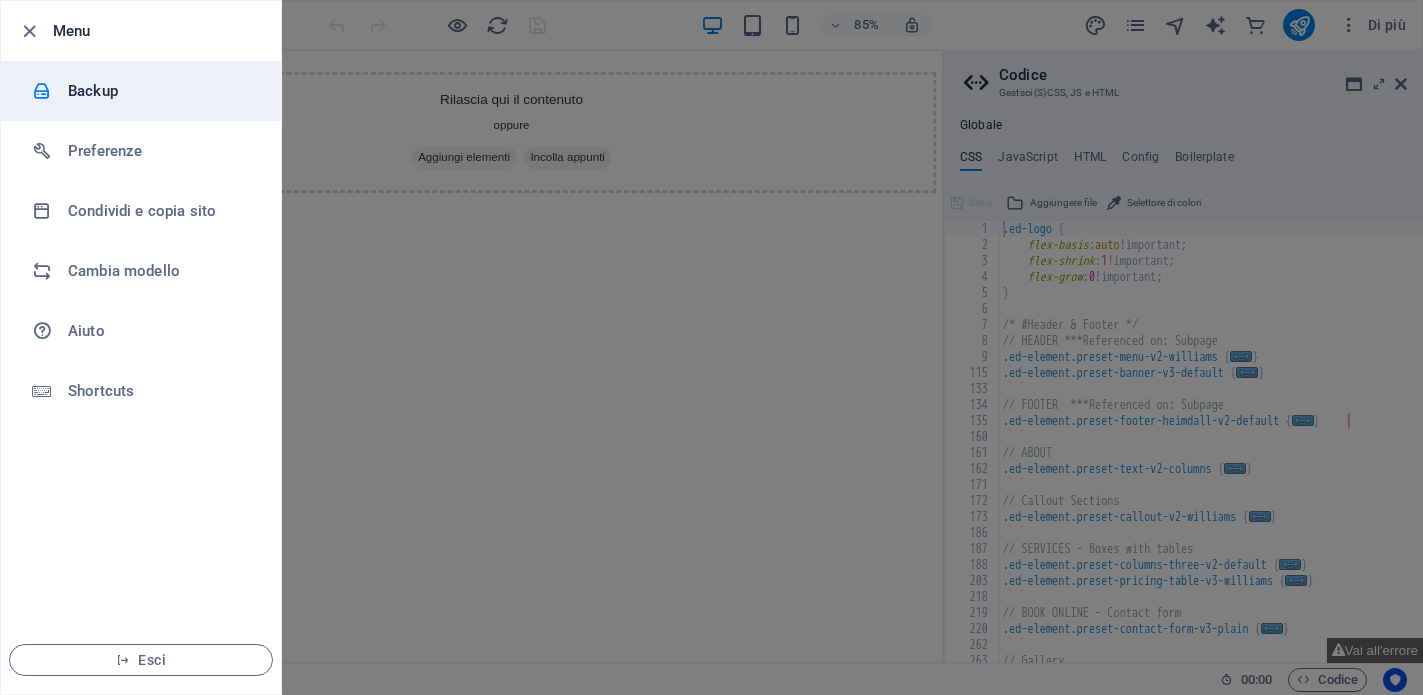 click on "Backup" at bounding box center [160, 91] 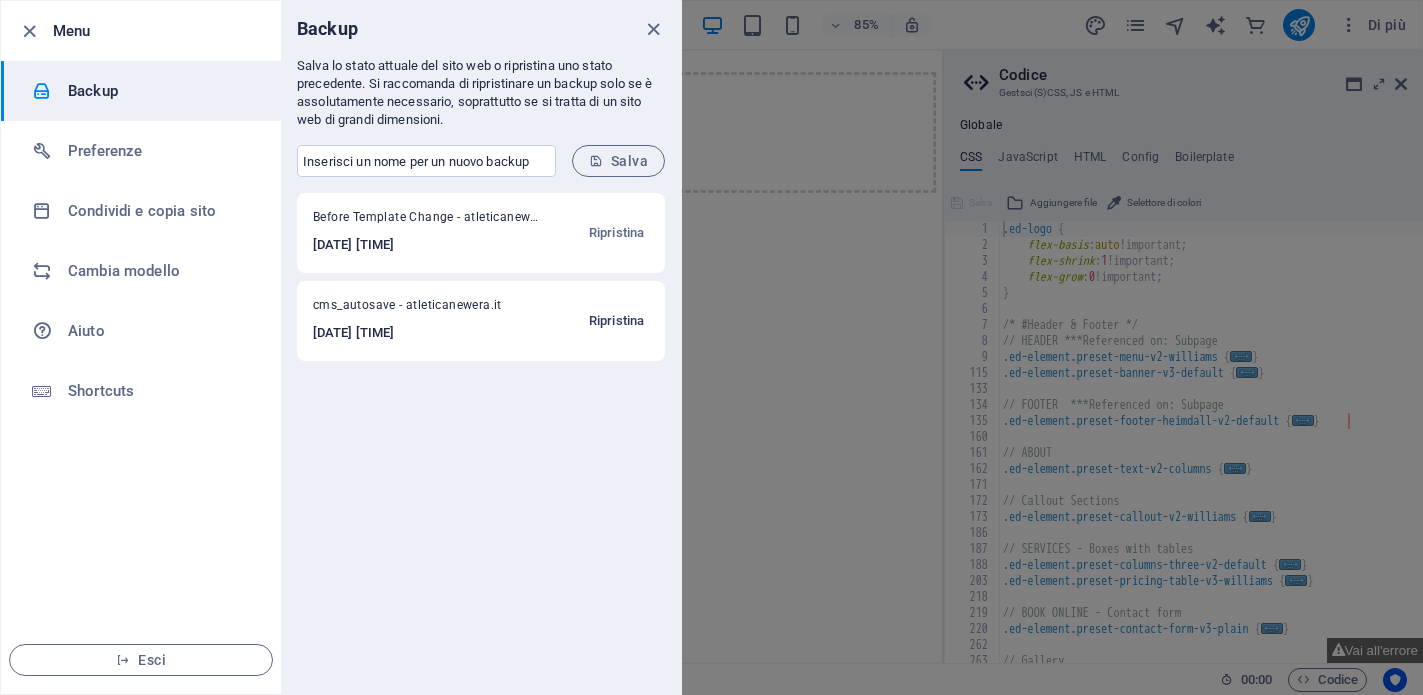 click on "Ripristina" at bounding box center (616, 321) 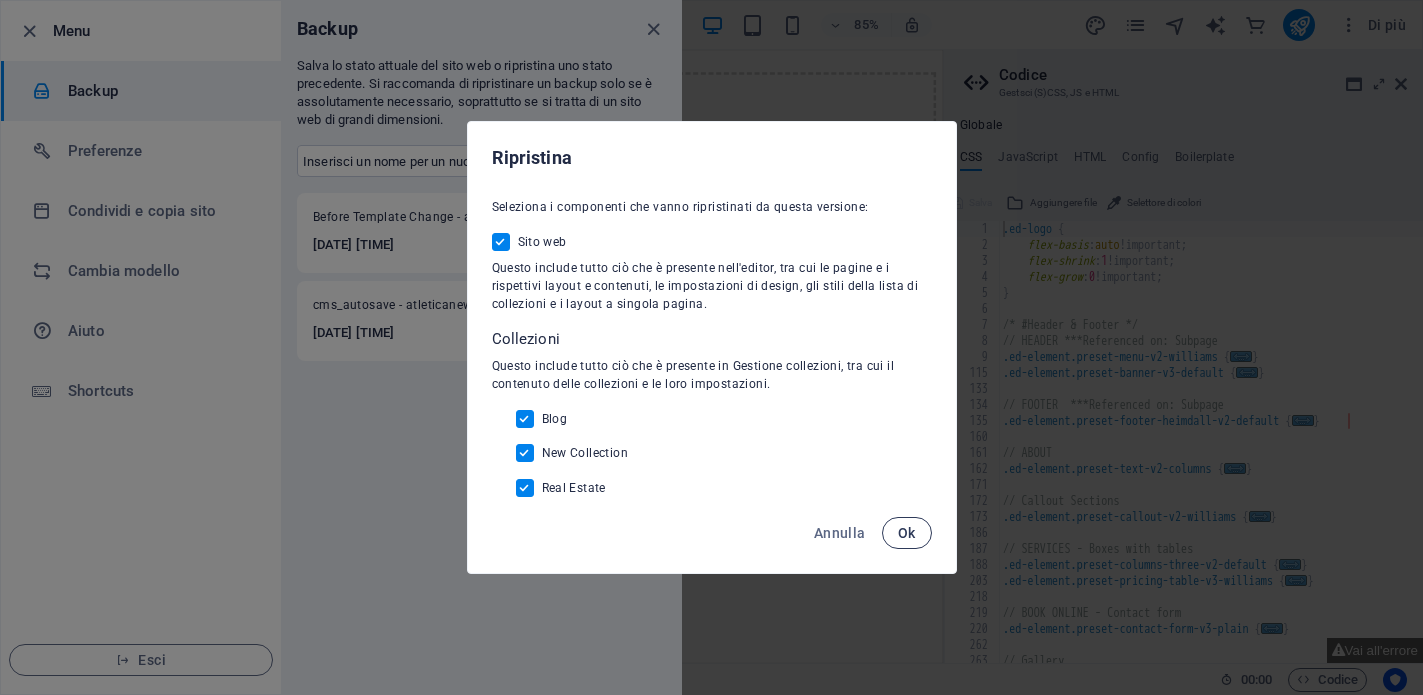 click on "Ok" at bounding box center [907, 533] 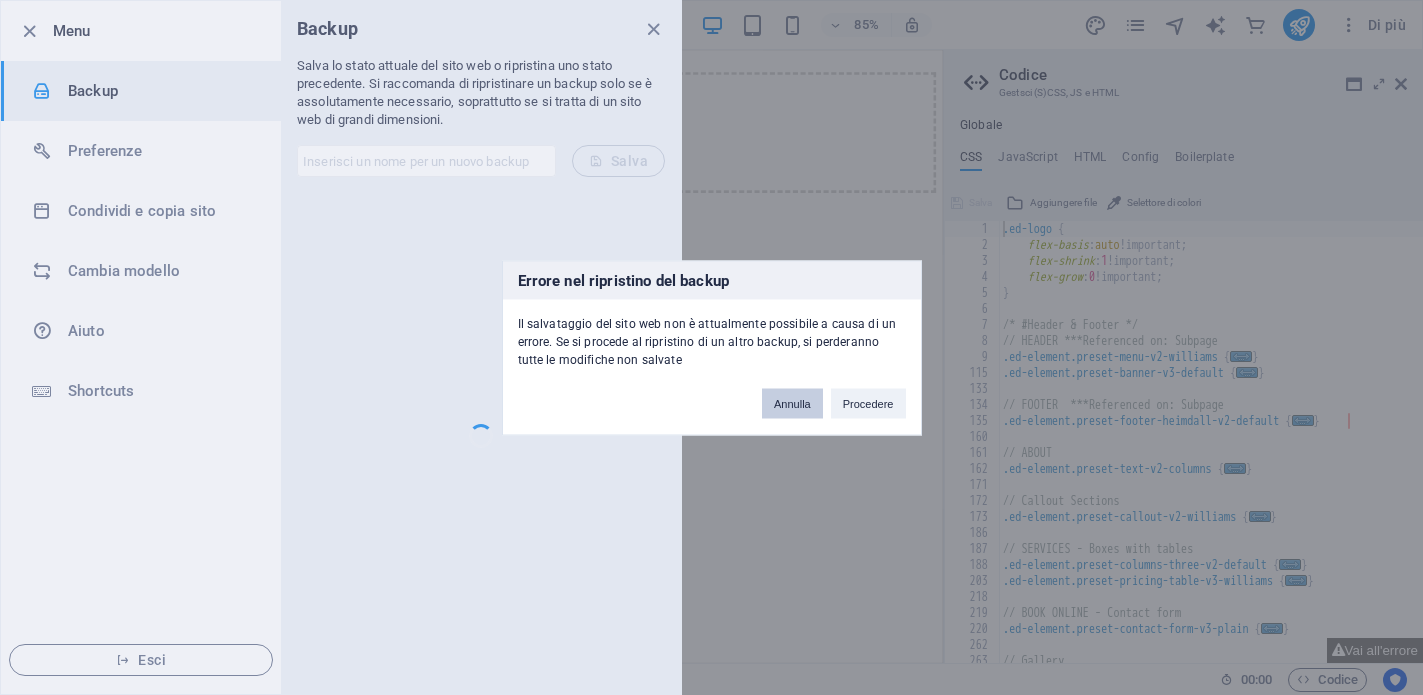 click on "Annulla" at bounding box center [792, 403] 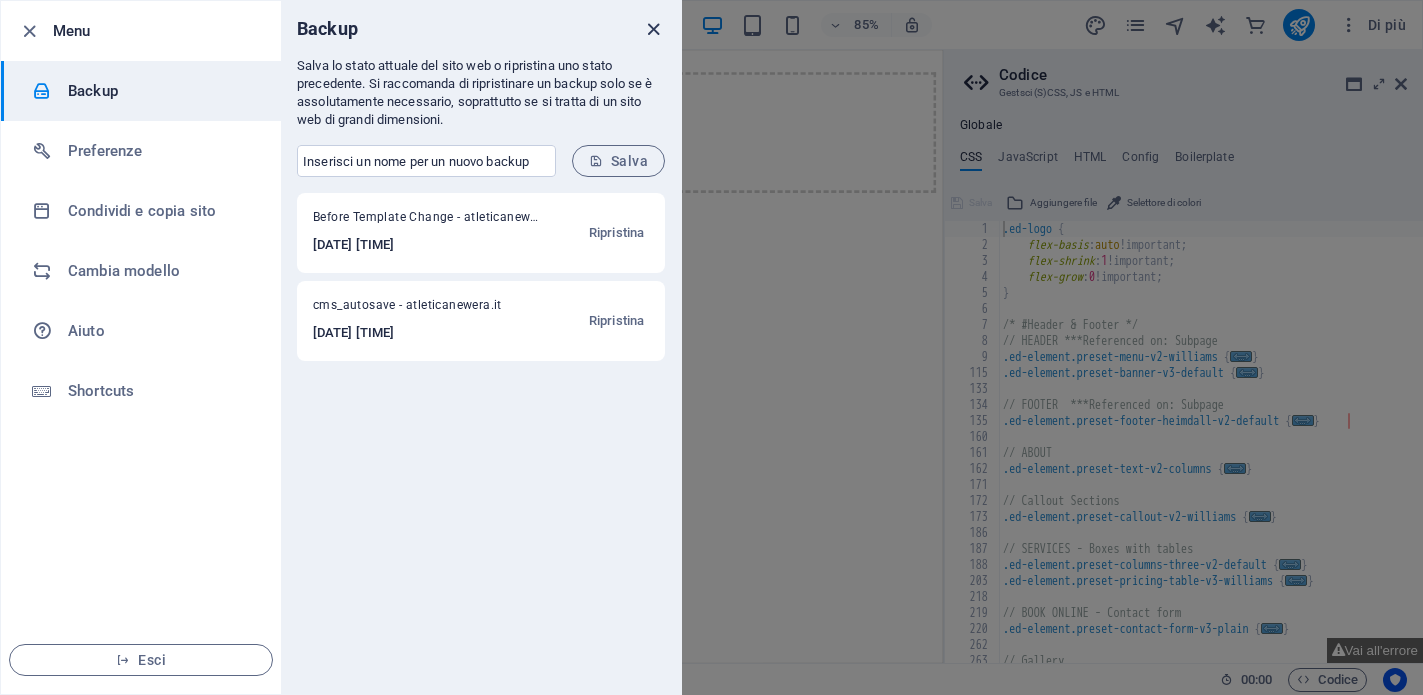 click at bounding box center (653, 29) 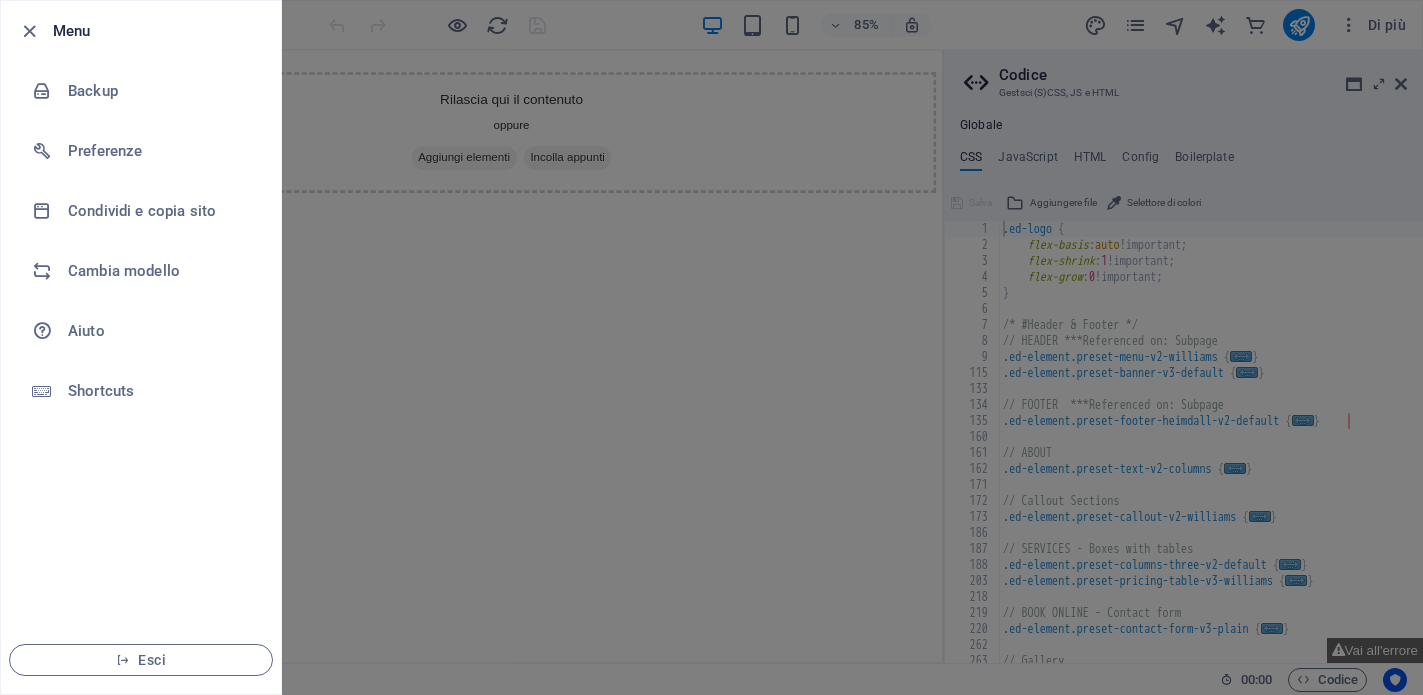 click on "Menu" at bounding box center (141, 31) 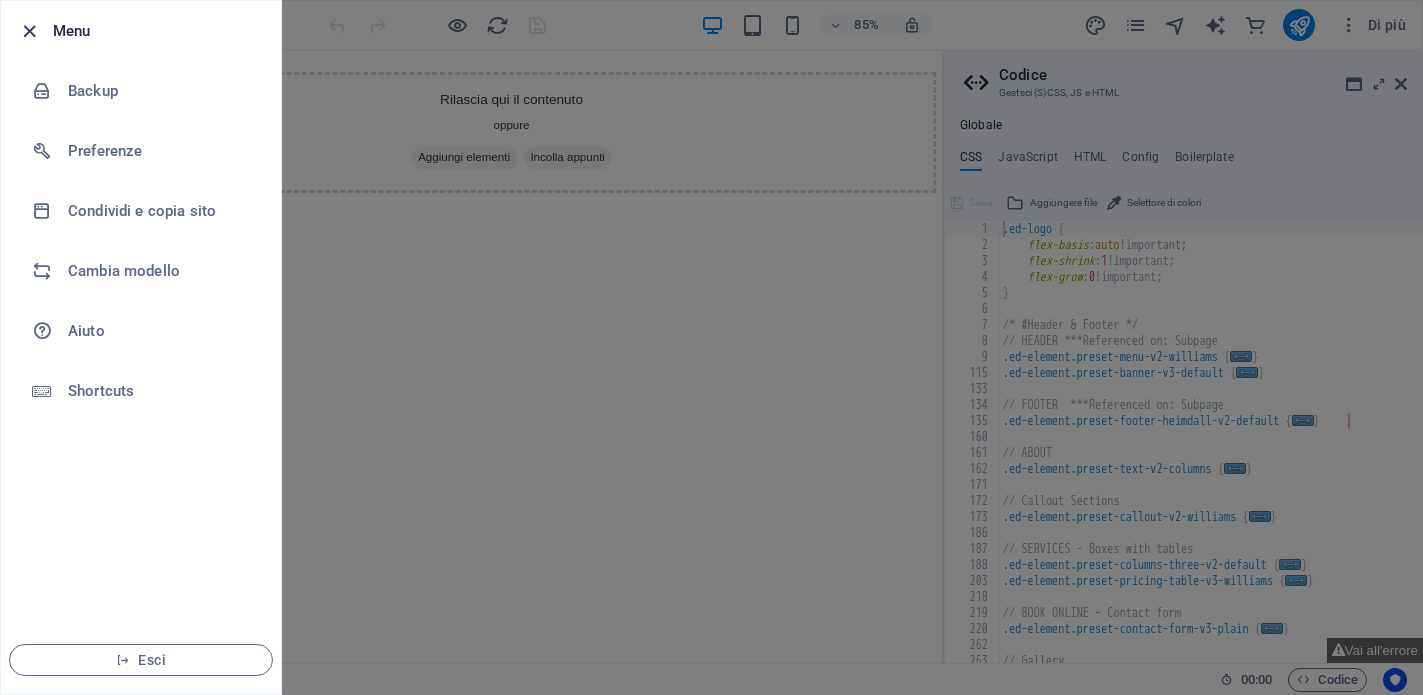 click at bounding box center (29, 31) 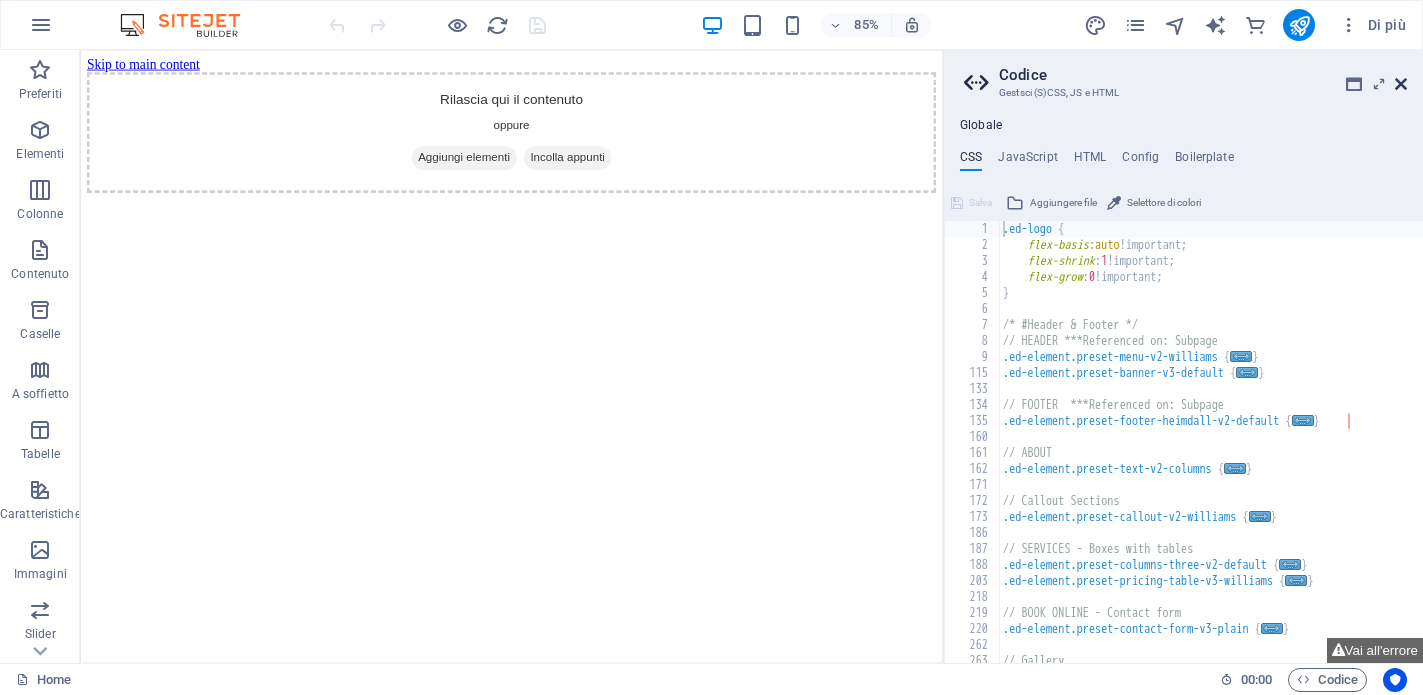 click at bounding box center (1401, 84) 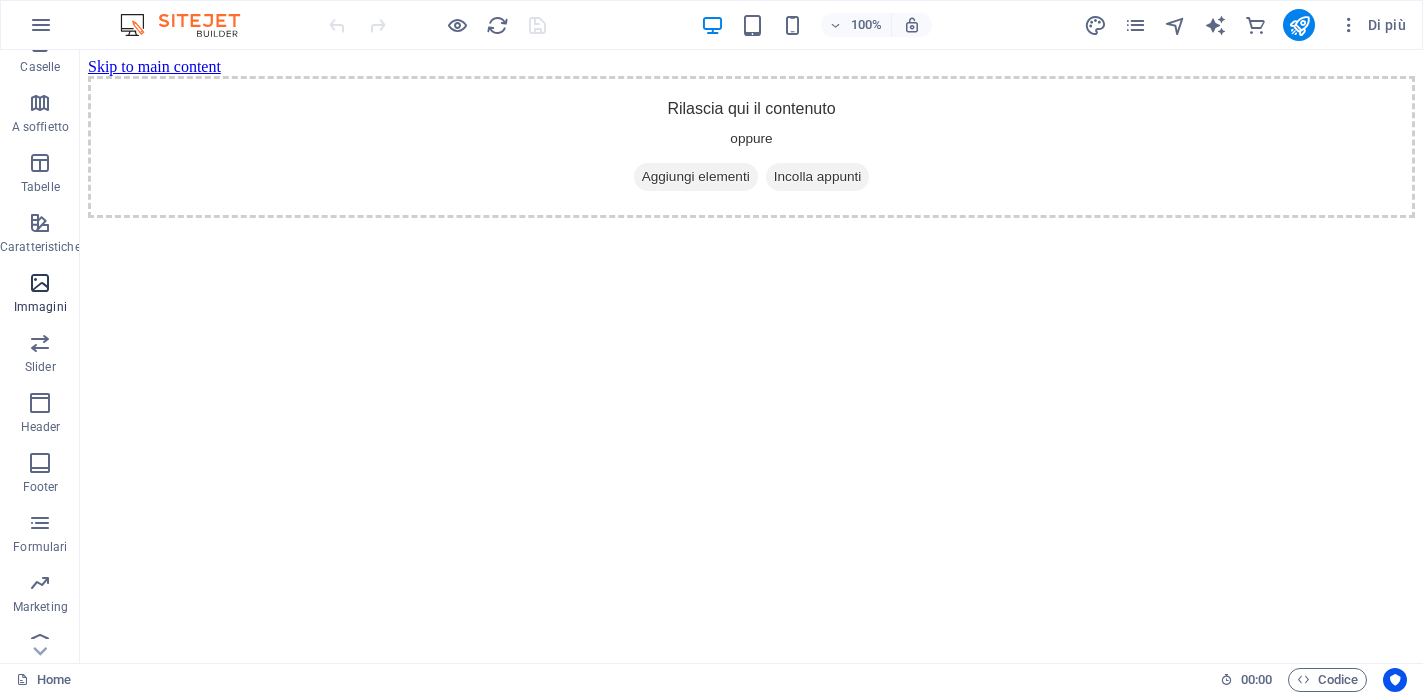 scroll, scrollTop: 347, scrollLeft: 0, axis: vertical 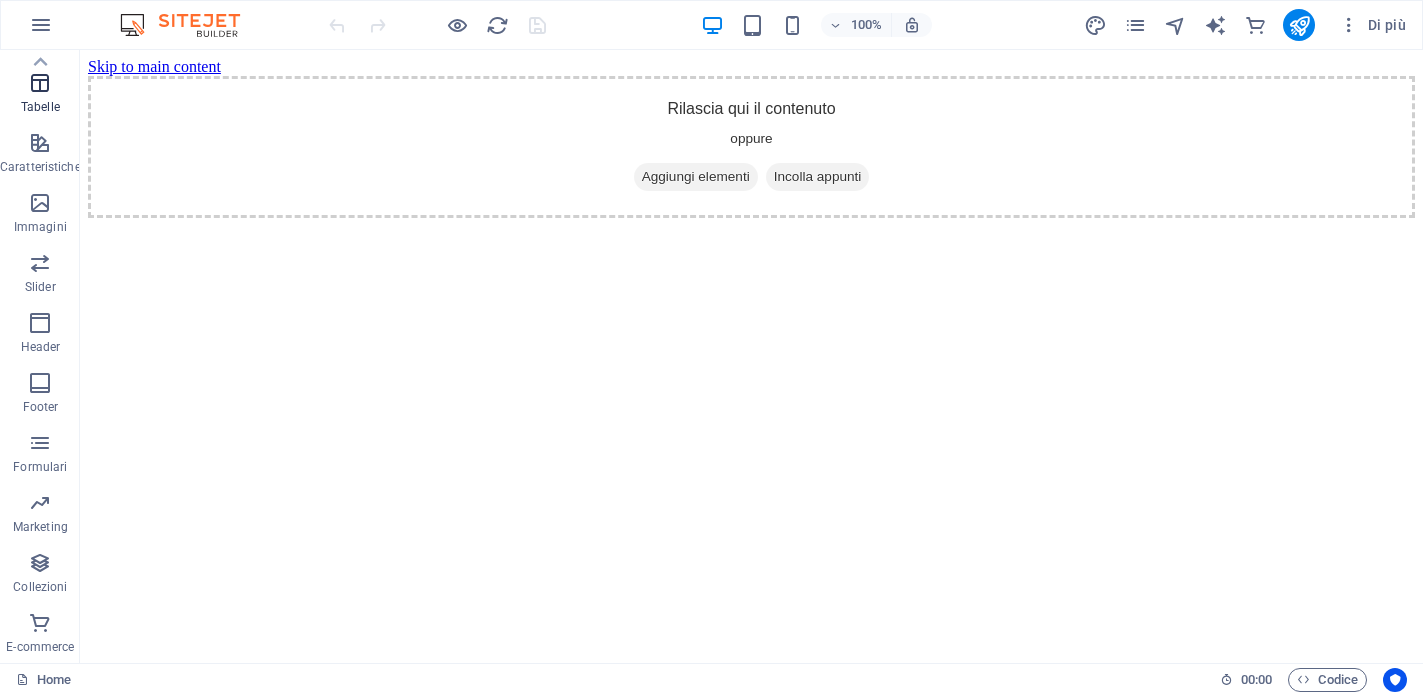 click at bounding box center [40, 83] 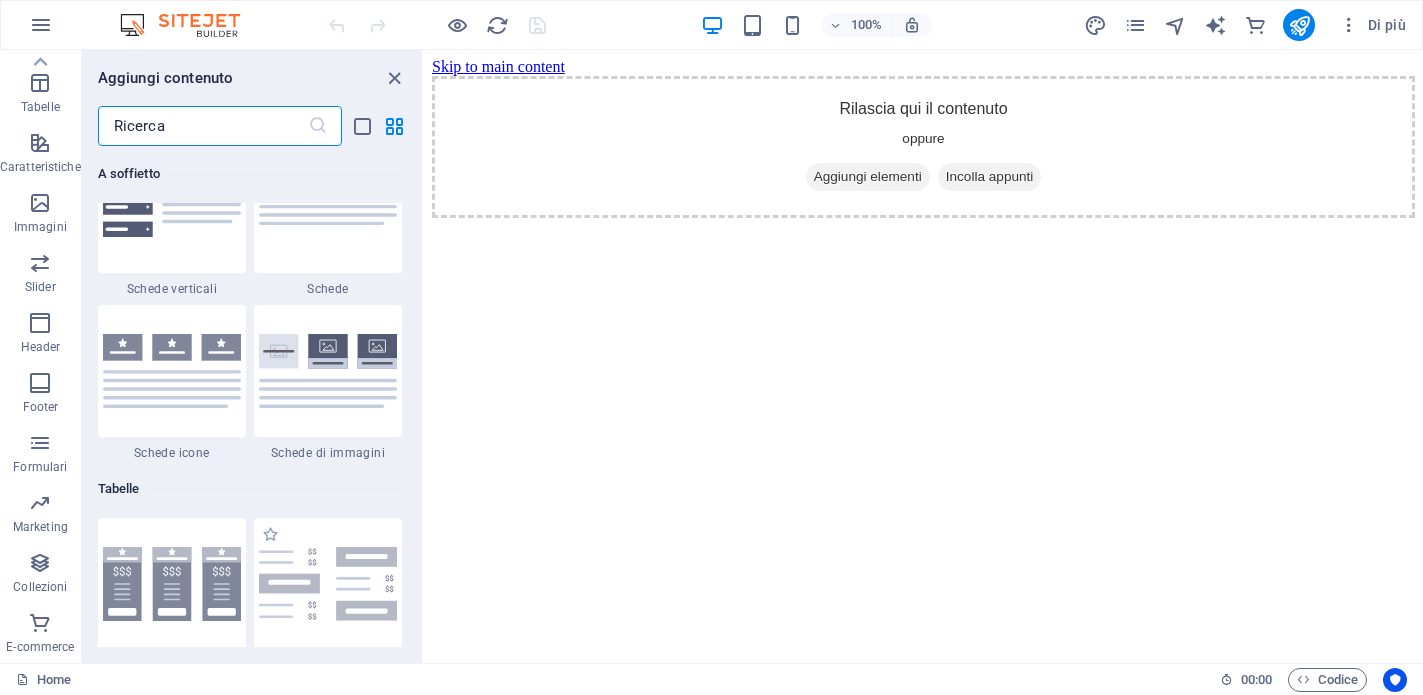 scroll, scrollTop: 6351, scrollLeft: 0, axis: vertical 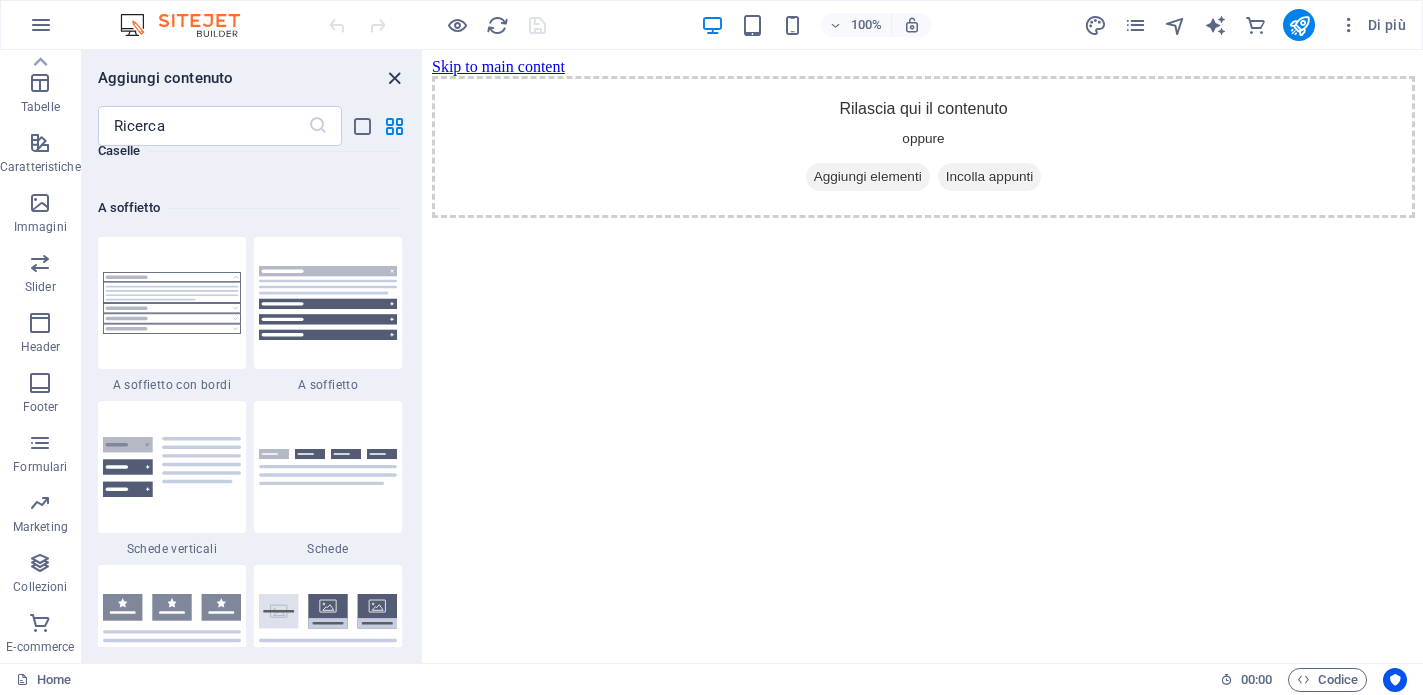click at bounding box center (394, 78) 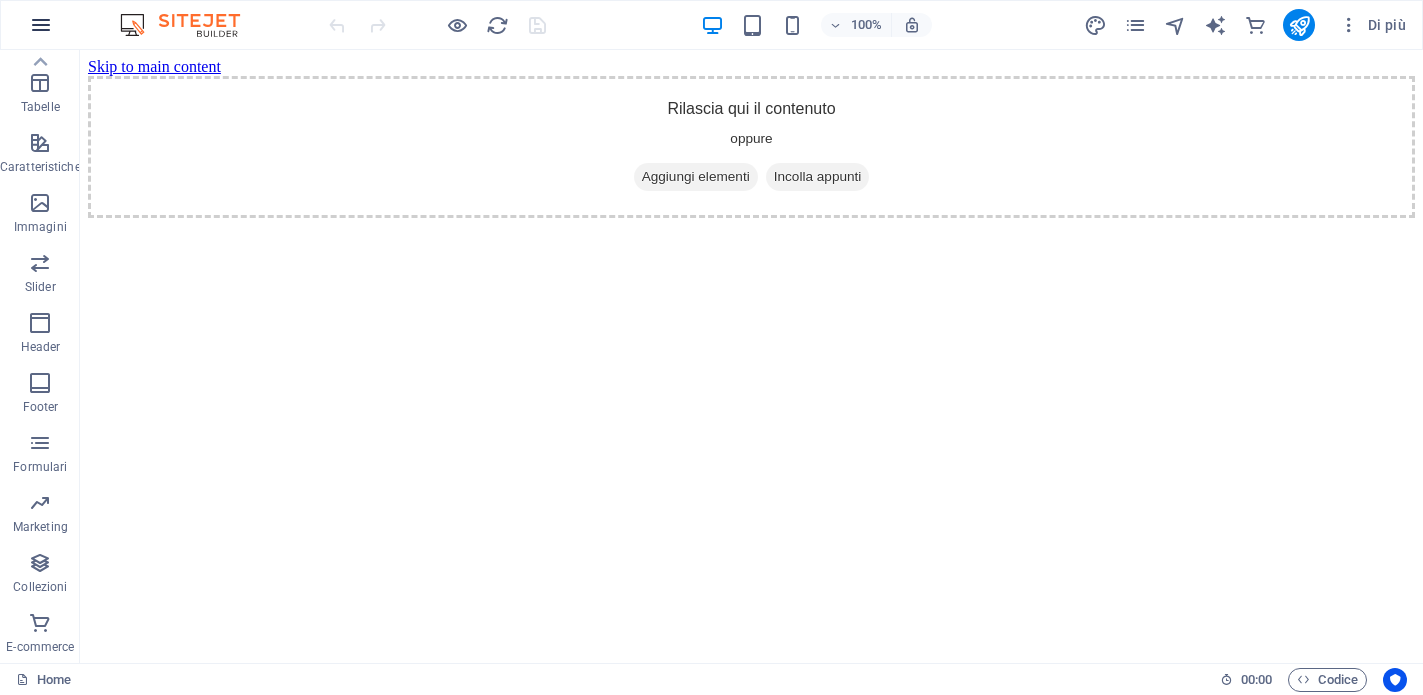 click at bounding box center (41, 25) 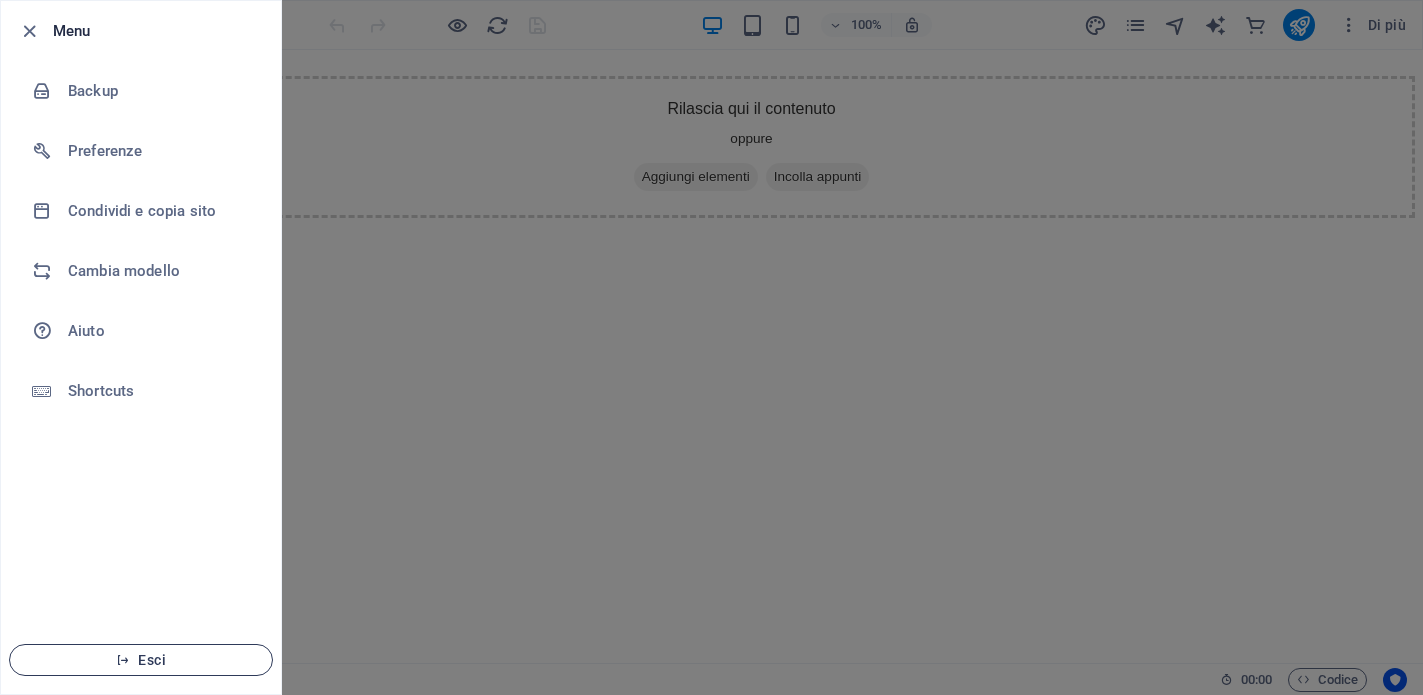 click on "Esci" at bounding box center [141, 660] 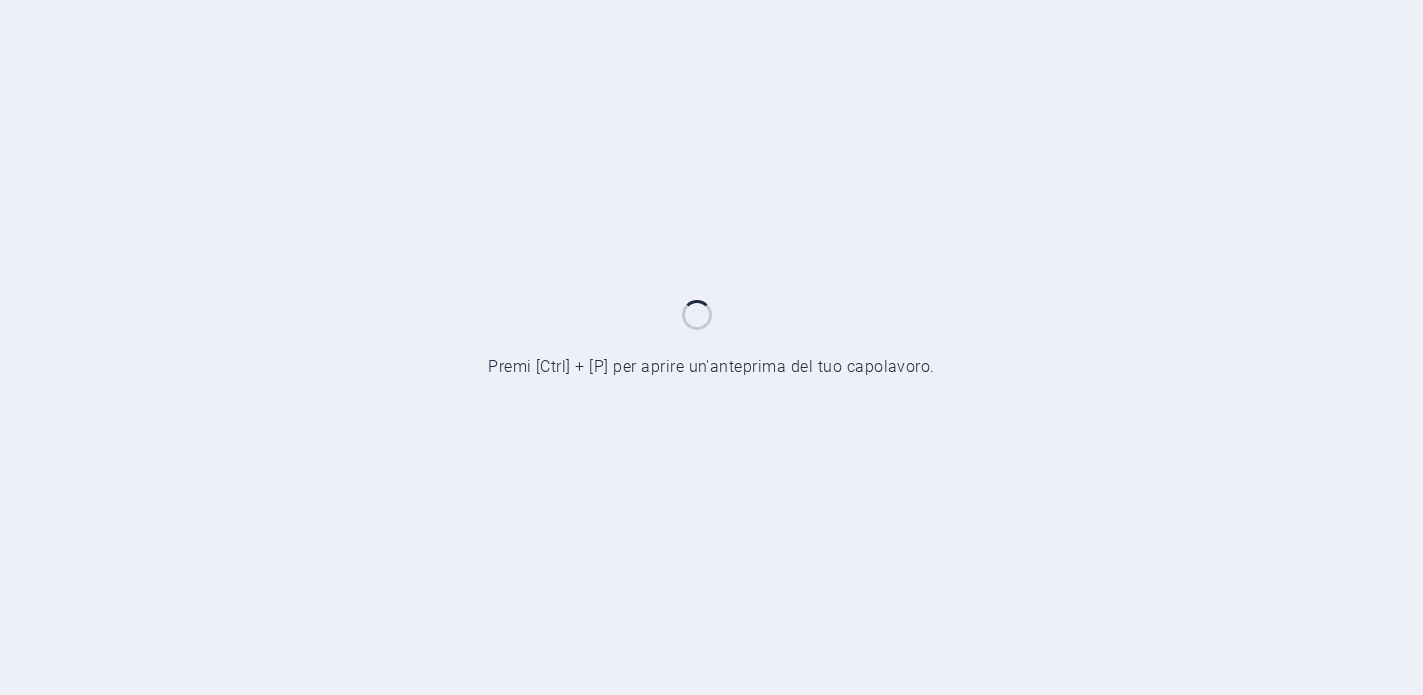 scroll, scrollTop: 0, scrollLeft: 0, axis: both 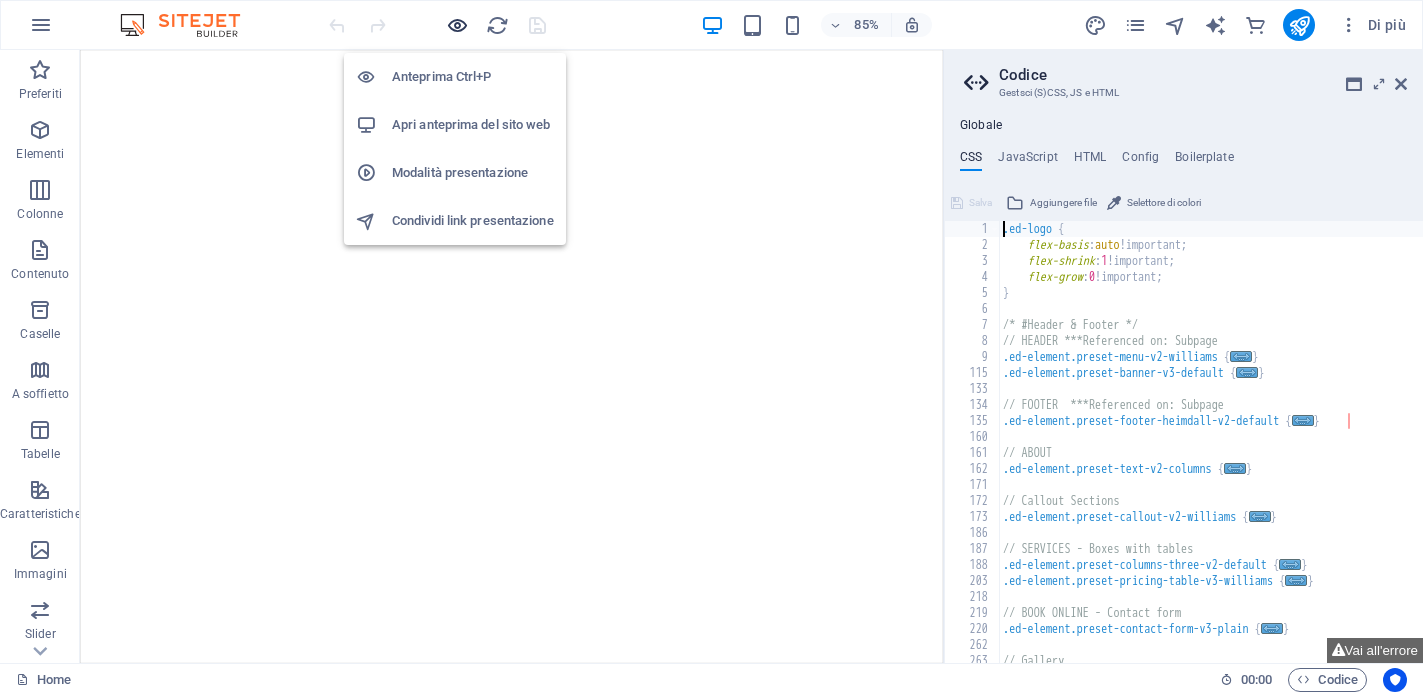 click at bounding box center [457, 25] 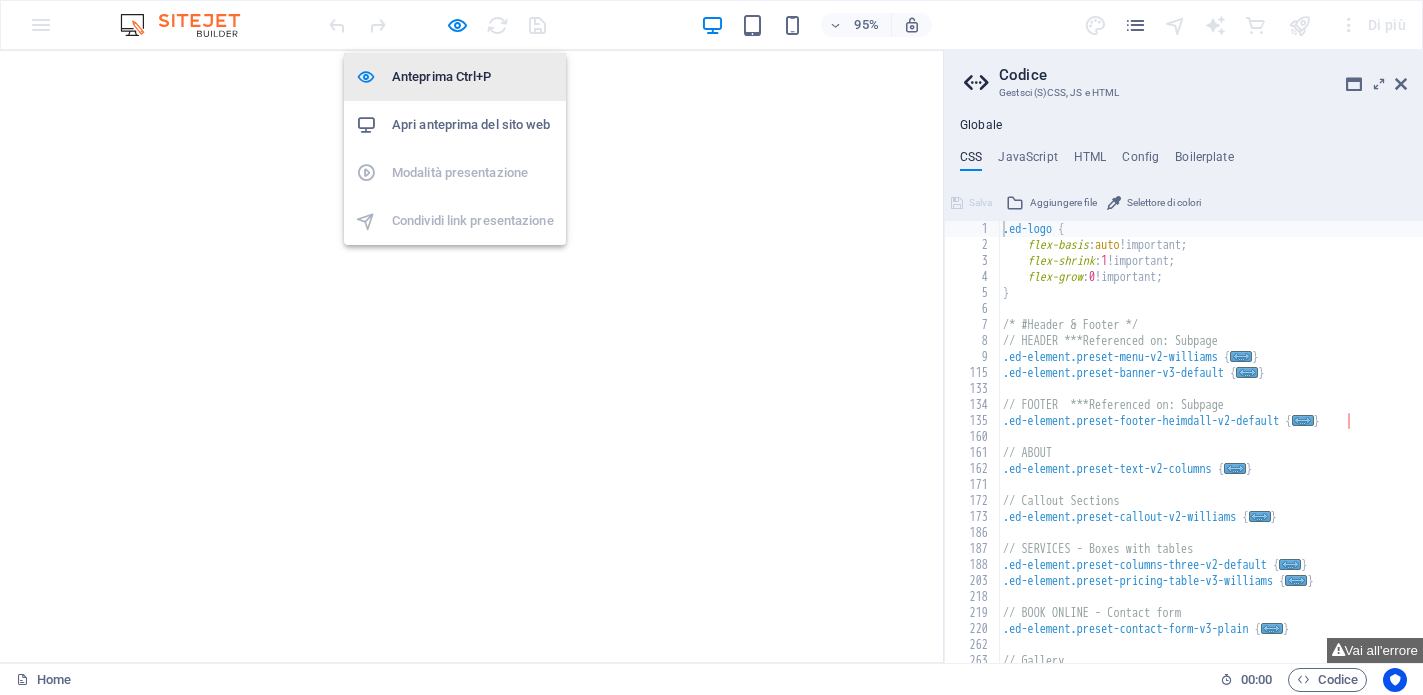 click on "Anteprima Ctrl+P" at bounding box center [473, 77] 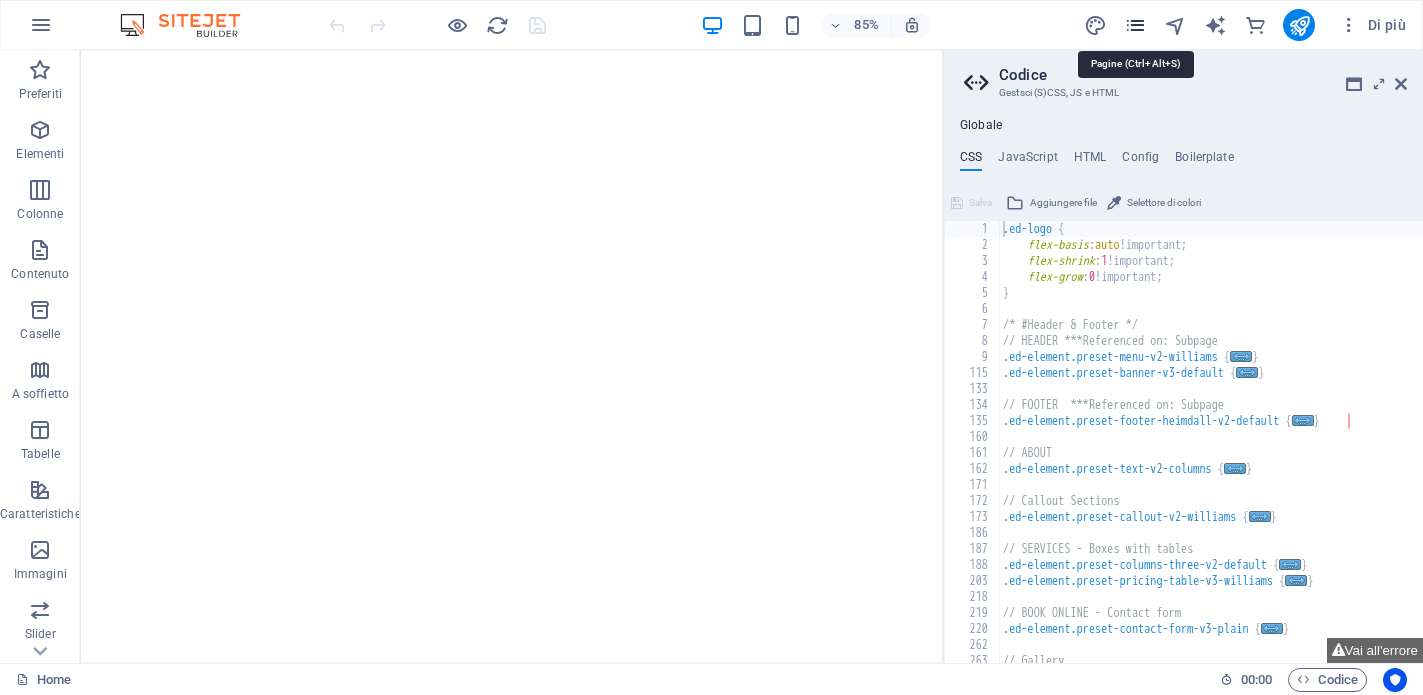click at bounding box center [1135, 25] 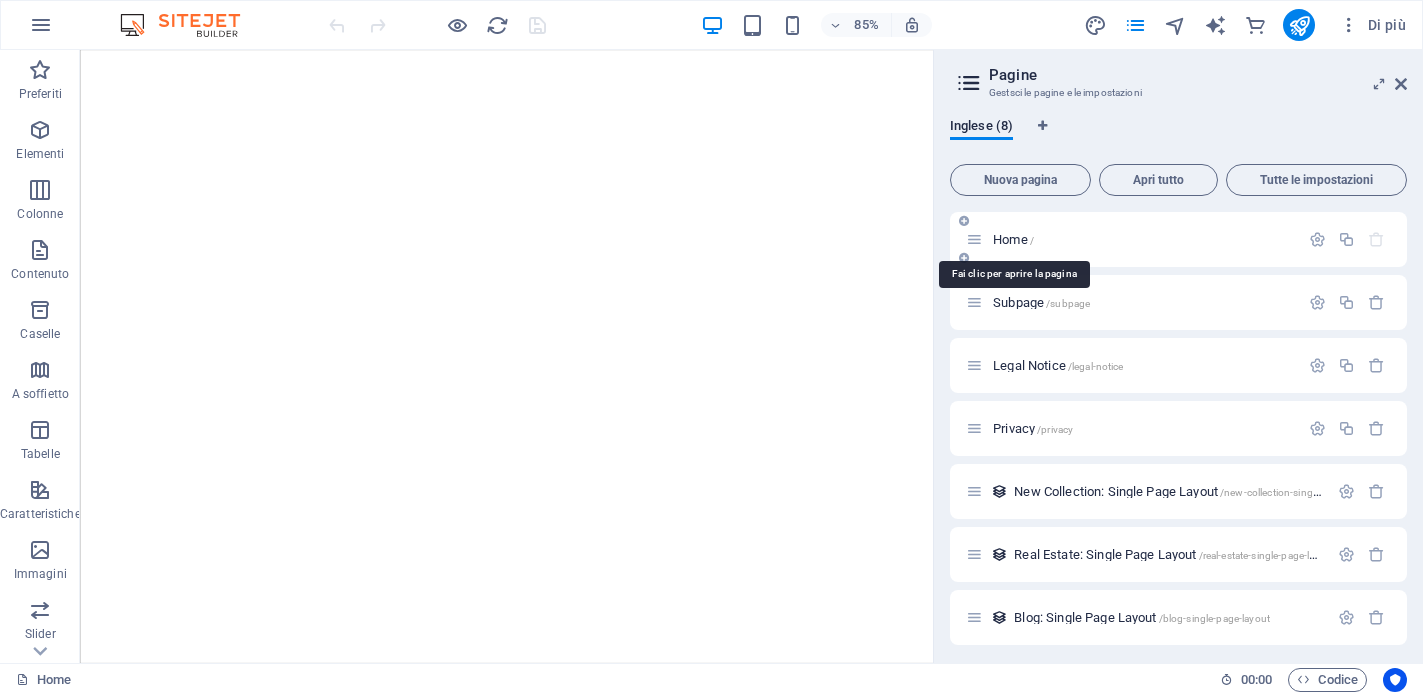 click on "Home /" at bounding box center (1013, 239) 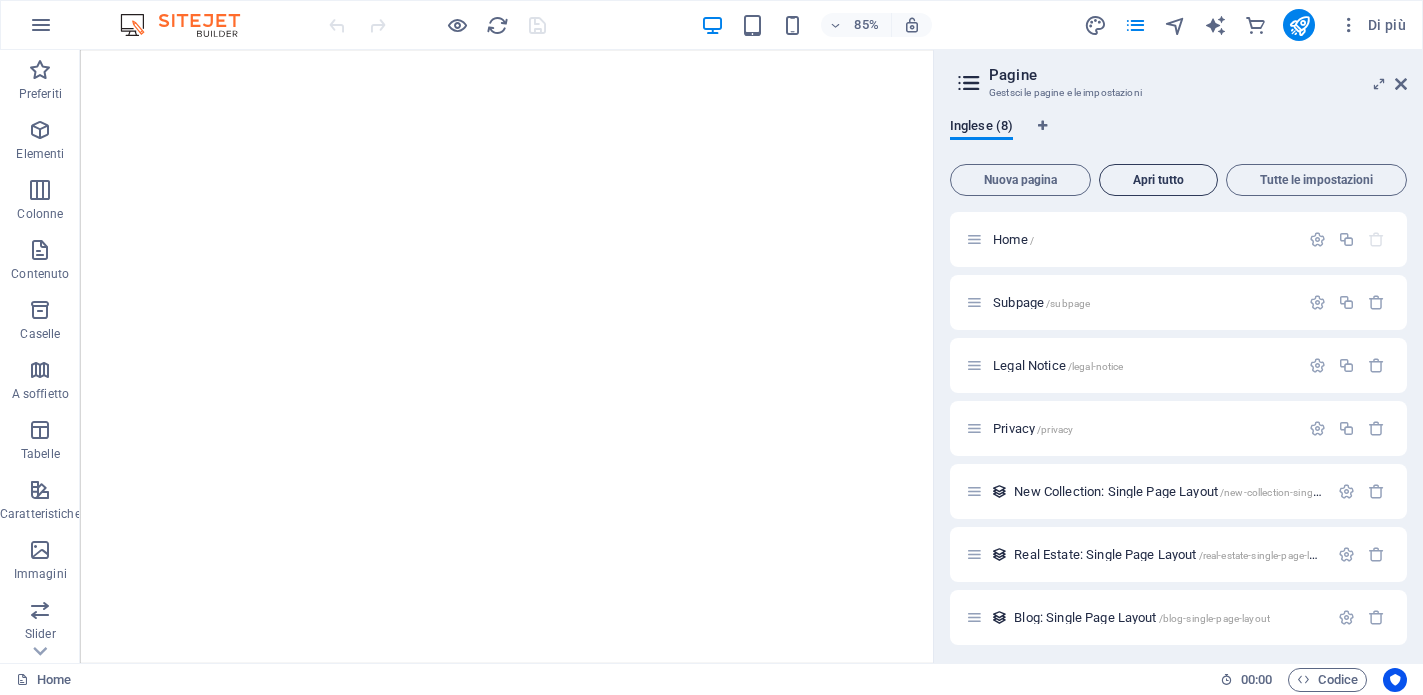 click on "Apri tutto" at bounding box center [1158, 180] 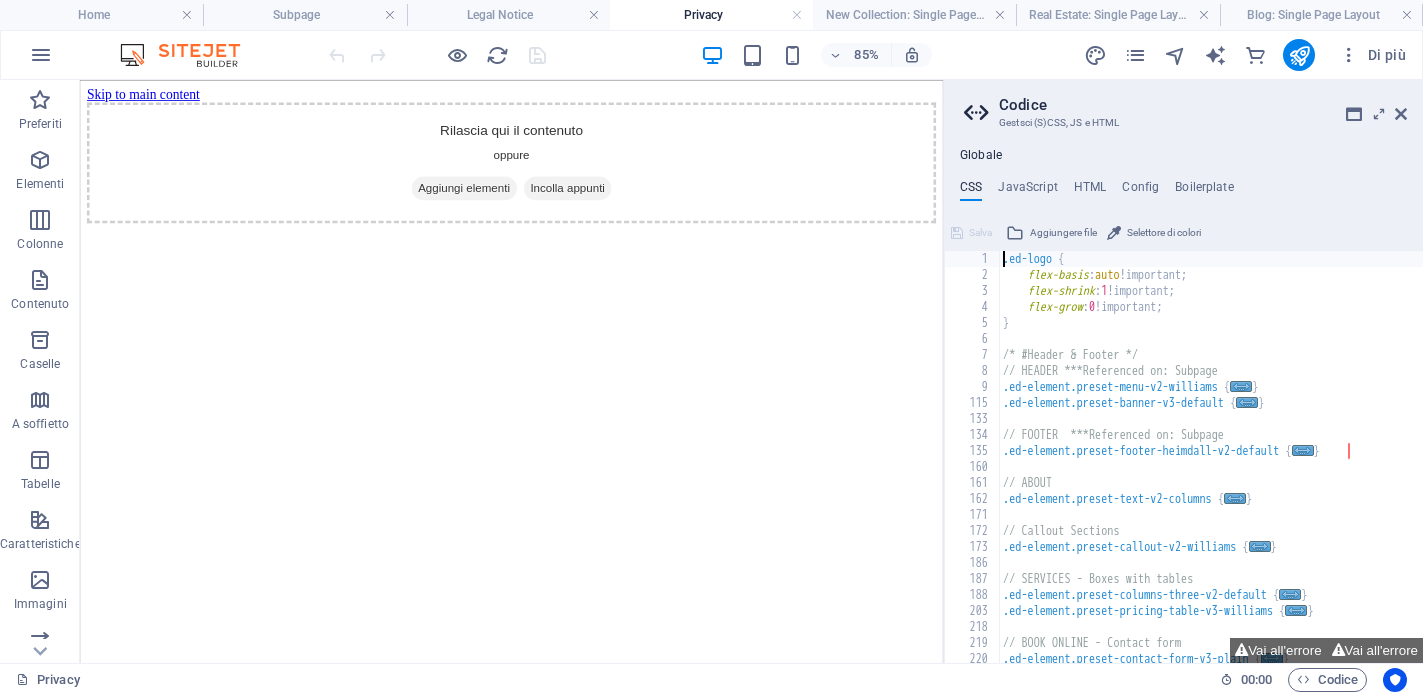 scroll, scrollTop: 0, scrollLeft: 0, axis: both 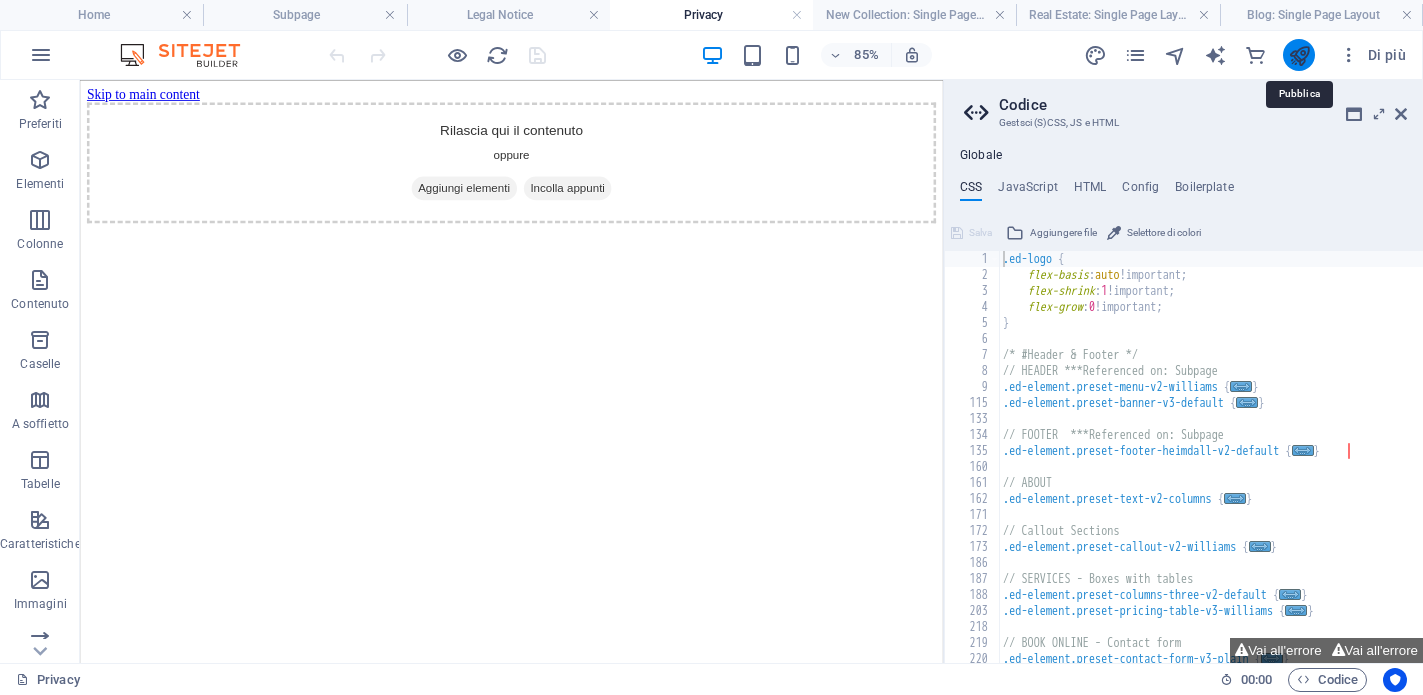 click at bounding box center (1299, 55) 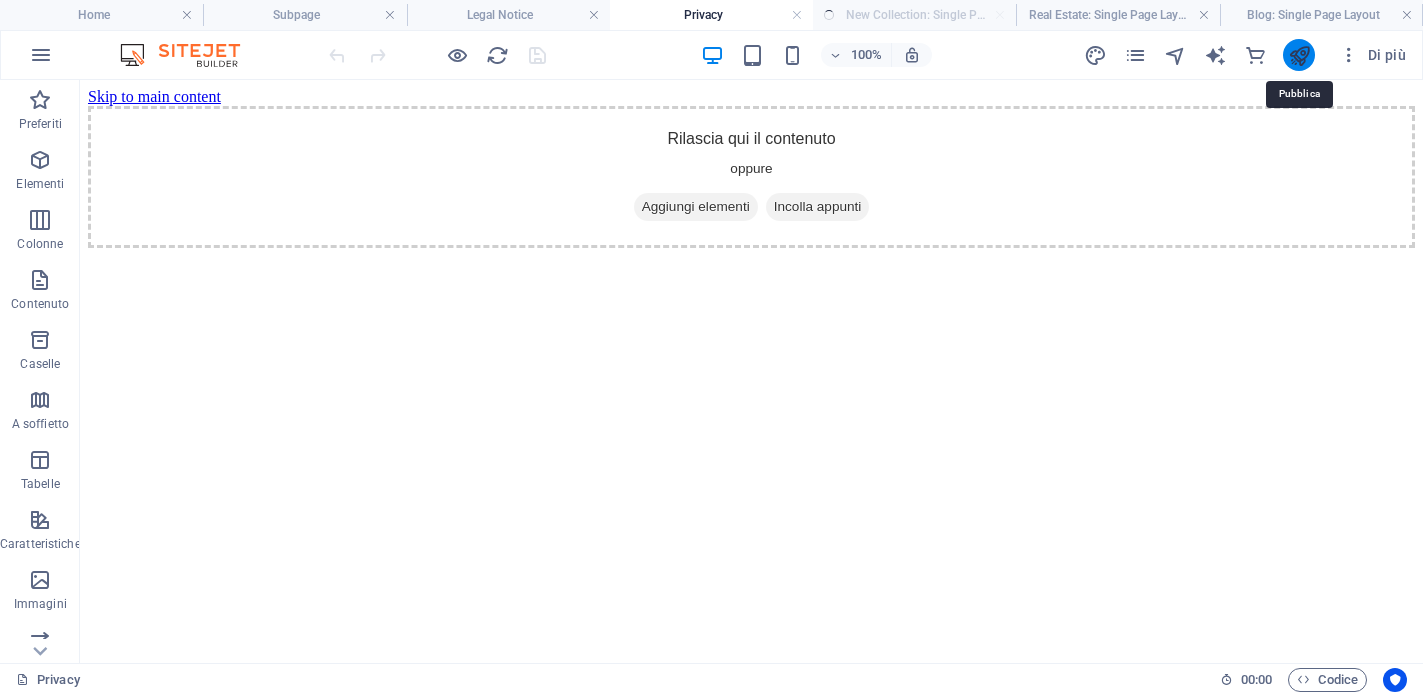 click at bounding box center (1299, 55) 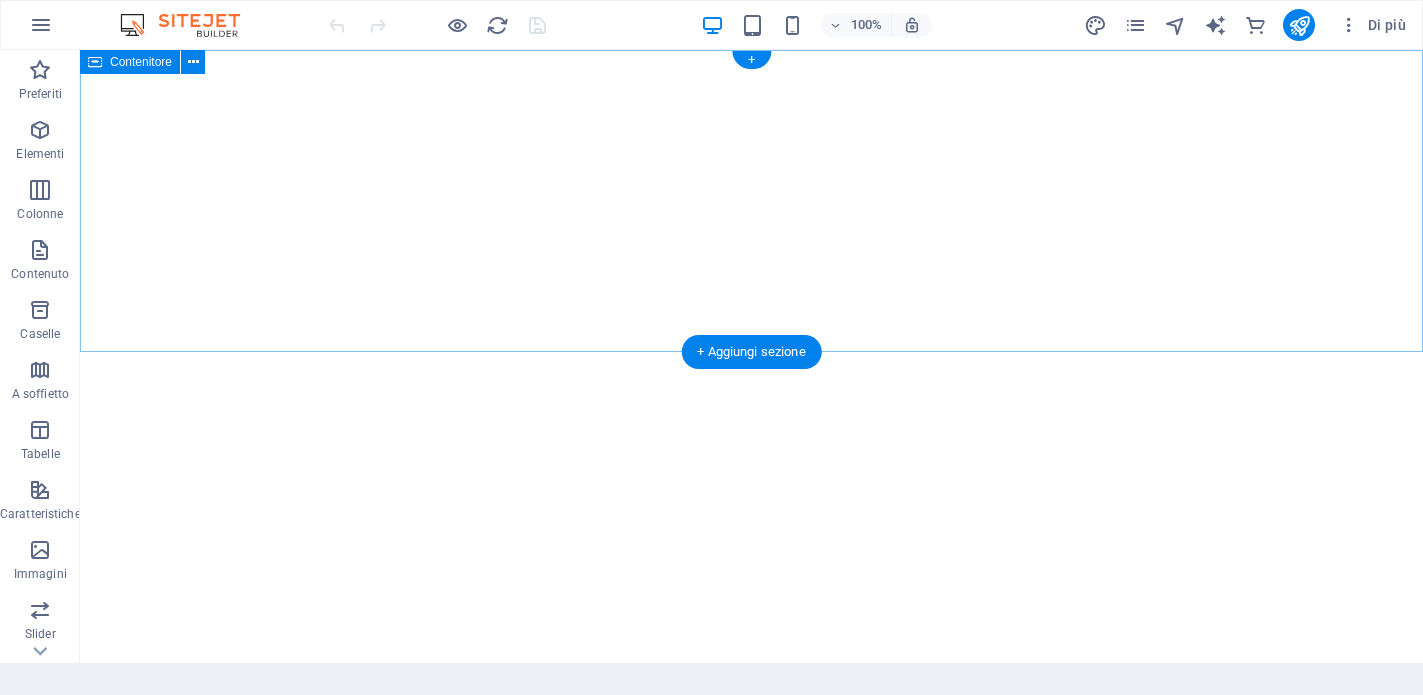 scroll, scrollTop: 0, scrollLeft: 0, axis: both 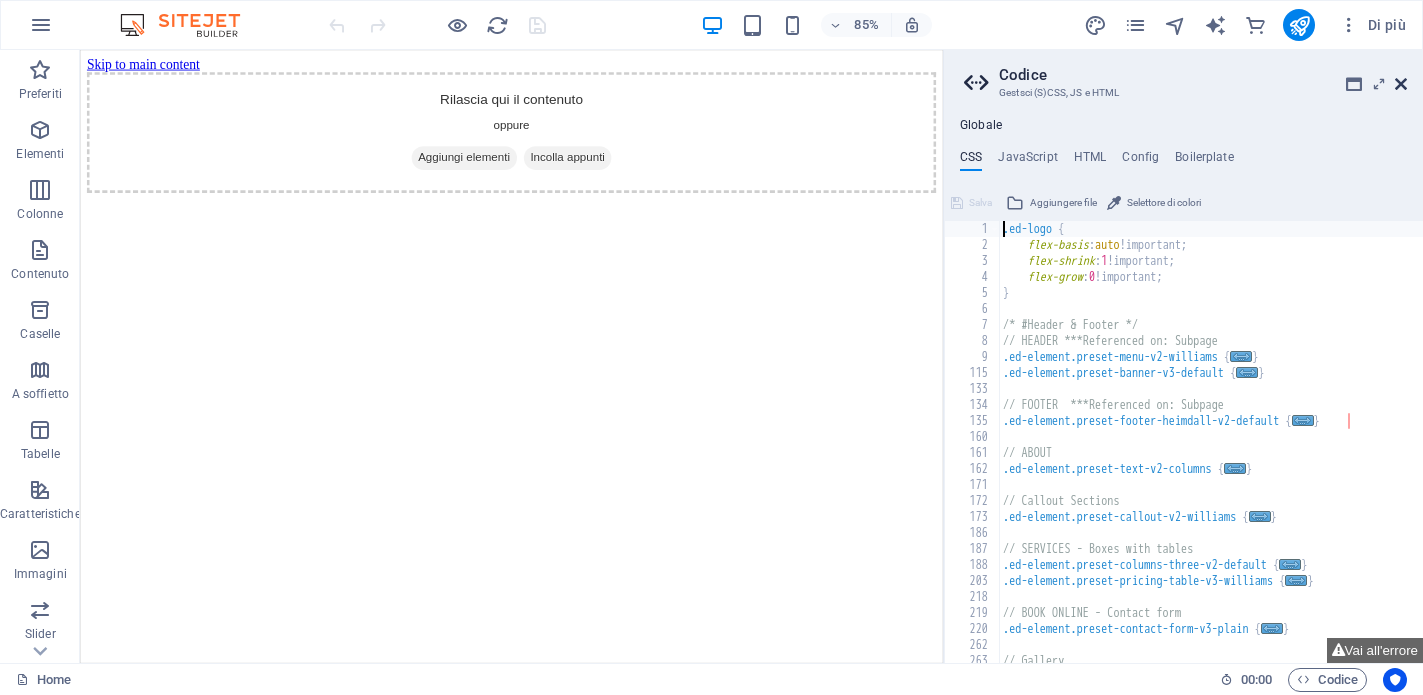 click at bounding box center [1401, 84] 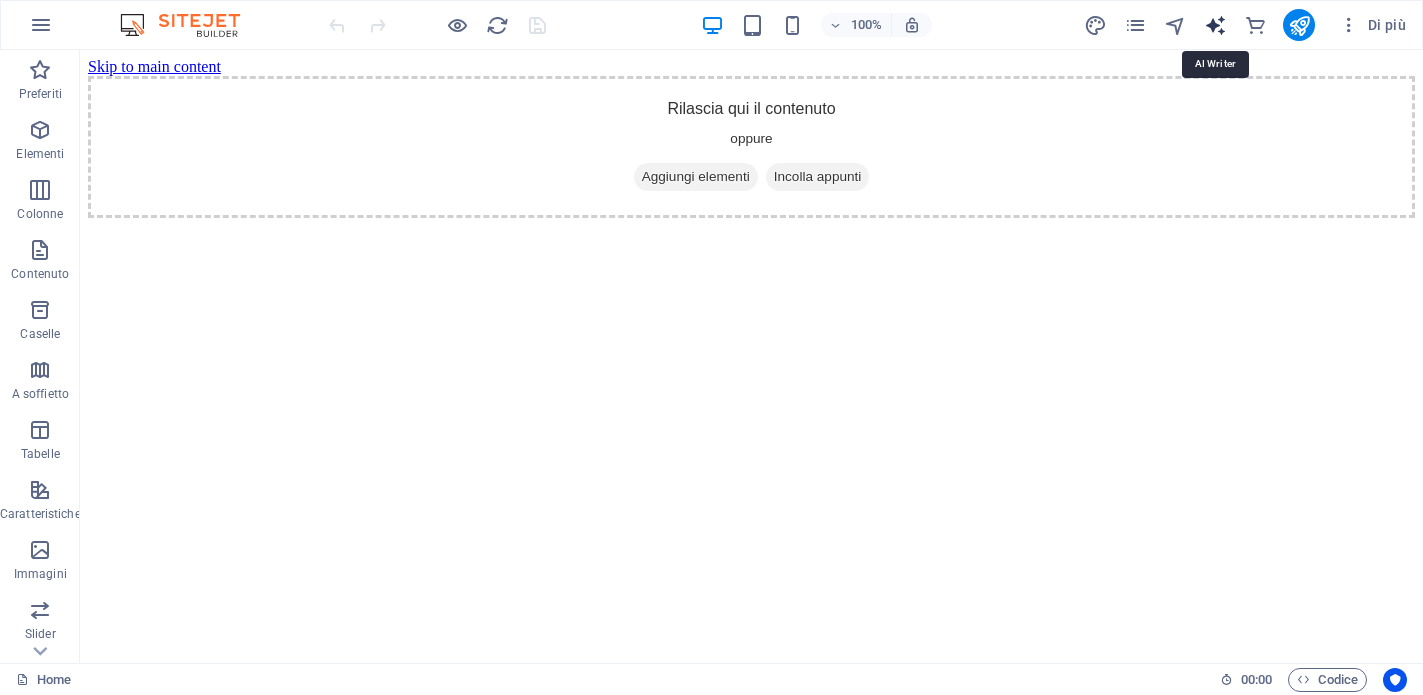click at bounding box center [1215, 25] 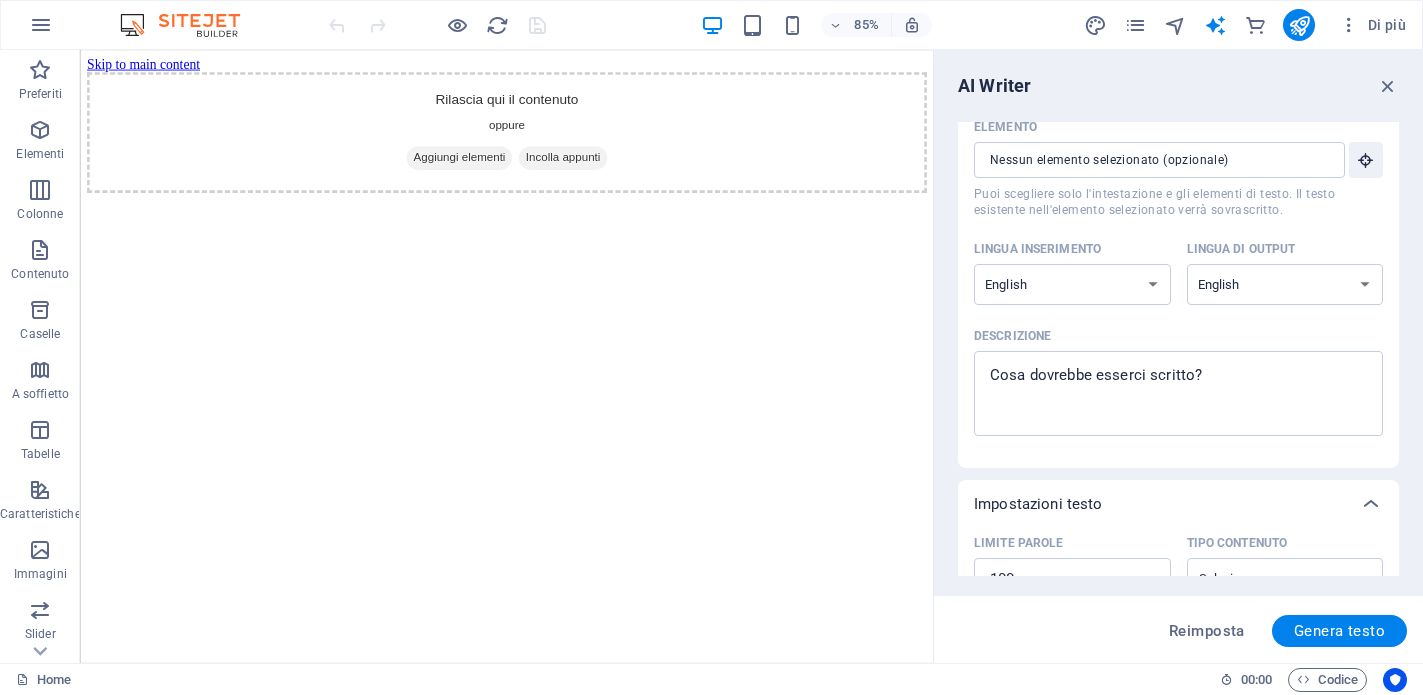 scroll, scrollTop: 0, scrollLeft: 0, axis: both 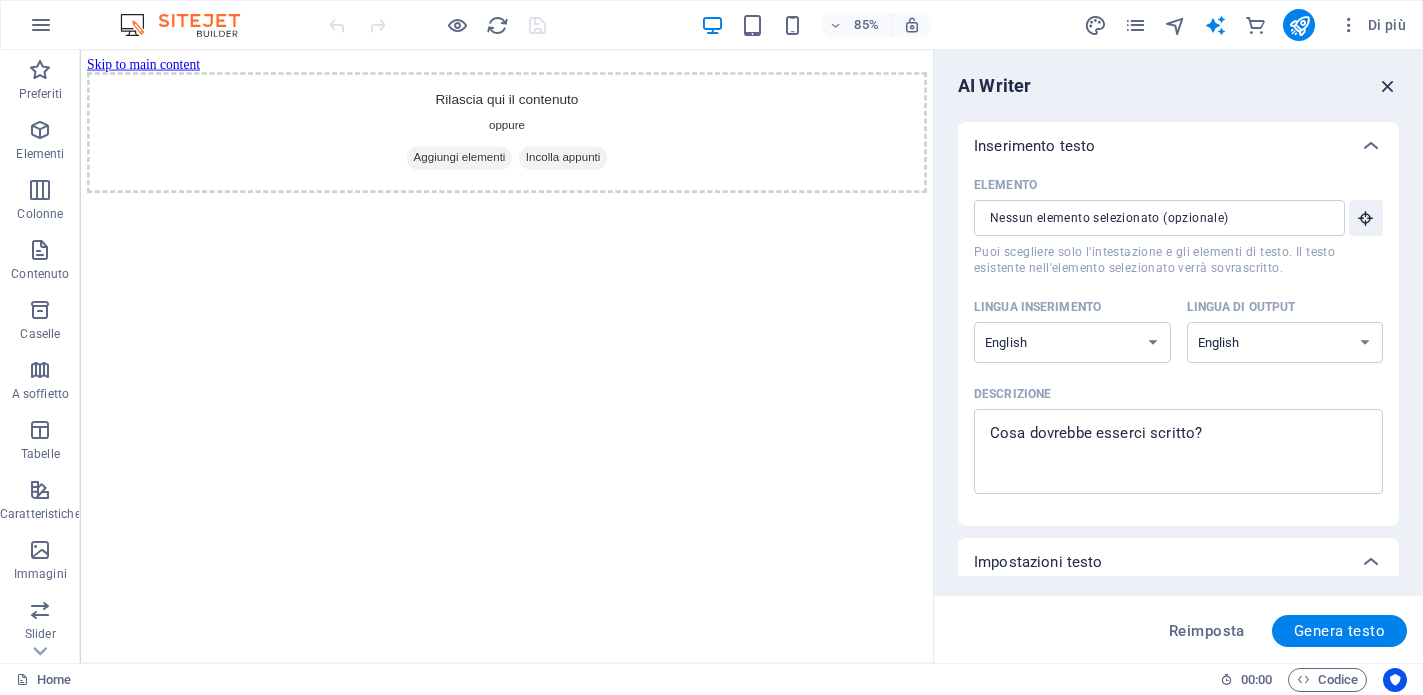 click at bounding box center [1388, 86] 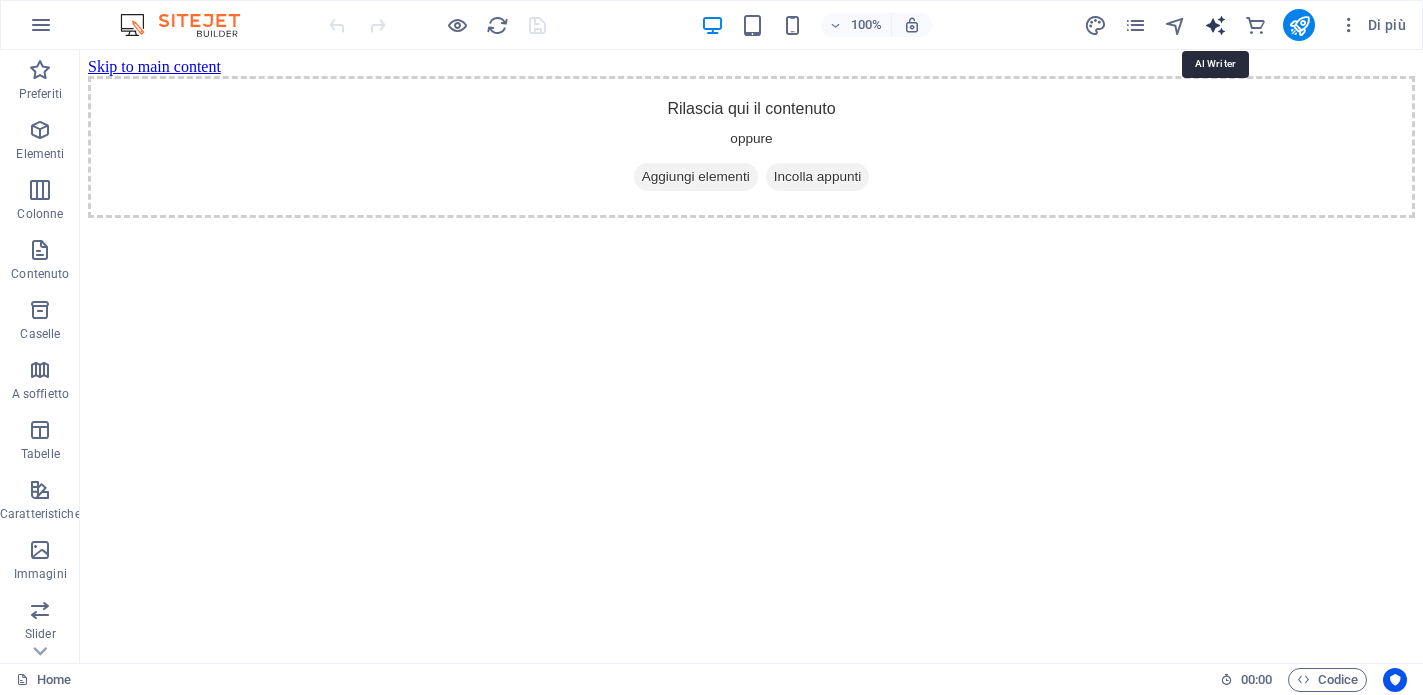click at bounding box center (1215, 25) 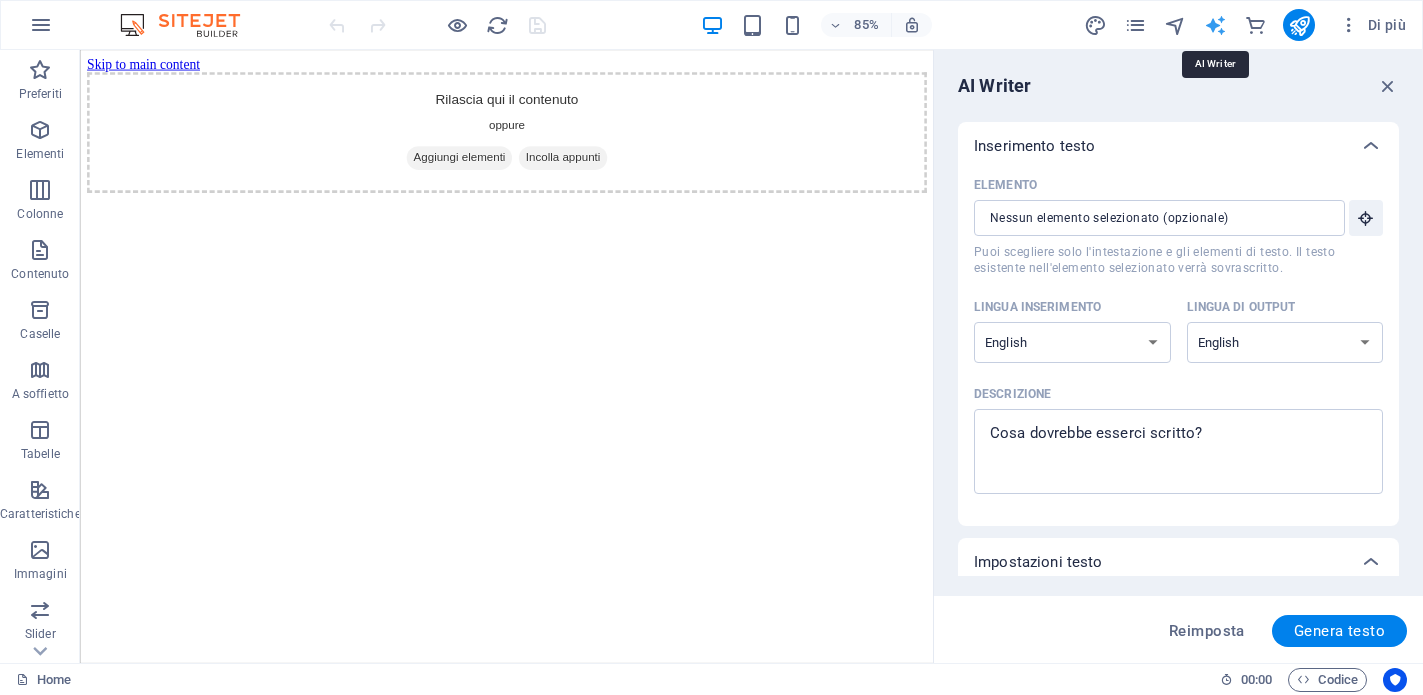 click at bounding box center (1215, 25) 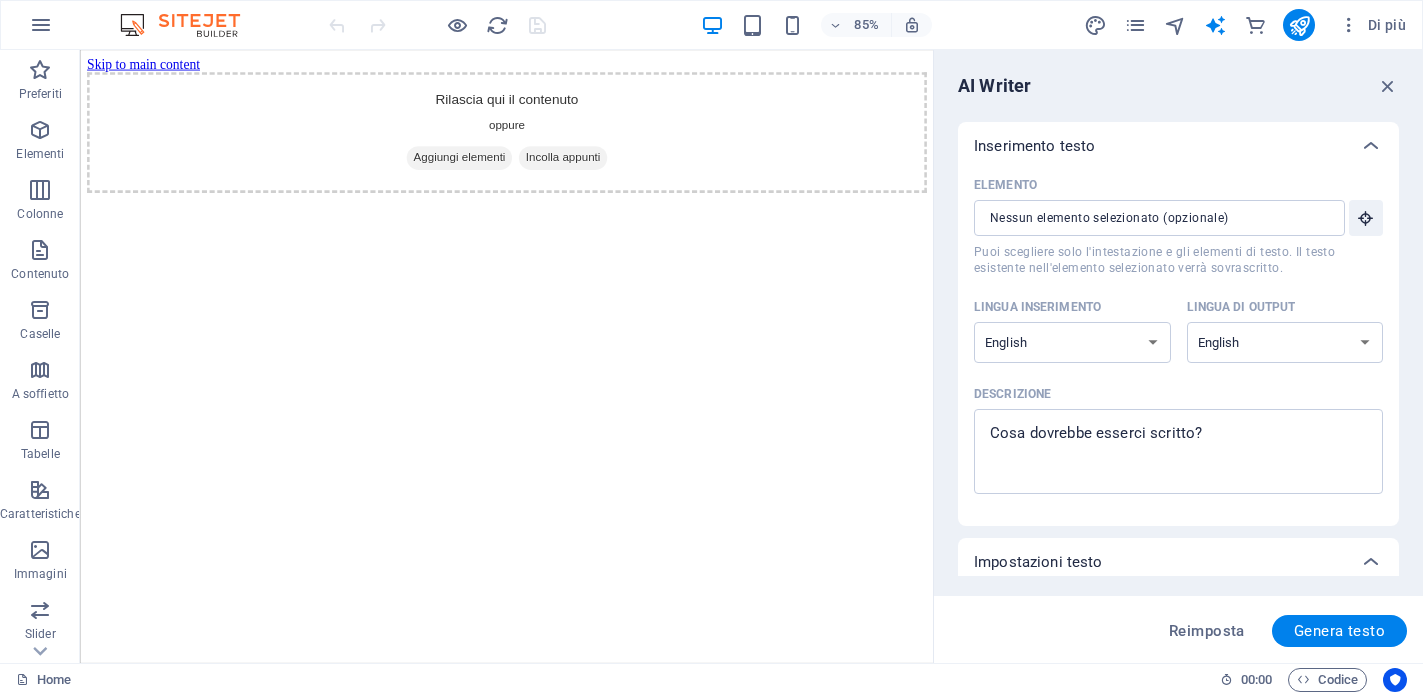 click on "Di più" at bounding box center [1248, 25] 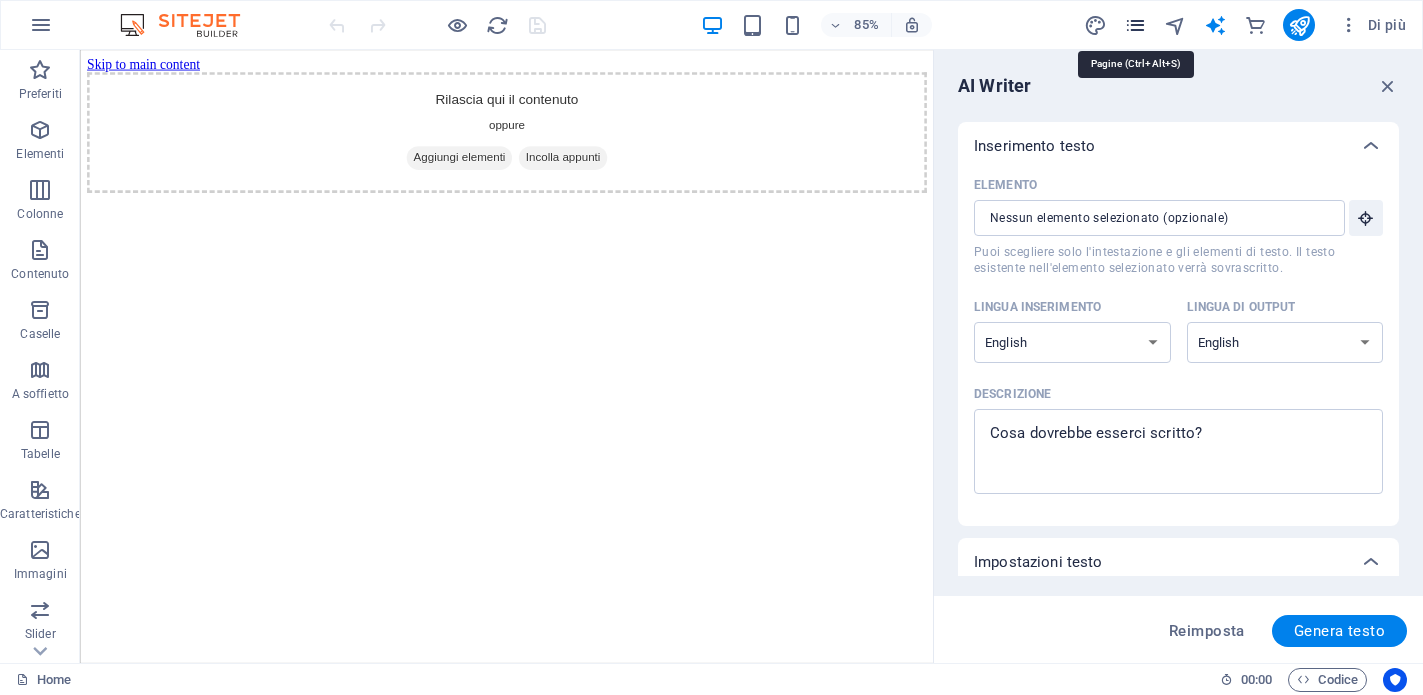 click at bounding box center (1135, 25) 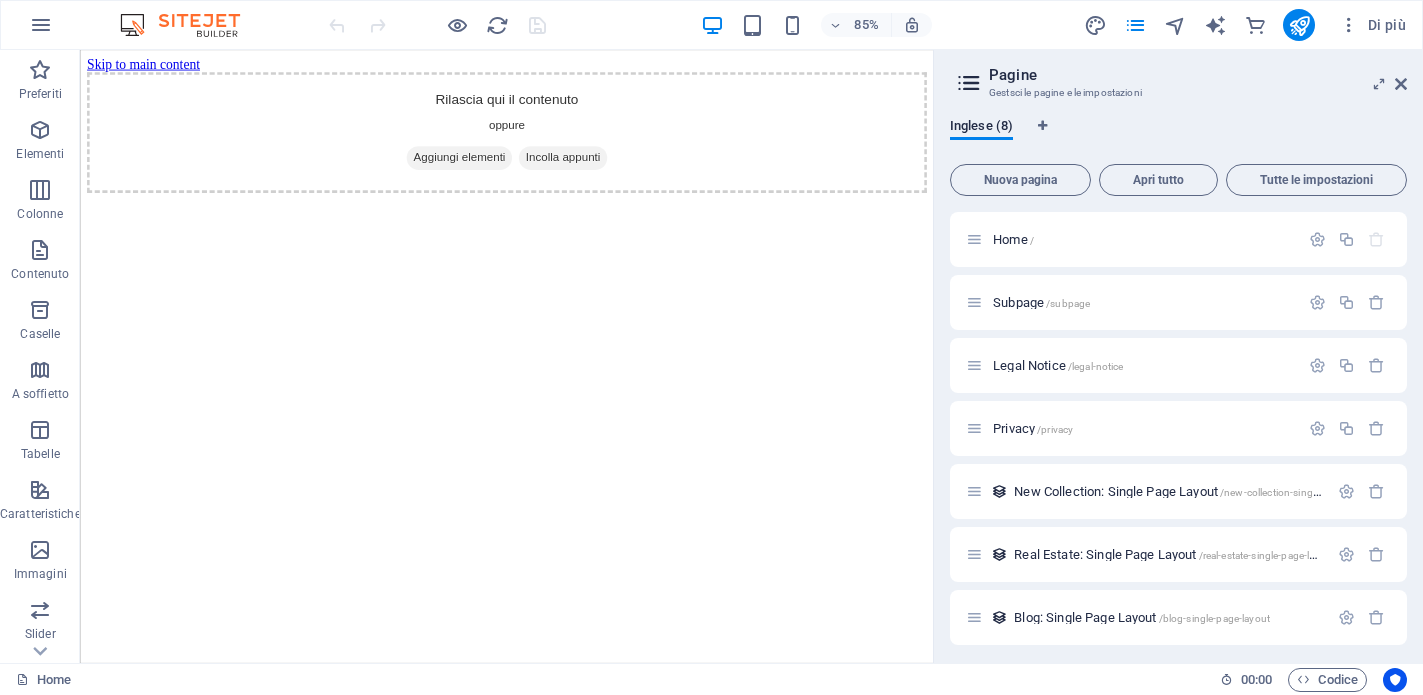 click at bounding box center (969, 83) 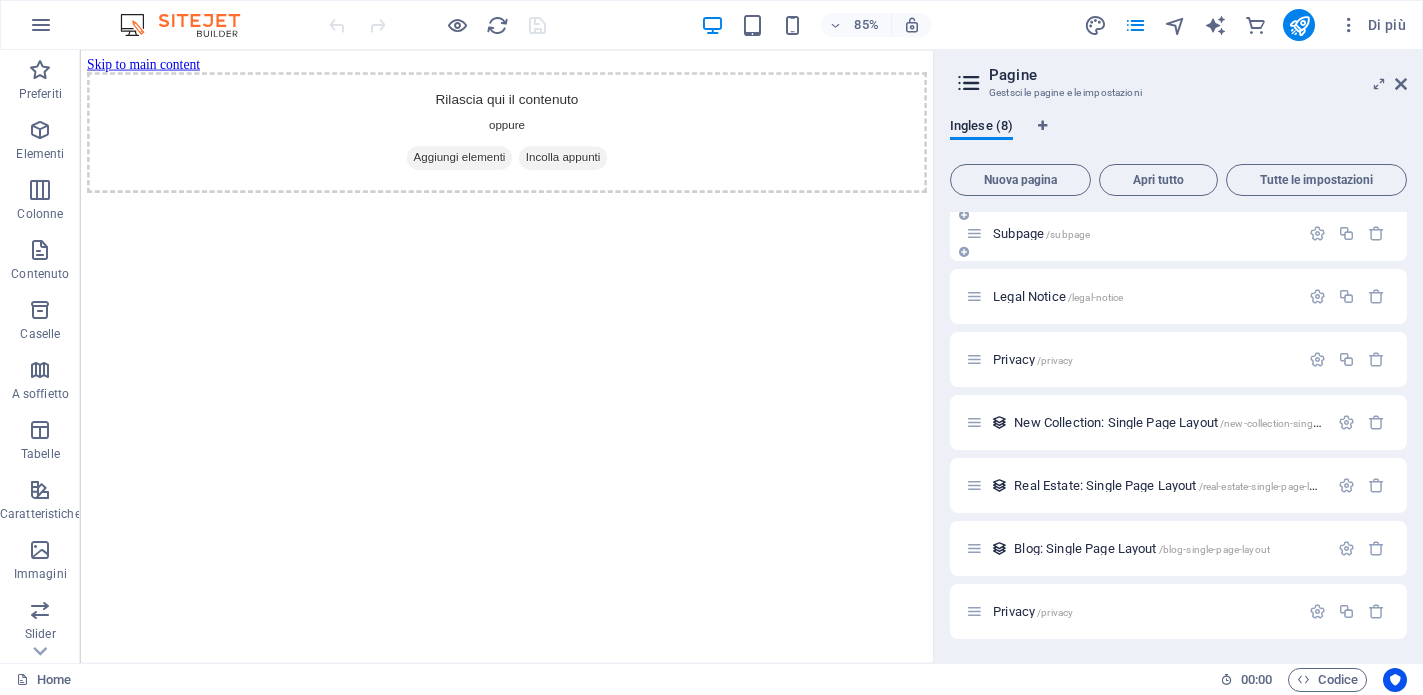 scroll, scrollTop: 0, scrollLeft: 0, axis: both 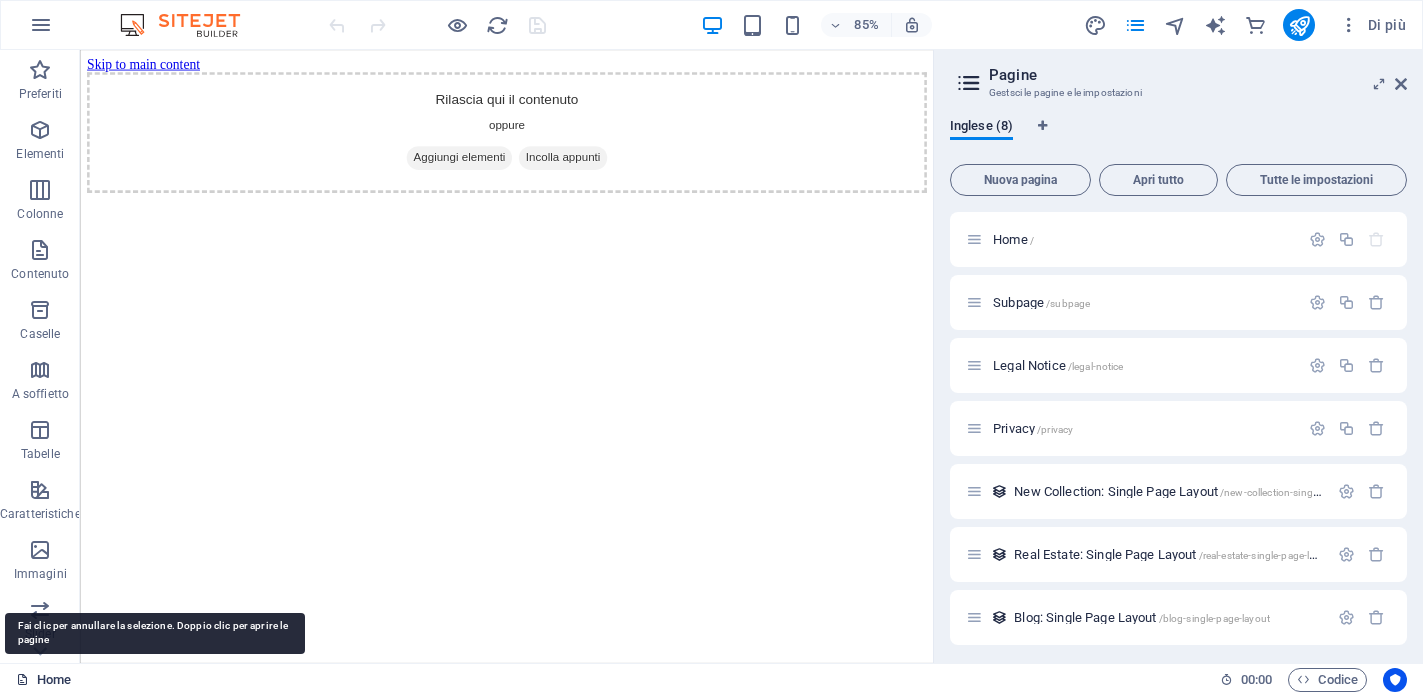 click on "Home" at bounding box center (43, 680) 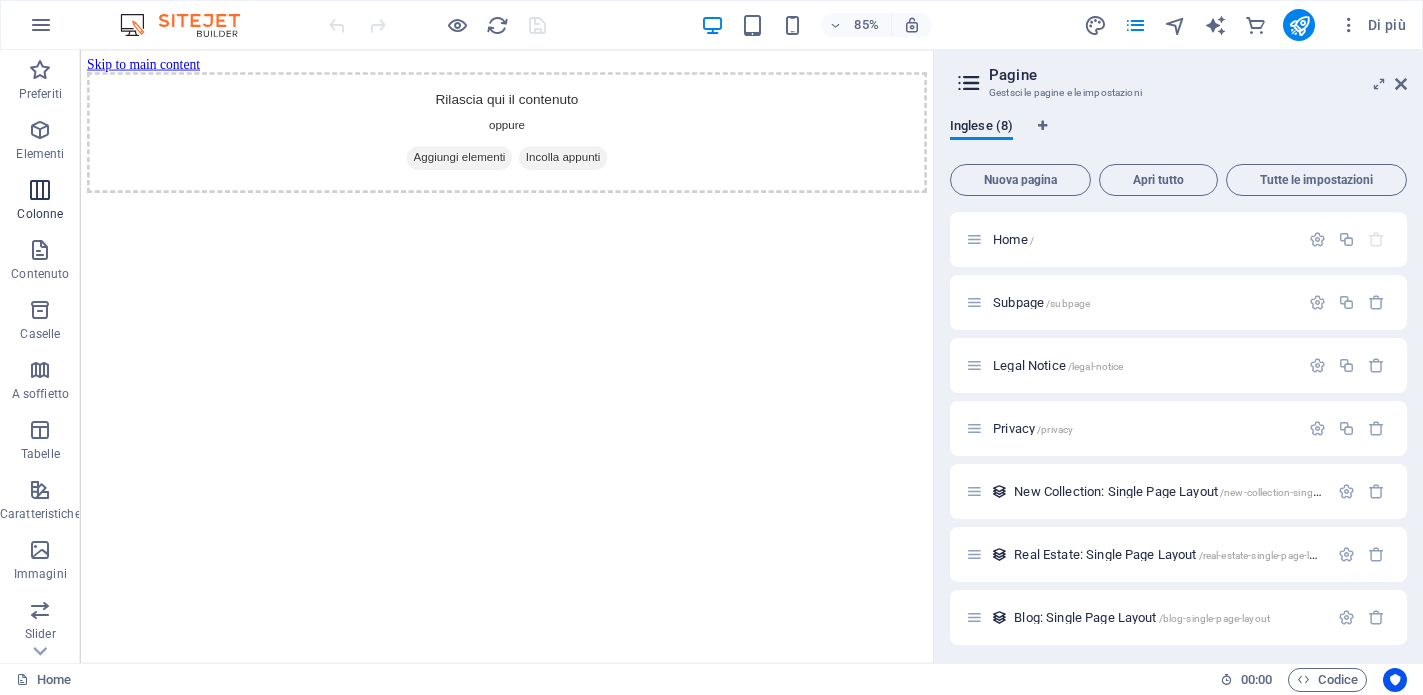 click on "Colonne" at bounding box center (40, 202) 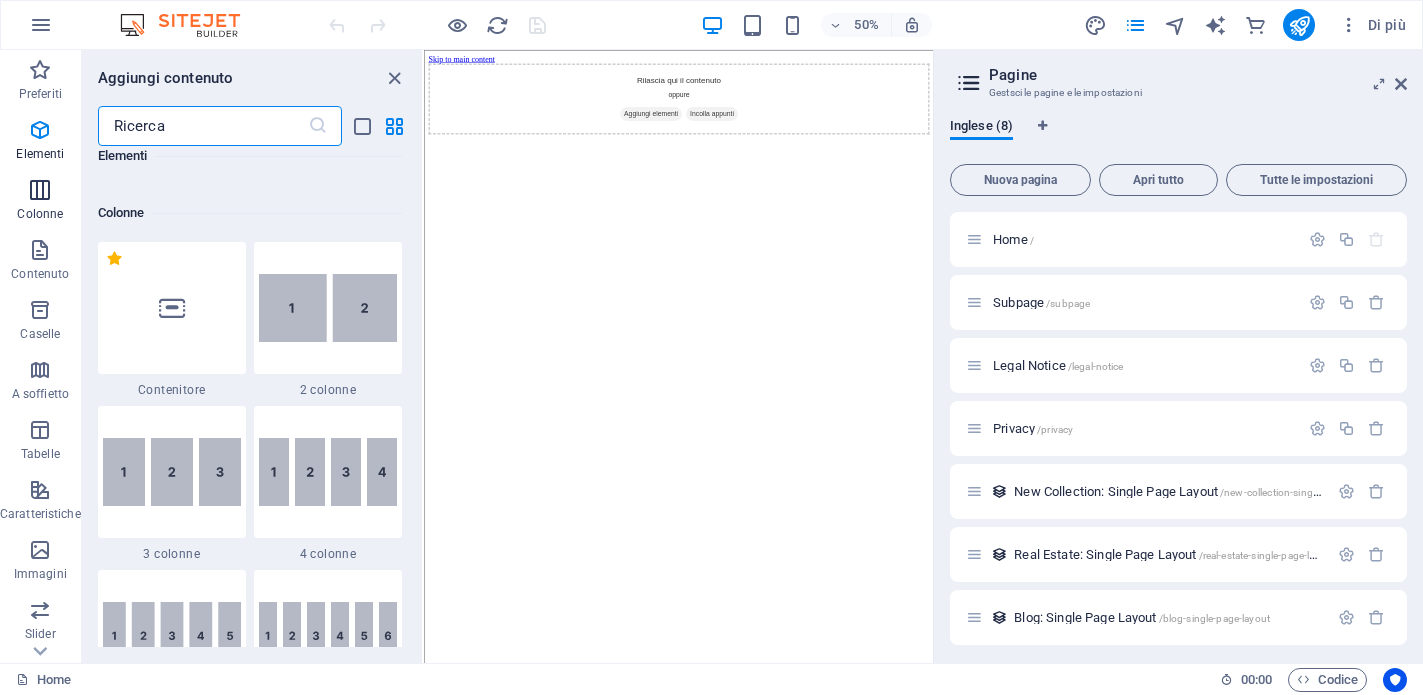 scroll, scrollTop: 990, scrollLeft: 0, axis: vertical 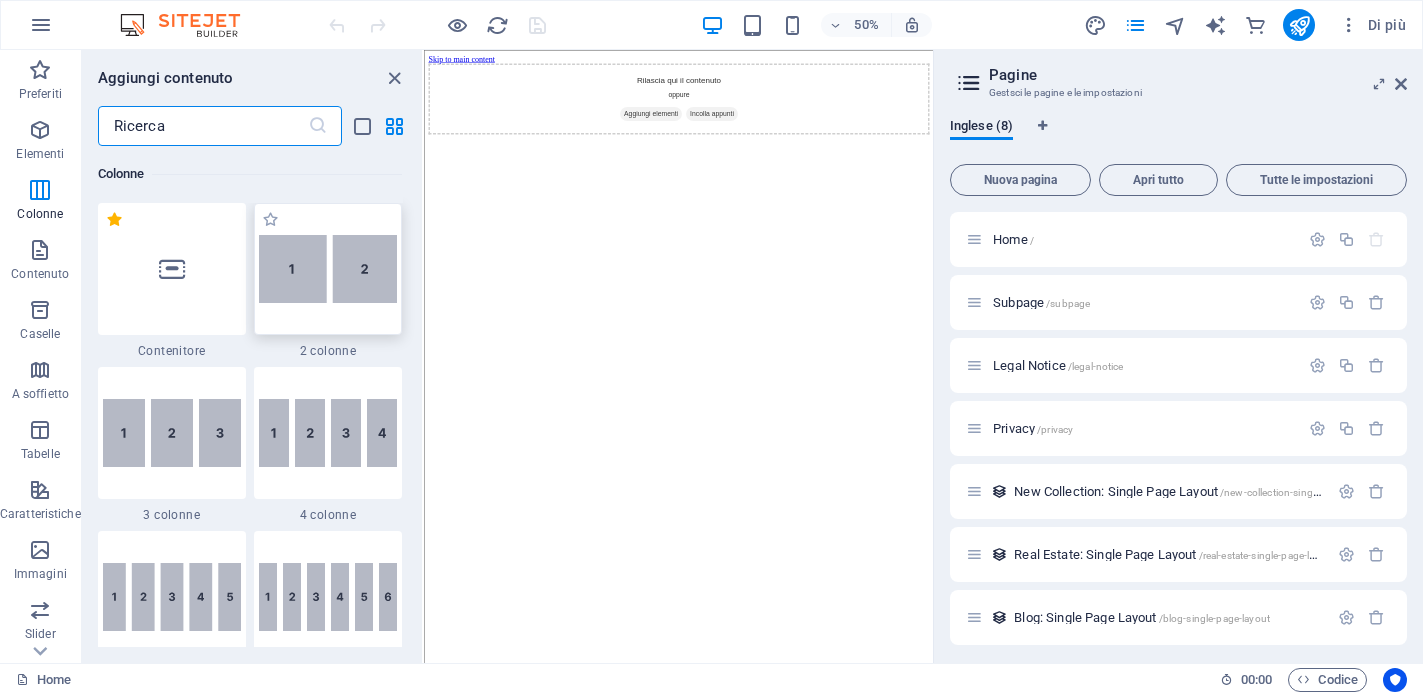 click at bounding box center (328, 269) 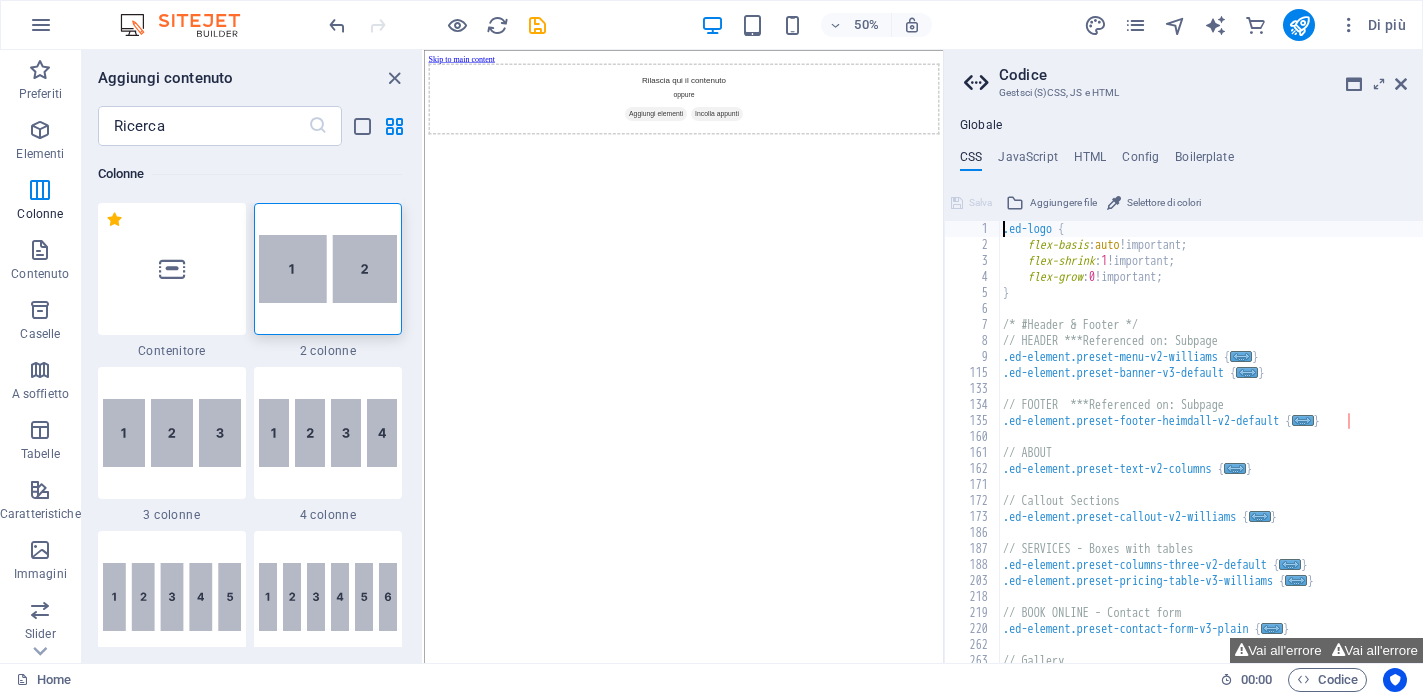 click on "Codice Gestsci (S)CSS, JS e HTML" at bounding box center (1185, 76) 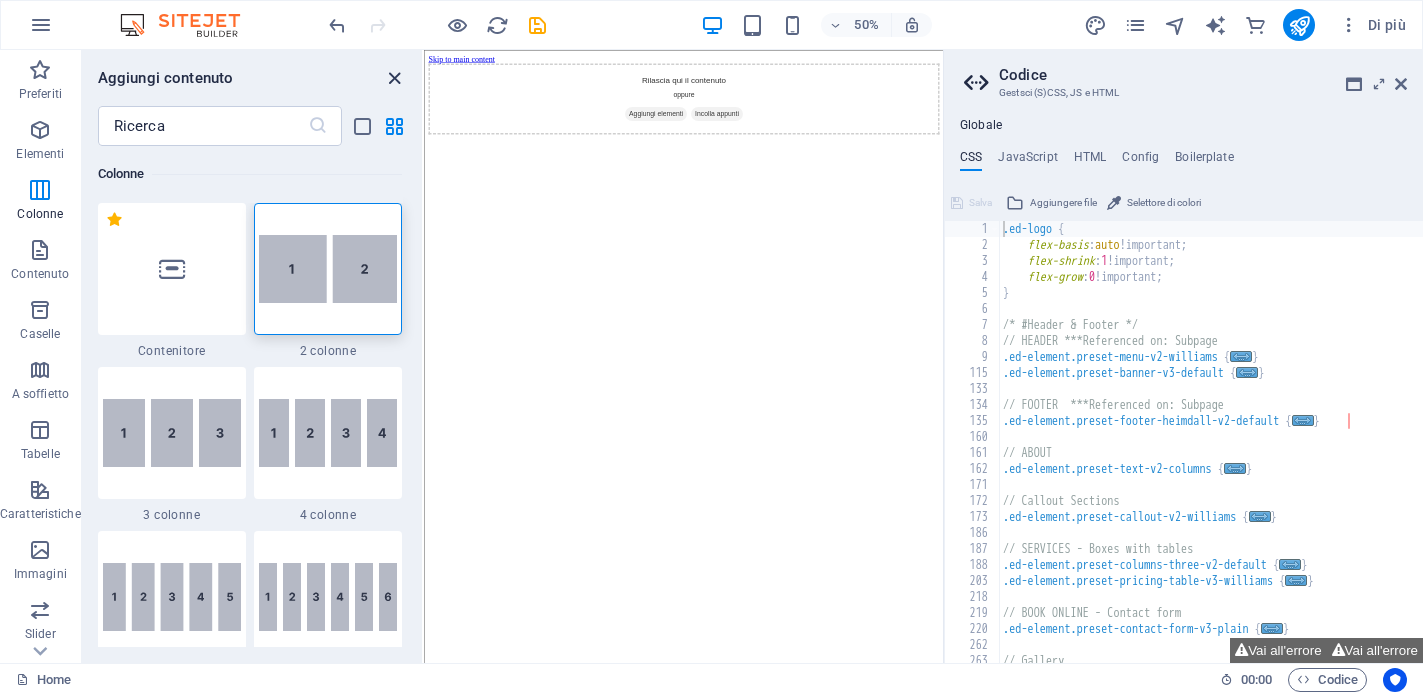 click at bounding box center (394, 78) 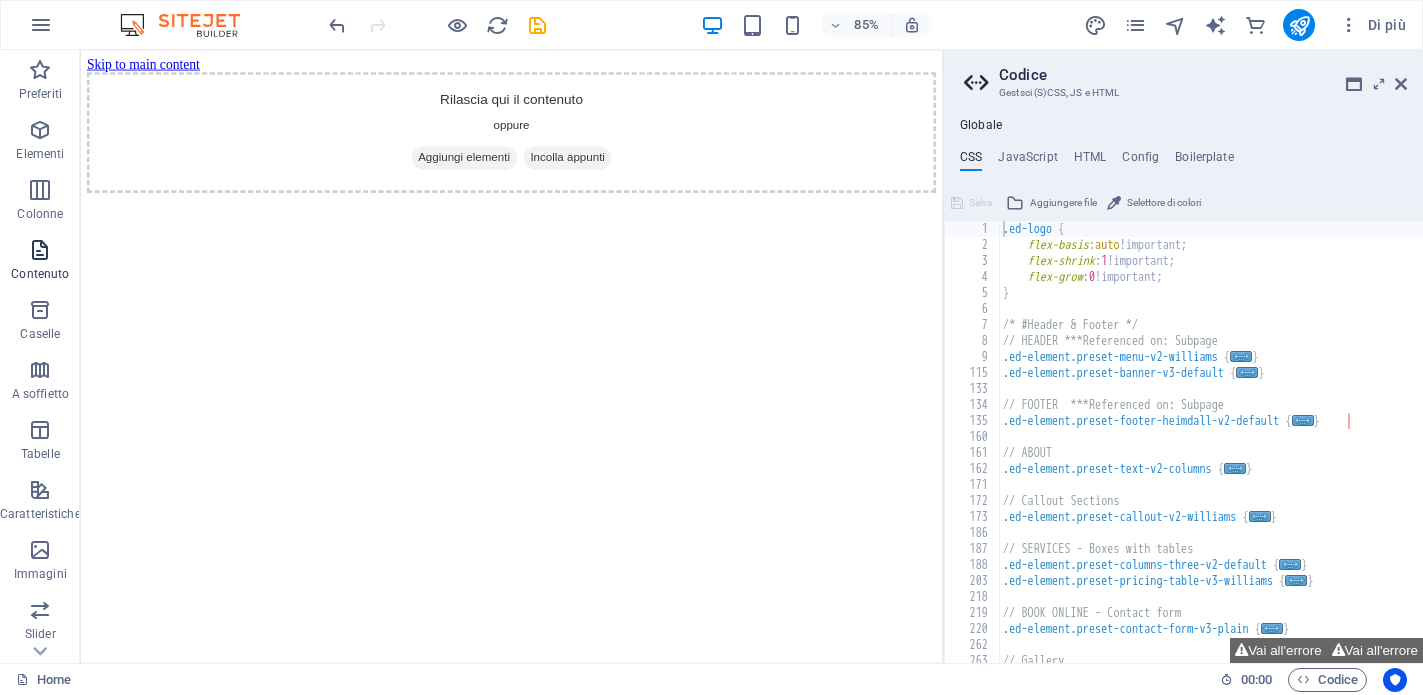 click at bounding box center [40, 250] 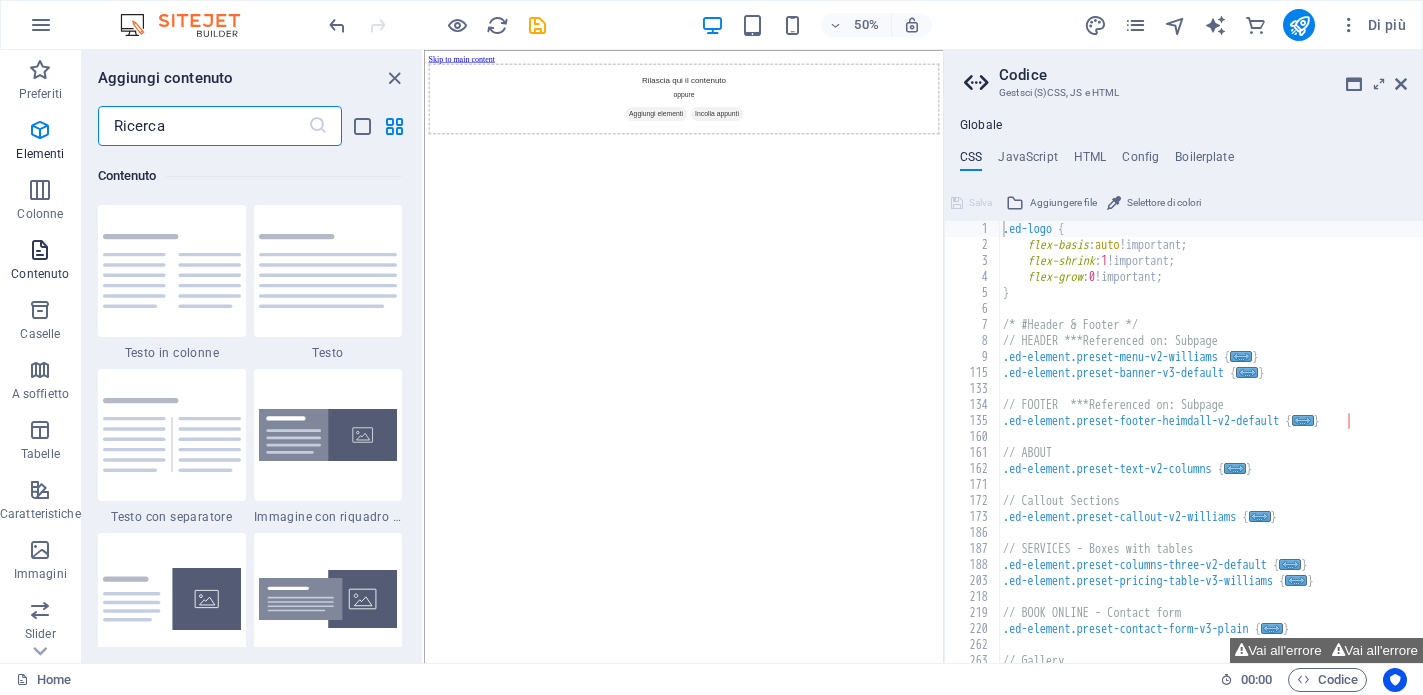 scroll, scrollTop: 3499, scrollLeft: 0, axis: vertical 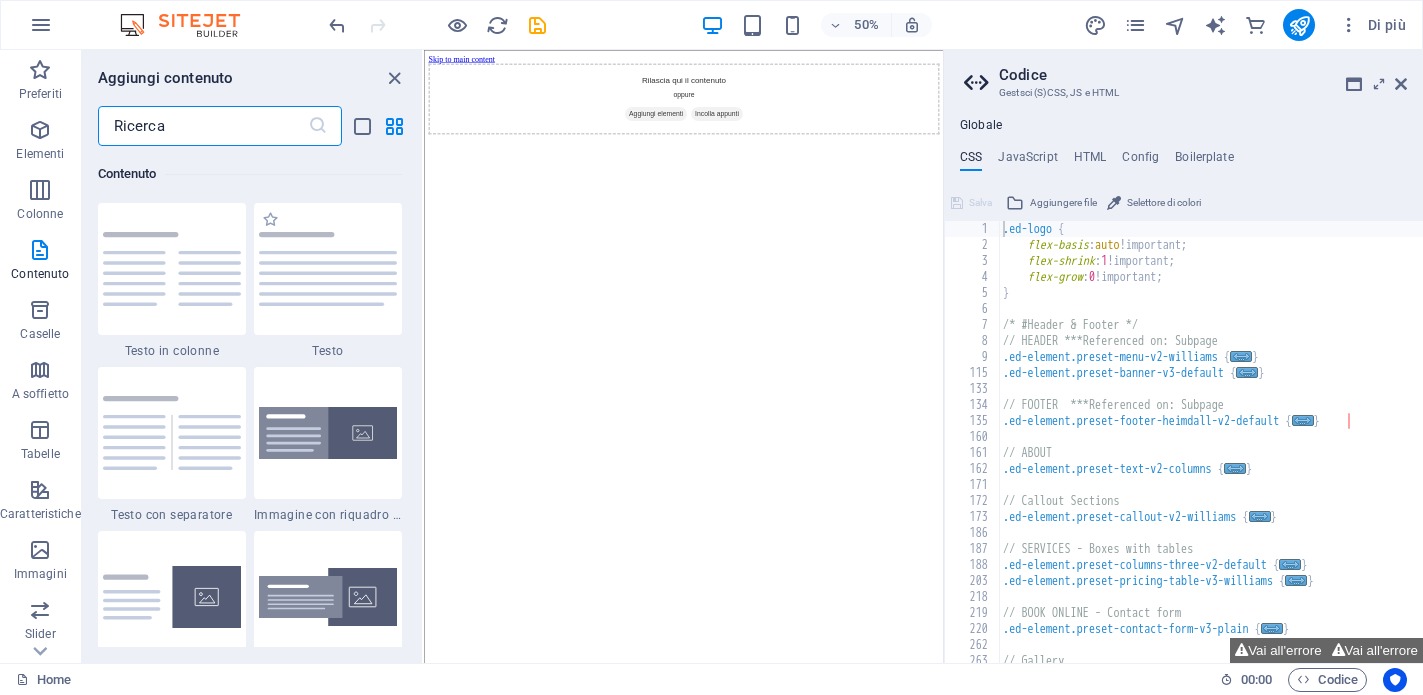 click on "1 Star Testo" at bounding box center (328, 281) 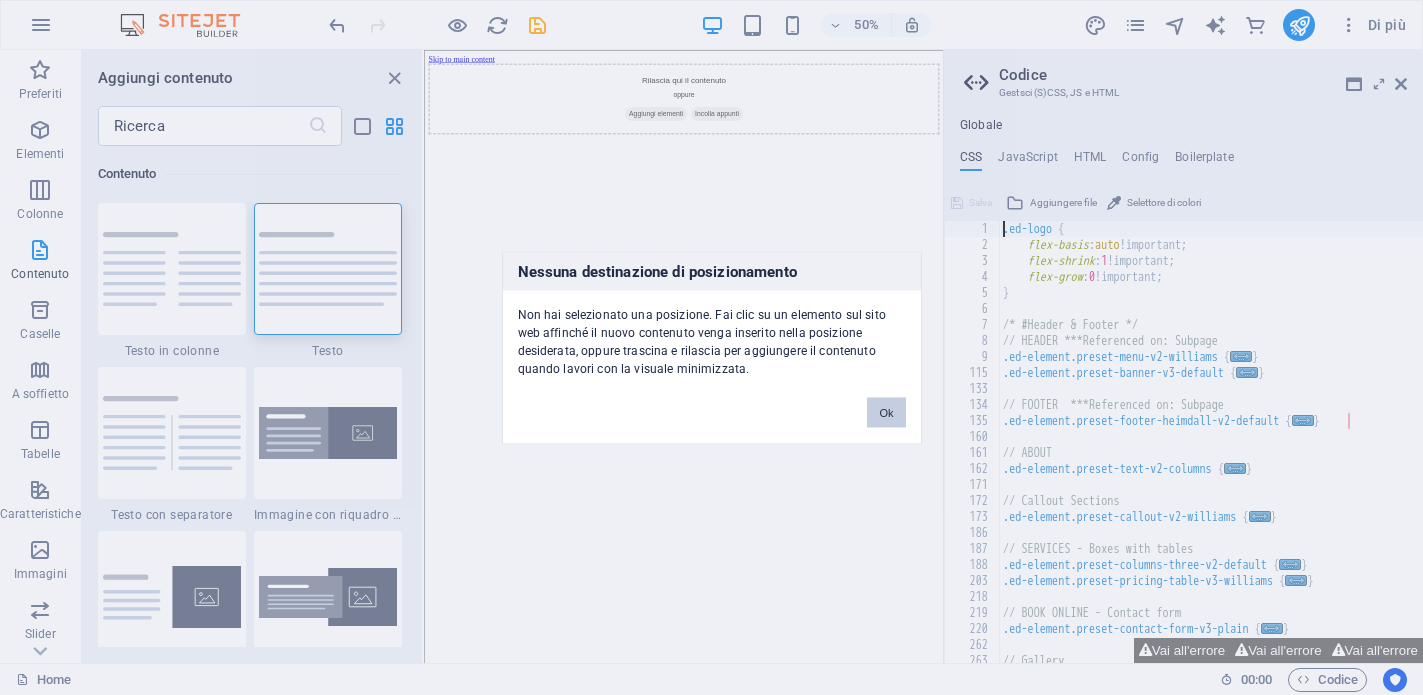 click on "Ok" at bounding box center (886, 412) 